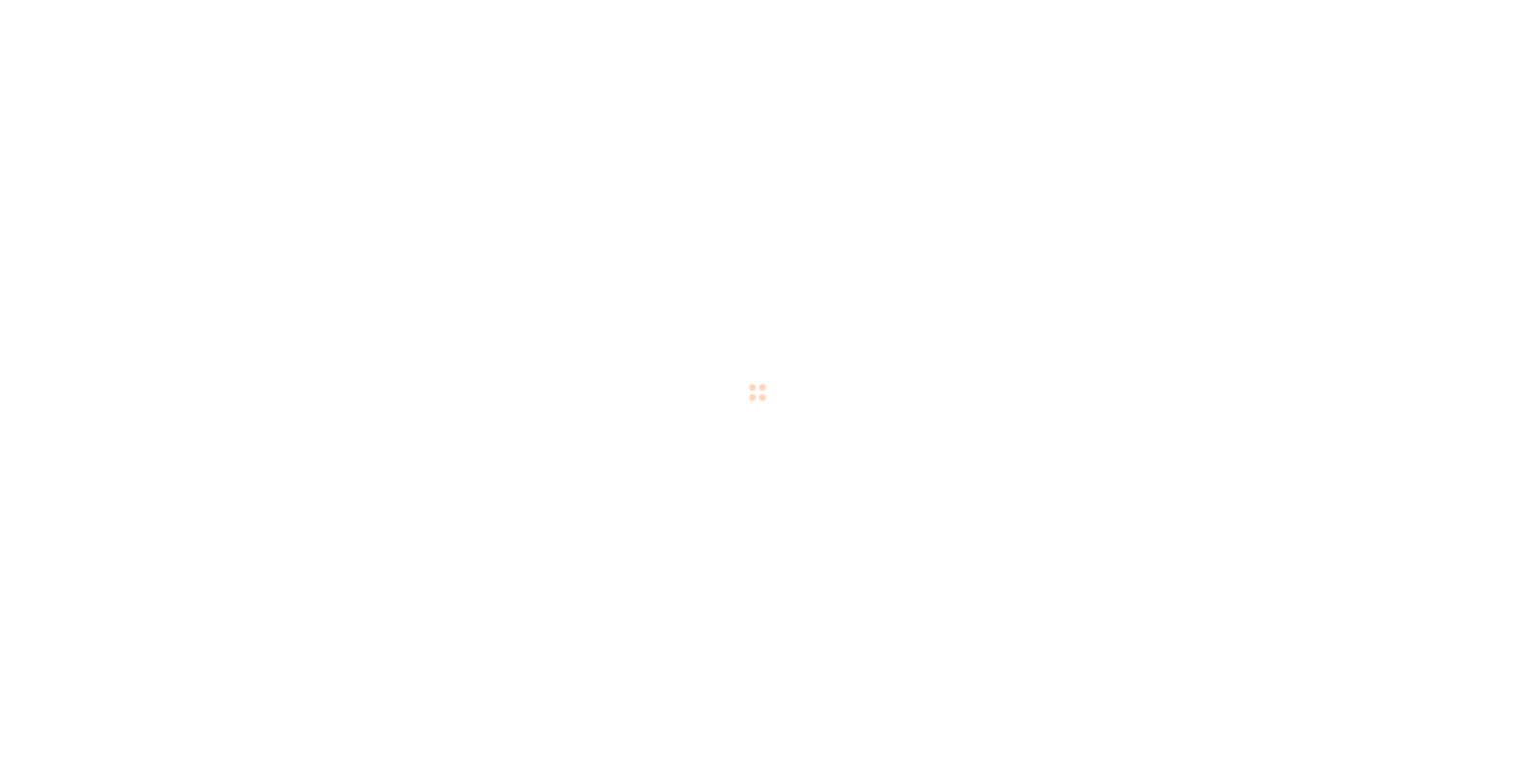 scroll, scrollTop: 0, scrollLeft: 0, axis: both 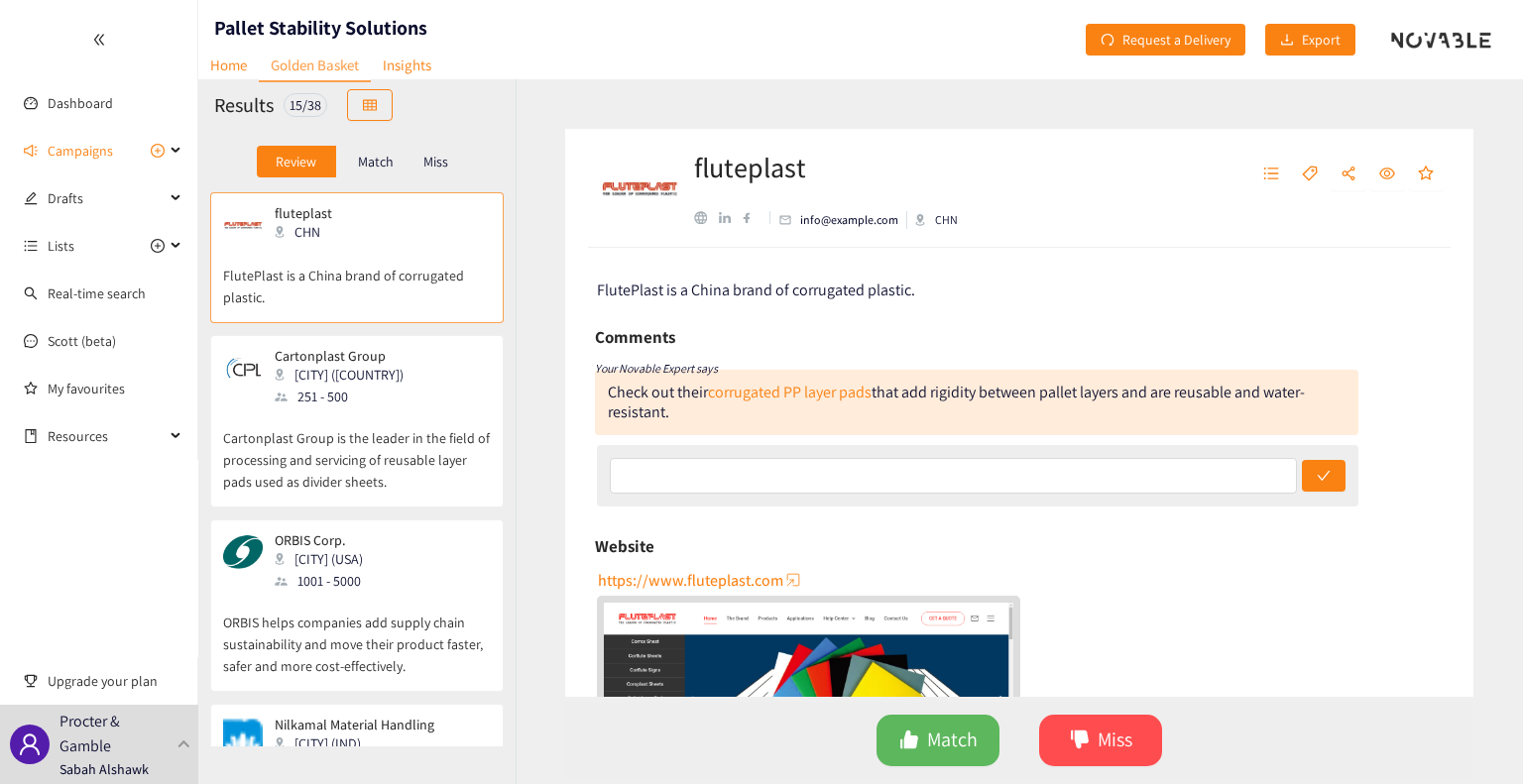 click on "FlutePlast is a China brand of corrugated plastic." at bounding box center [756, 289] 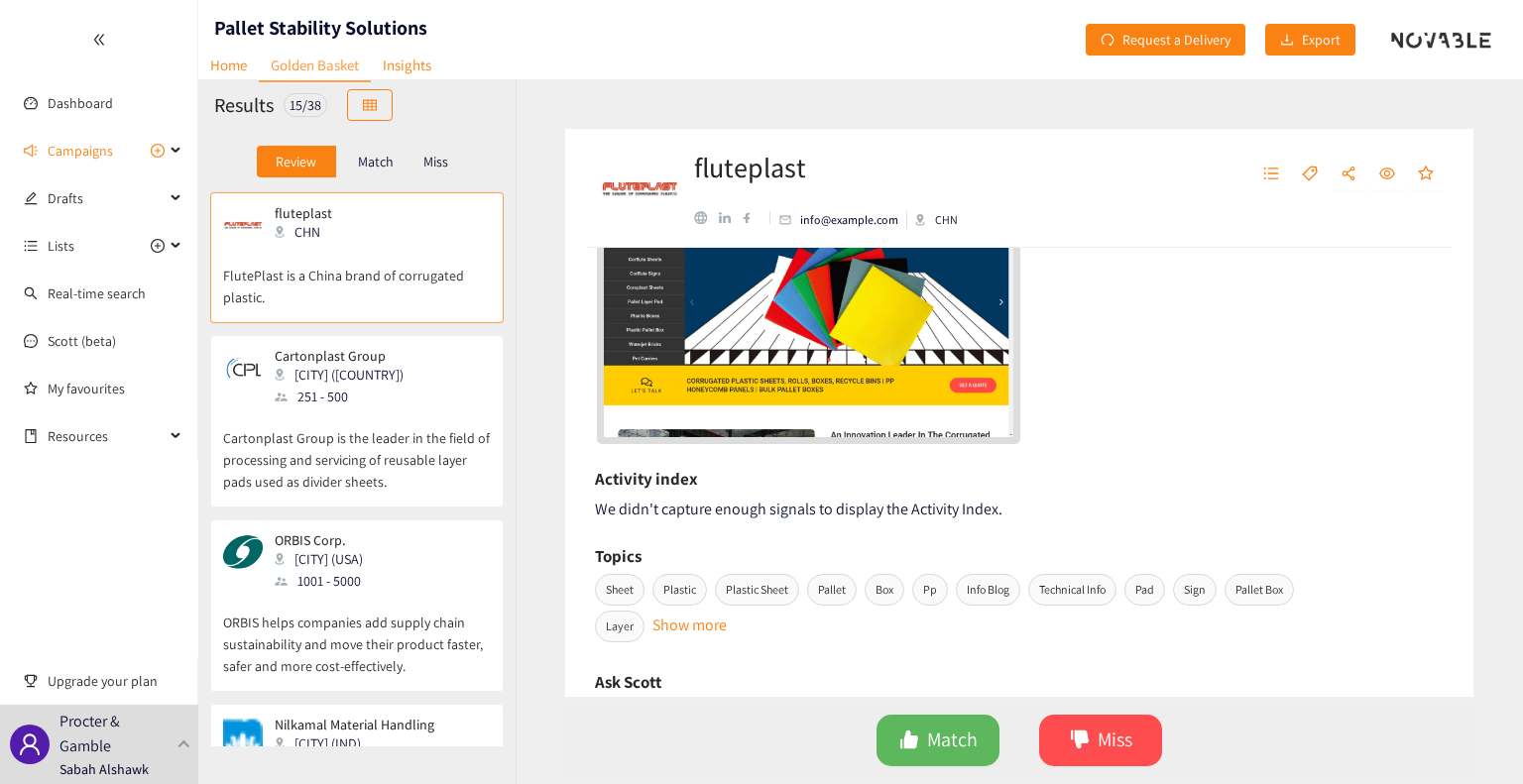 scroll, scrollTop: 99, scrollLeft: 0, axis: vertical 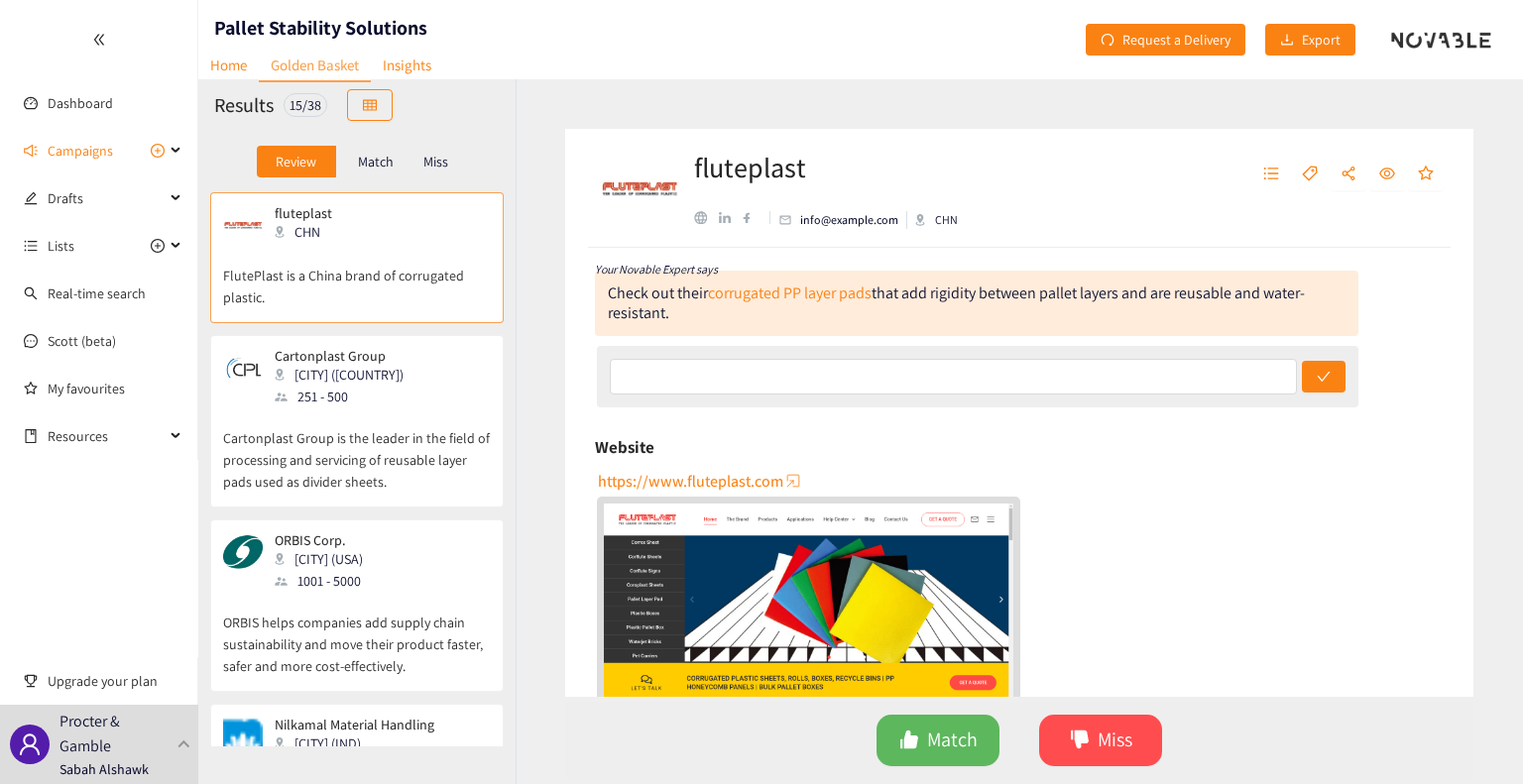 drag, startPoint x: 495, startPoint y: 782, endPoint x: 510, endPoint y: 784, distance: 15.132746 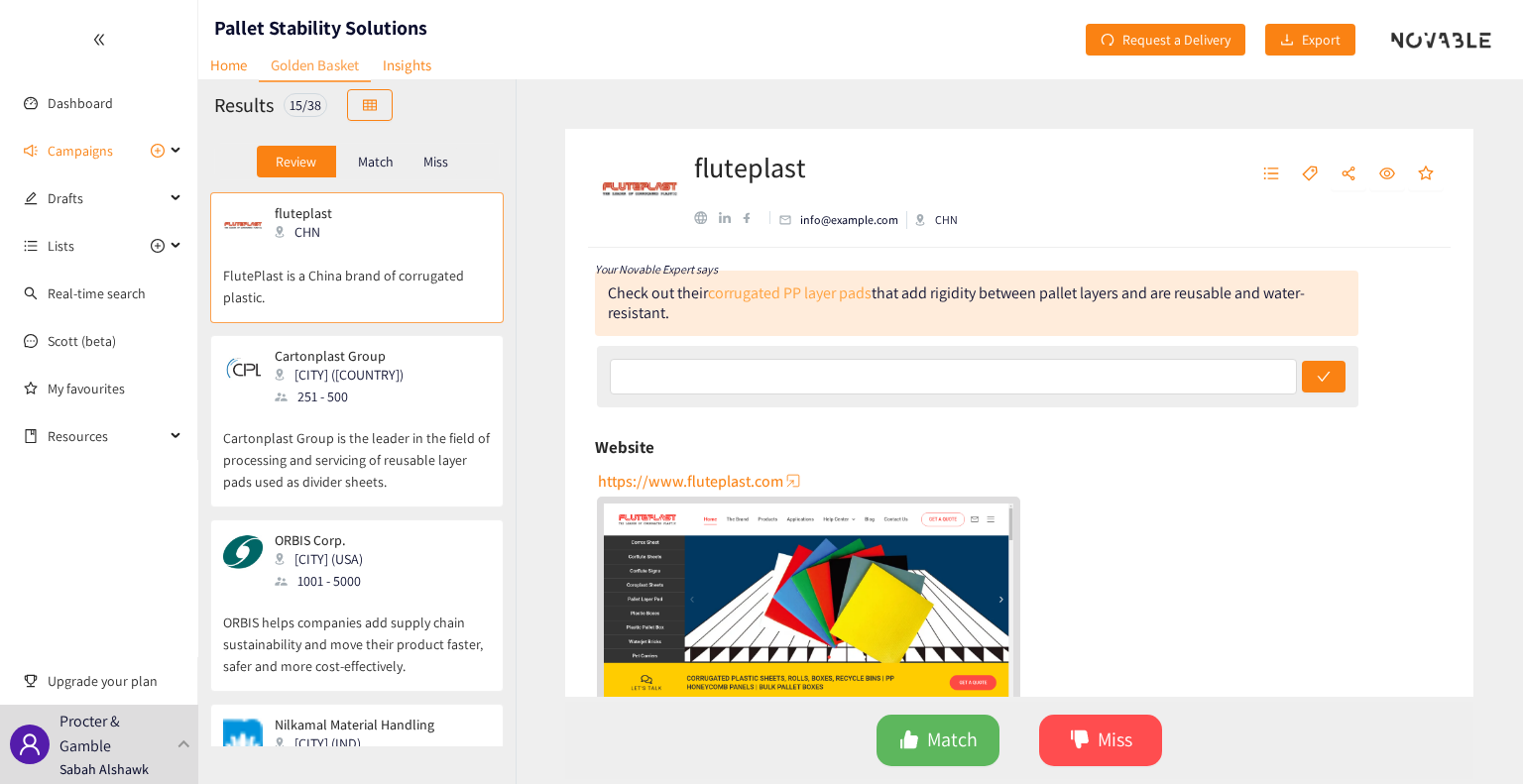 click on "corrugated PP layer pads" at bounding box center (789, 292) 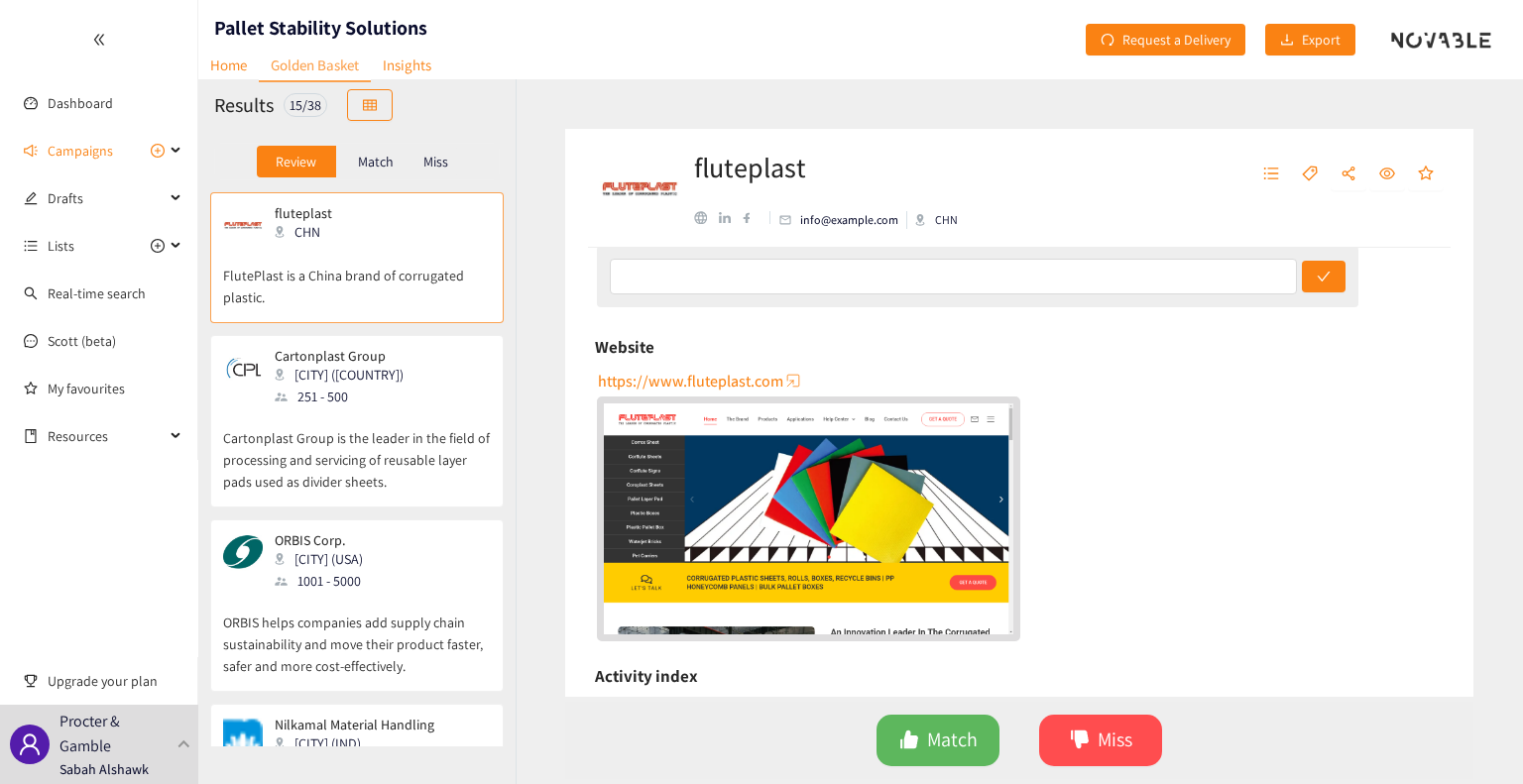 scroll, scrollTop: 0, scrollLeft: 0, axis: both 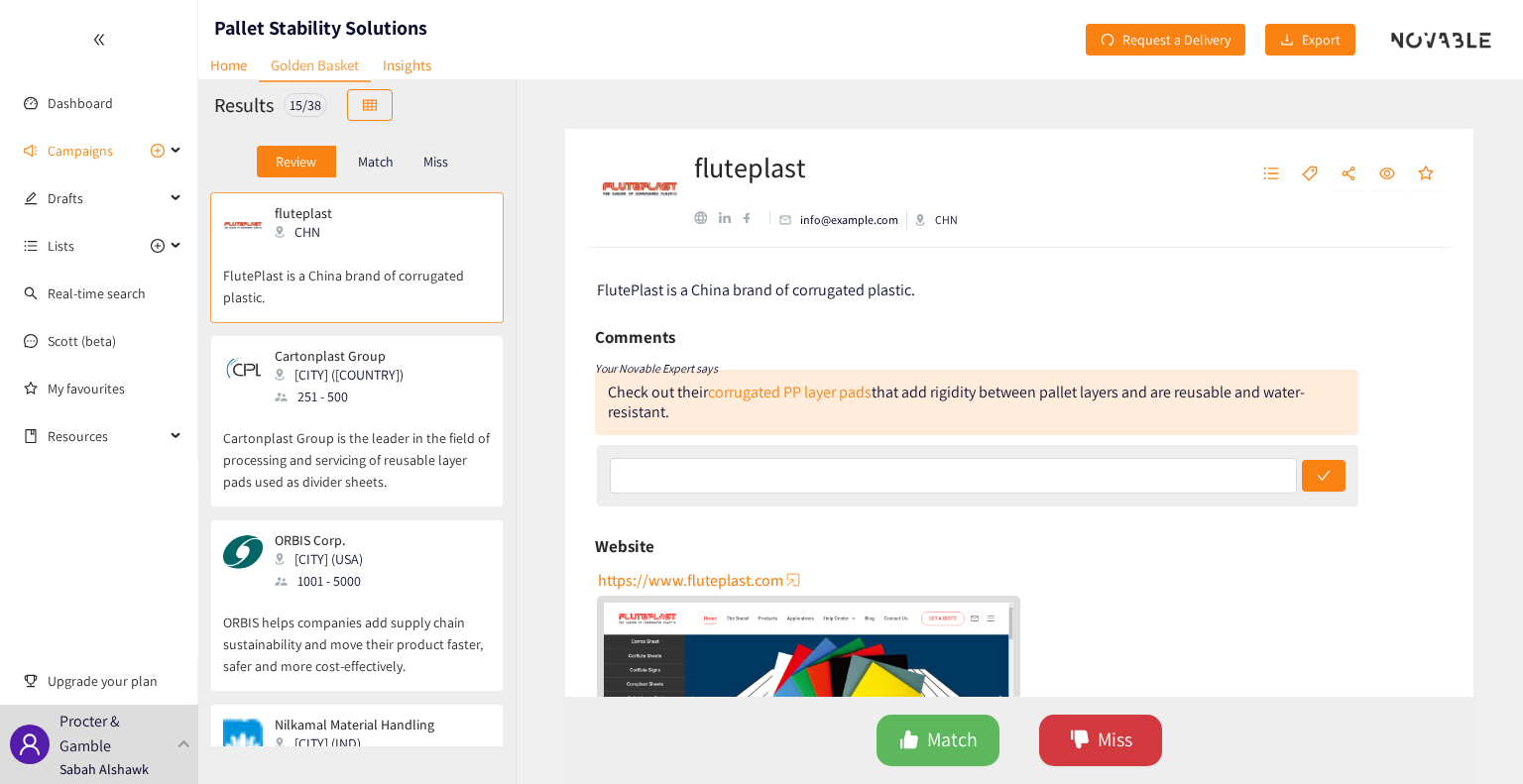 click on "Miss" at bounding box center [1101, 740] 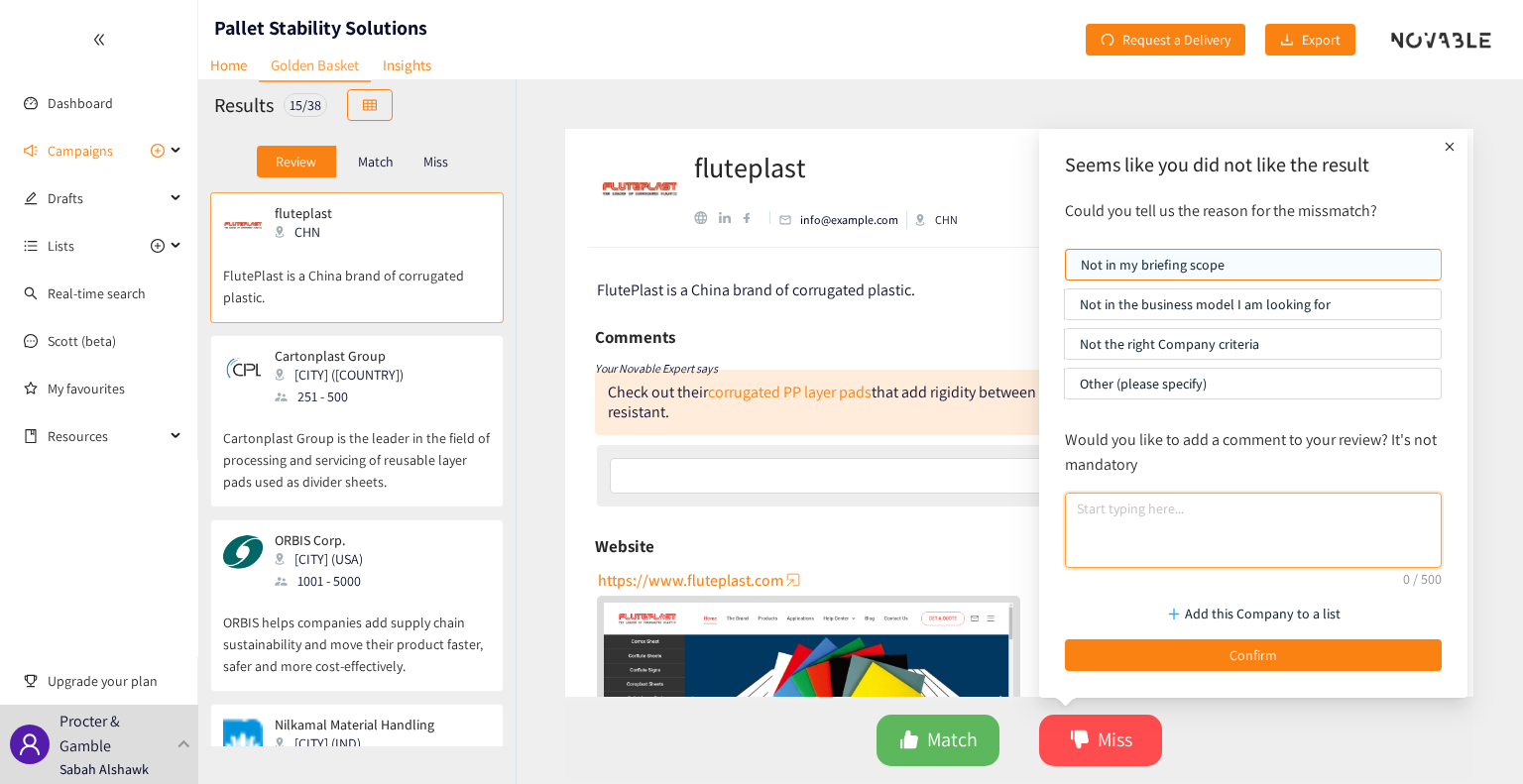 click at bounding box center (1253, 530) 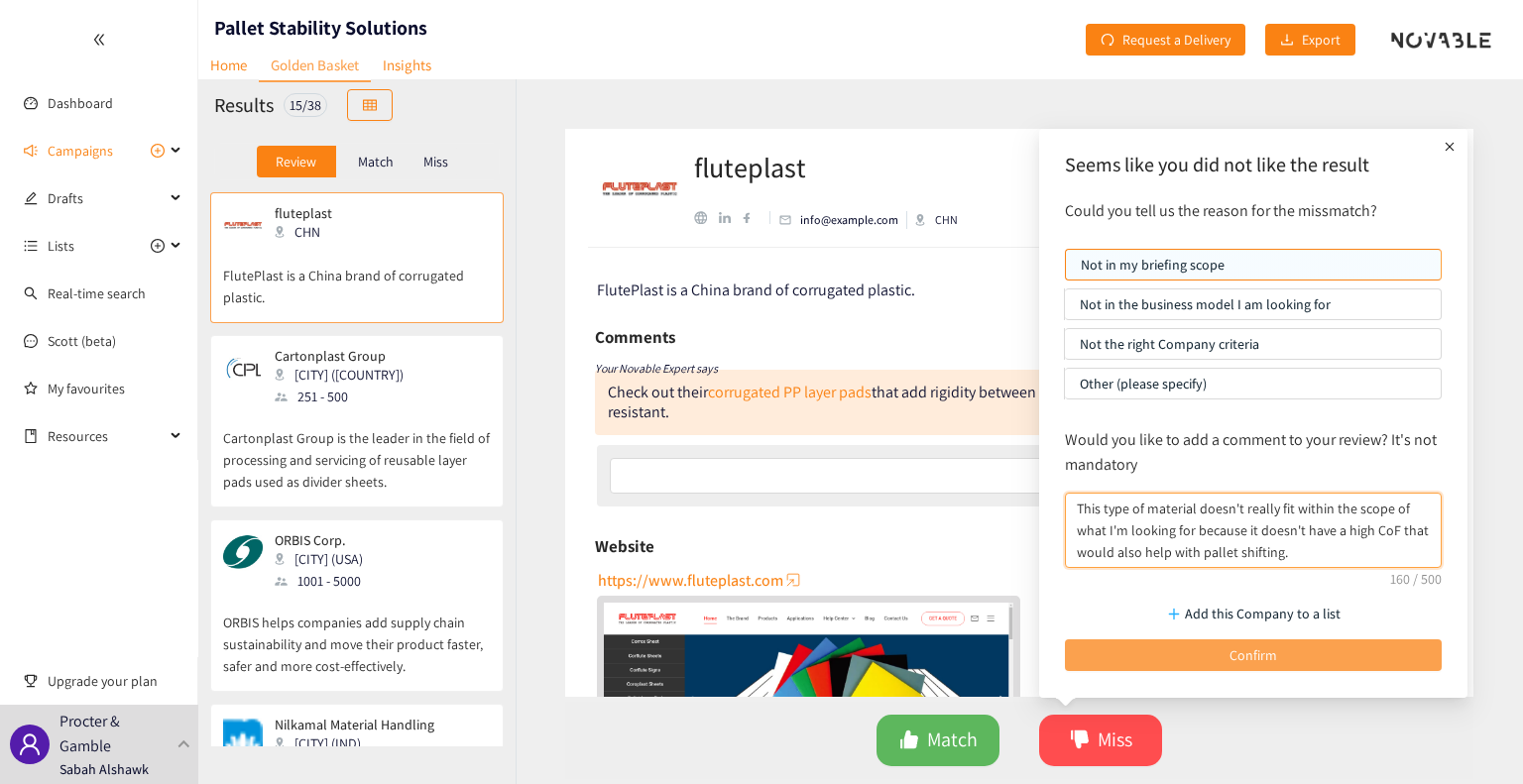 type on "This type of material doesn't really fit within the scope of what I'm looking for because it doesn't have a high CoF that would also help with pallet shifting." 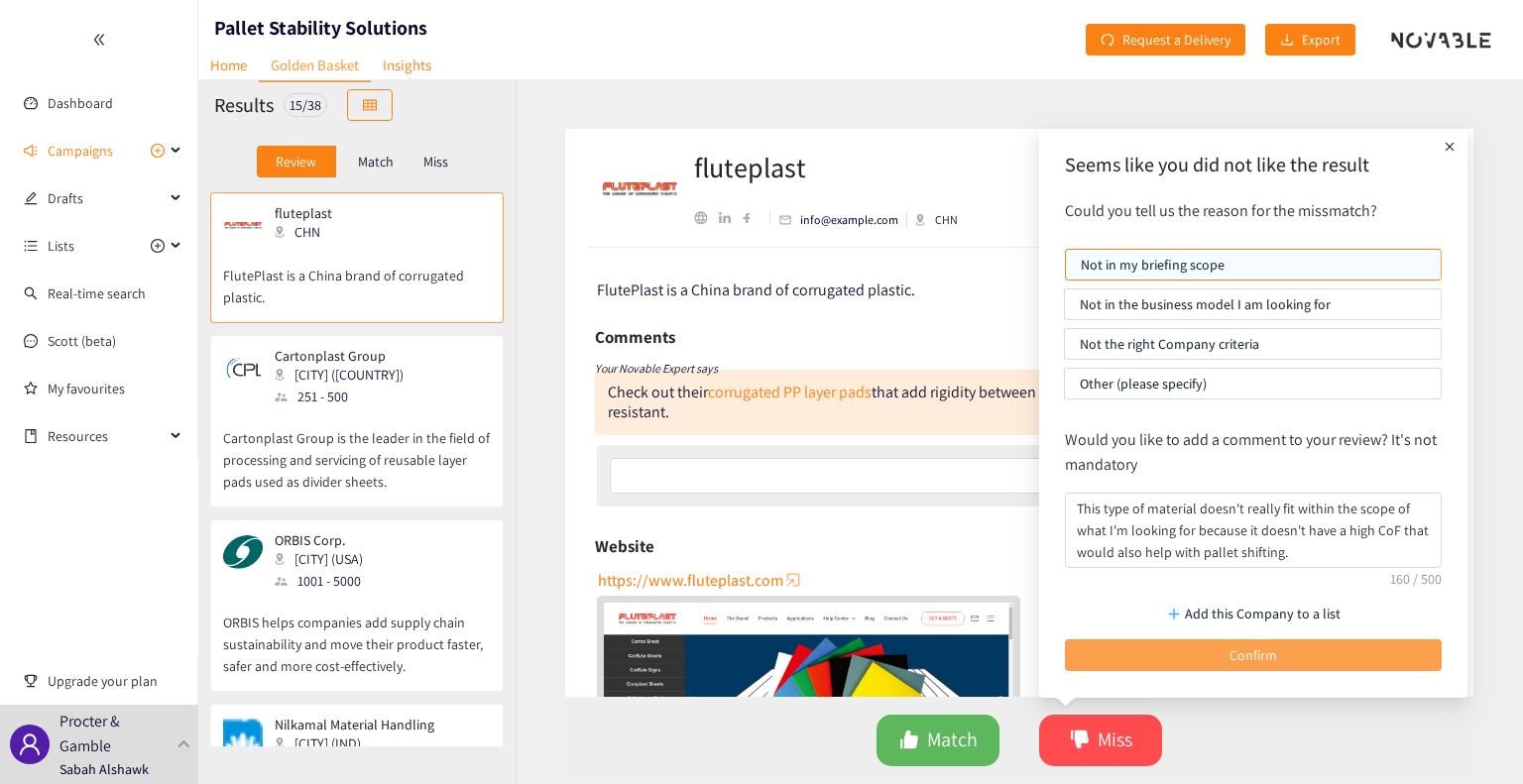 click on "Confirm" at bounding box center [1253, 655] 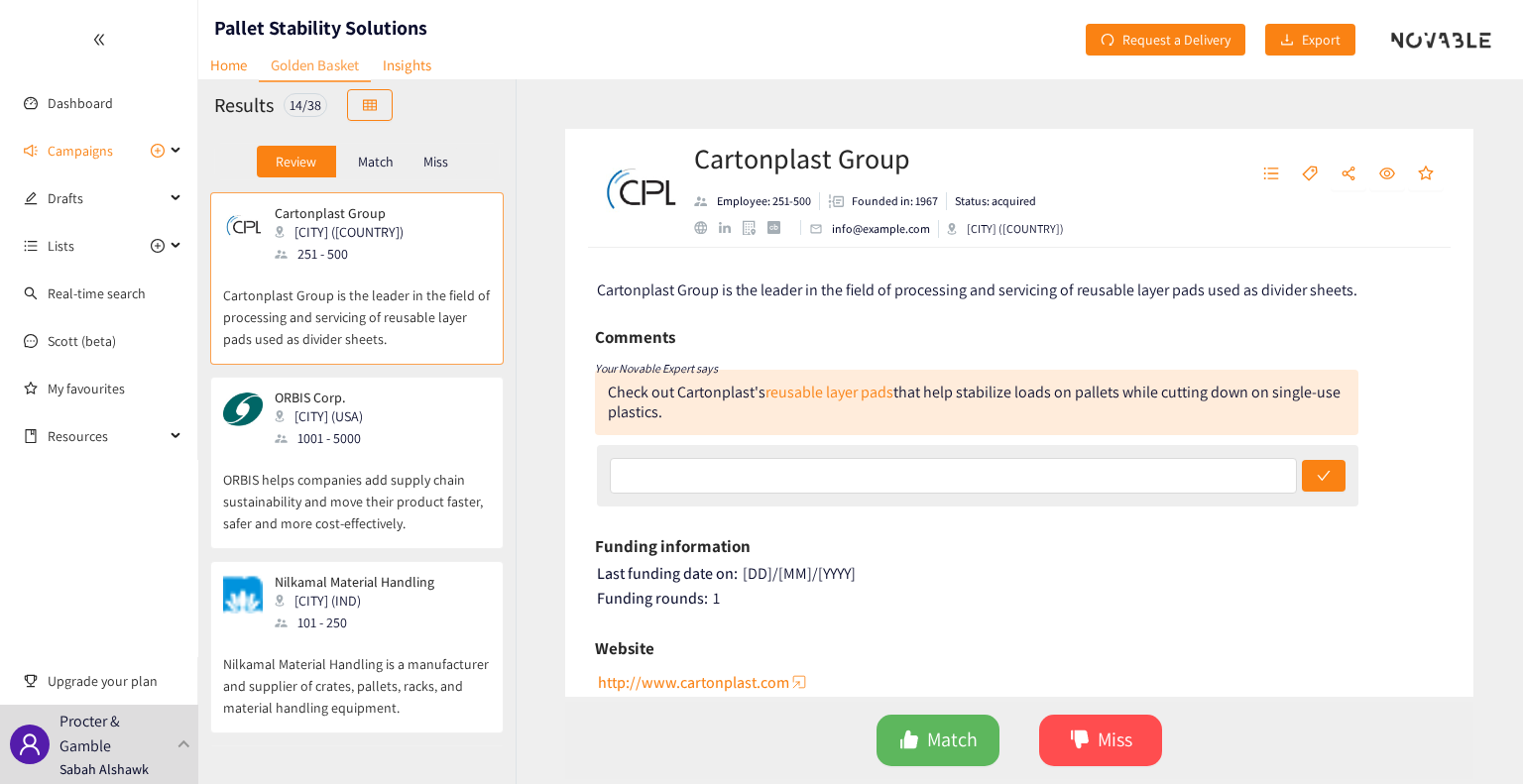 click on "Miss" at bounding box center [435, 162] 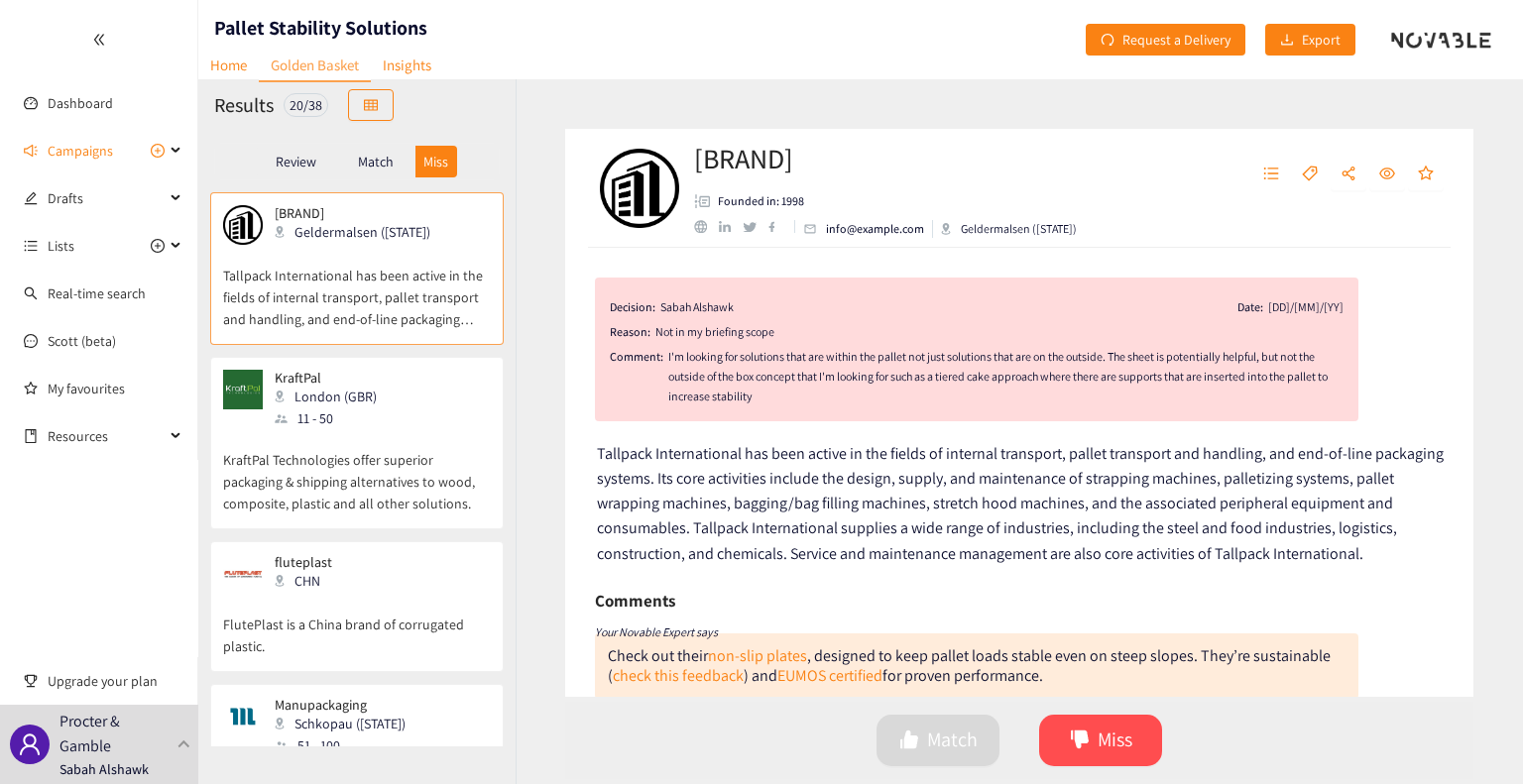 scroll, scrollTop: 198, scrollLeft: 0, axis: vertical 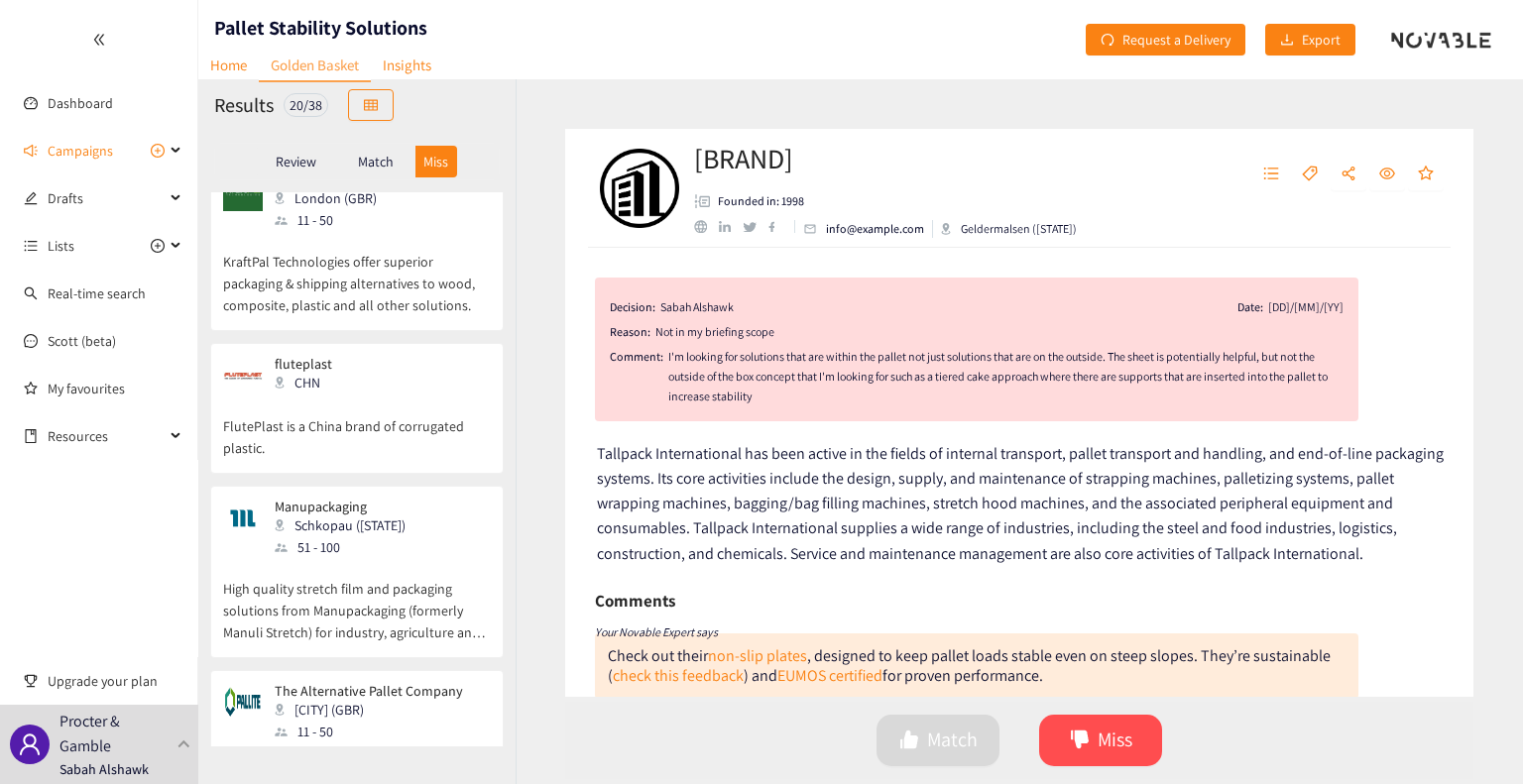click on "Tallpack Geldermalsen ([STATE]) Tallpack International has been active in the fields of internal transport, pallet transport and handling, and end-of-line packaging systems. Its core activities include the design, supply, and maintenance of strapping machines, palletizing systems, pallet wrapping machines, bagging/bag filling machines, stretch hood machines, and the associated peripheral equipment and consumables. Tallpack International supplies a wide range of industries, including the steel and food industries, logistics, construction, and chemicals. Service and maintenance management are also core activities of Tallpack International. KraftPal London ([STATE]) - [EMPLOYEE_COUNT] KraftPal Technologies offer superior packaging shipping alternatives to wood, composite, plastic and all other solutions. fluteplast [COUNTRY] FlutePlast is a China brand of corrugated plastic. Manupackaging Schkopau ([STATE]) [EMPLOYEE_COUNT] - [EMPLOYEE_COUNT] The Alternative Pallet Company Wellingborough ([STATE]) - [EMPLOYEE_COUNT] Smurfit Kappa Dublin ([STATE]) Naeco" at bounding box center (357, 469) 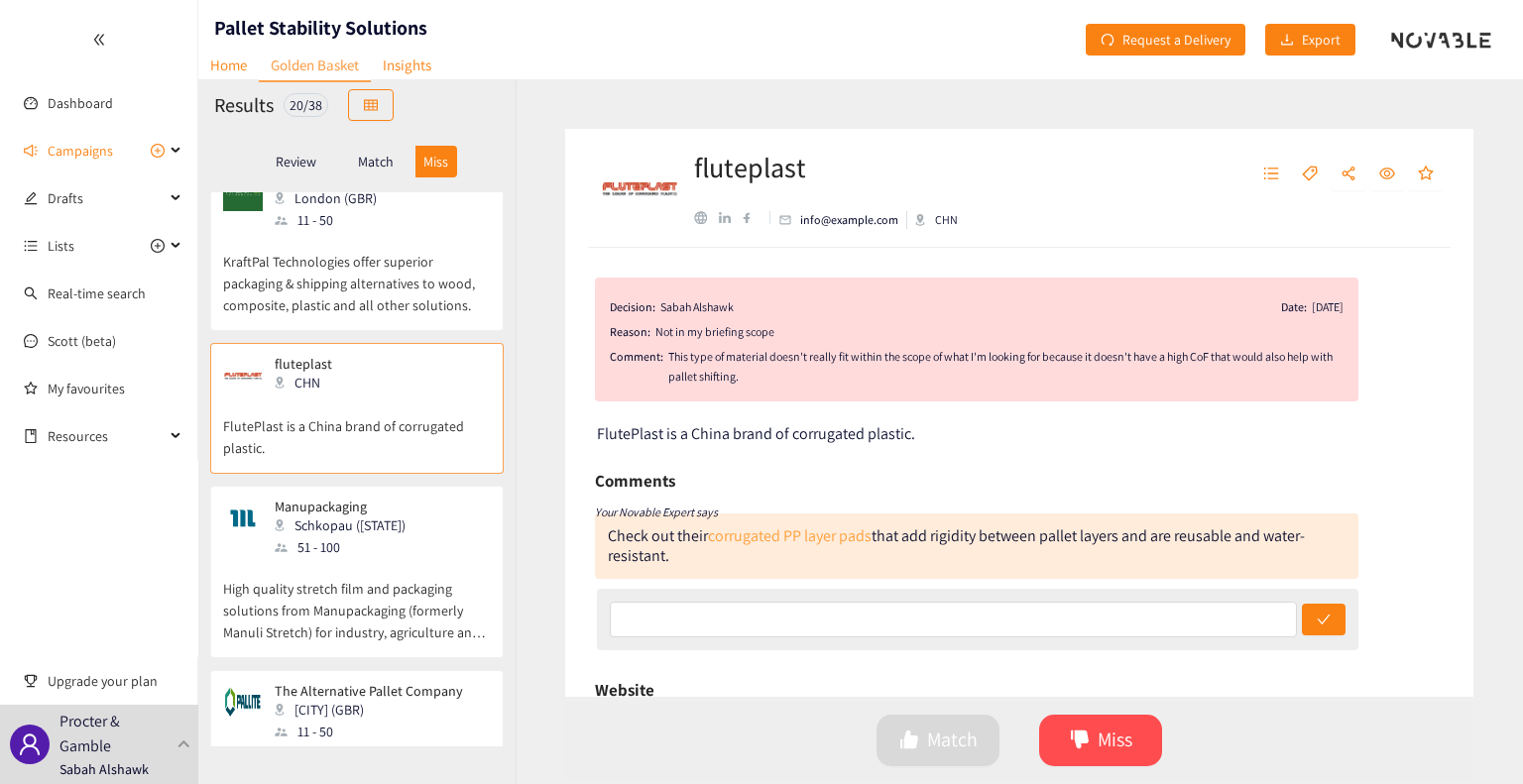 click on "corrugated PP layer pads" at bounding box center [789, 535] 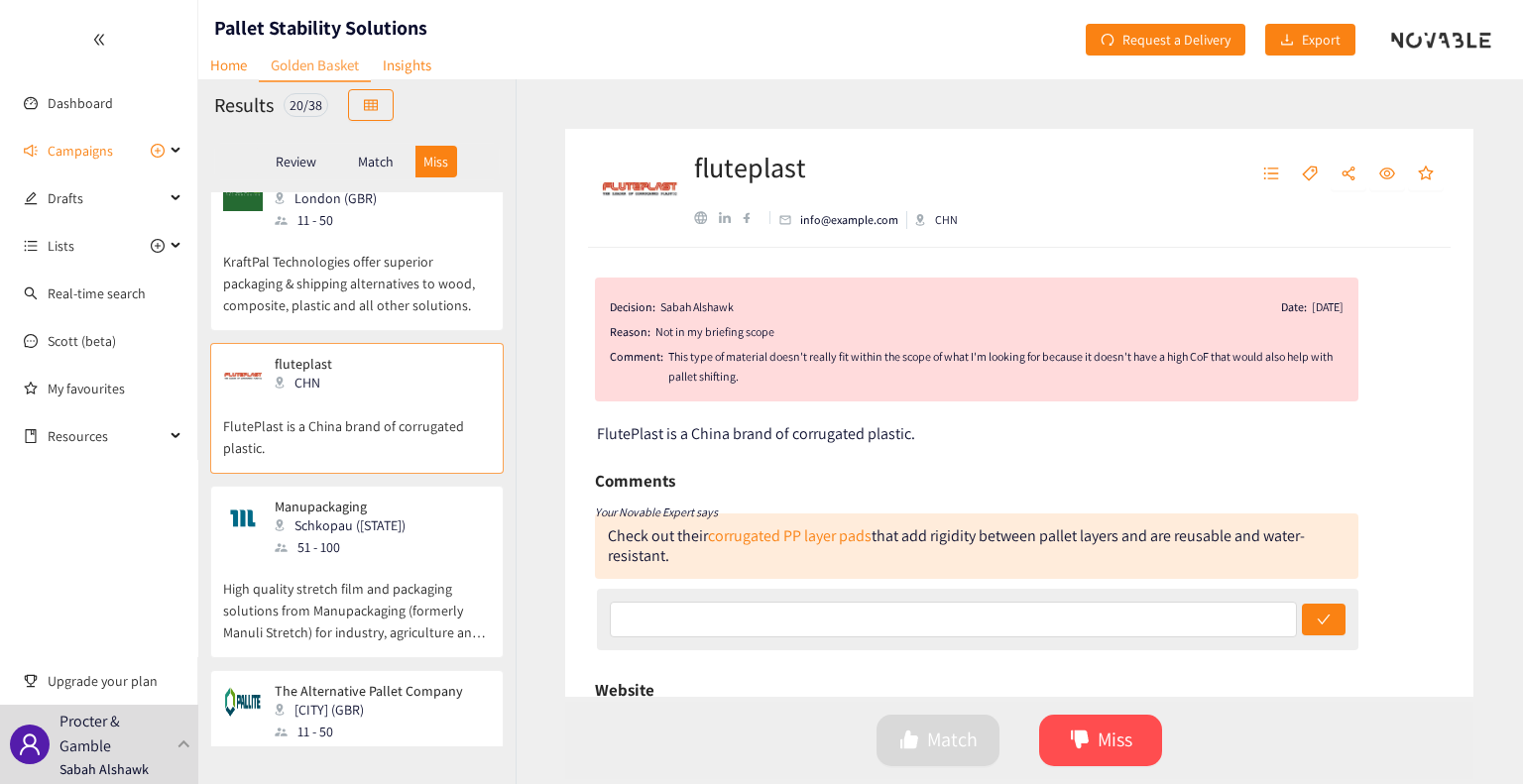click on "Review" at bounding box center [295, 162] 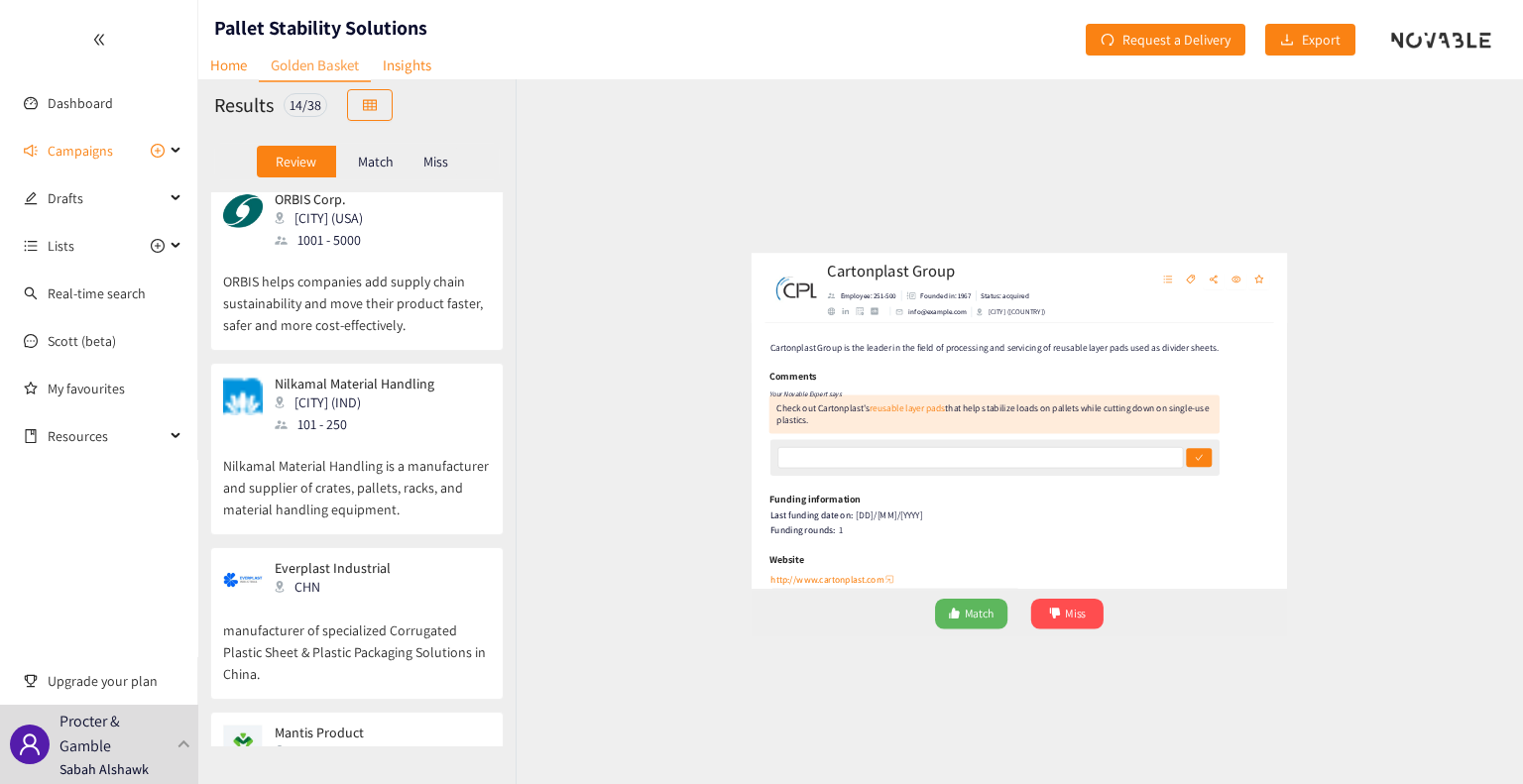 scroll, scrollTop: 0, scrollLeft: 0, axis: both 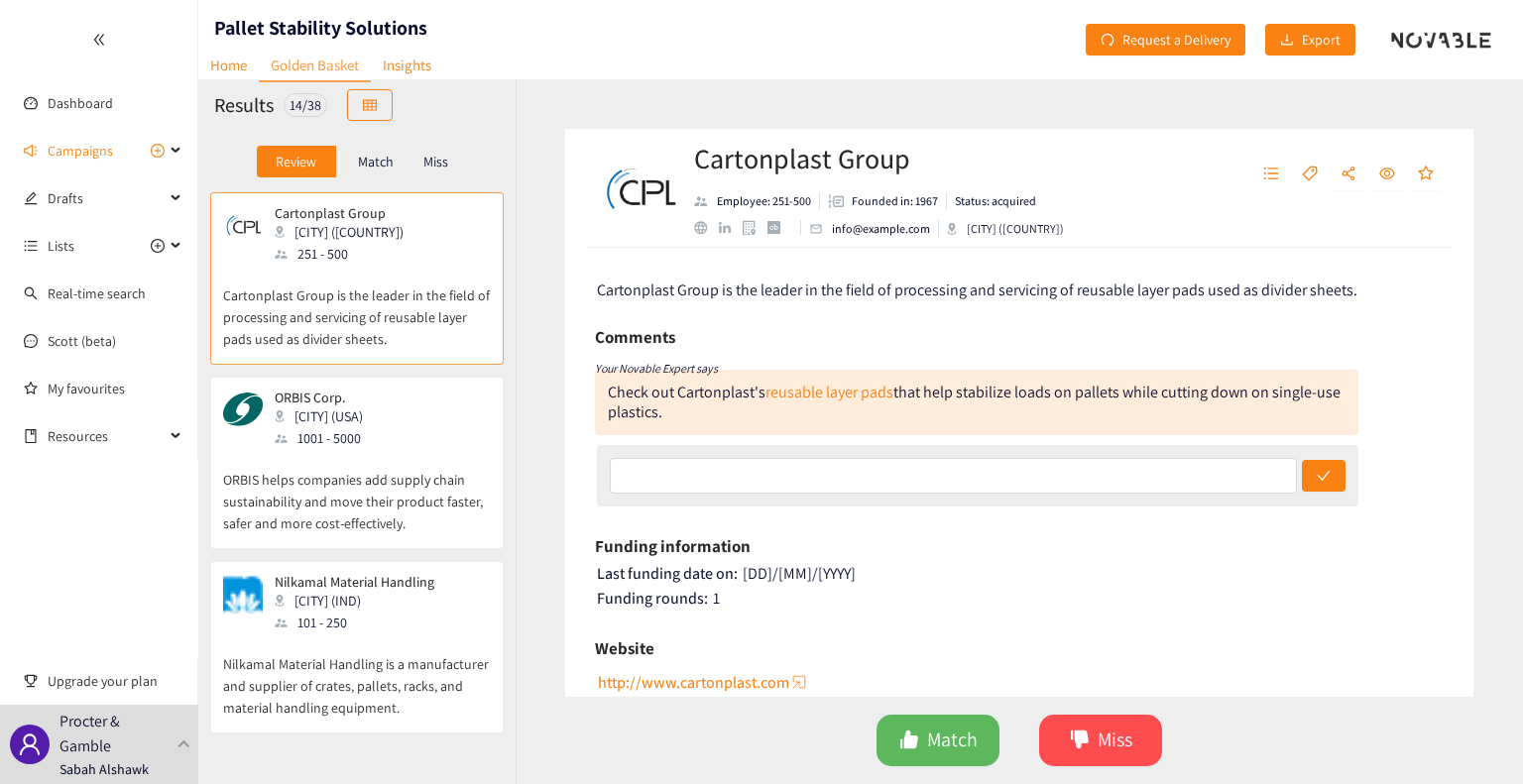 click on "Cartonplast Group is the leader in the field of processing and servicing of reusable layer pads used as divider sheets." at bounding box center [357, 307] 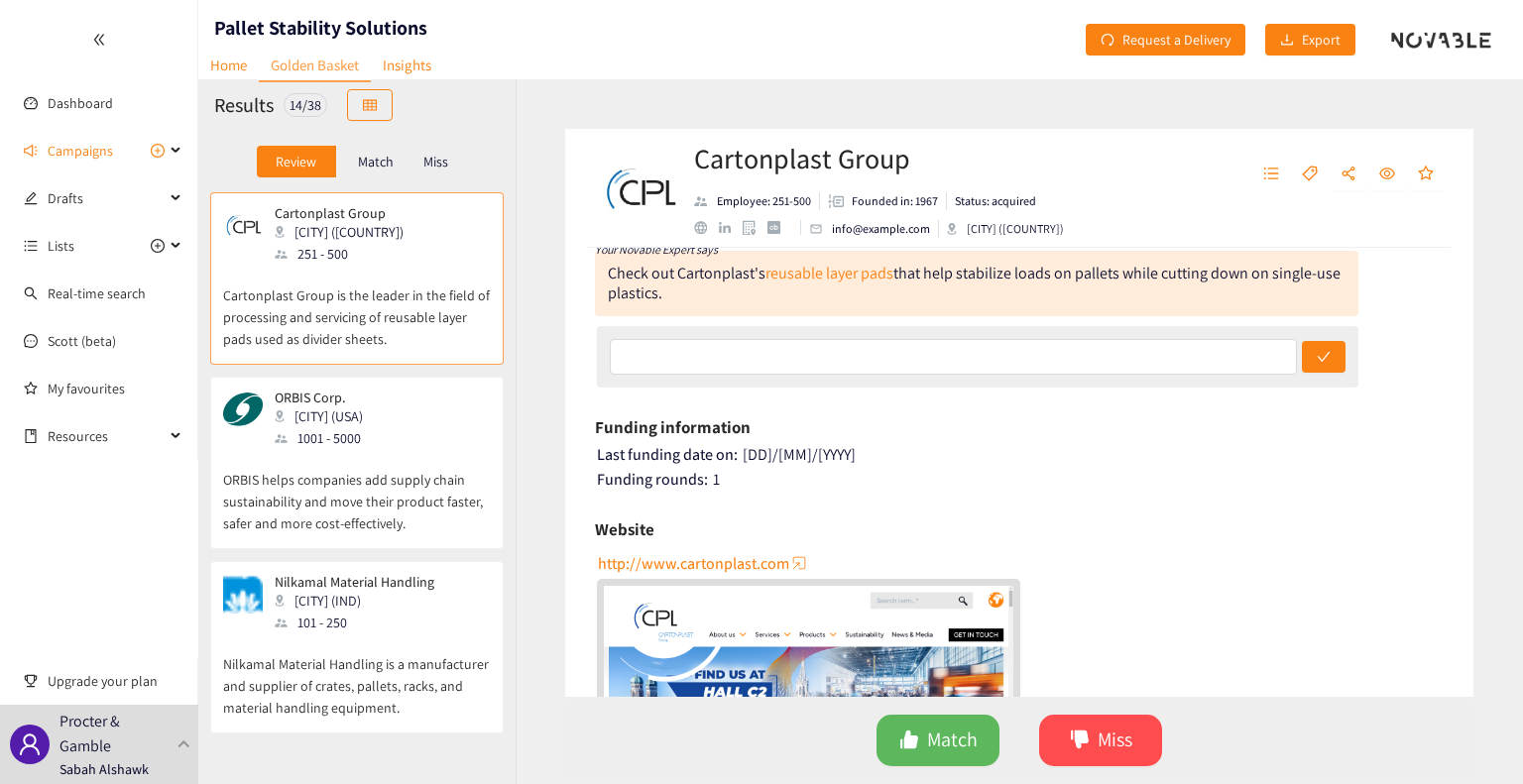 scroll, scrollTop: 0, scrollLeft: 0, axis: both 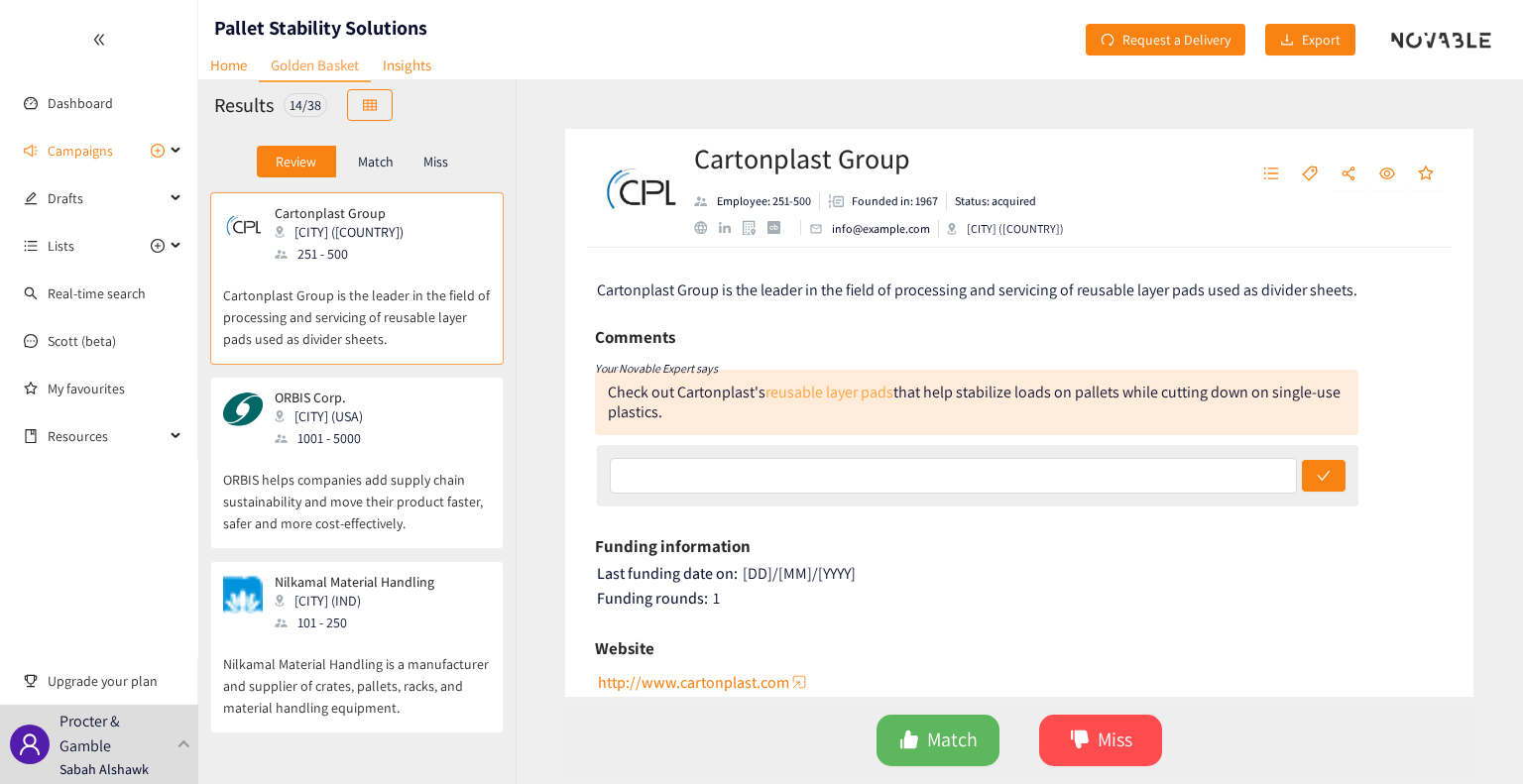 click on "reusable layer pads" at bounding box center (829, 392) 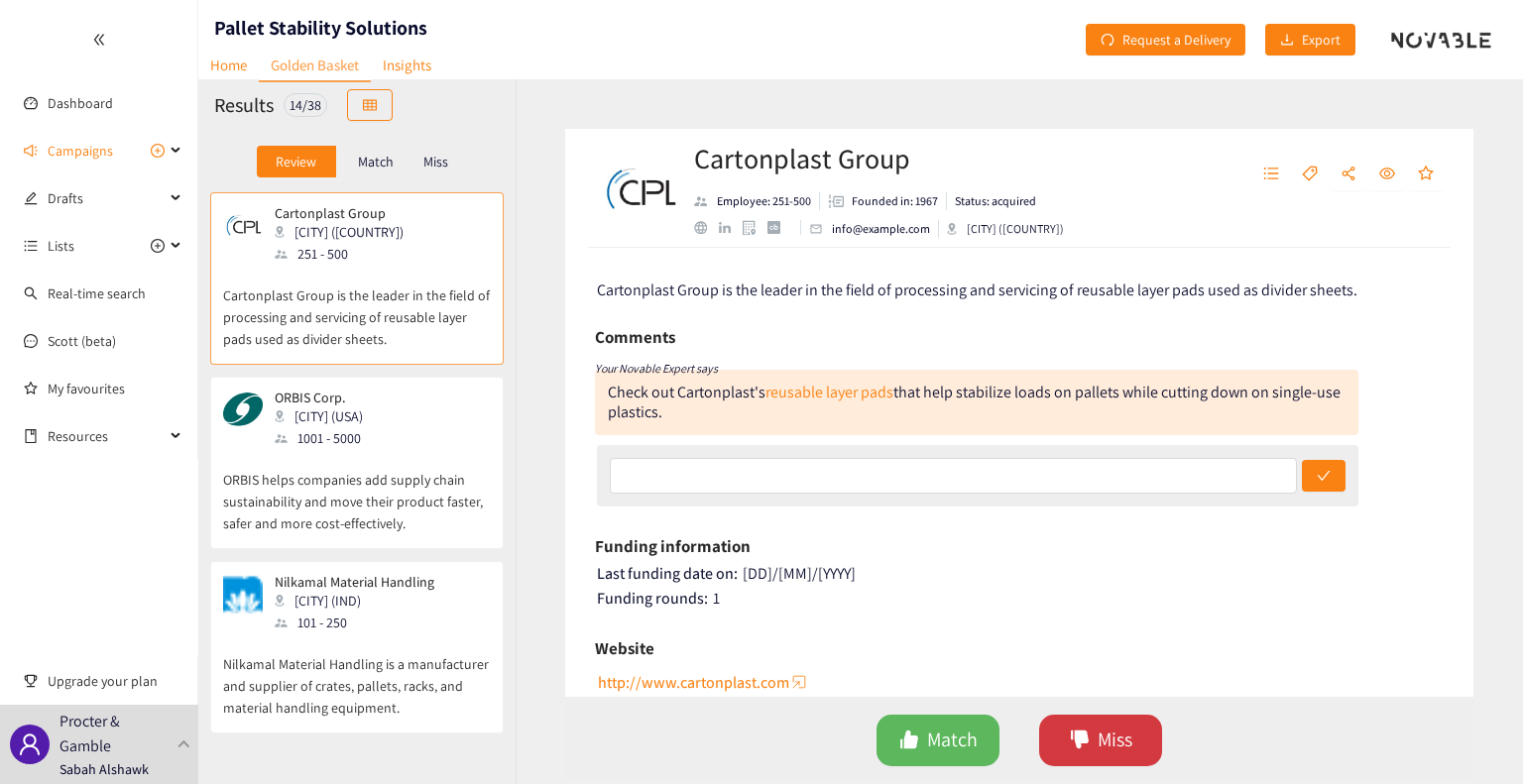 click on "Miss" at bounding box center (1101, 740) 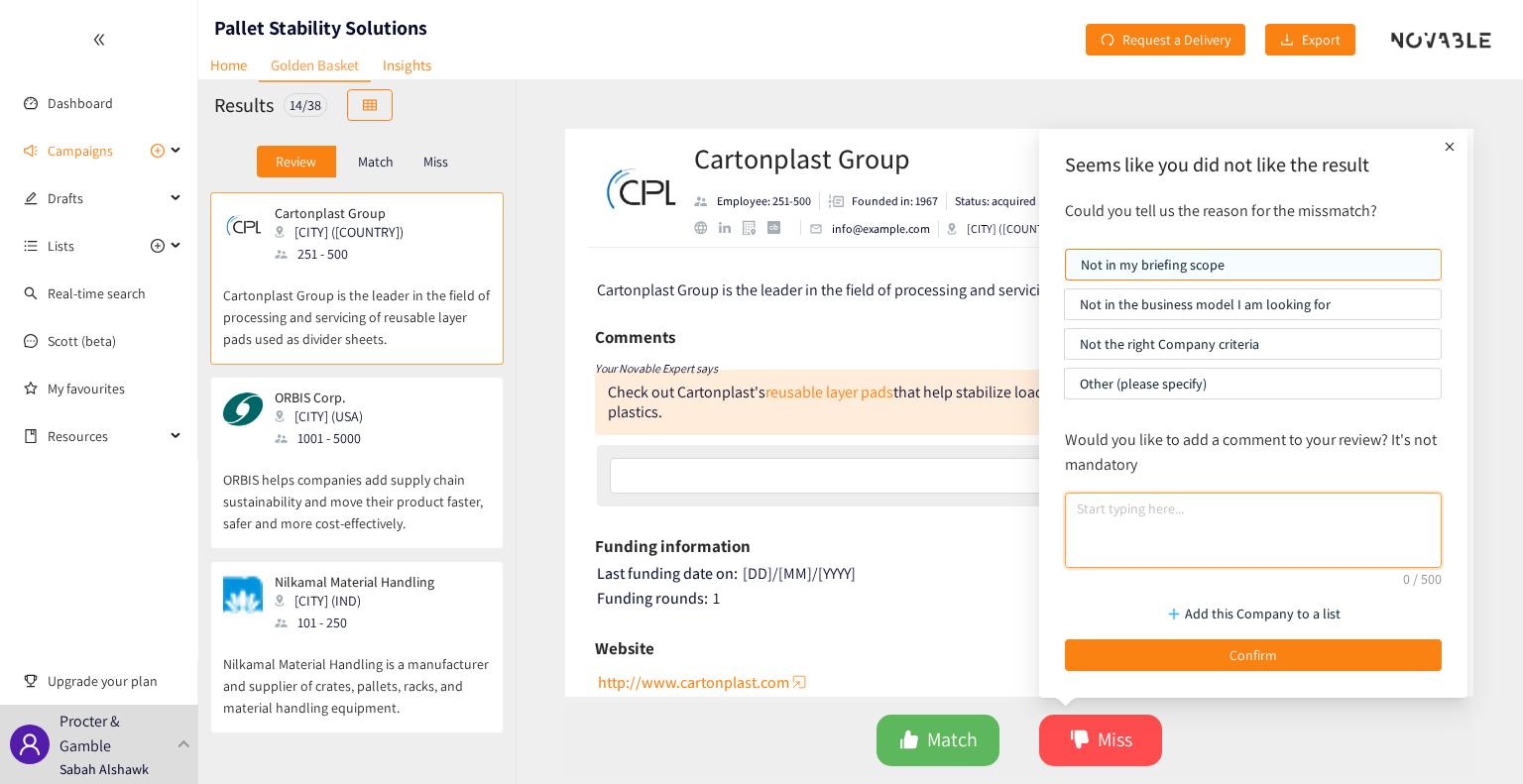click at bounding box center [1253, 530] 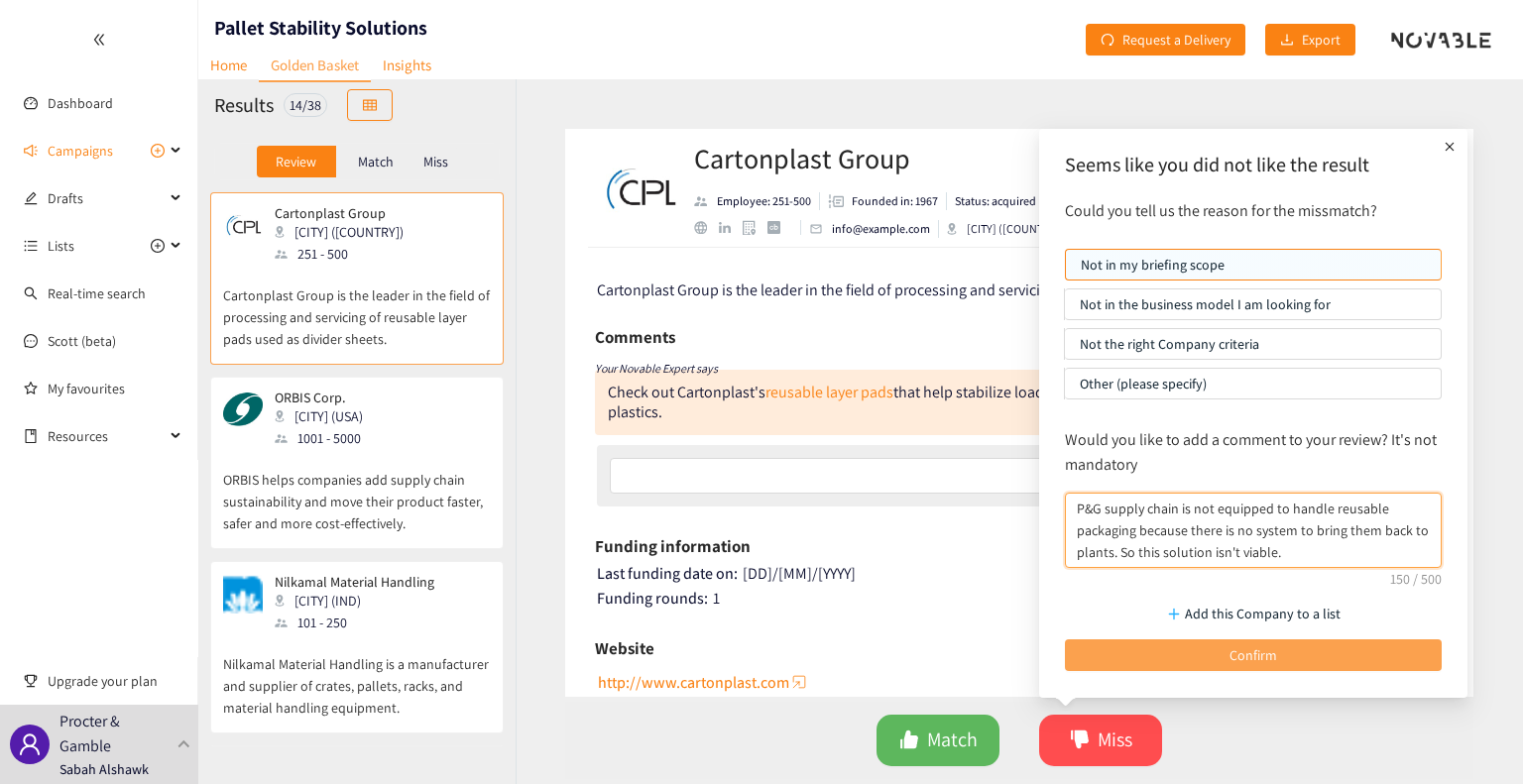 type on "P&G supply chain is not equipped to handle reusable packaging because there is no system to bring them back to plants. So this solution isn't viable." 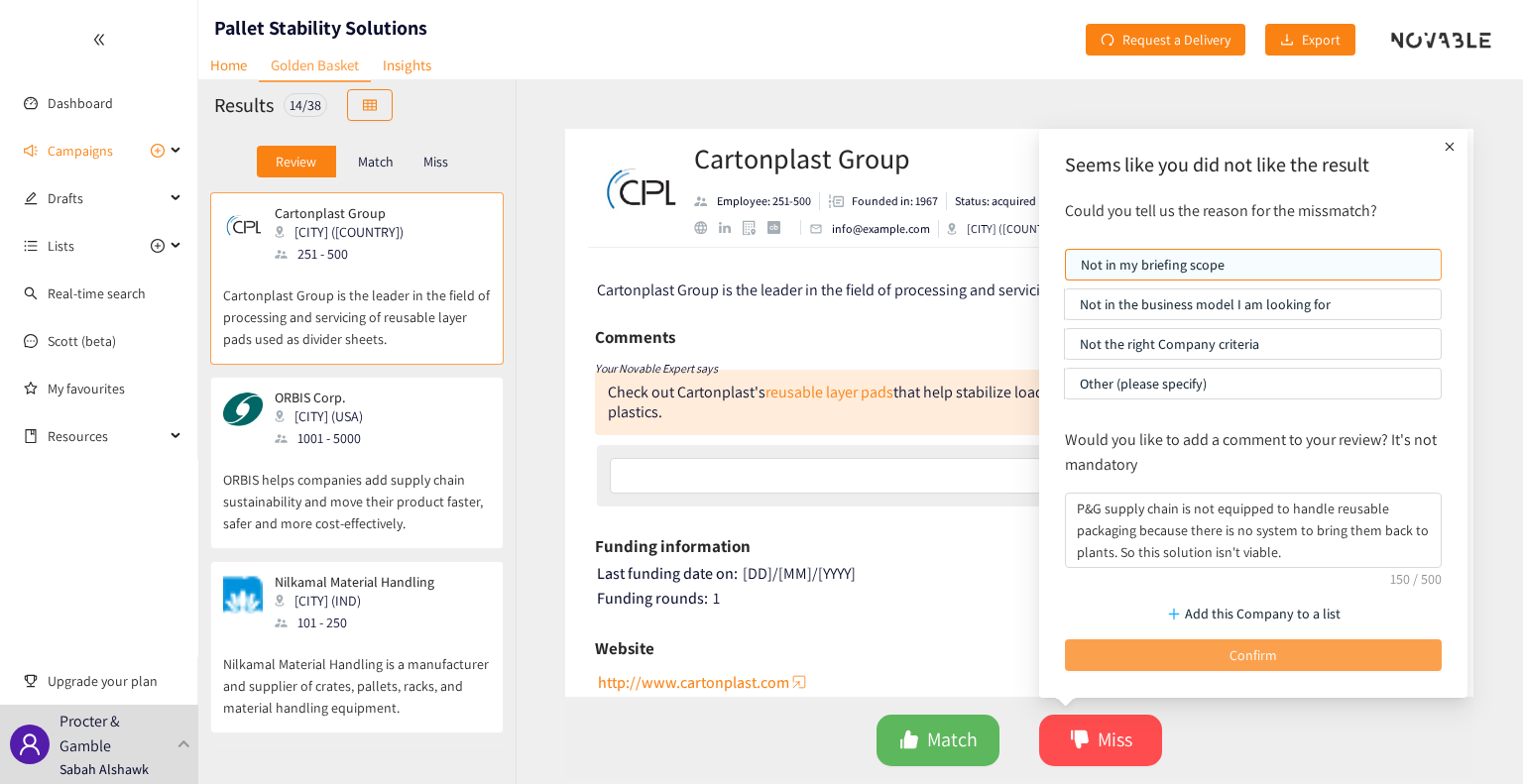 click on "Confirm" at bounding box center (1253, 655) 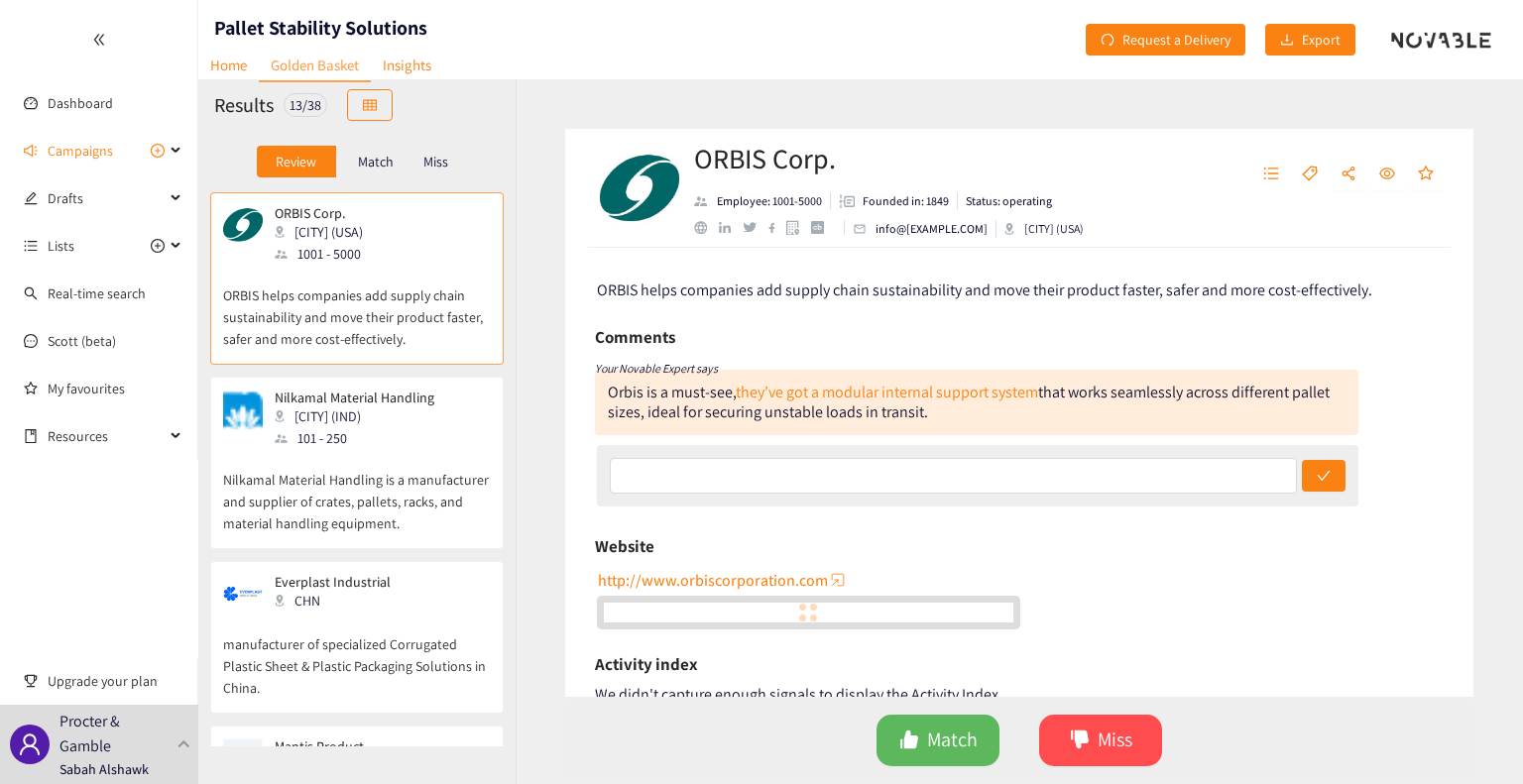 click on "Miss" at bounding box center (435, 162) 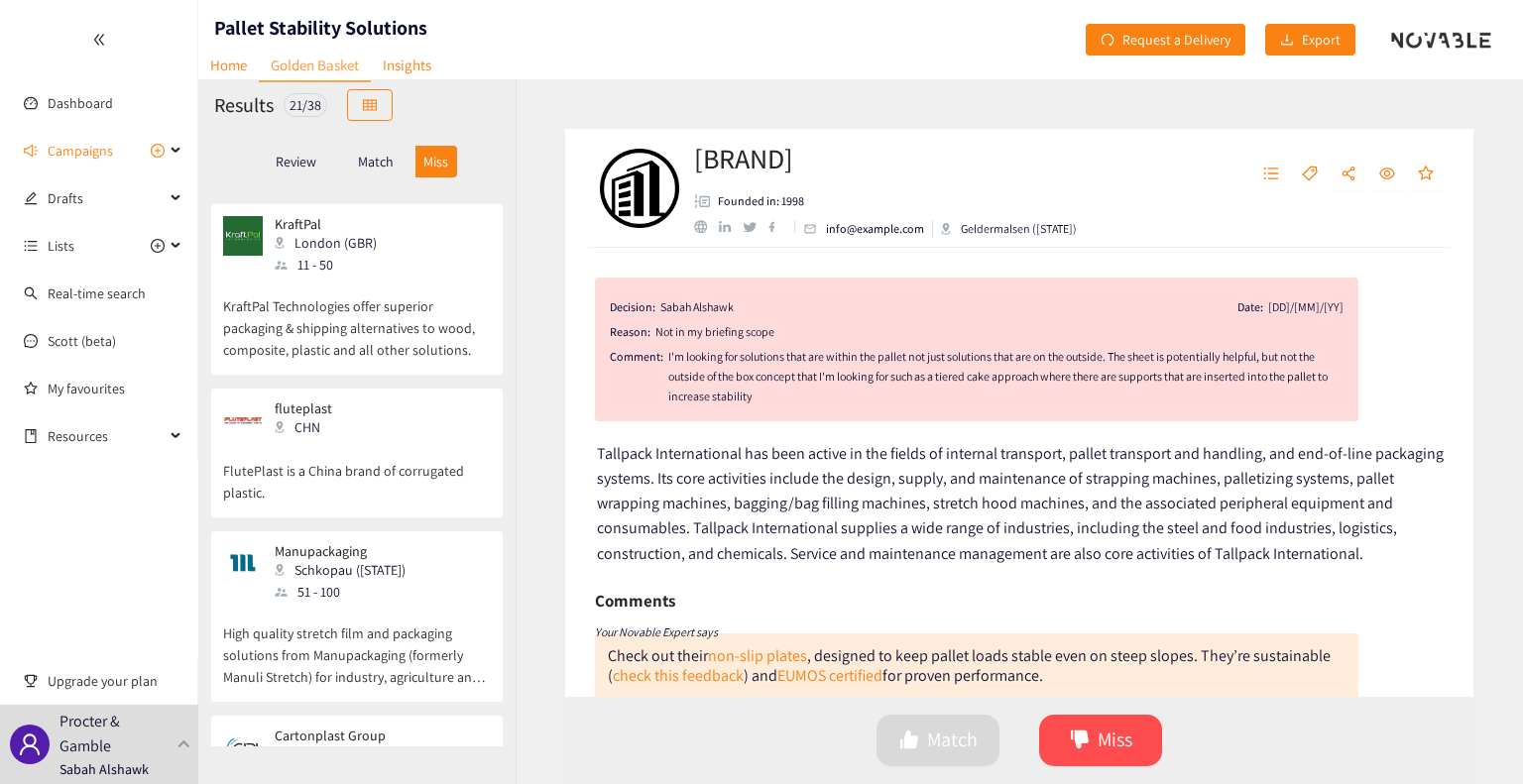 scroll, scrollTop: 297, scrollLeft: 0, axis: vertical 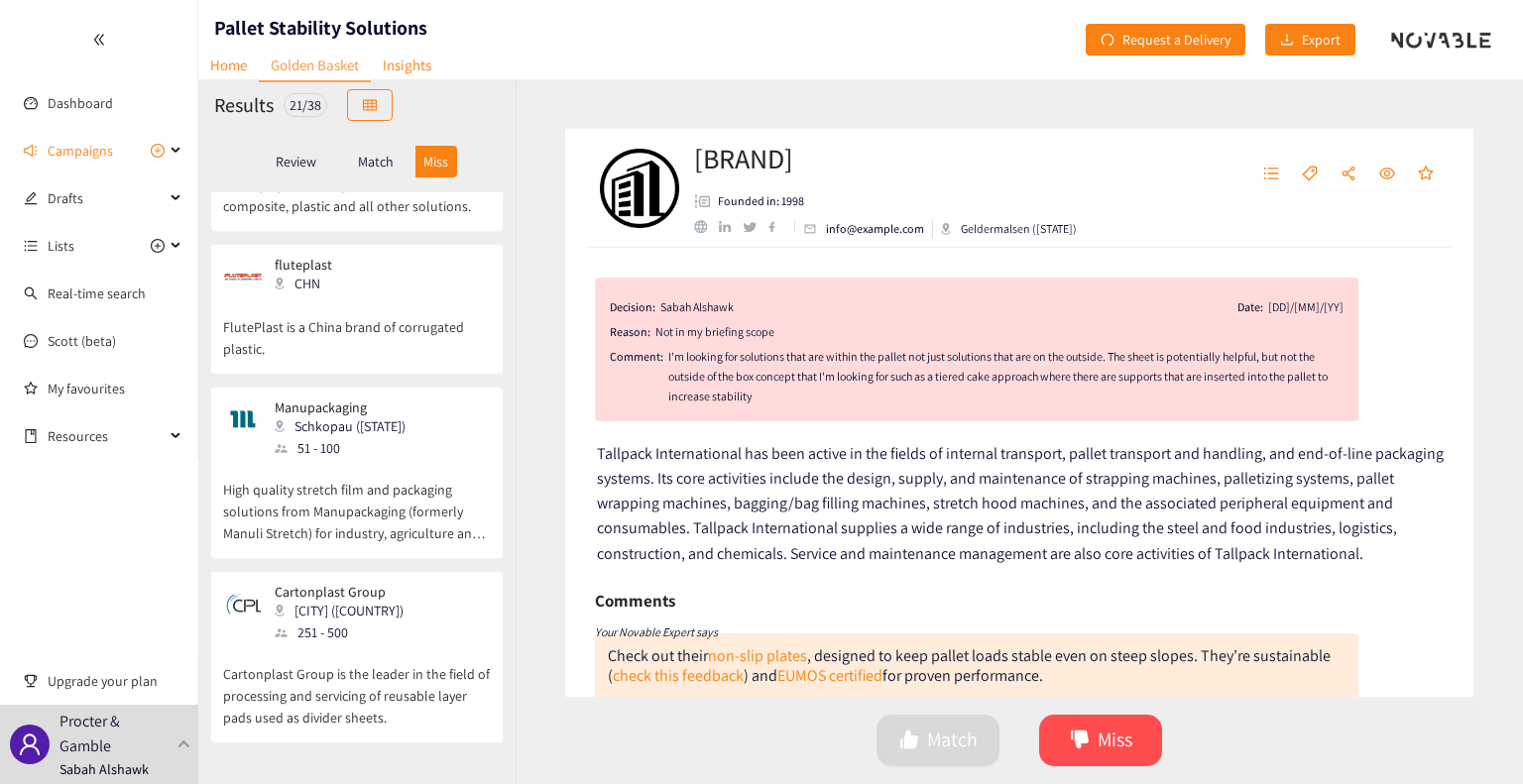 click on "High quality stretch film and packaging solutions from Manupackaging (formerly Manuli Stretch) for industry, agriculture and trade Contact us now!" at bounding box center (357, 502) 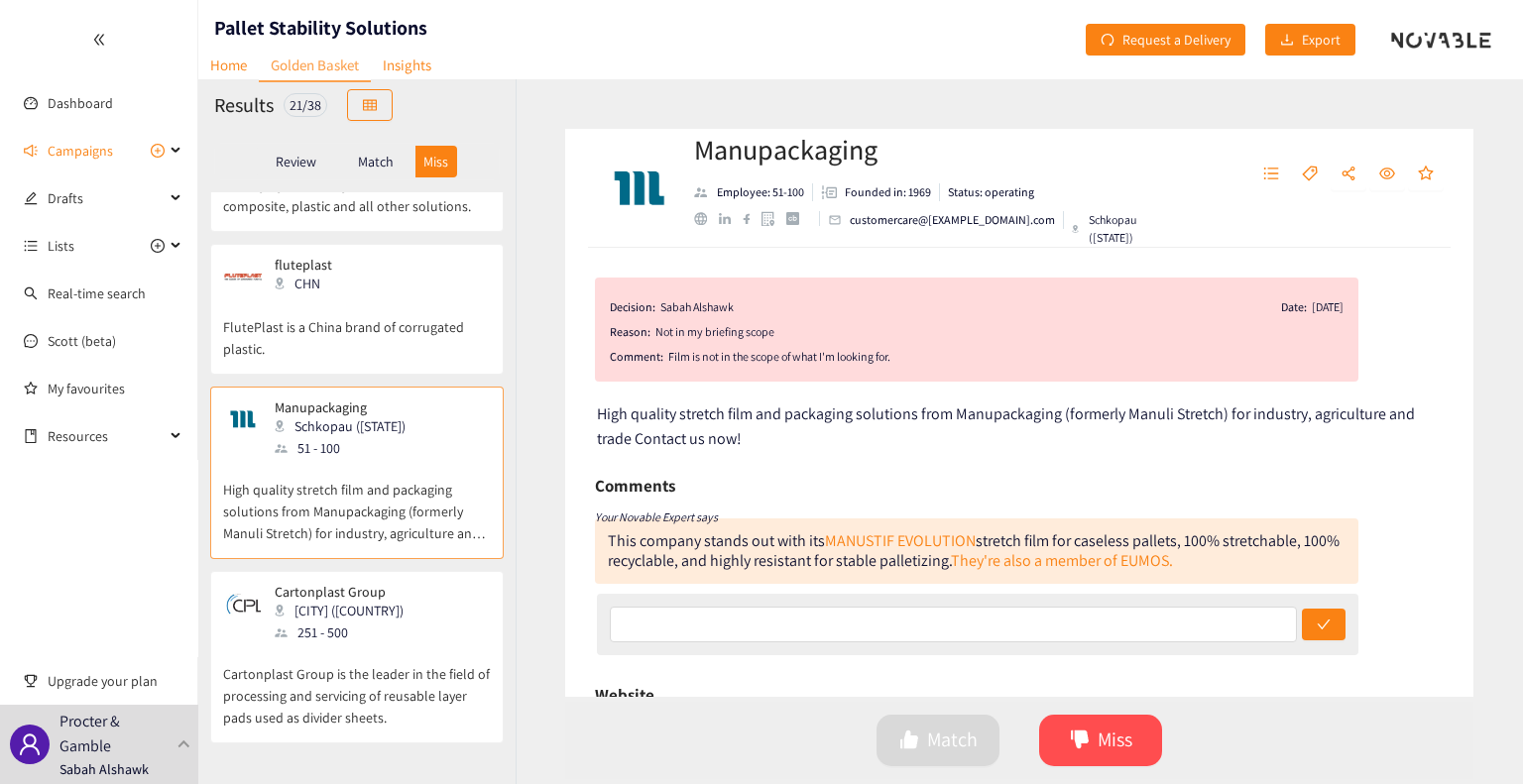 click on "251 - 500" at bounding box center (345, 632) 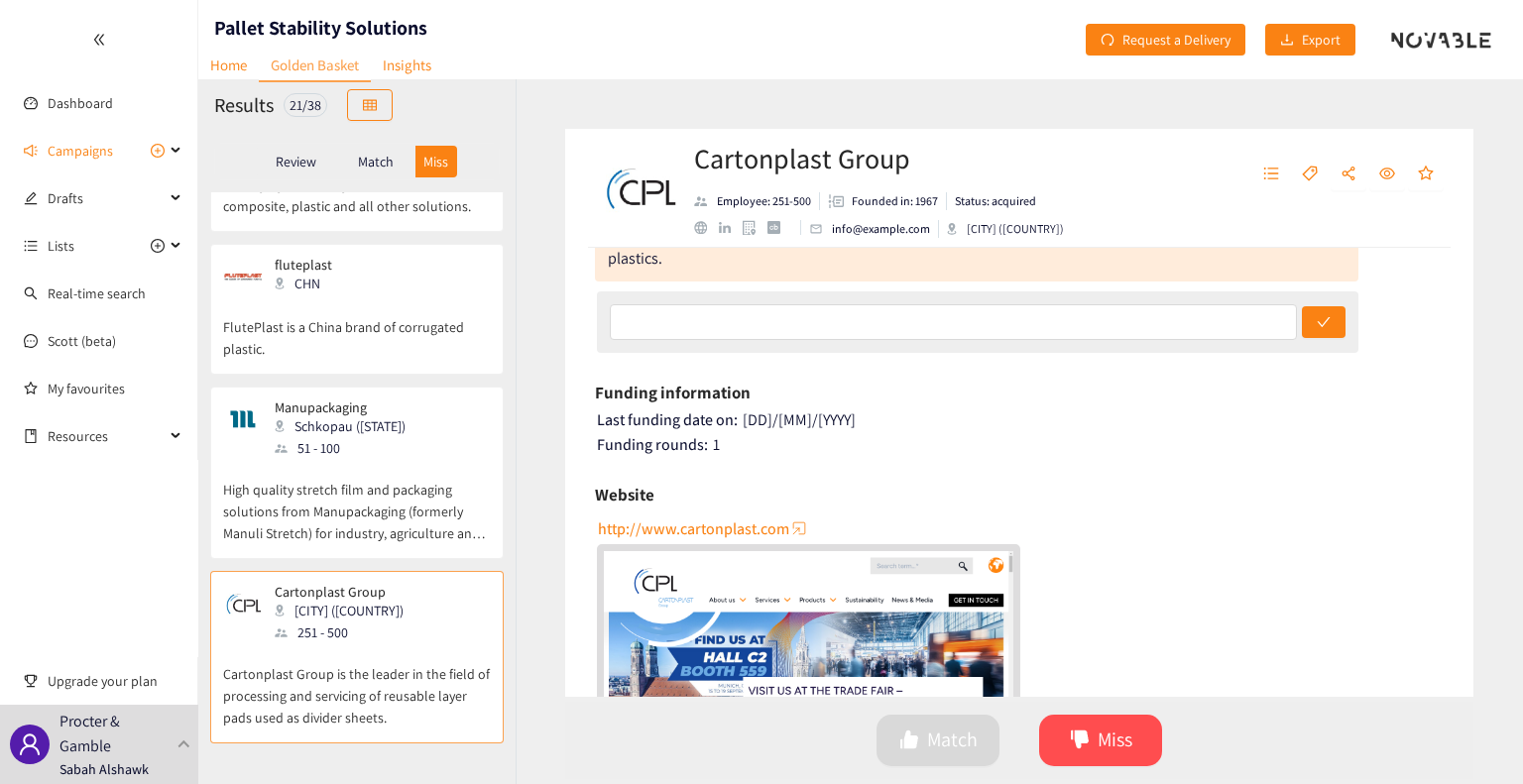 scroll, scrollTop: 0, scrollLeft: 0, axis: both 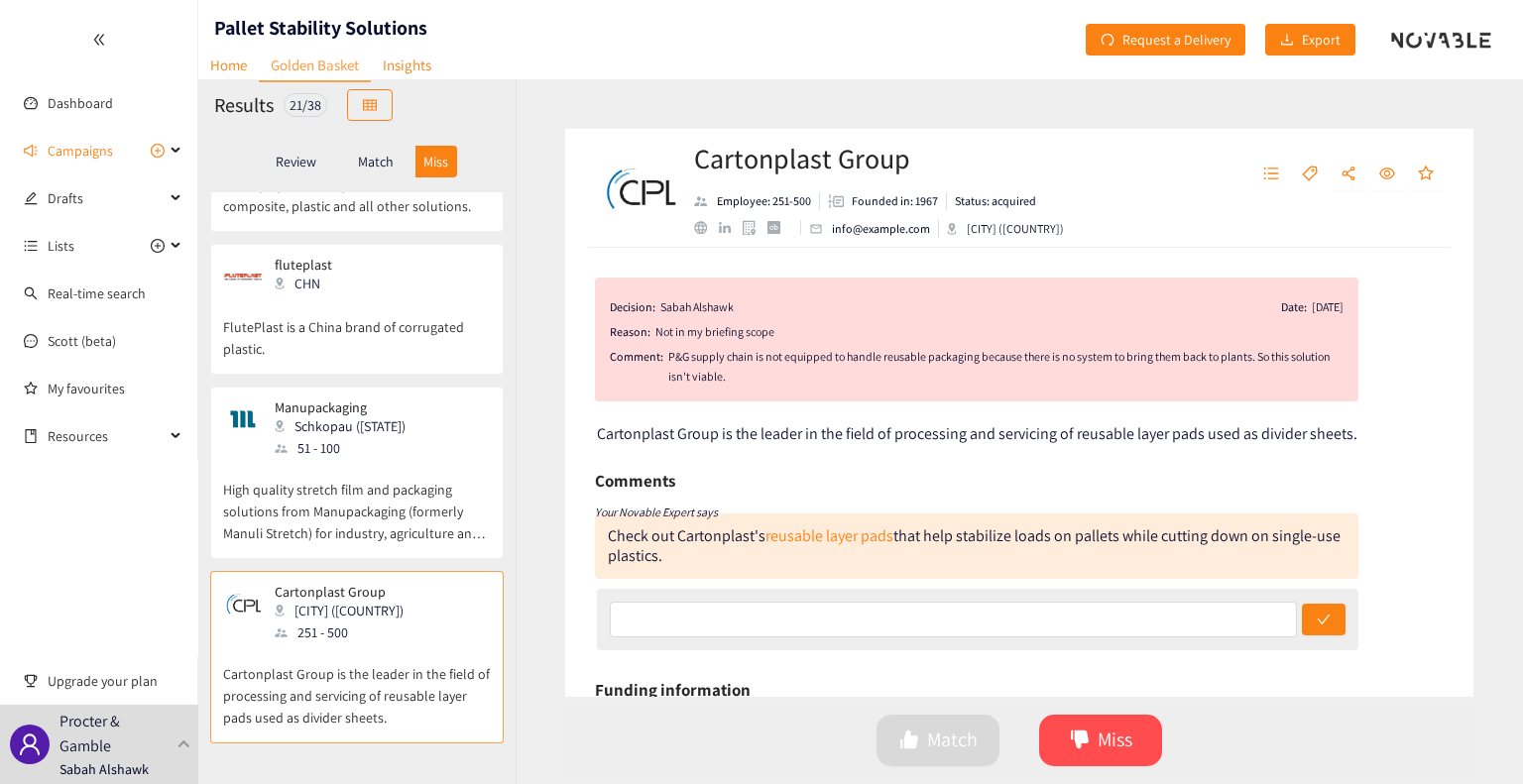 click on "P&G supply chain is not equipped to handle reusable packaging because there is no system to bring them back to plants. So this solution isn't viable." at bounding box center (1005, 367) 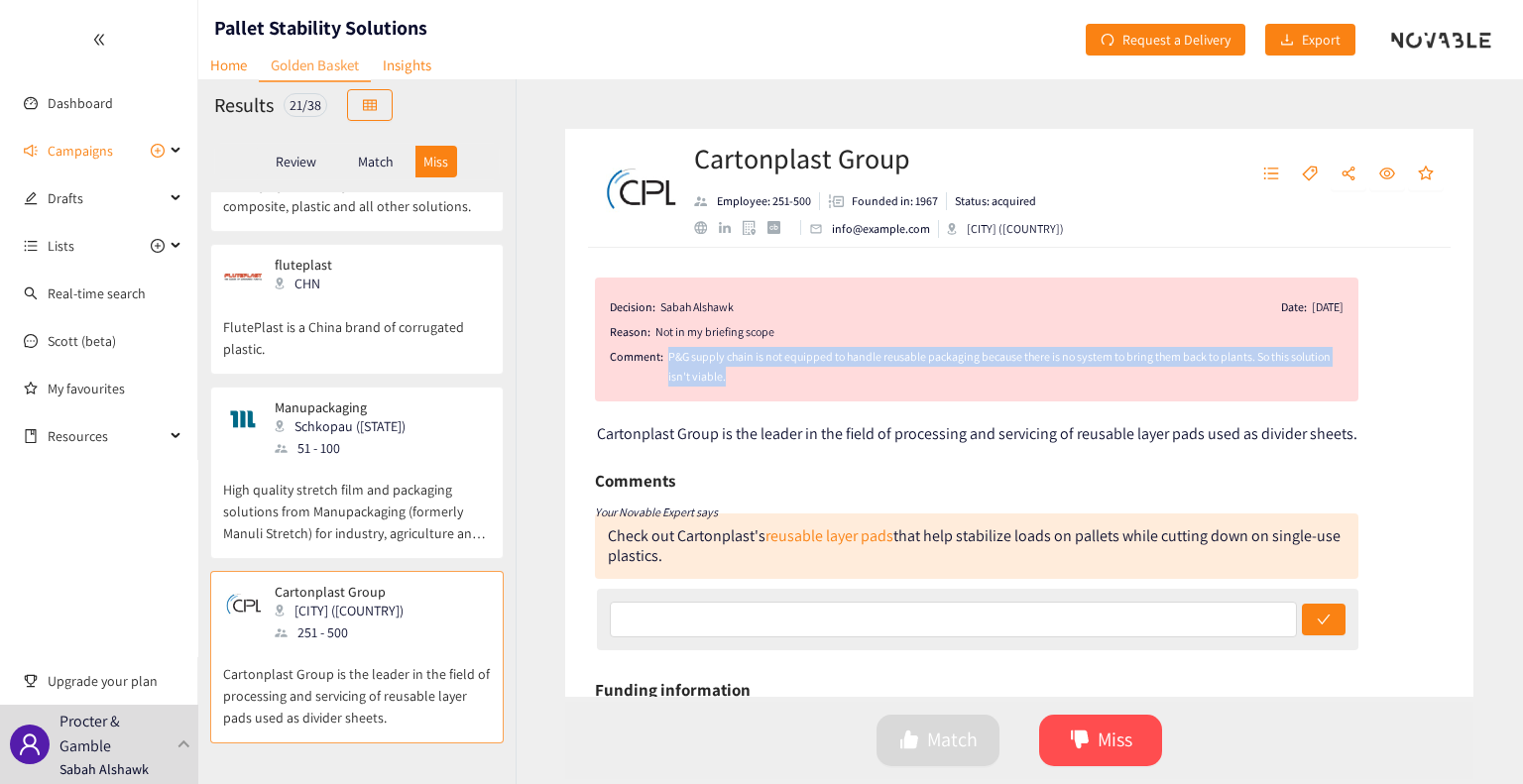drag, startPoint x: 665, startPoint y: 352, endPoint x: 777, endPoint y: 373, distance: 113.95174 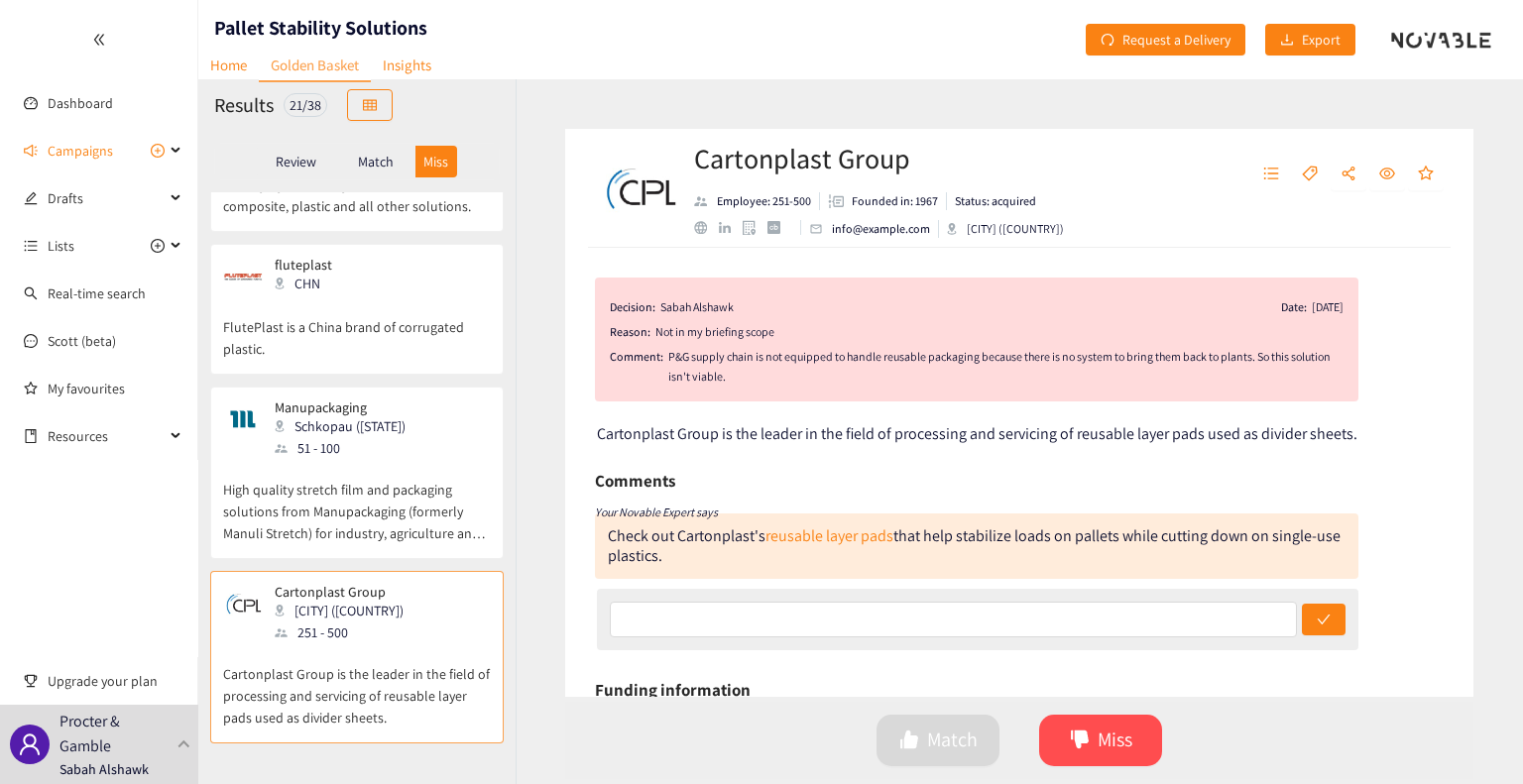 click on "Review" at bounding box center [295, 162] 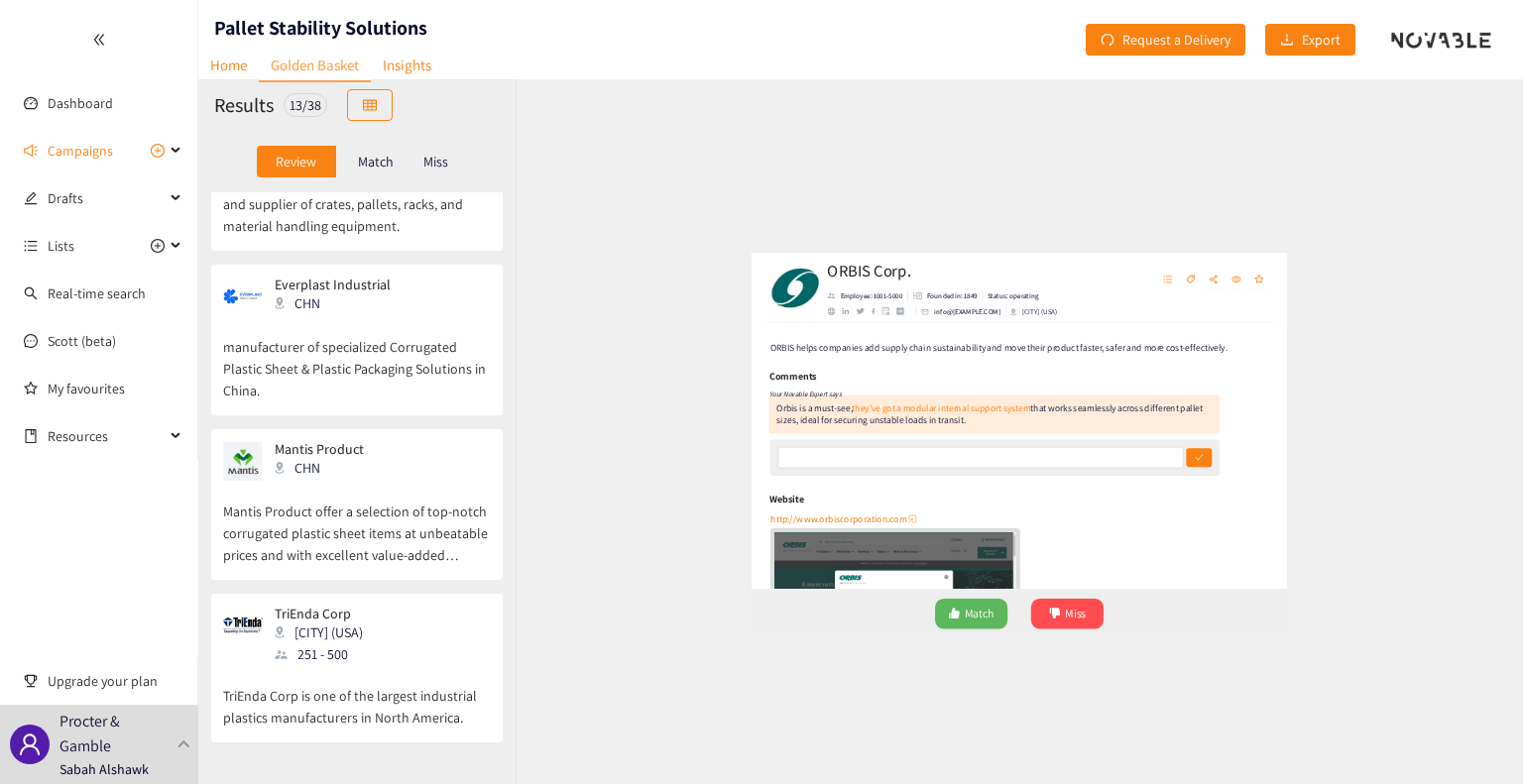 scroll, scrollTop: 0, scrollLeft: 0, axis: both 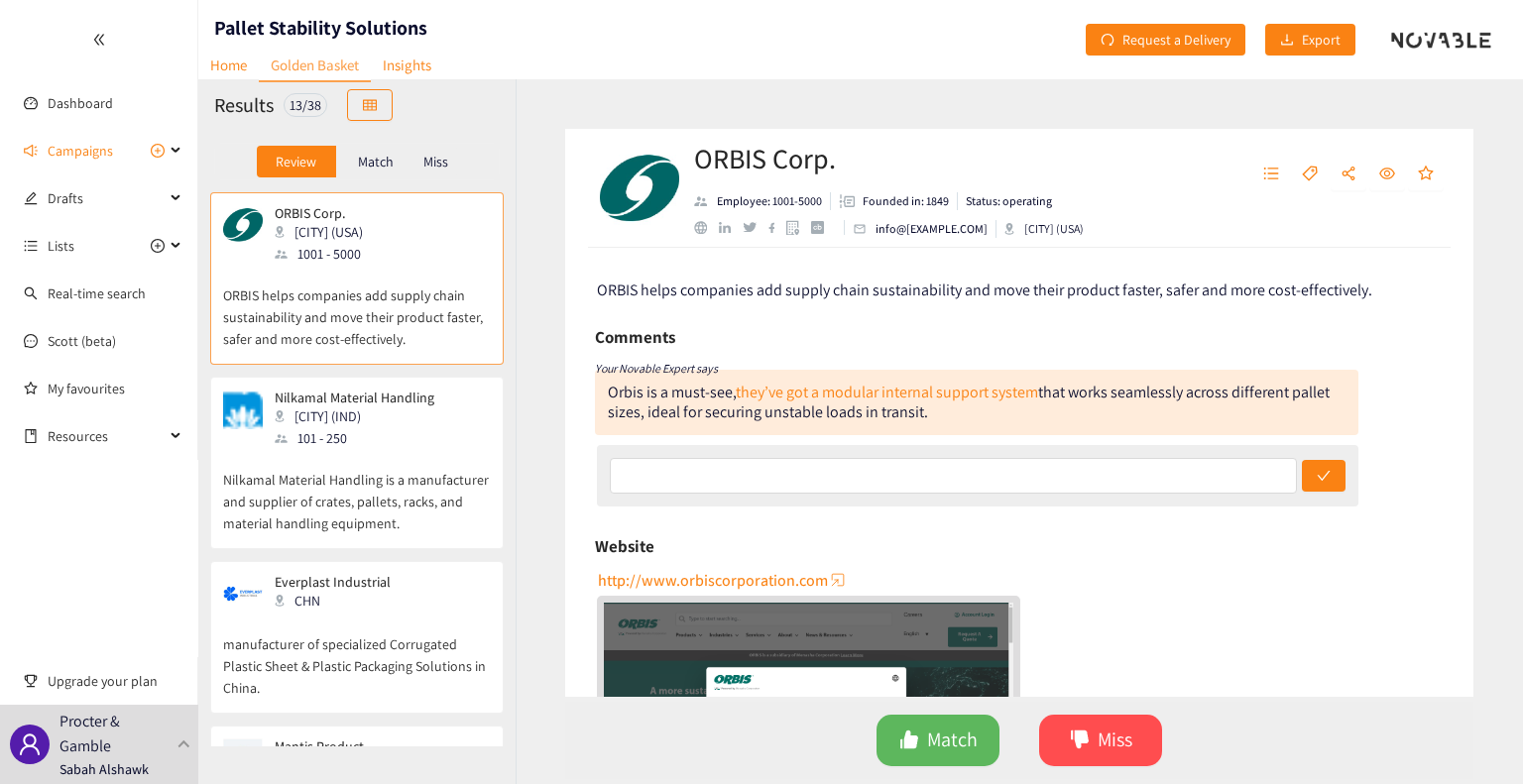 click on "1001 - 5000" at bounding box center [324, 254] 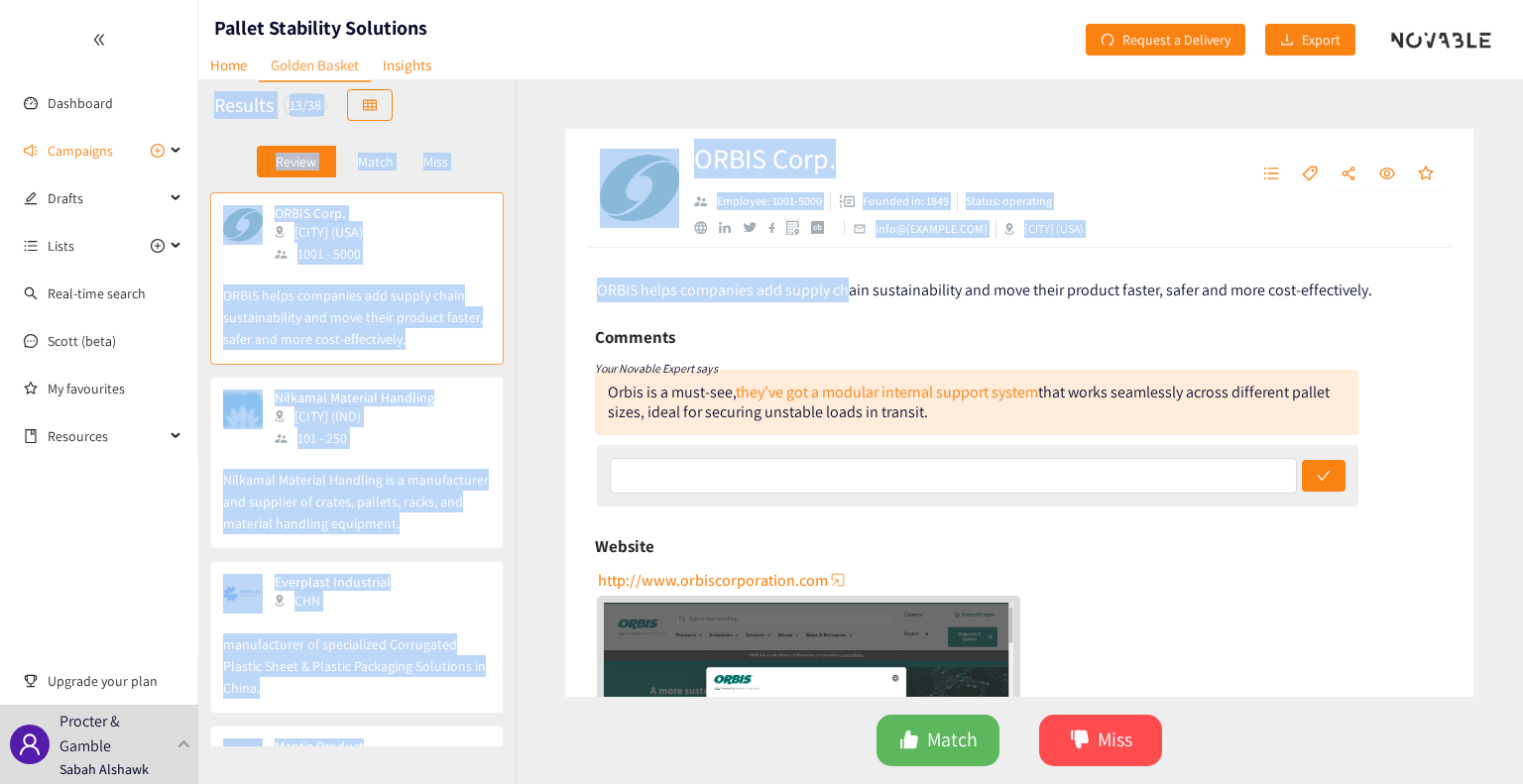 drag, startPoint x: 849, startPoint y: 284, endPoint x: 1386, endPoint y: -120, distance: 672.00074 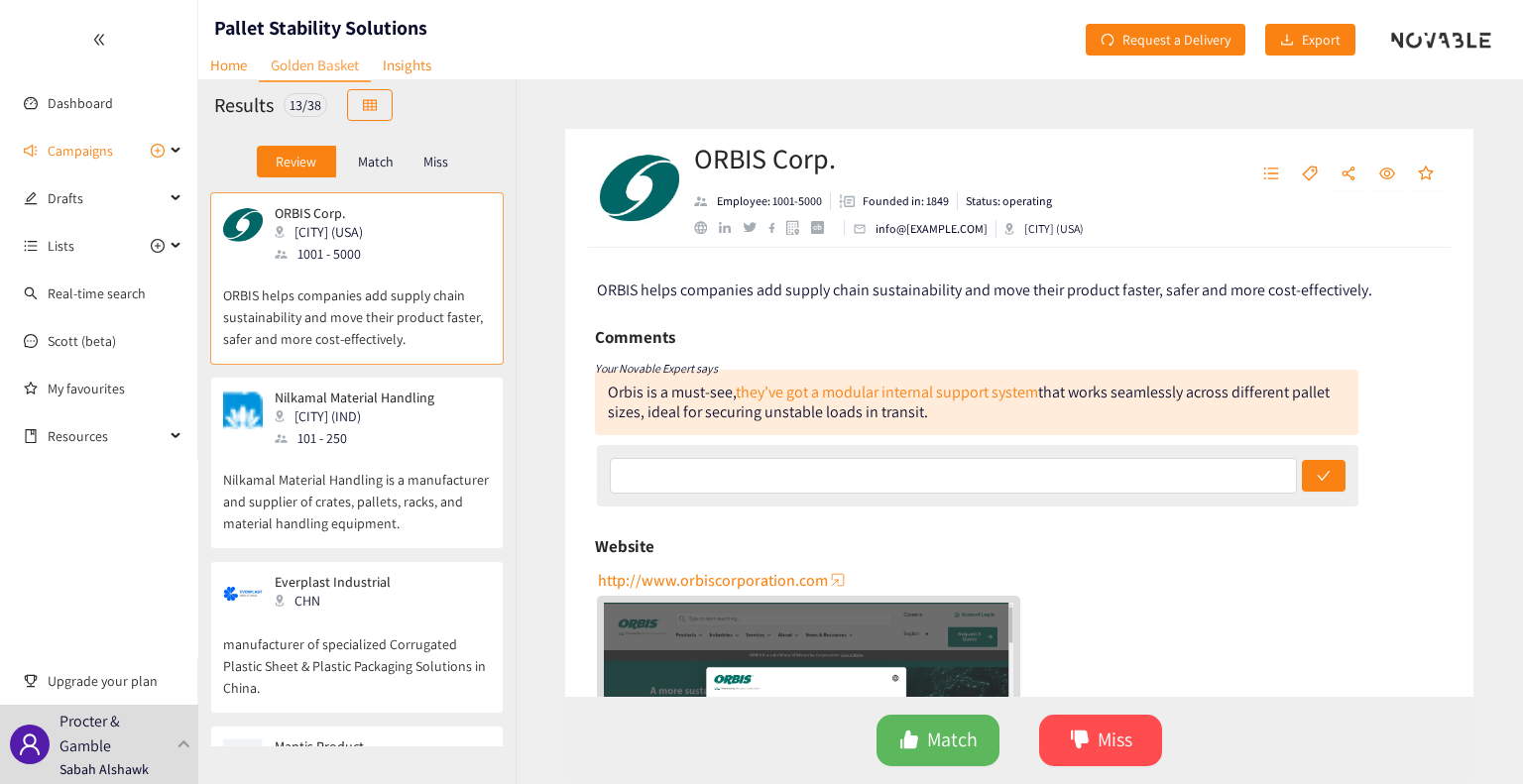 click on "Orbis is a must-see,  they’ve got a modular internal support system  that works seamlessly across different pallet sizes, ideal for securing unstable loads in transit." at bounding box center (969, 401) 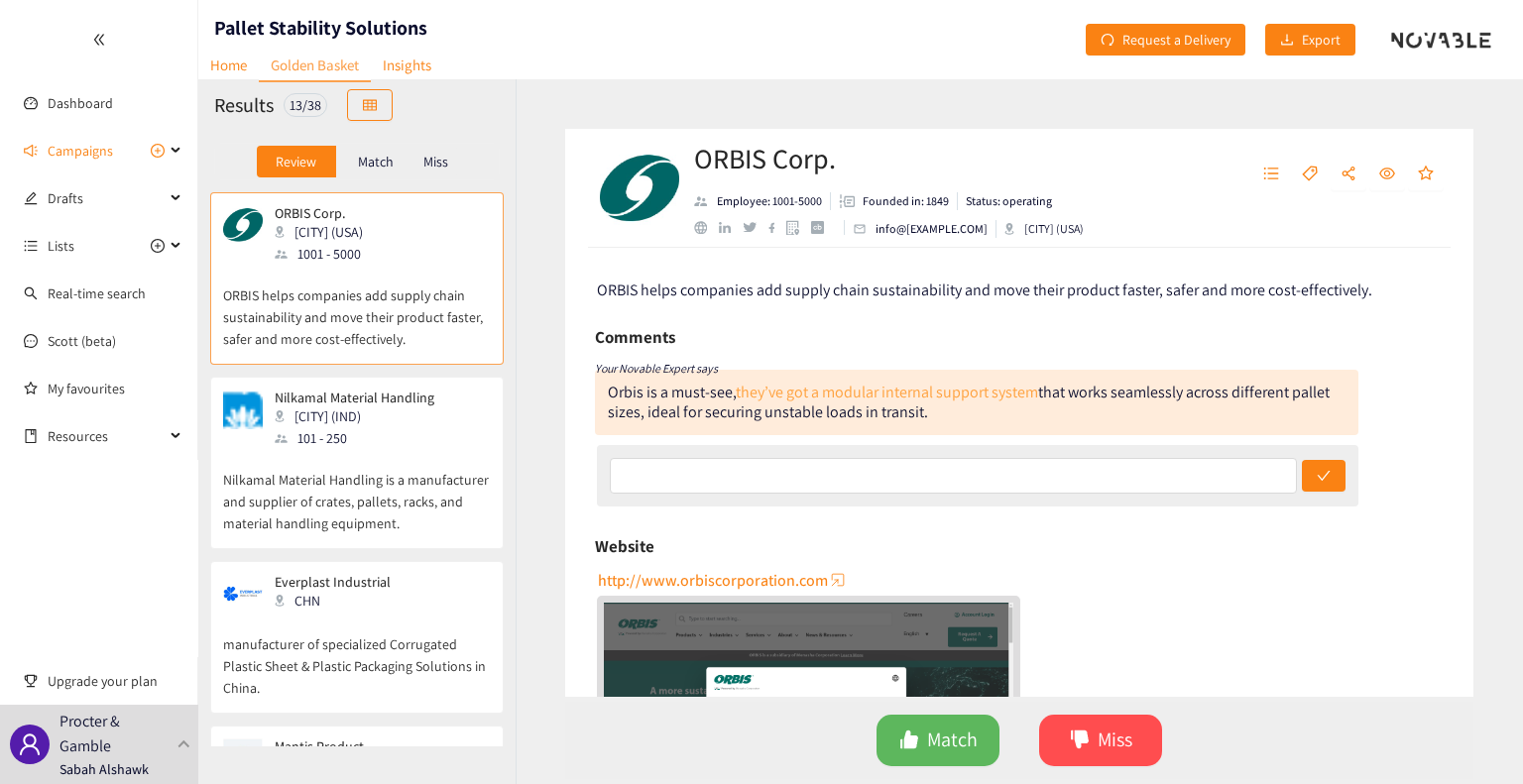 click on "they’ve got a modular internal support system" at bounding box center (886, 392) 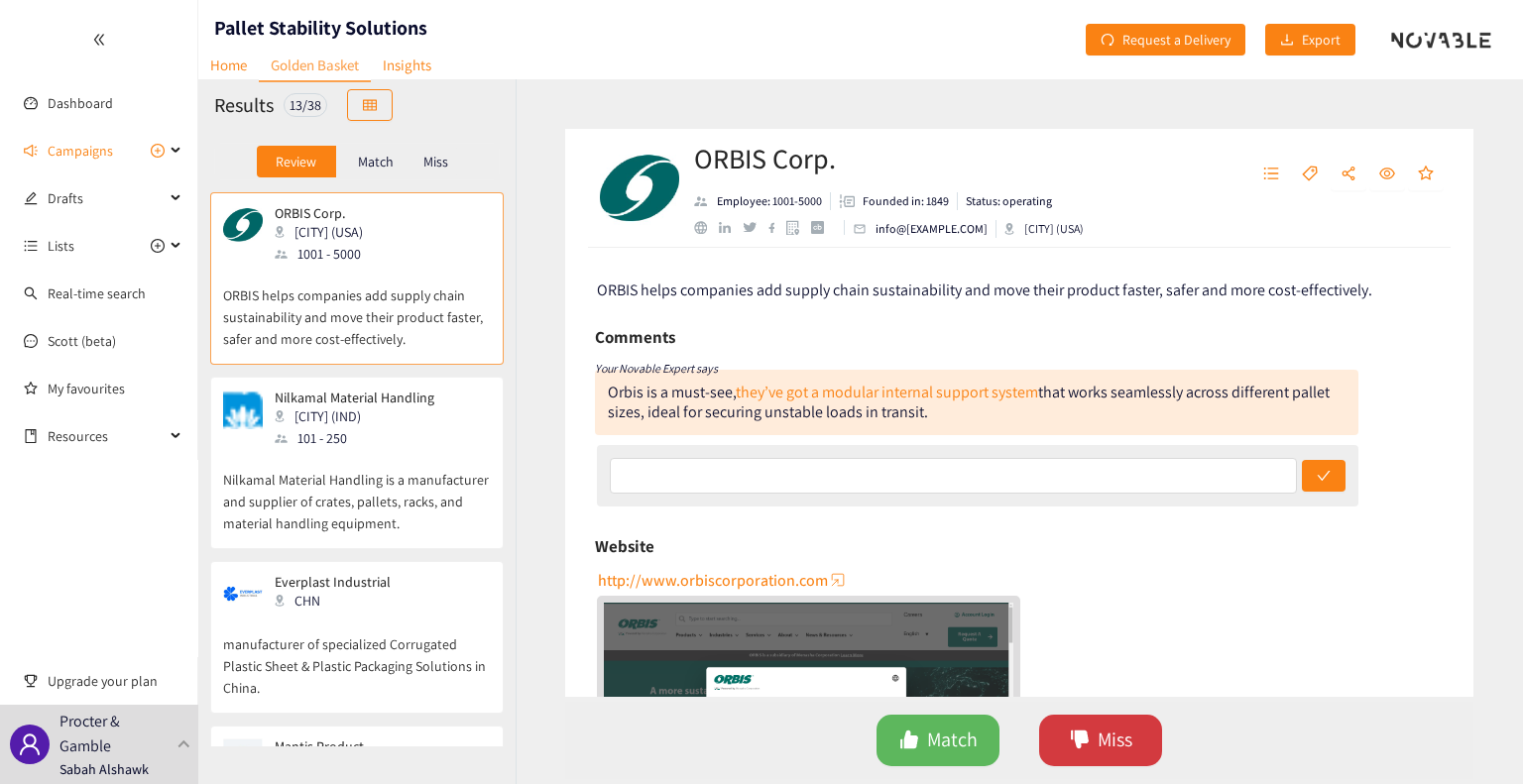 click on "Miss" at bounding box center (1101, 740) 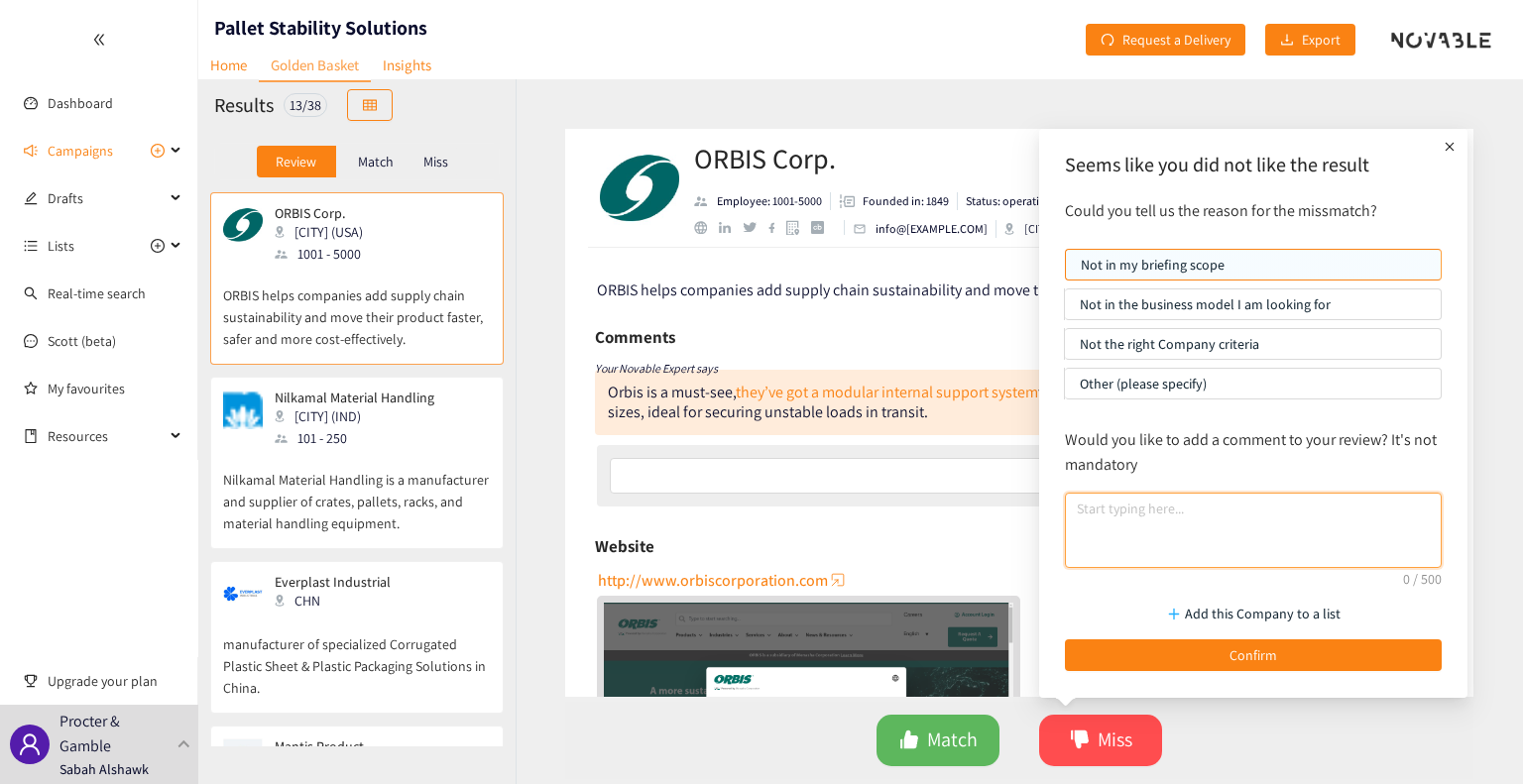 click at bounding box center [1253, 530] 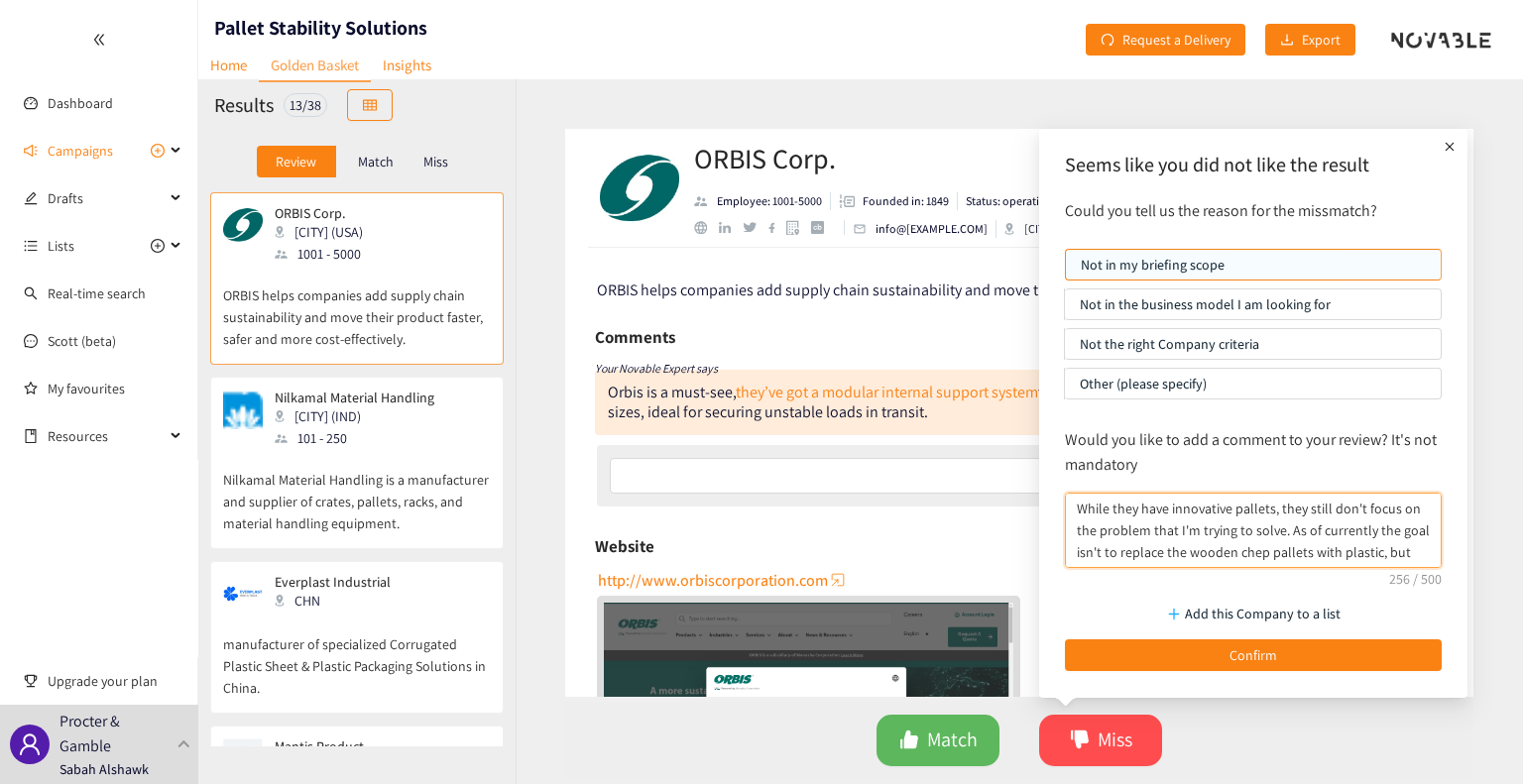 scroll, scrollTop: 44, scrollLeft: 0, axis: vertical 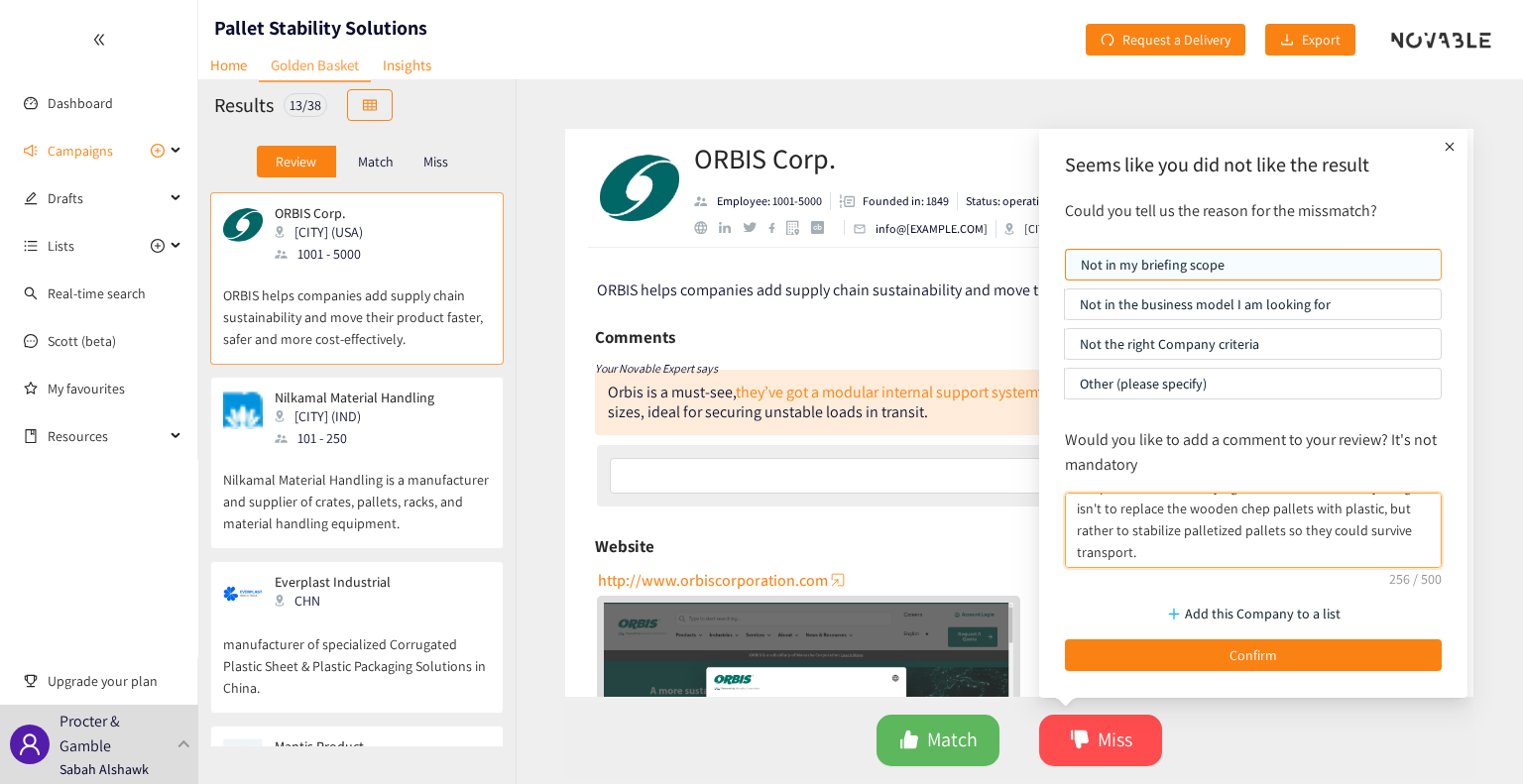 click on "While they have innovative pallets, they still don't focus on the problem that I'm trying to solve. As of currently the goal isn't to replace the wooden chep pallets with plastic, but rather to stabilize palletized pallets so they could survive transport." at bounding box center [1253, 530] 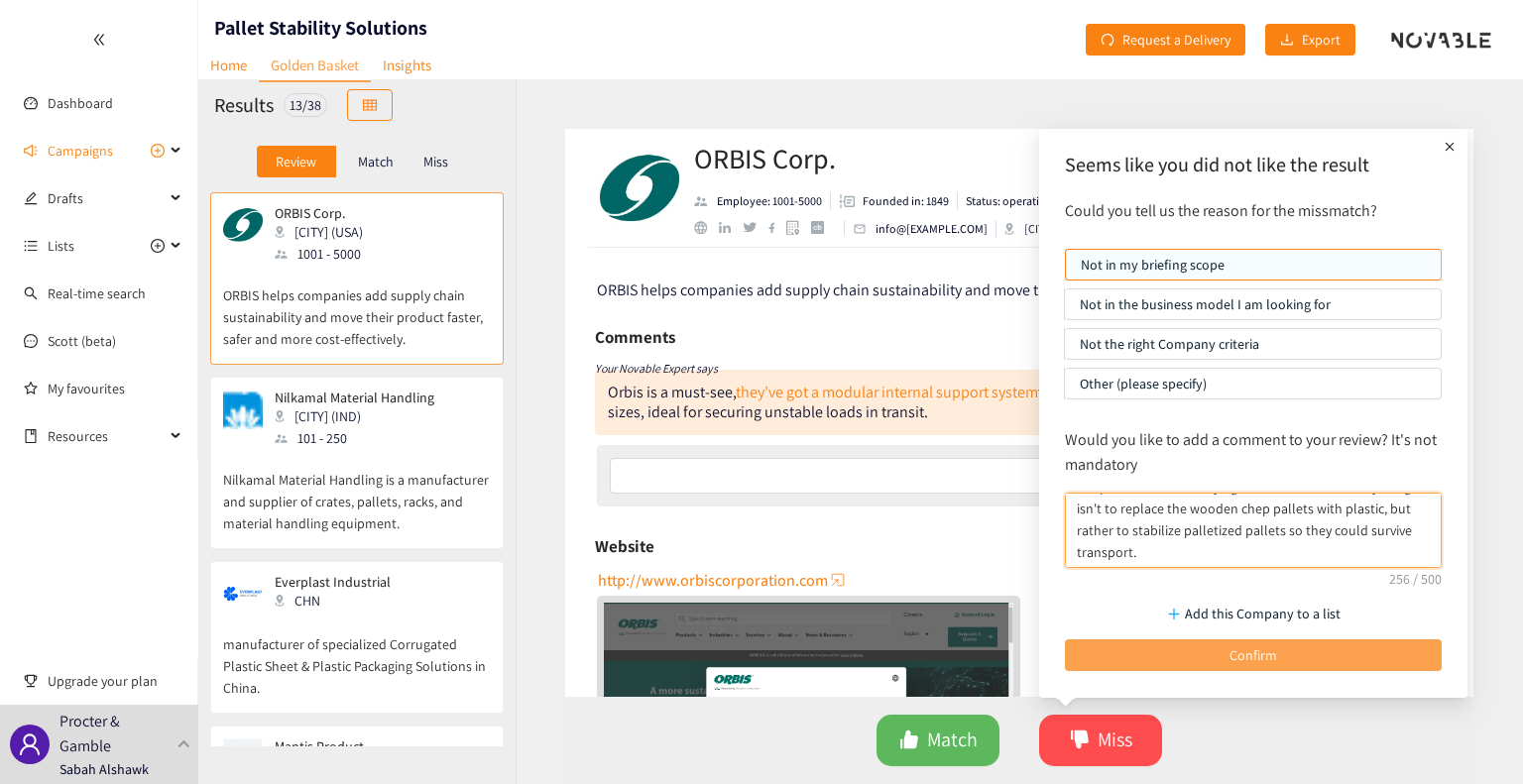 type on "While they have innovative pallets, they still don't focus on the problem that I'm trying to solve. As of currently the goal isn't to replace the wooden chep pallets with plastic, but rather to stabilize palletized pallets so they could survive transport." 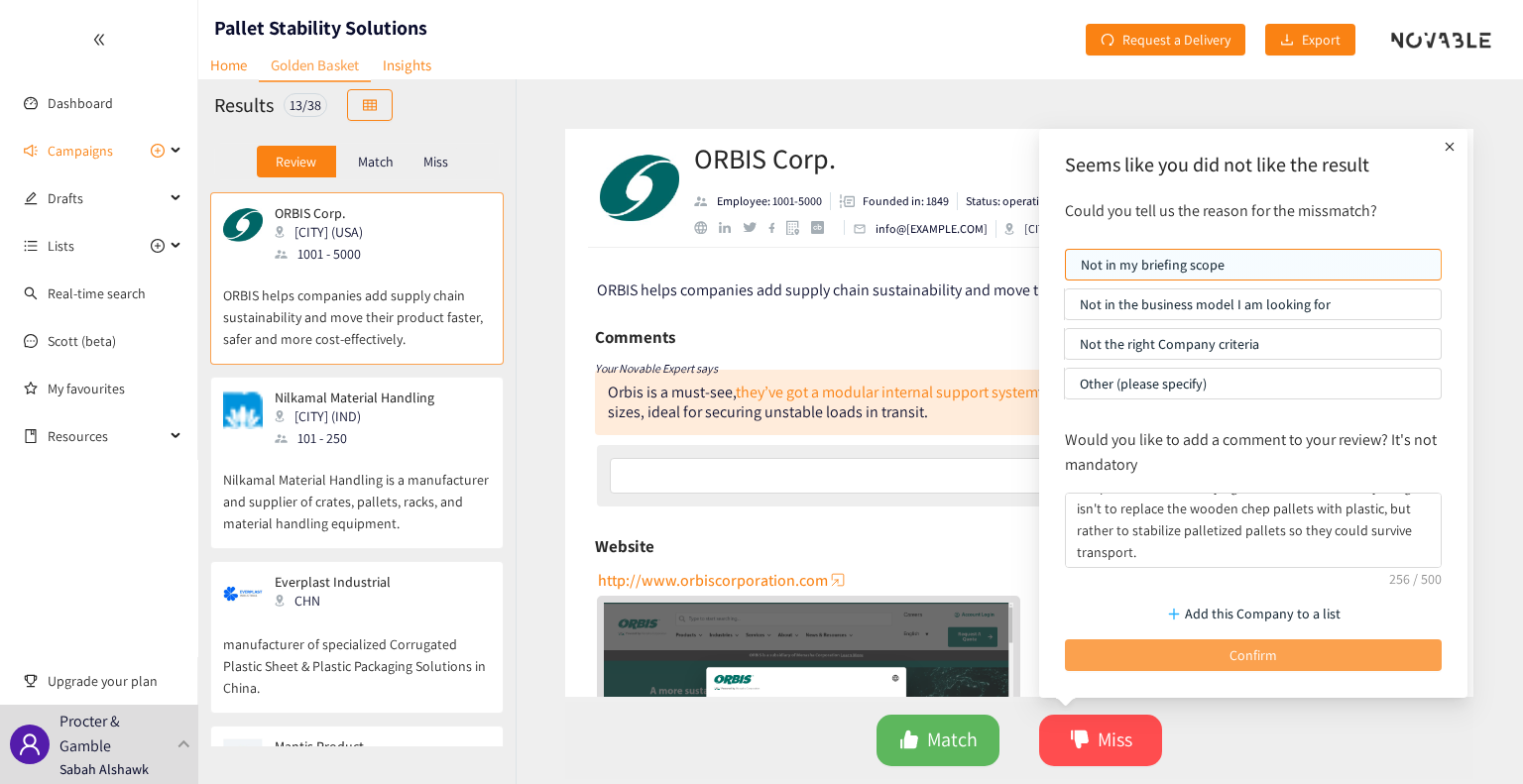click on "Confirm" at bounding box center (1253, 655) 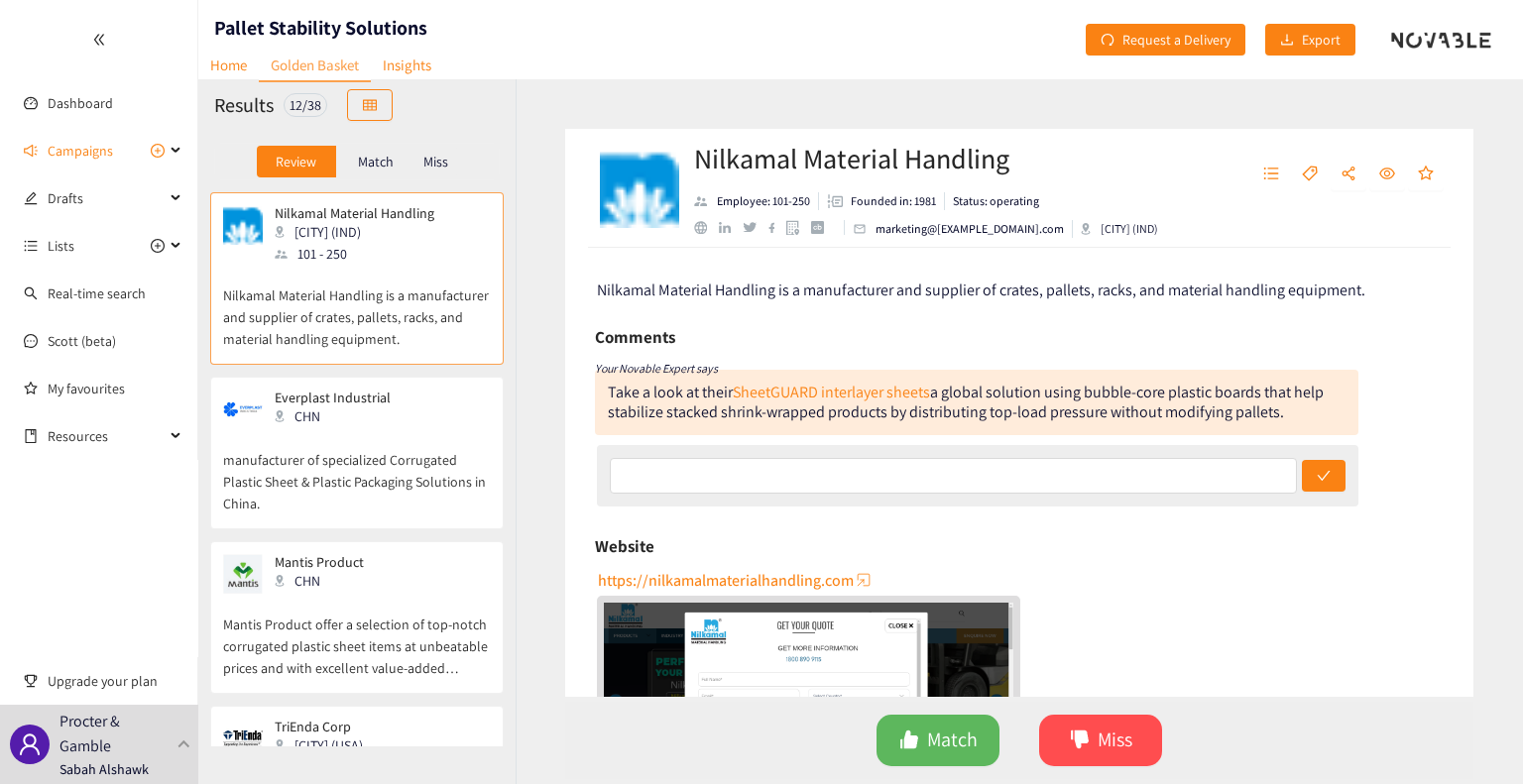 drag, startPoint x: 984, startPoint y: 393, endPoint x: 1287, endPoint y: 404, distance: 303.1996 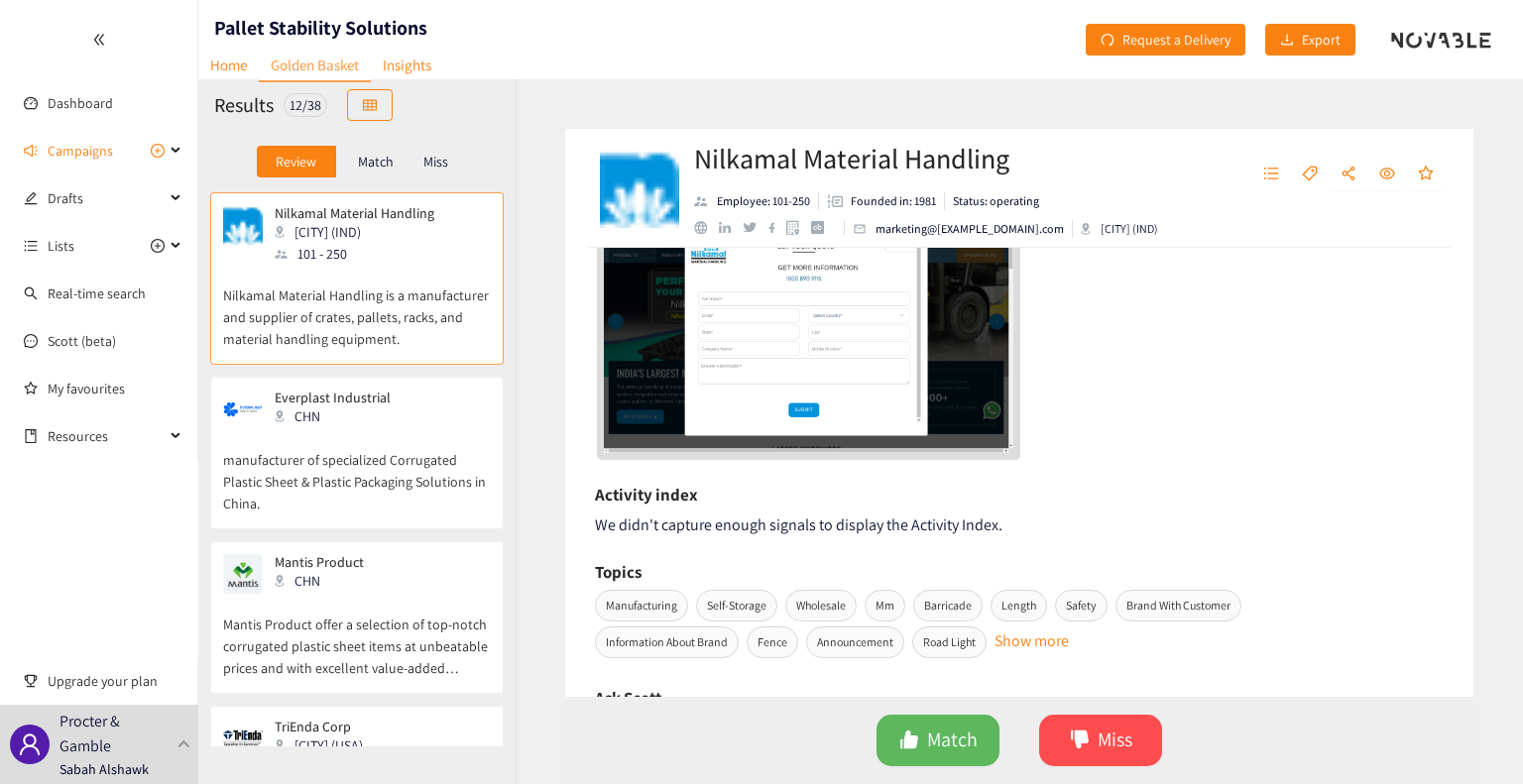 scroll, scrollTop: 0, scrollLeft: 0, axis: both 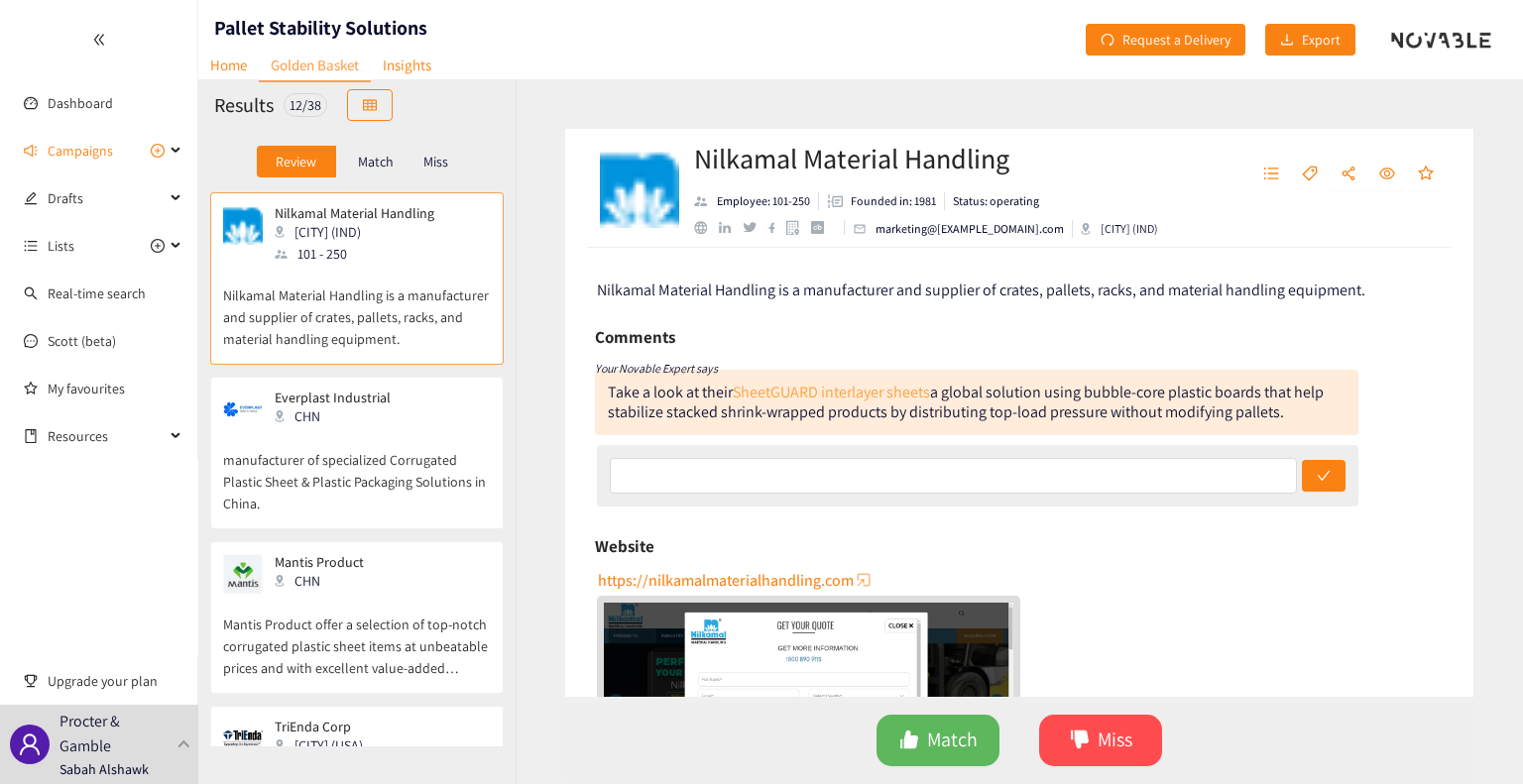 click on "SheetGUARD interlayer sheets" at bounding box center (831, 392) 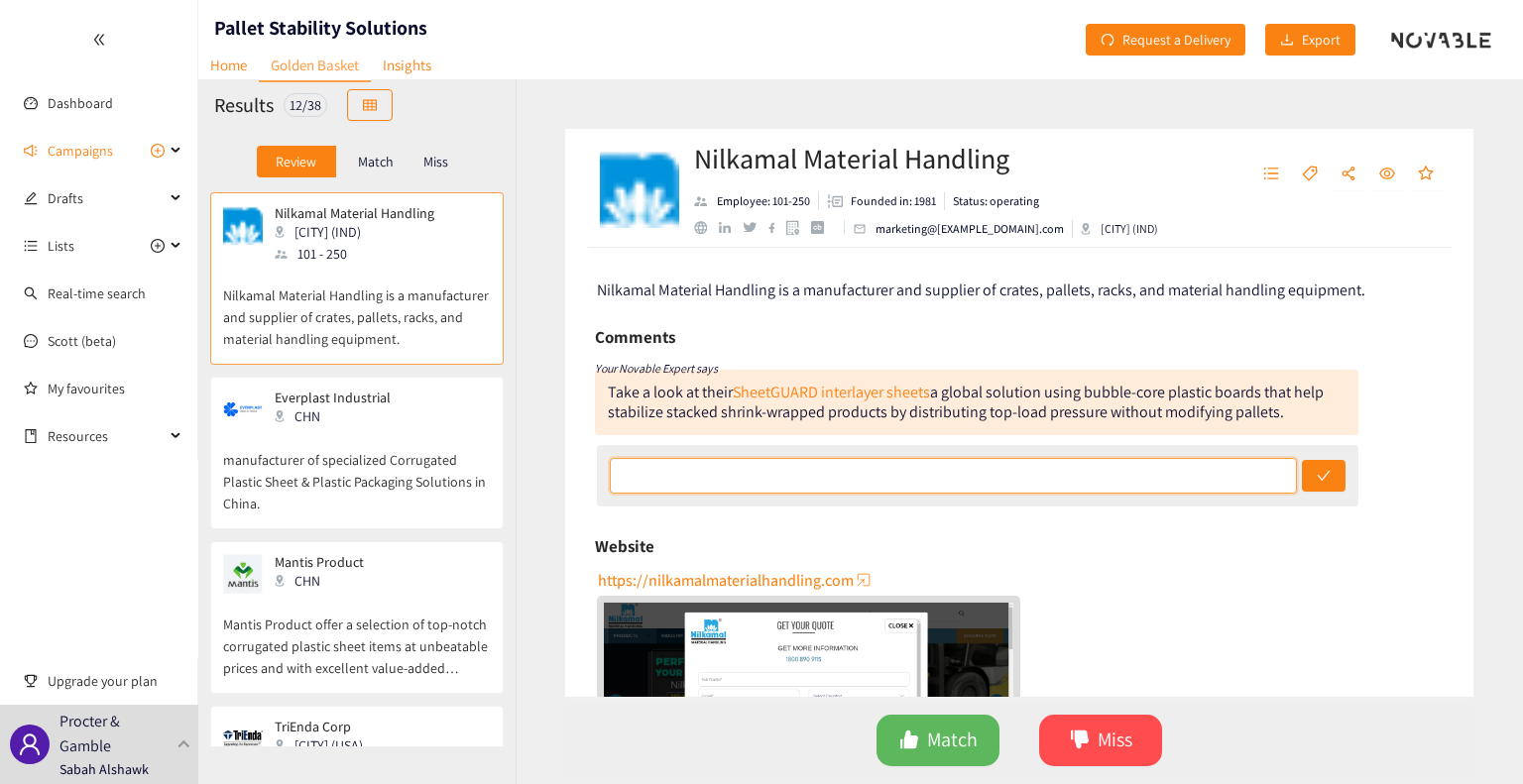 click at bounding box center (954, 476) 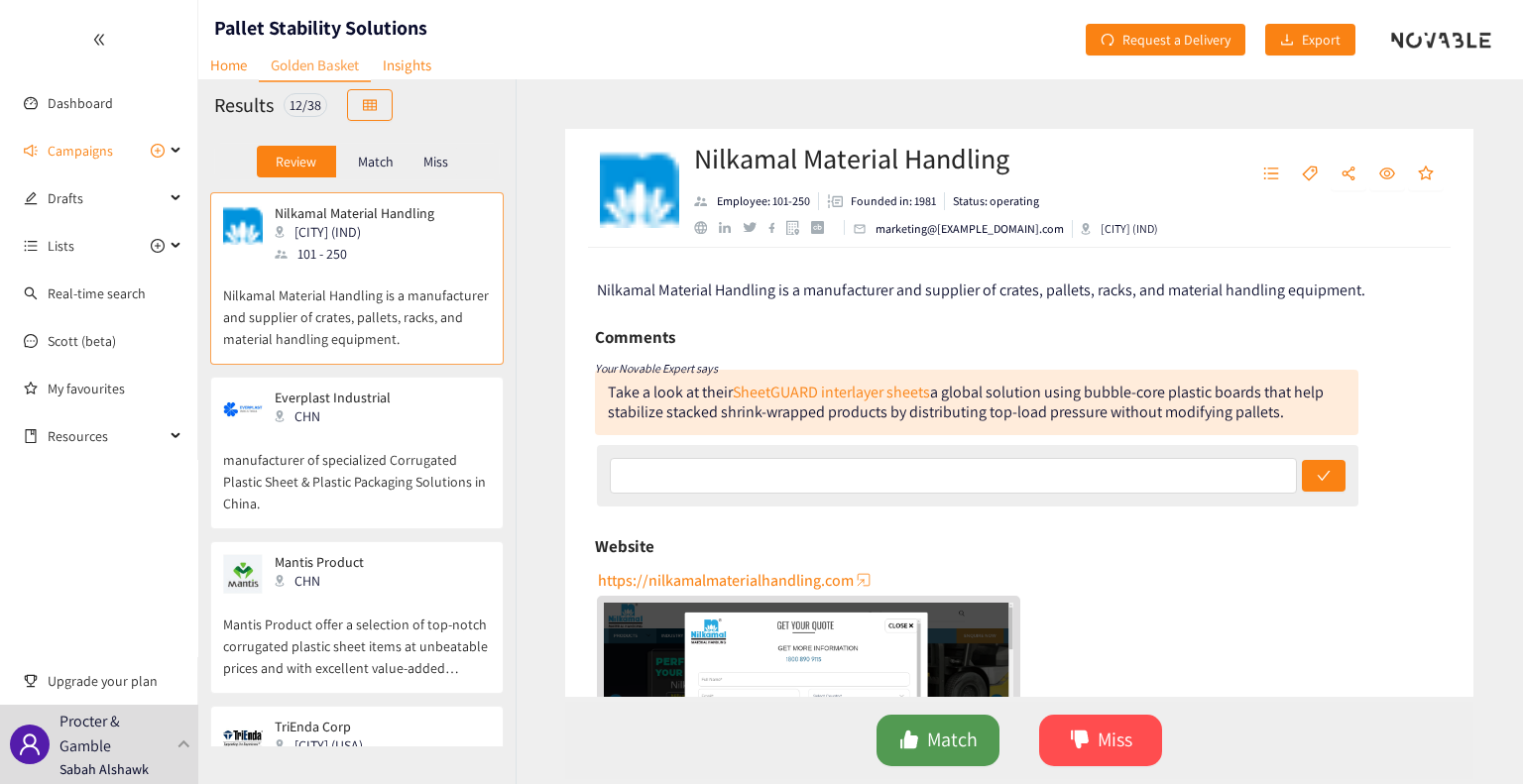 click on "Match" at bounding box center [952, 739] 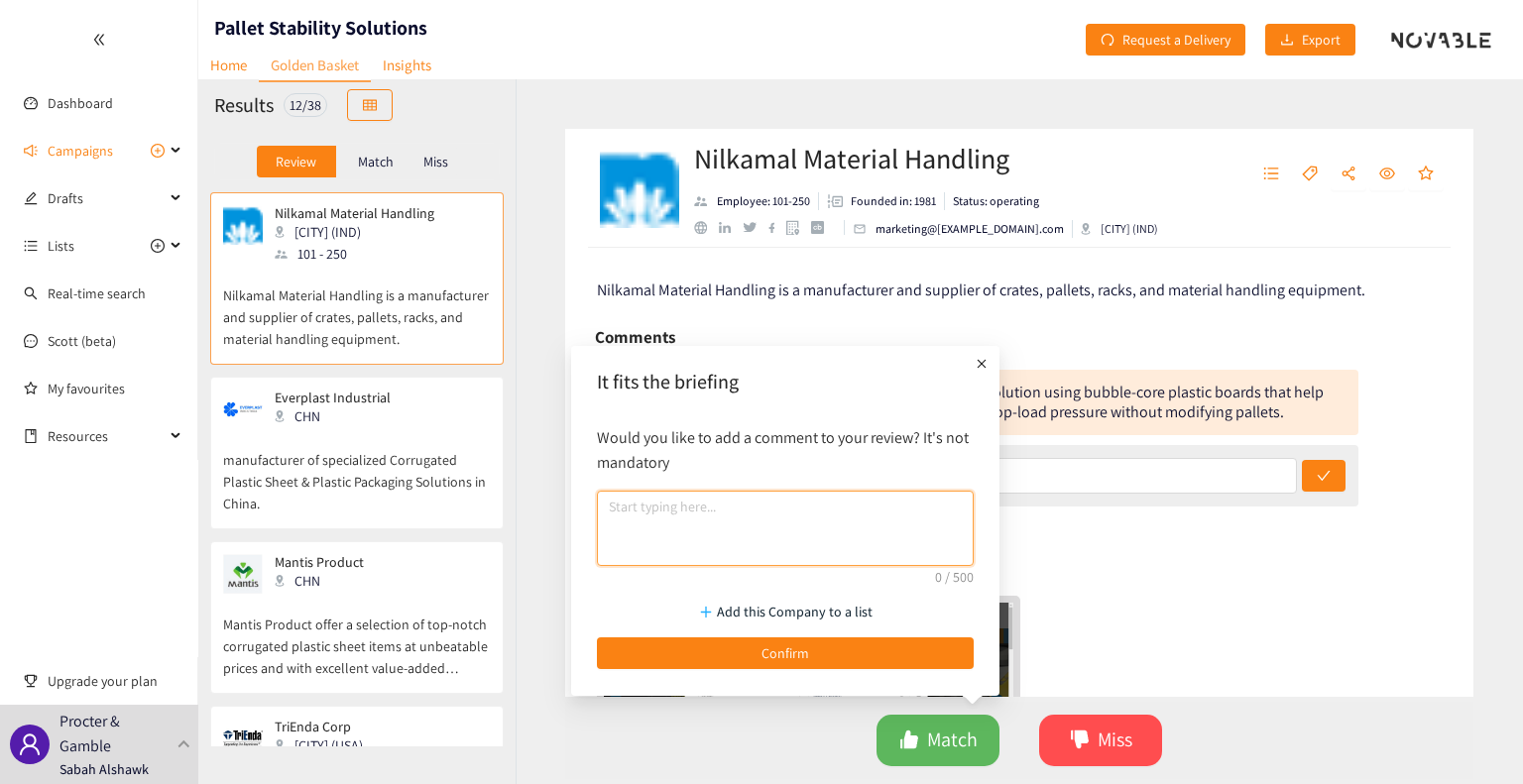 drag, startPoint x: 855, startPoint y: 510, endPoint x: 837, endPoint y: 526, distance: 24.083189 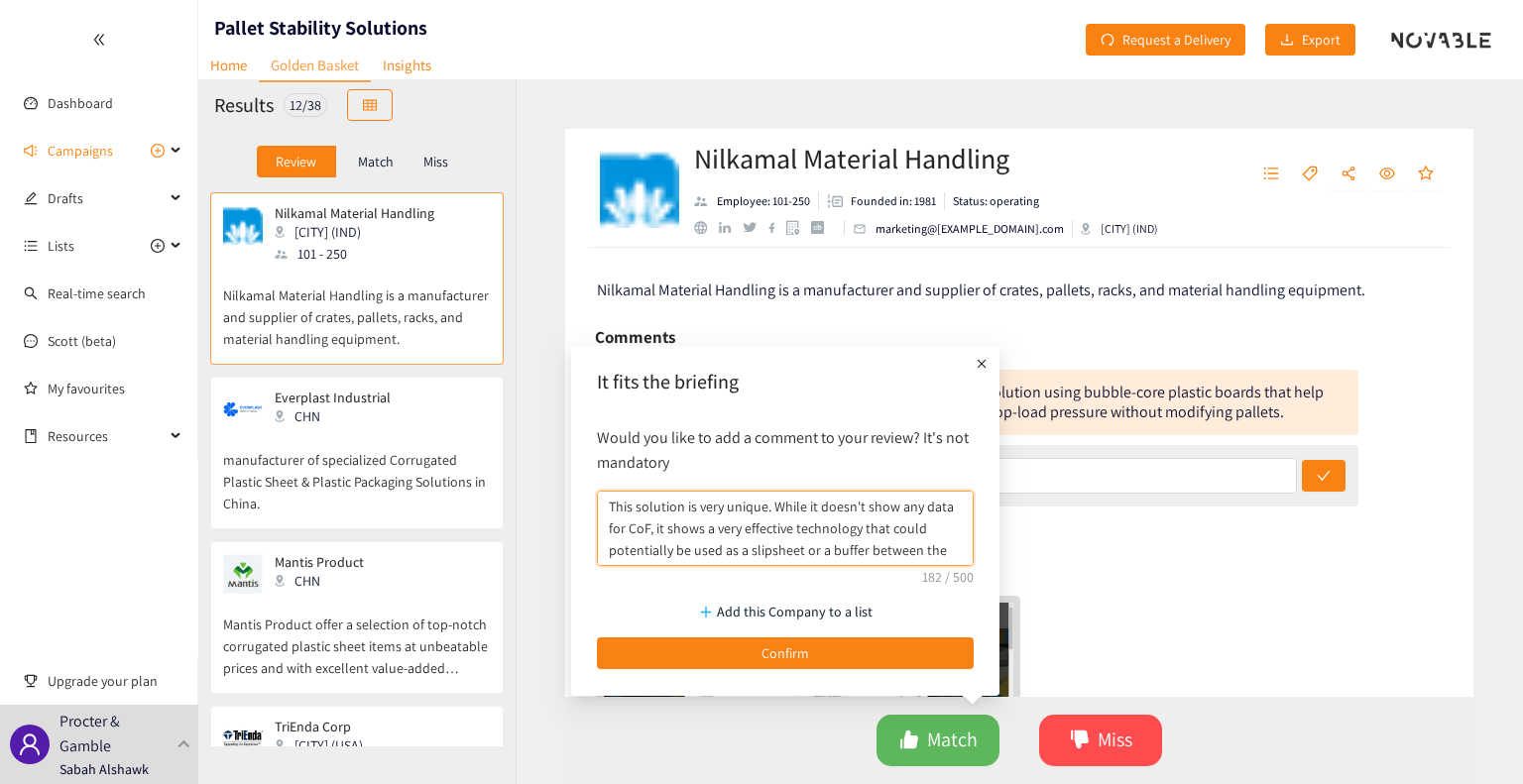 scroll, scrollTop: 16, scrollLeft: 0, axis: vertical 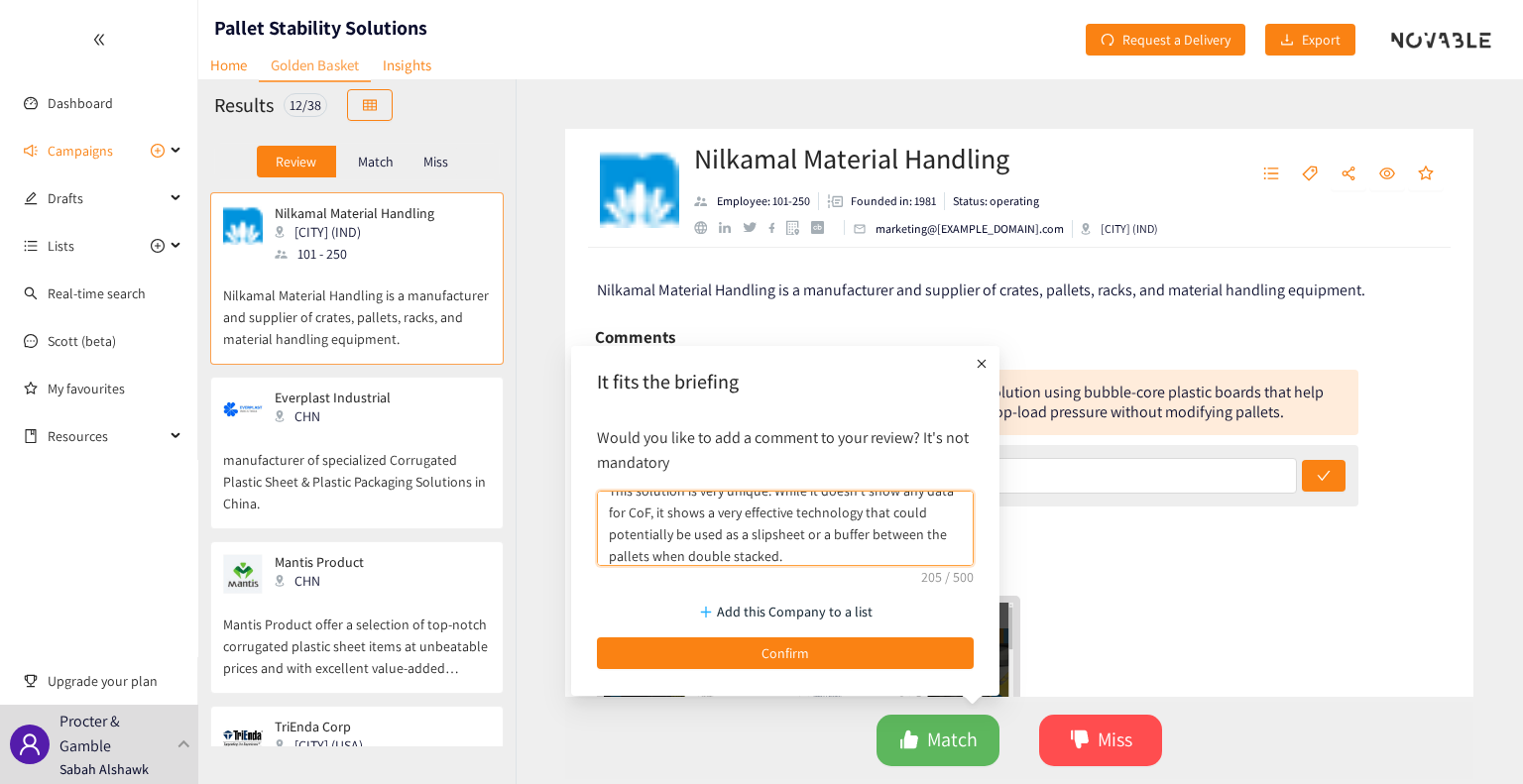 click on "This solution is very unique. While it doesn't show any data for CoF, it shows a very effective technology that could potentially be used as a slipsheet or a buffer between the pallets when double stacked." at bounding box center (785, 528) 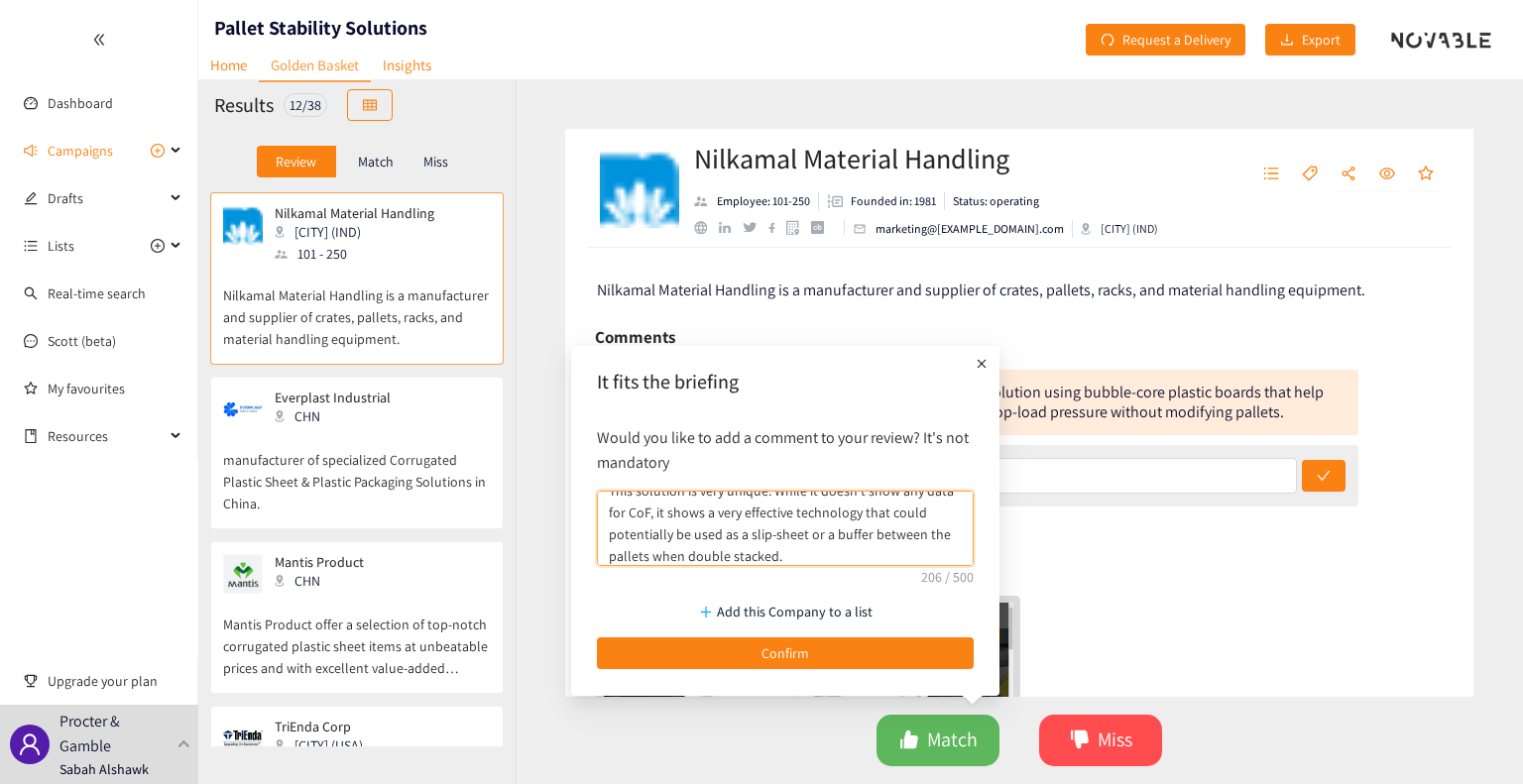 click on "This solution is very unique. While it doesn't show any data for CoF, it shows a very effective technology that could potentially be used as a slip-sheet or a buffer between the pallets when double stacked." at bounding box center (785, 528) 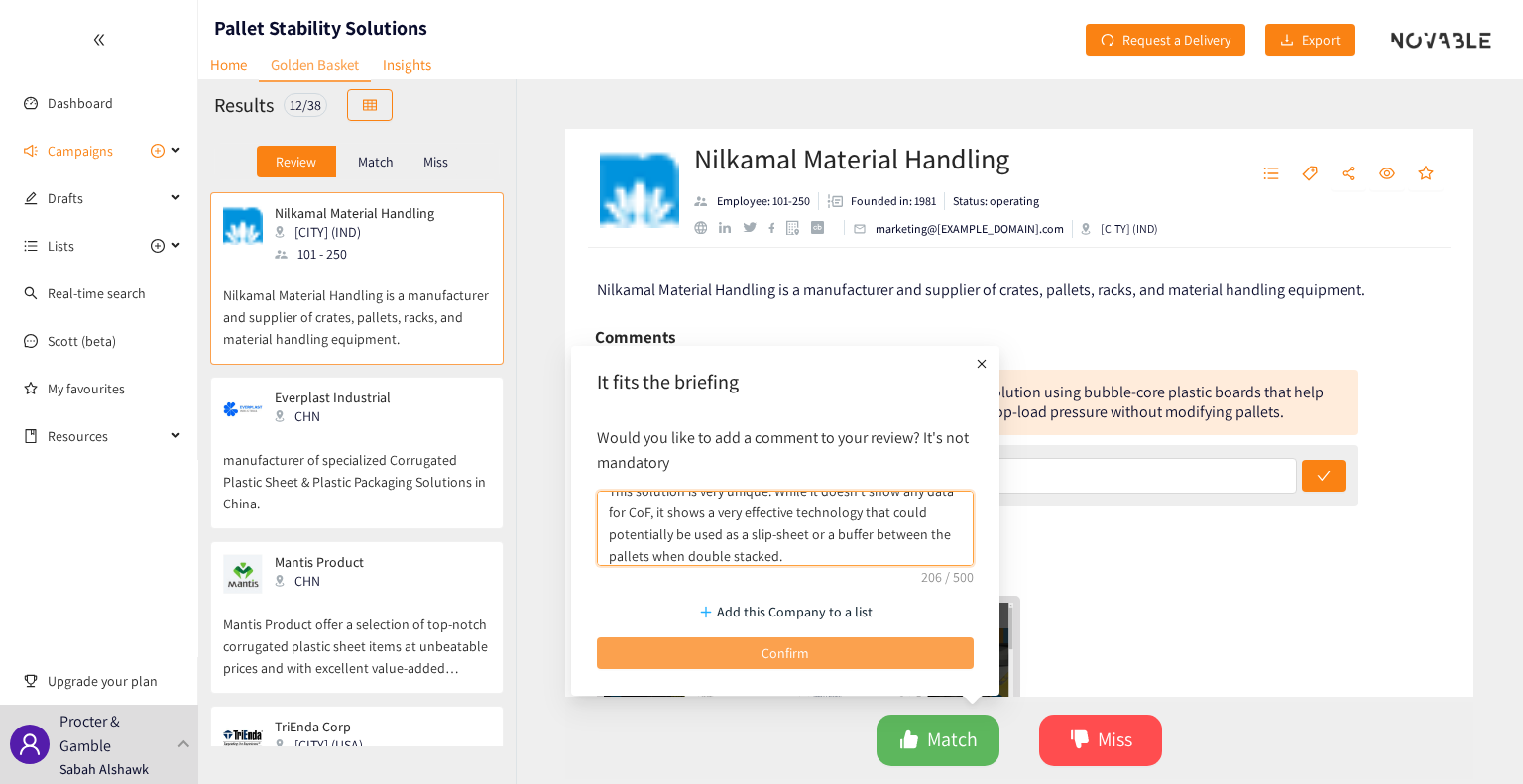 type on "This solution is very unique. While it doesn't show any data for CoF, it shows a very effective technology that could potentially be used as a slip-sheet or a buffer between the pallets when double stacked." 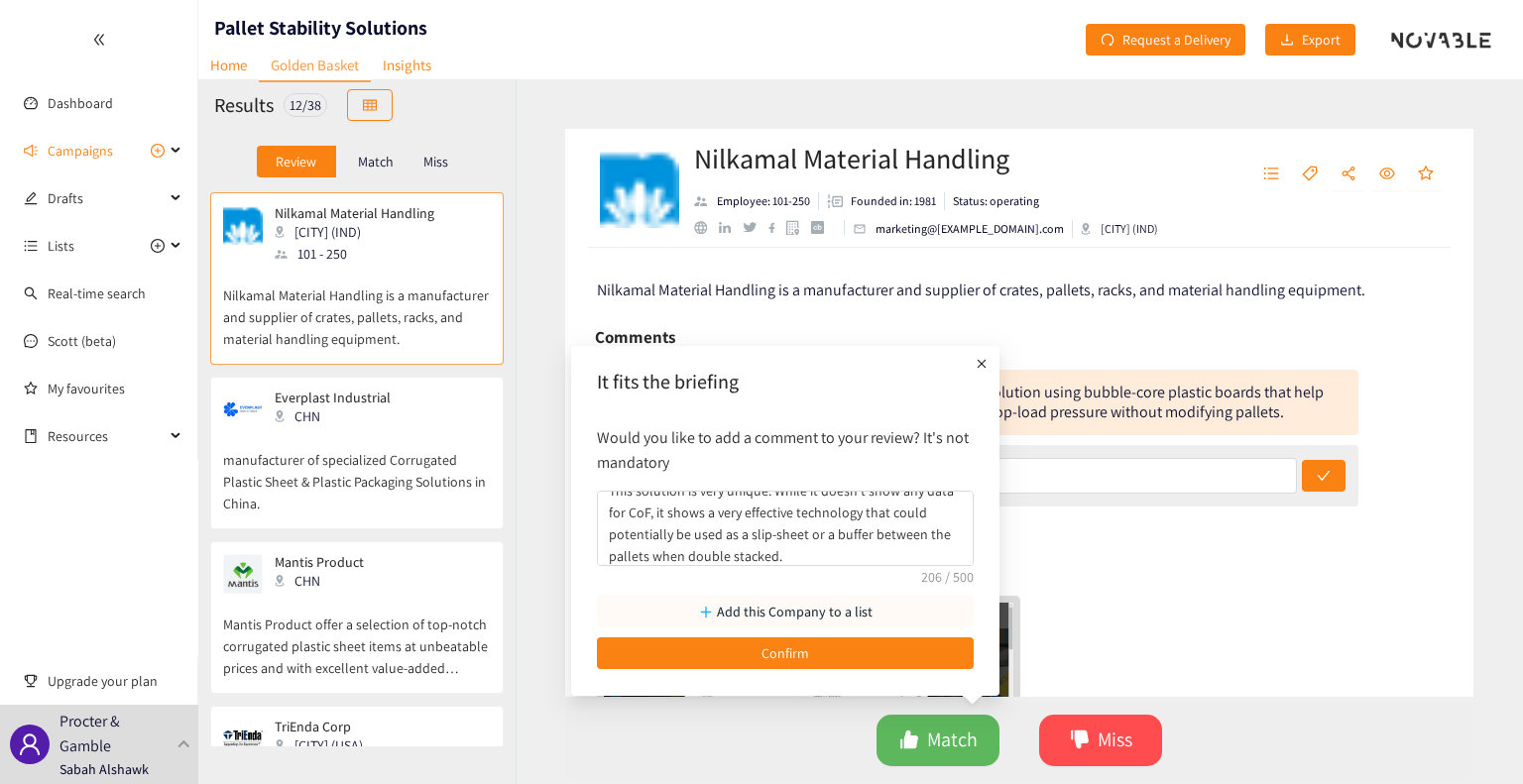 drag, startPoint x: 783, startPoint y: 658, endPoint x: 754, endPoint y: 624, distance: 44.687806 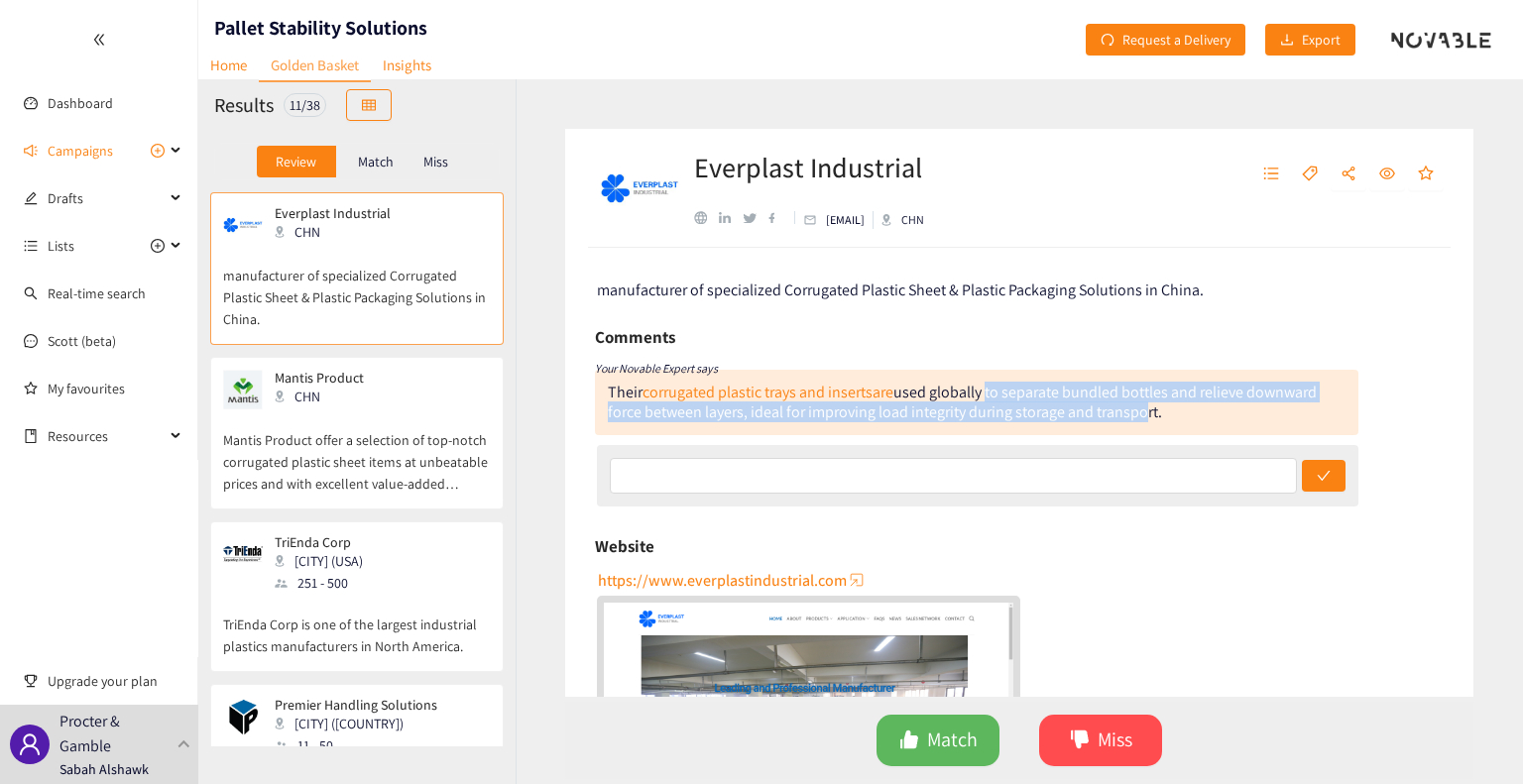 drag, startPoint x: 996, startPoint y: 387, endPoint x: 1146, endPoint y: 416, distance: 152.7776 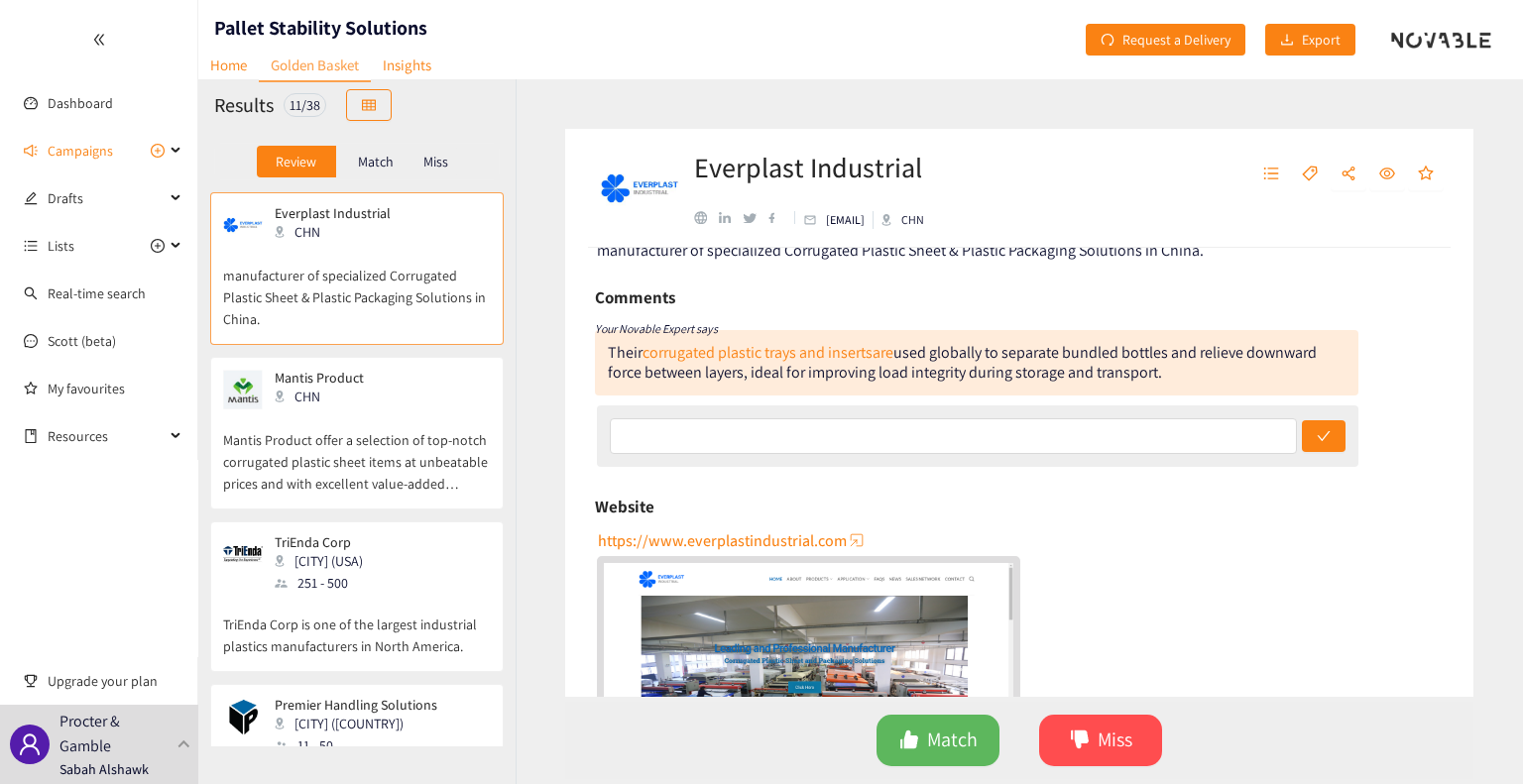 scroll, scrollTop: 0, scrollLeft: 0, axis: both 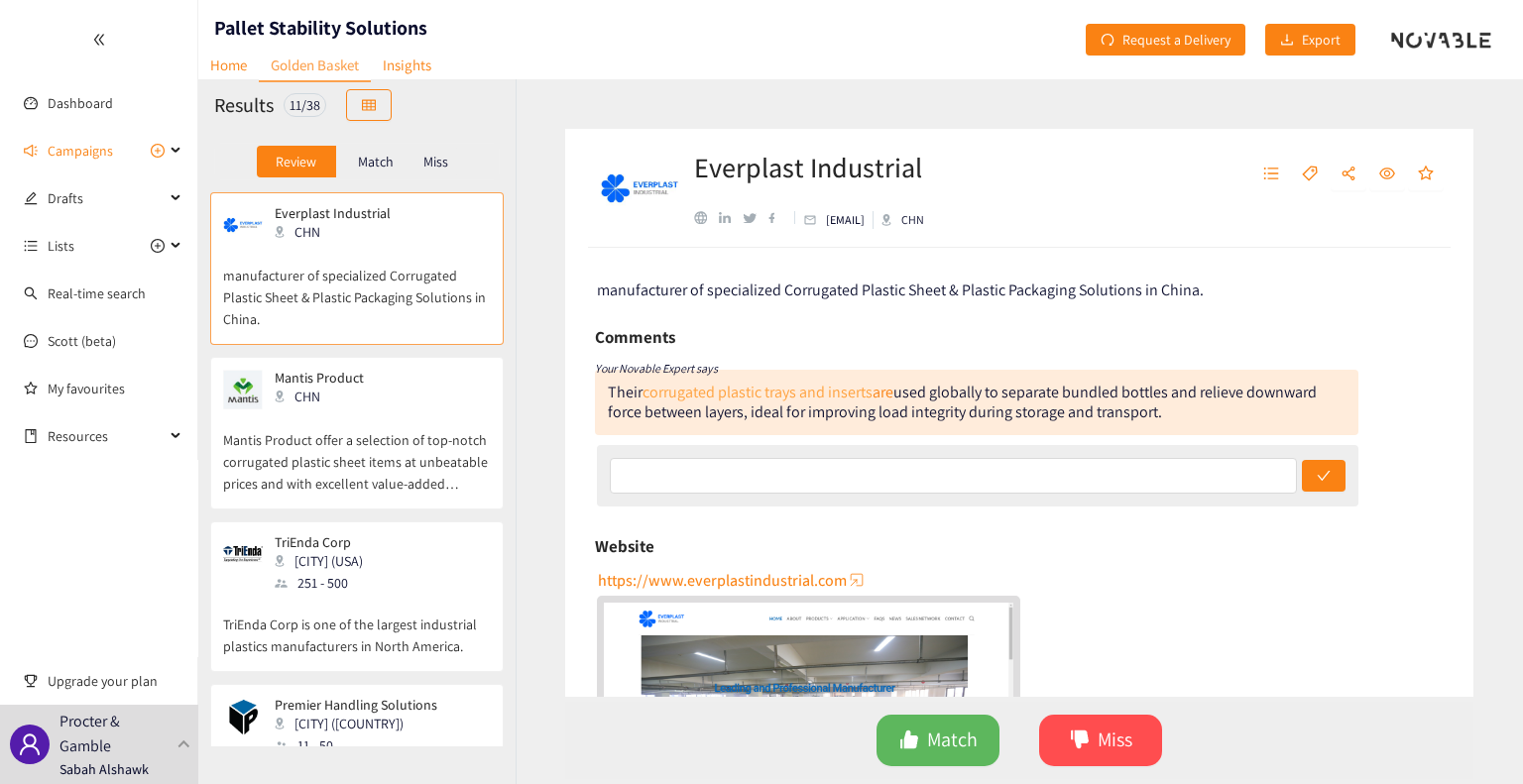 click on "corrugated plastic trays and inserts" at bounding box center [758, 392] 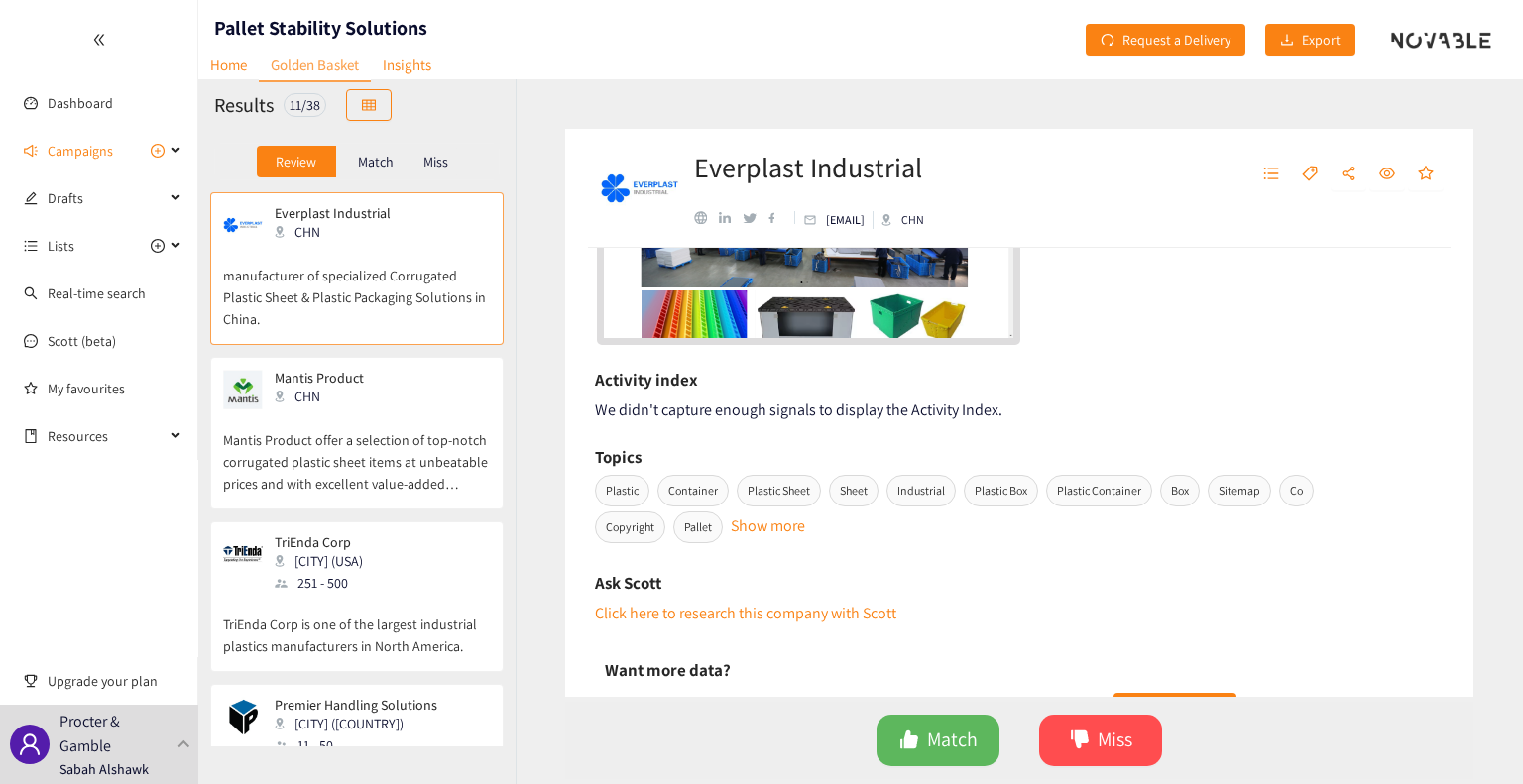 scroll, scrollTop: 0, scrollLeft: 0, axis: both 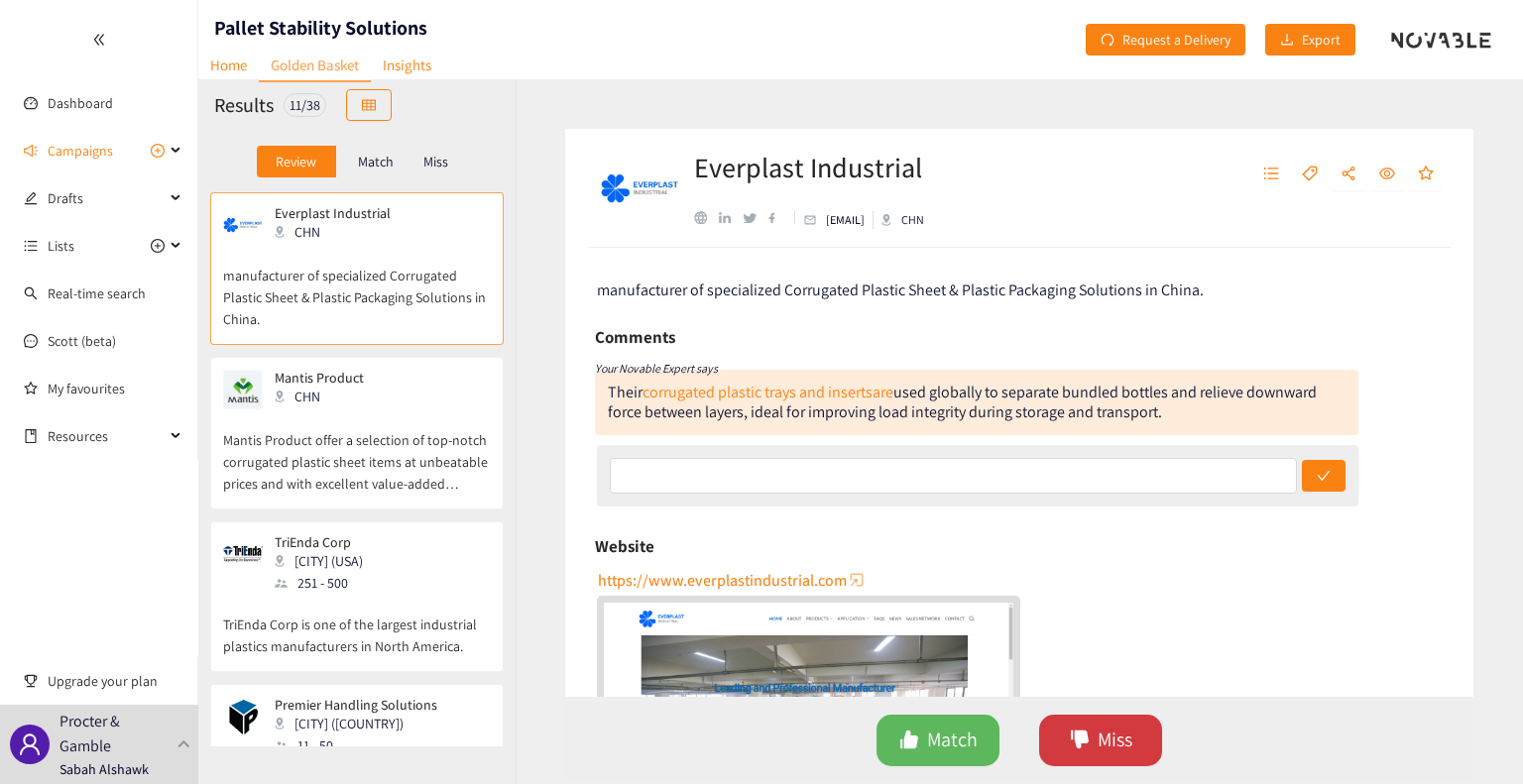 click on "Miss" at bounding box center (1101, 740) 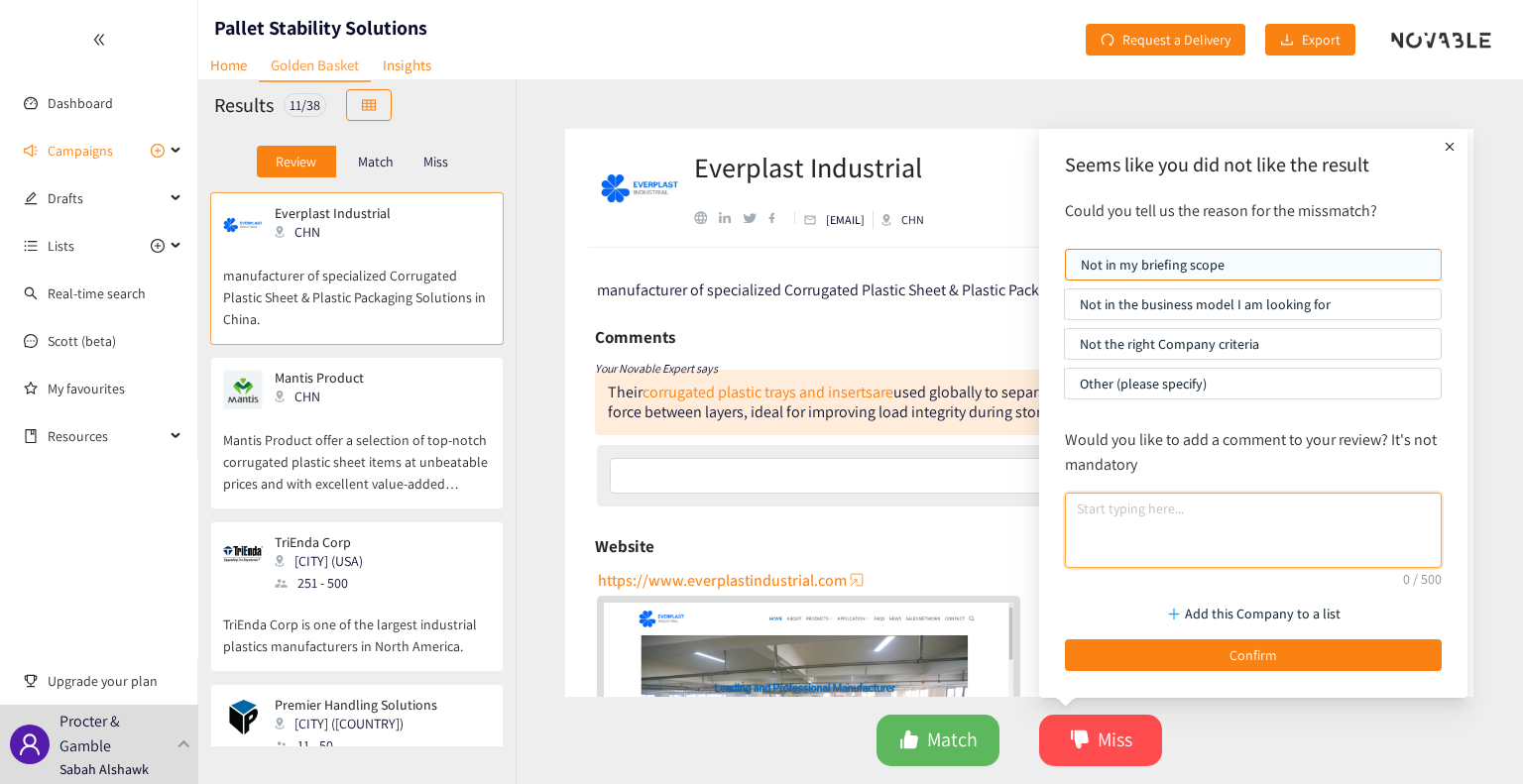 drag, startPoint x: 1156, startPoint y: 516, endPoint x: 1165, endPoint y: 503, distance: 15.811388 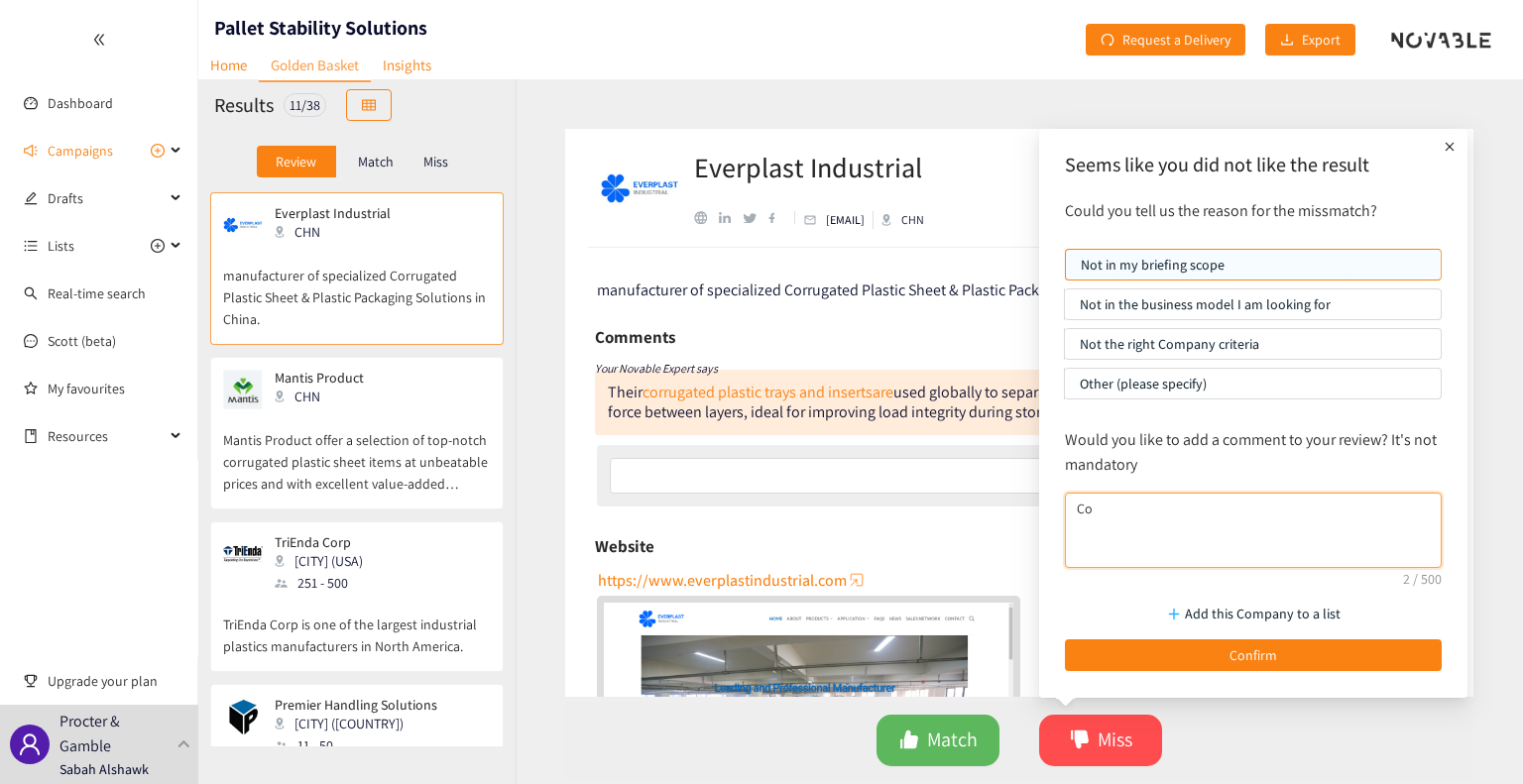 type on "C" 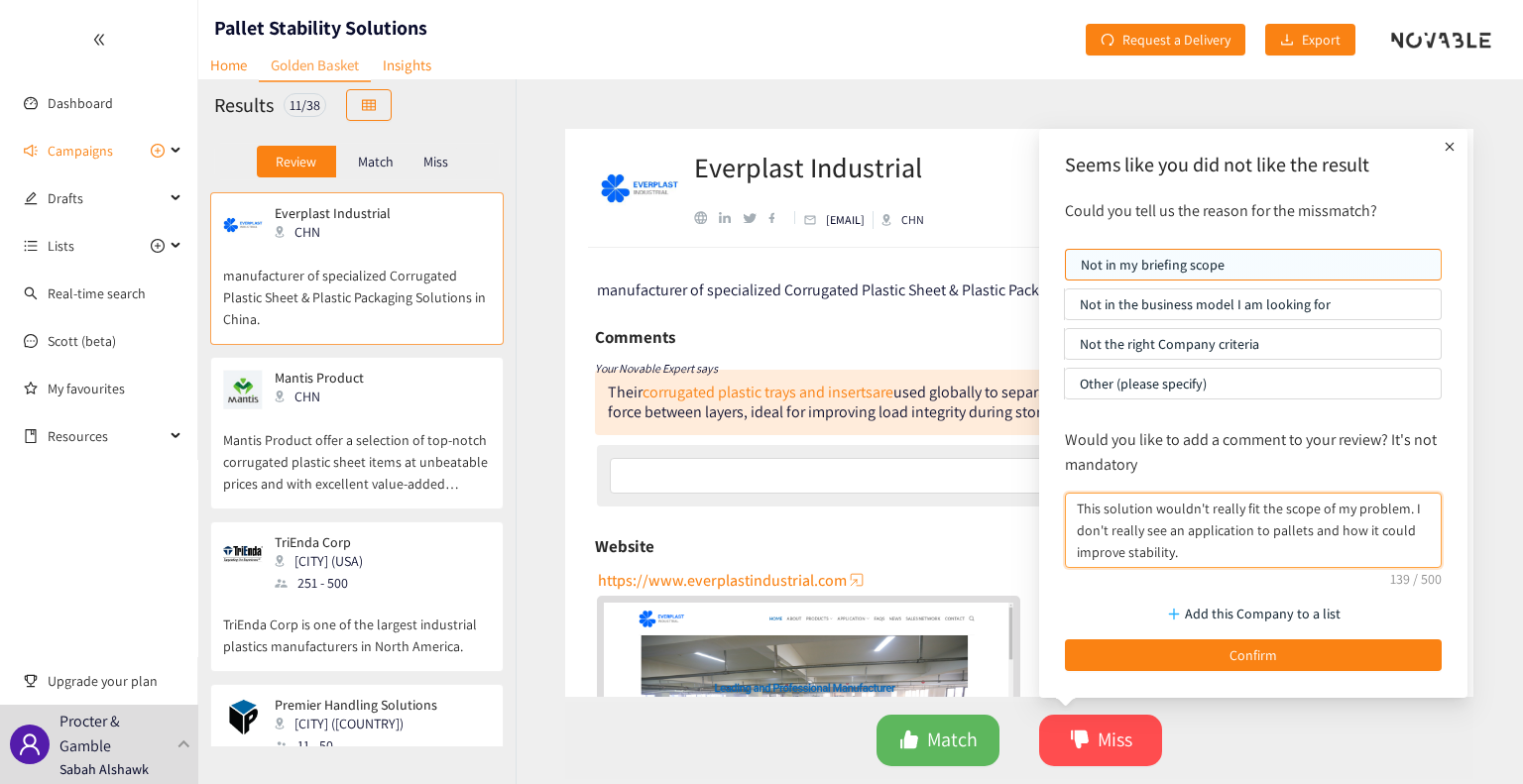 drag, startPoint x: 1206, startPoint y: 534, endPoint x: 1196, endPoint y: 594, distance: 60.827625 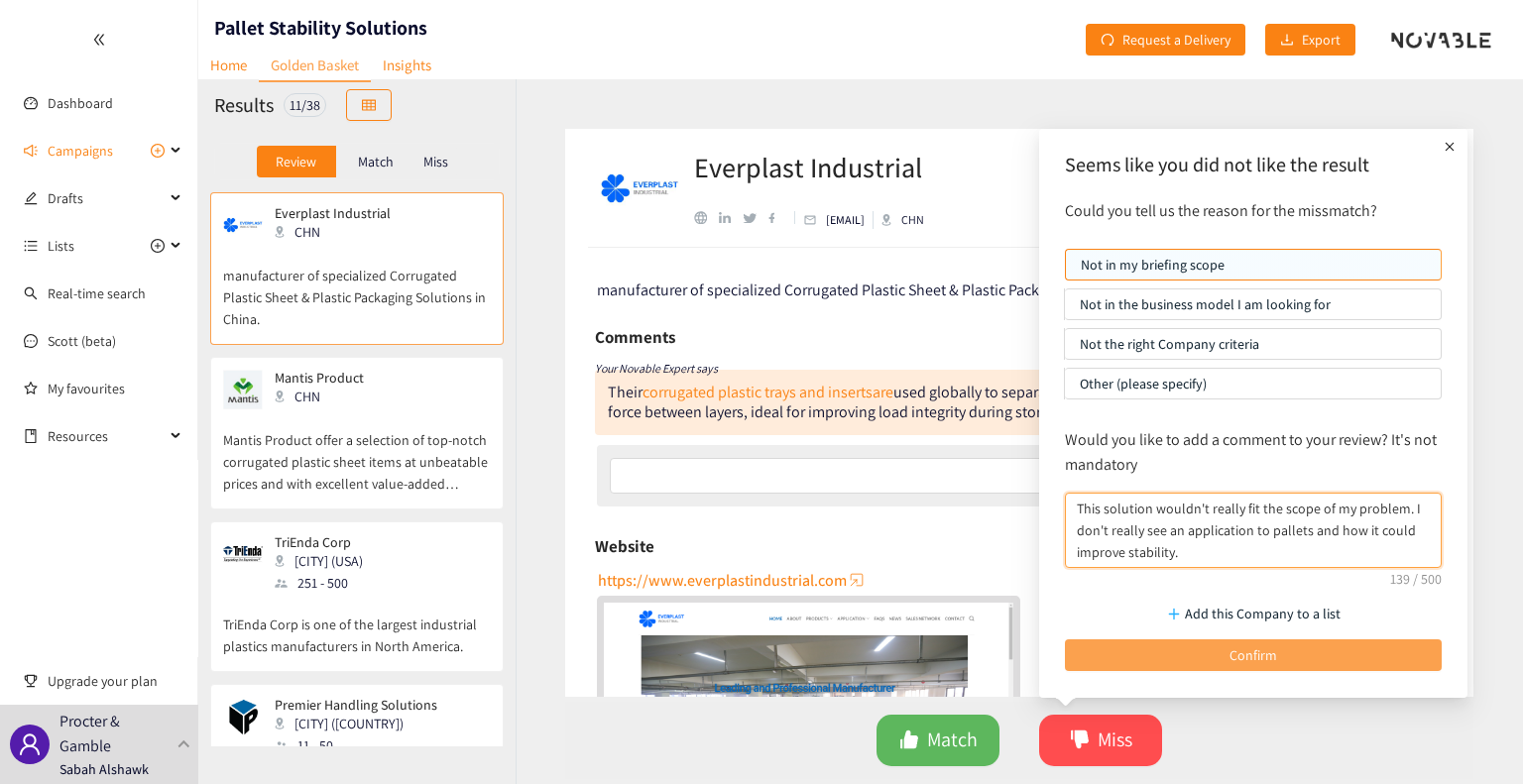type on "This solution wouldn't really fit the scope of my problem. I don't really see an application to pallets and how it could improve stability." 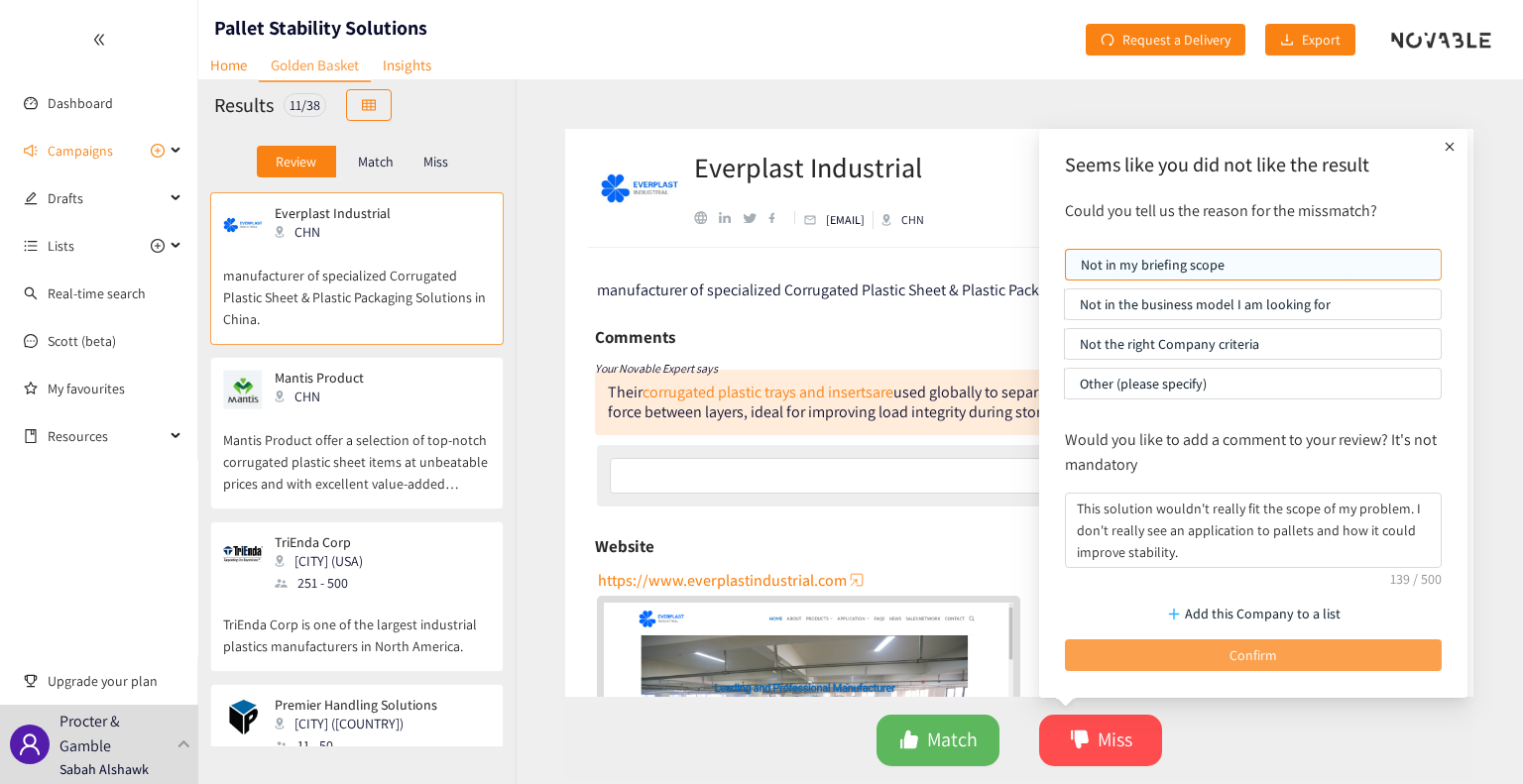 click on "Confirm" at bounding box center (1253, 655) 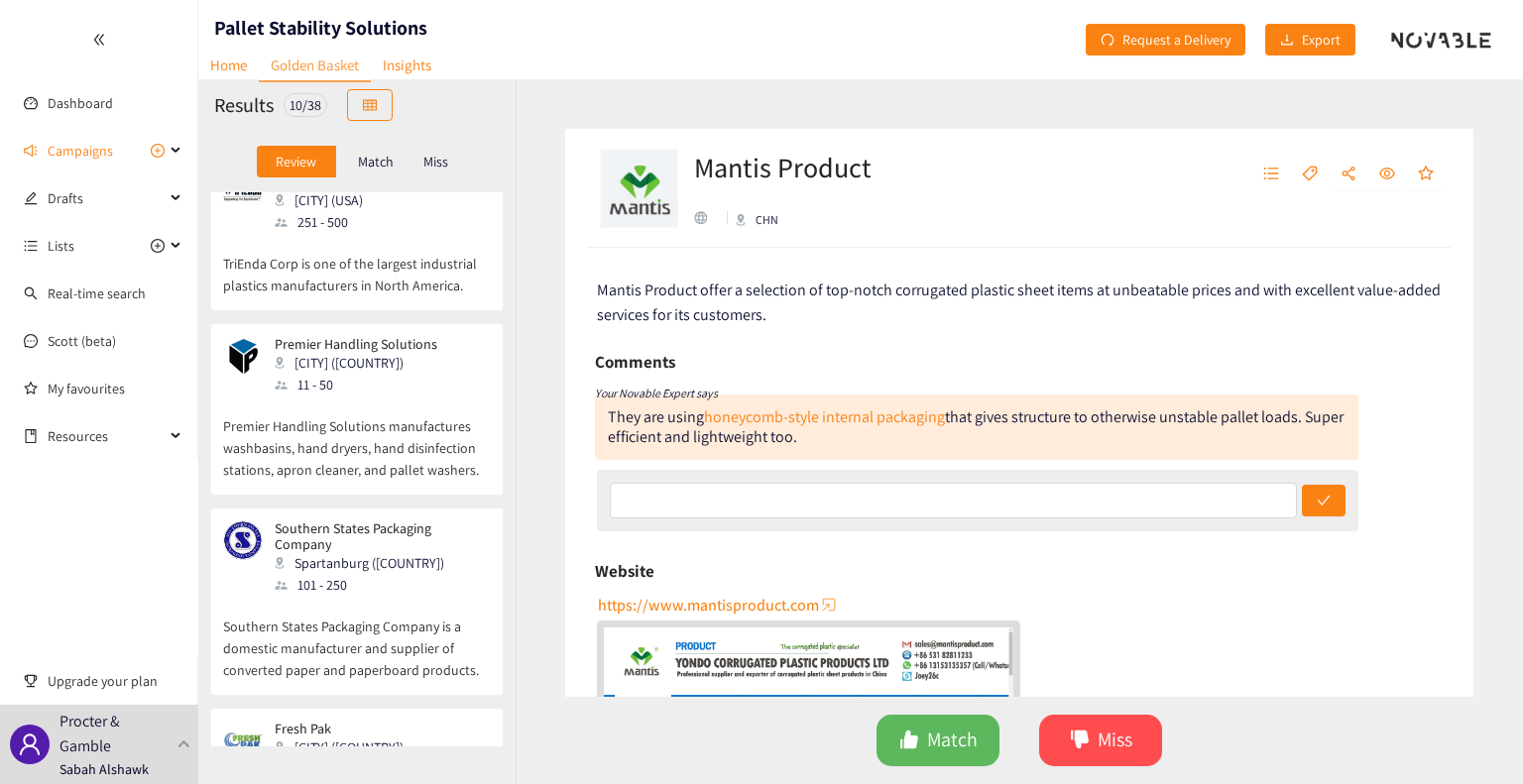 scroll, scrollTop: 0, scrollLeft: 0, axis: both 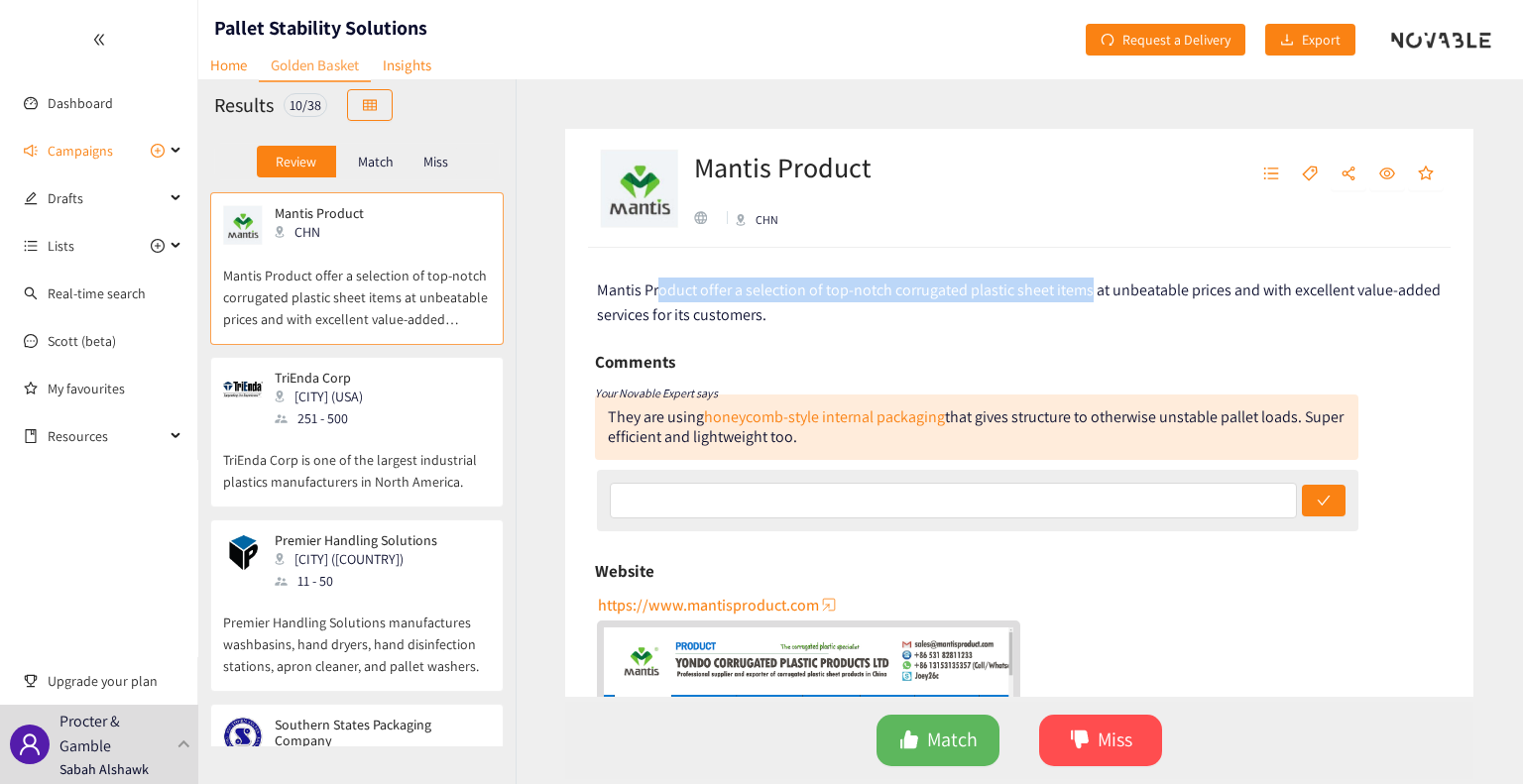 drag, startPoint x: 663, startPoint y: 289, endPoint x: 1086, endPoint y: 294, distance: 423.02955 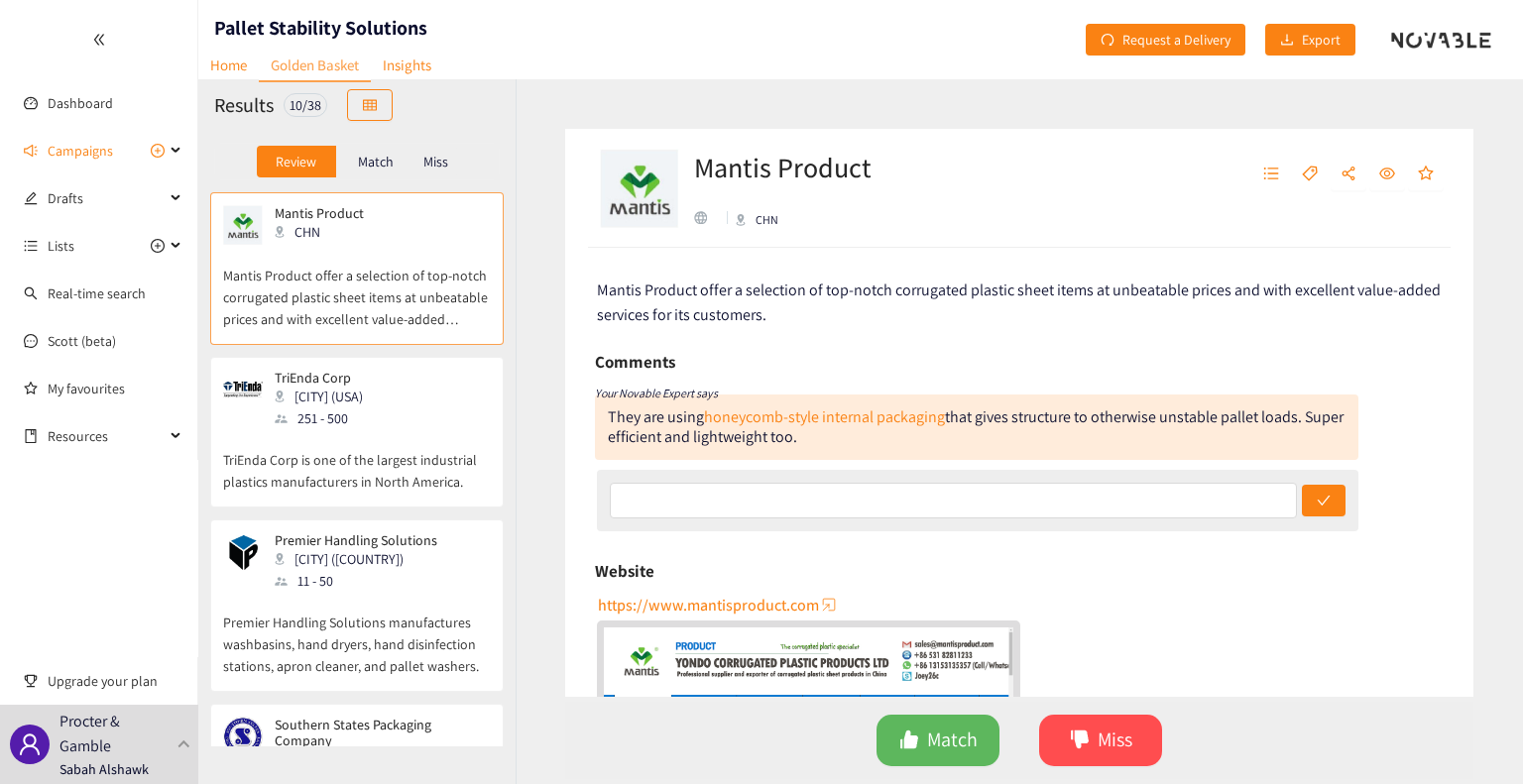 click on "Mantis Product offer a selection of top-notch corrugated plastic sheet items at unbeatable prices and with excellent value-added services for its customers." at bounding box center (1018, 302) 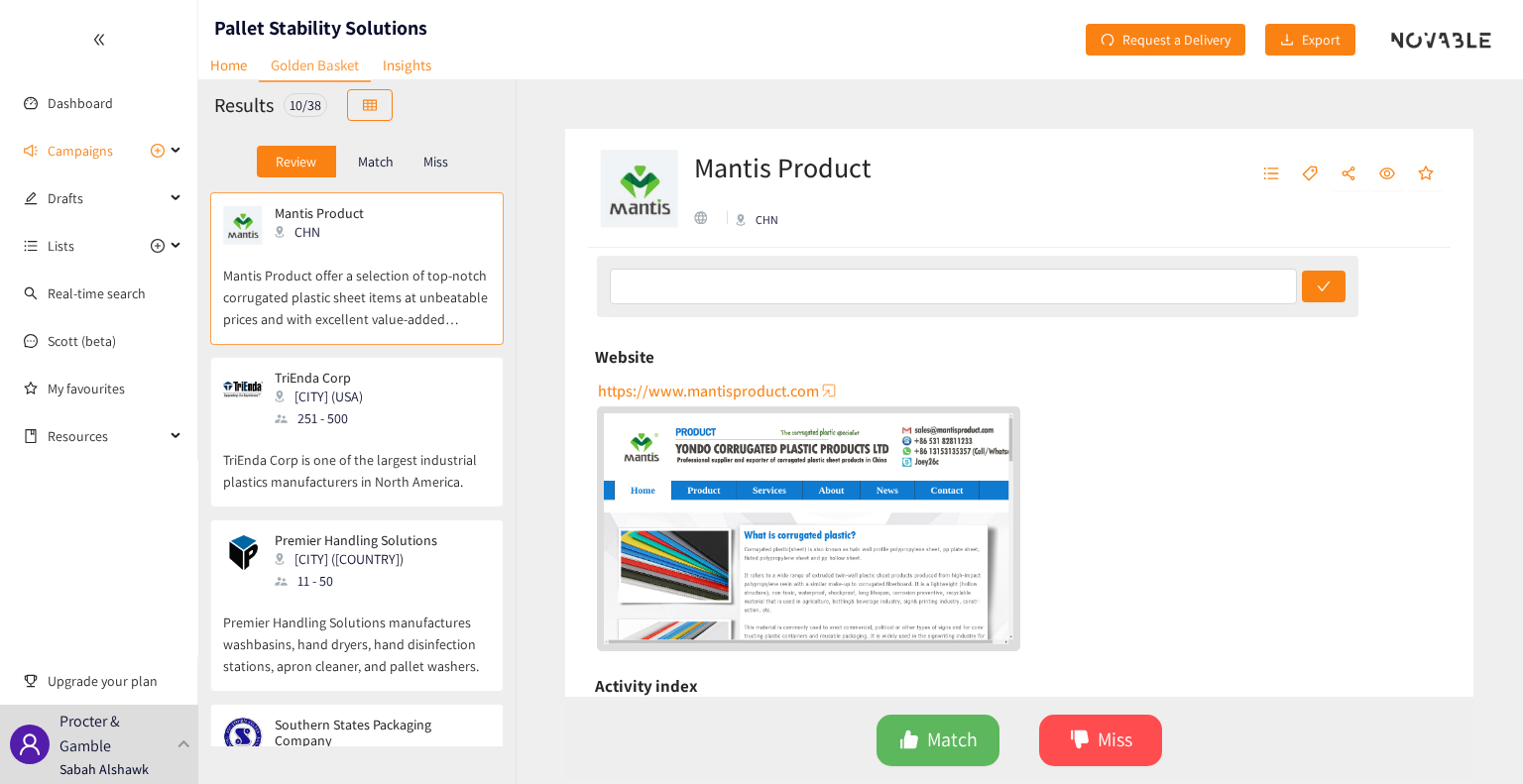 scroll, scrollTop: 0, scrollLeft: 0, axis: both 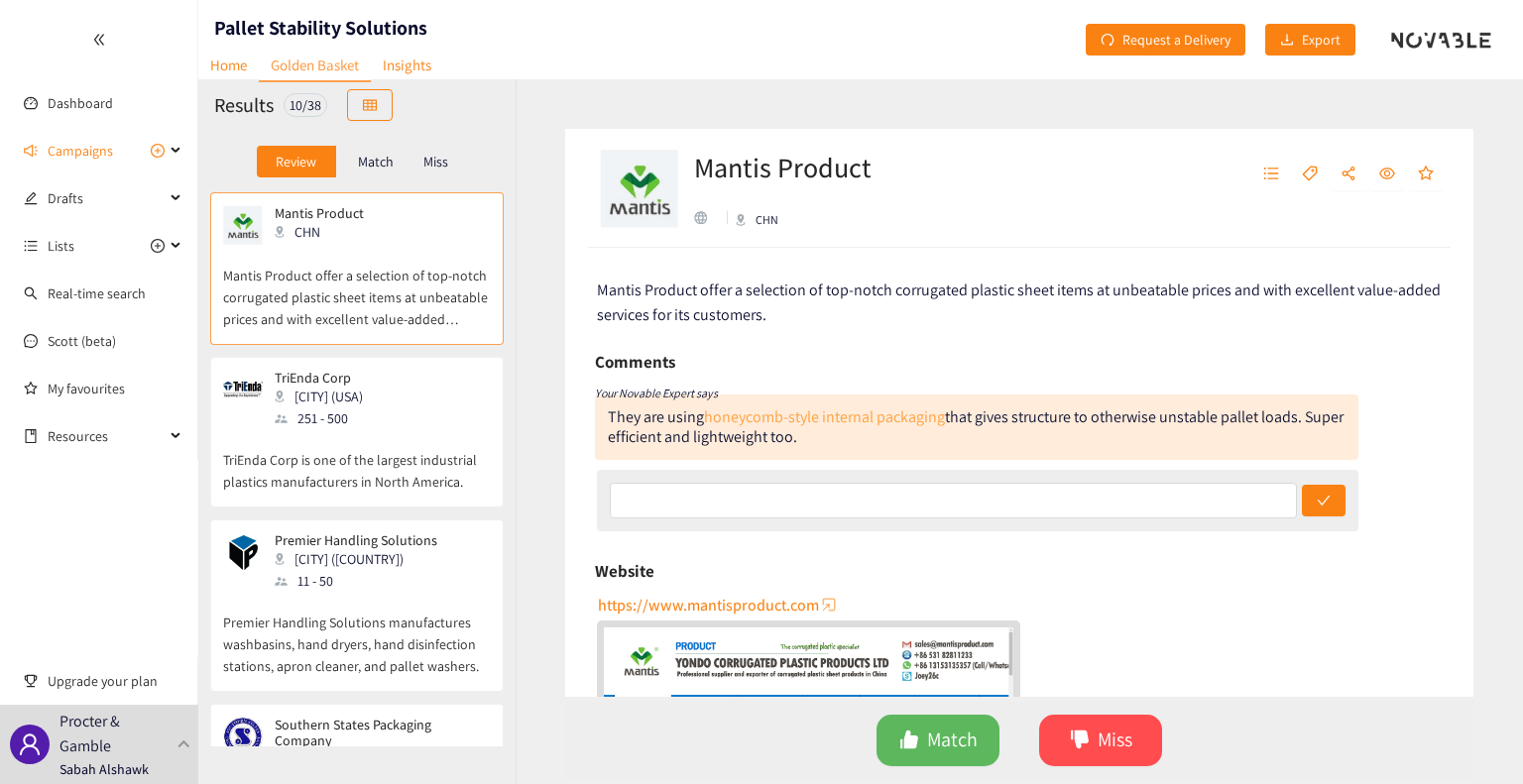 click on "honeycomb-style internal packaging" at bounding box center [824, 416] 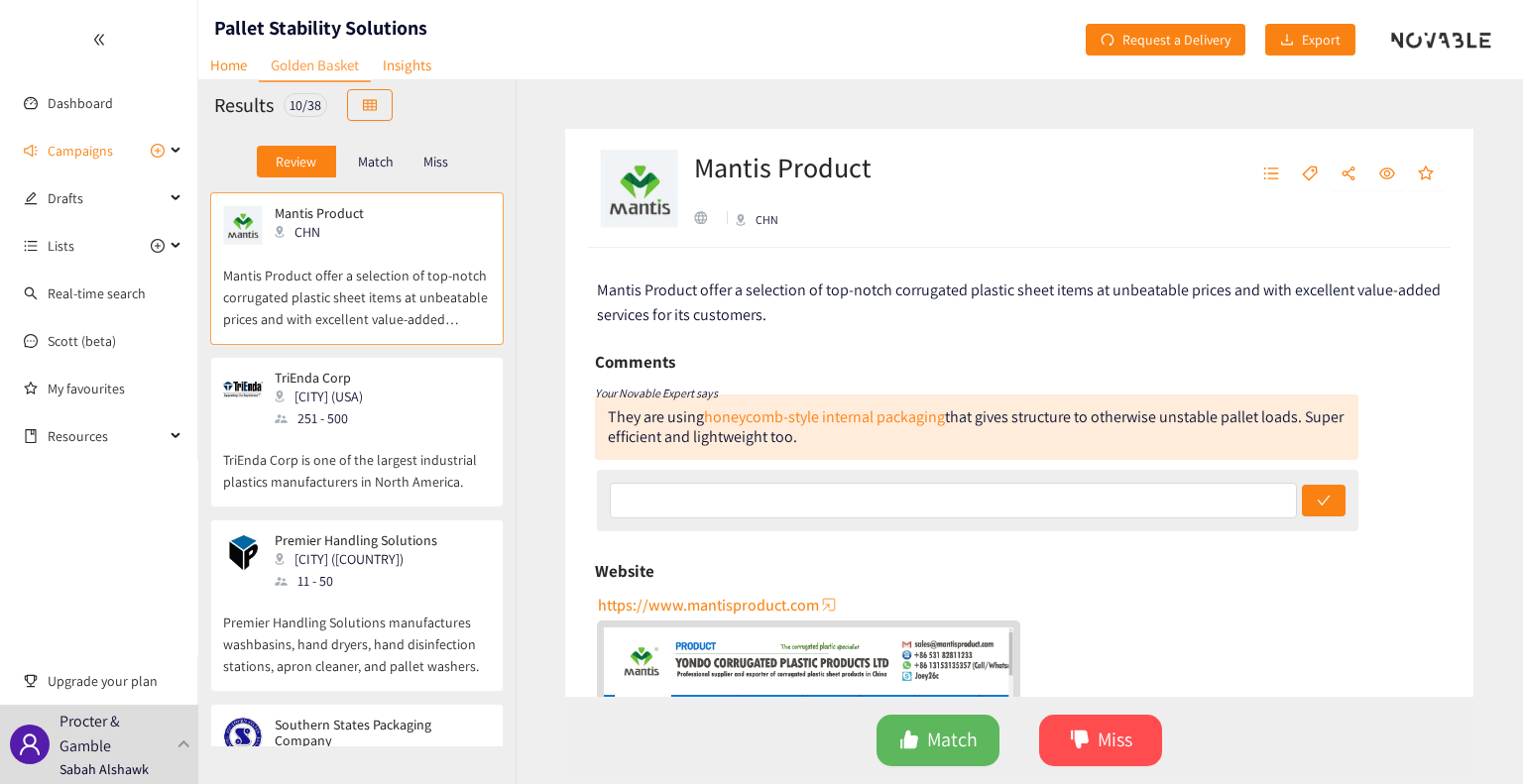 click on "CHN" at bounding box center (775, 220) 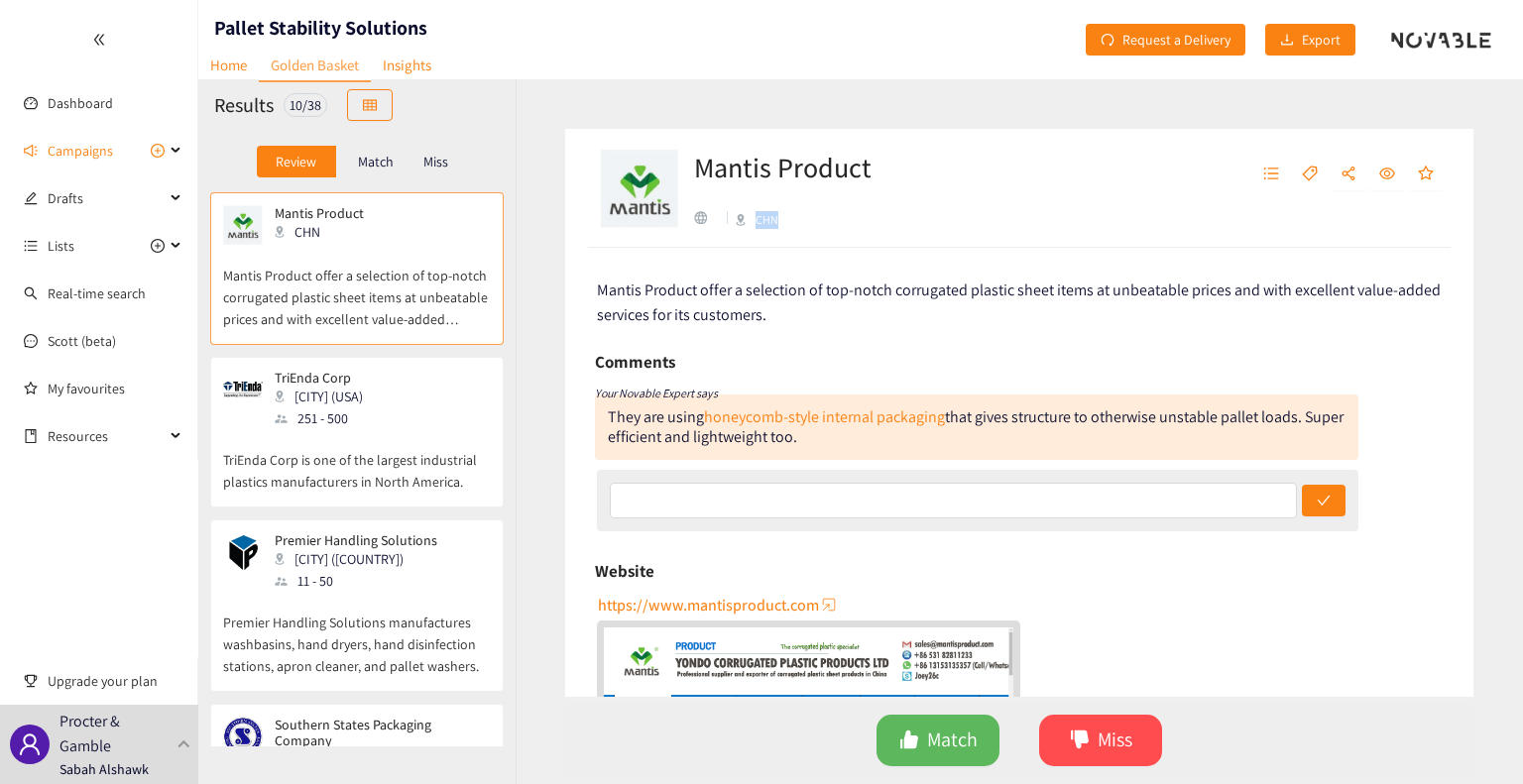 click on "CHN" at bounding box center (775, 220) 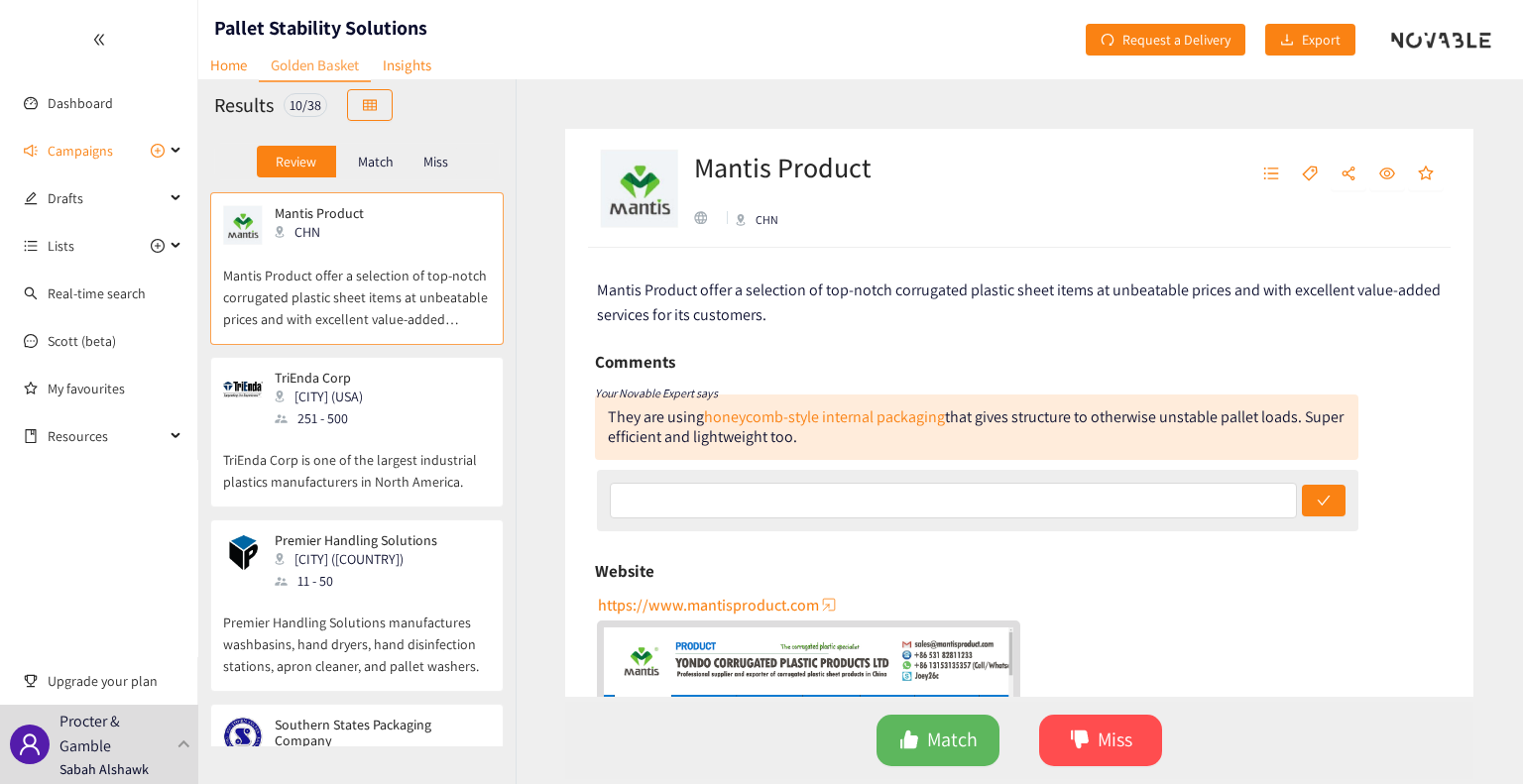 click on "CHN" at bounding box center (775, 220) 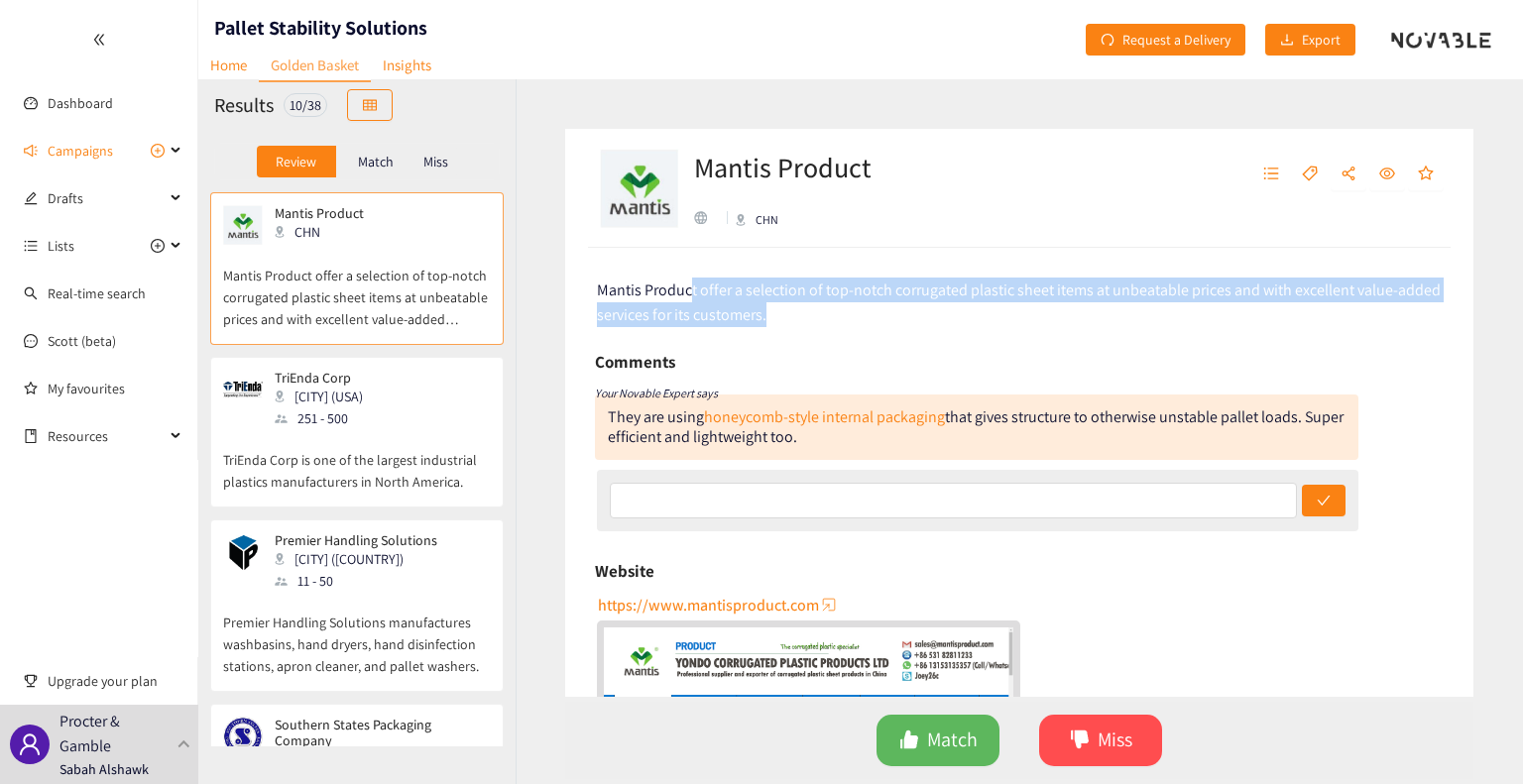 drag, startPoint x: 687, startPoint y: 272, endPoint x: 1329, endPoint y: 310, distance: 643.1236 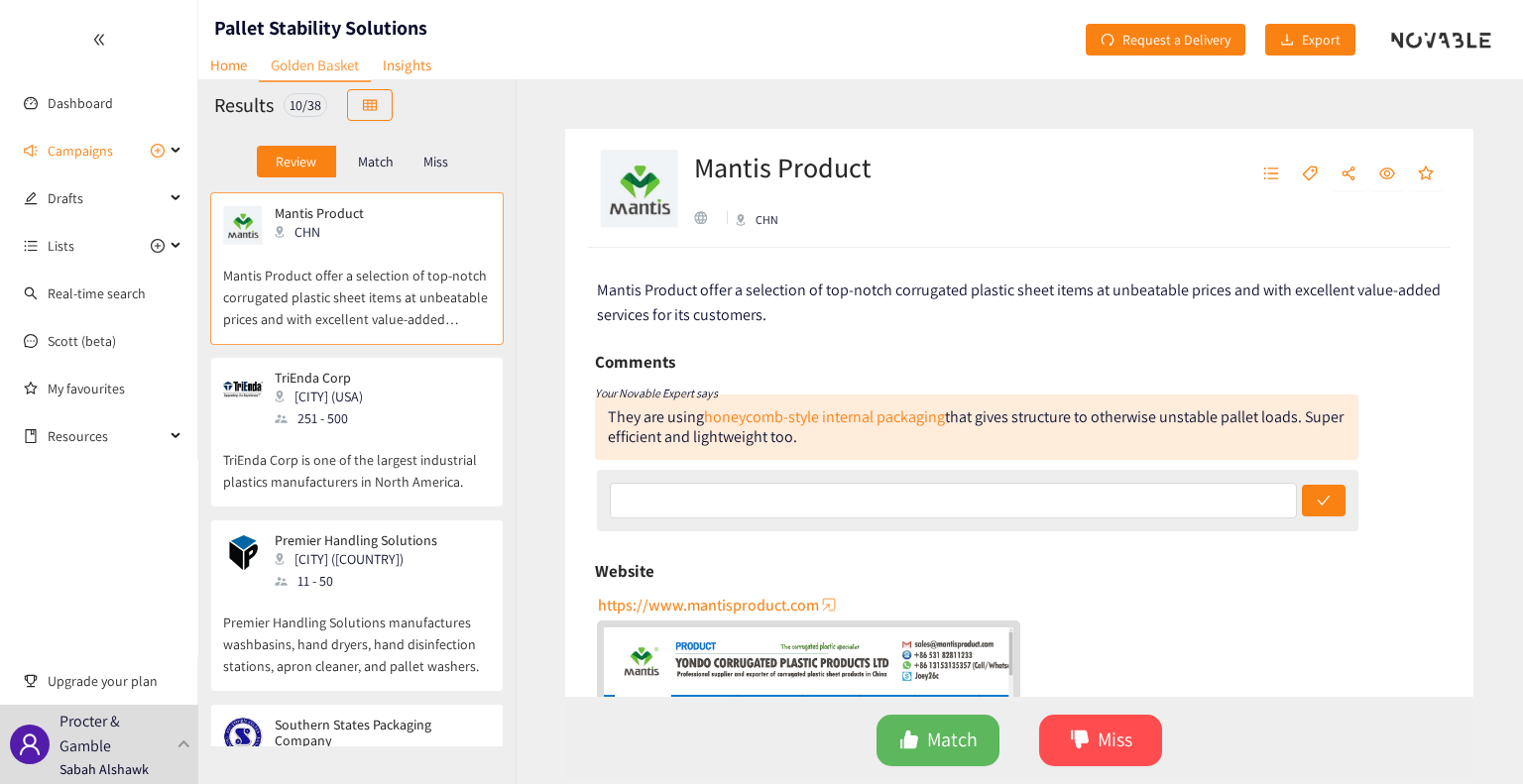 click on "Mantis Product offer a selection of top-notch corrugated plastic sheet items at unbeatable prices and with excellent value-added services for its customers. Comments Your Novable Expert says They are using honeycomb-style internal packaging that gives structure to otherwise unstable pallet loads. Super efficient and lightweight too. Website https://www.mantisproduct.com Activity index We didn't capture enough signals to display the Activity Index. Topics Plastic Sheet Pp Mantis Service About News Plastic Sheet Home Product Service Box Product Service Flower Sign Plastic Sign Show more Ask Scott Click here to research this company with Scott Want more data? The Enriched Profile for Mantis Product not been requested yet. Request an Enriched Profile Logo provided by Clearbit" at bounding box center (1019, 472) 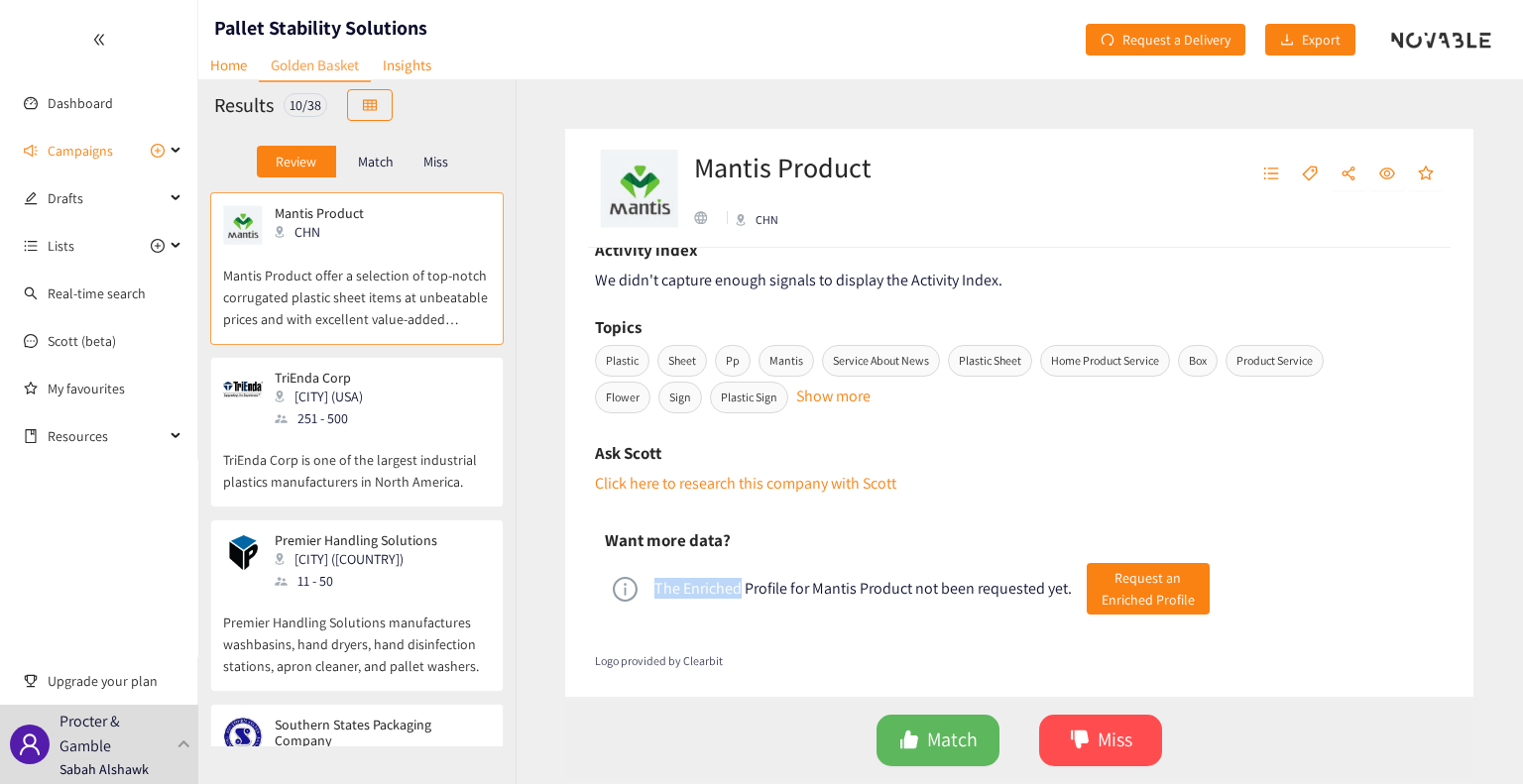 drag, startPoint x: 790, startPoint y: 578, endPoint x: 1026, endPoint y: 546, distance: 238.15961 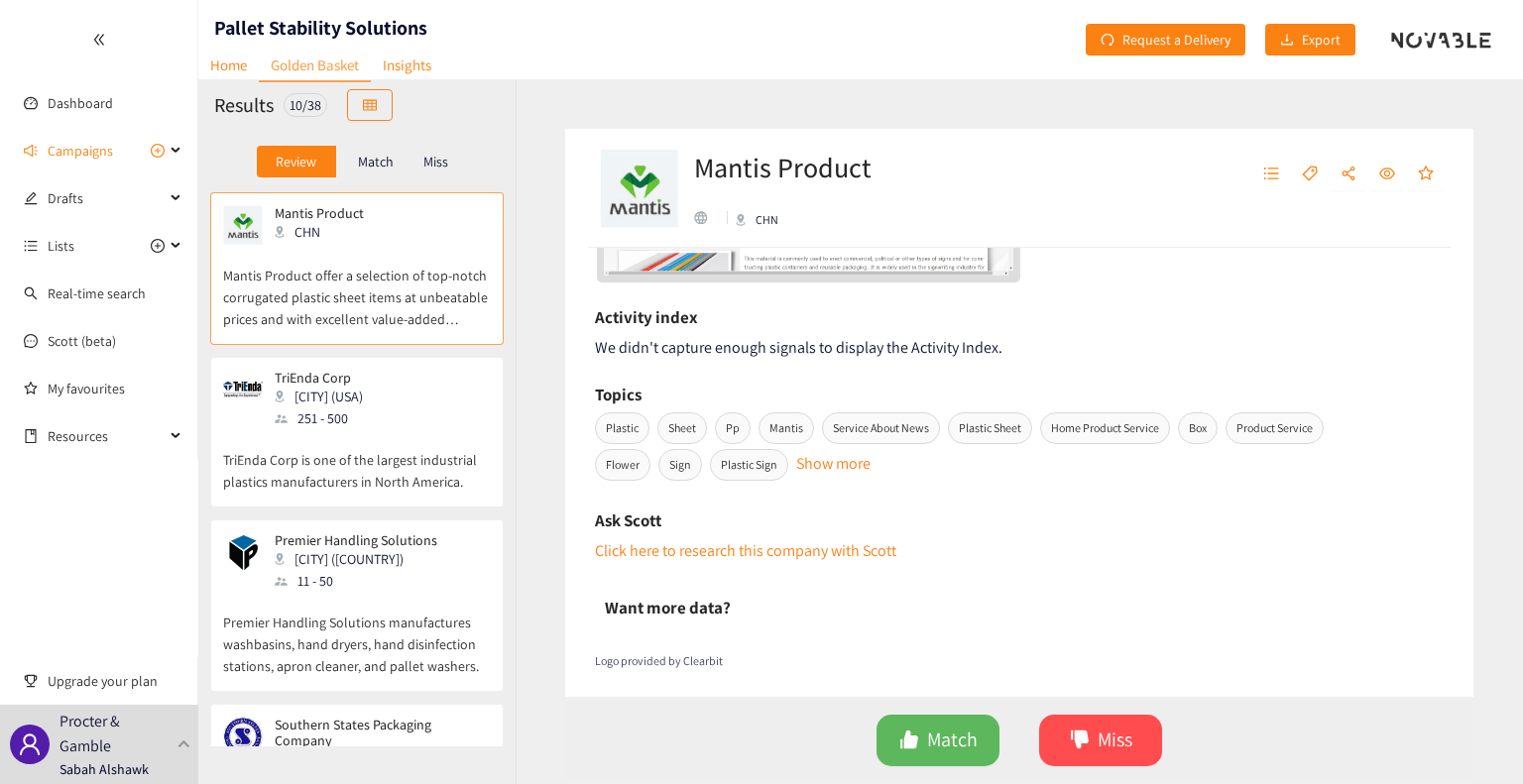 click on "Want more data?" at bounding box center [667, 608] 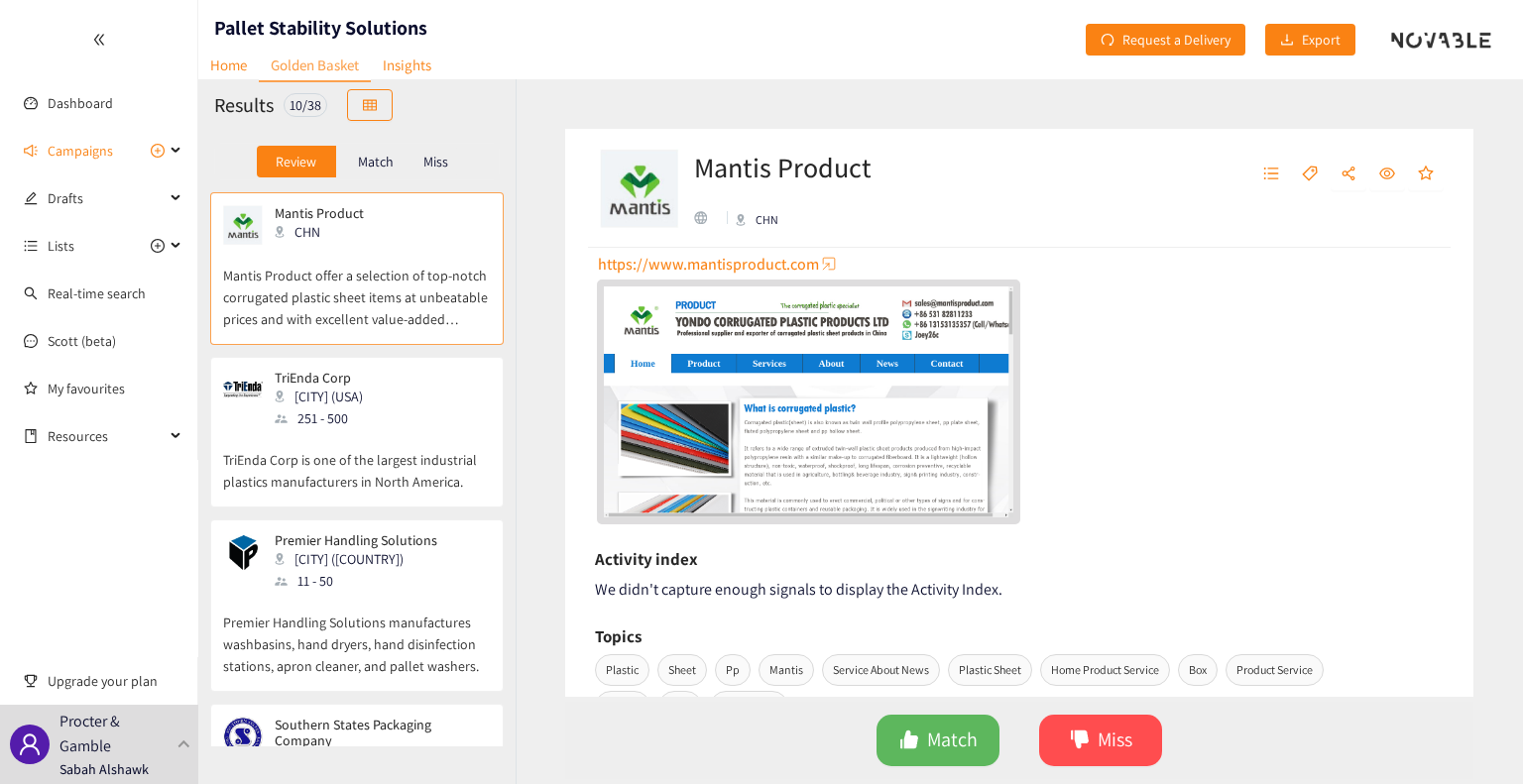 scroll, scrollTop: 254, scrollLeft: 0, axis: vertical 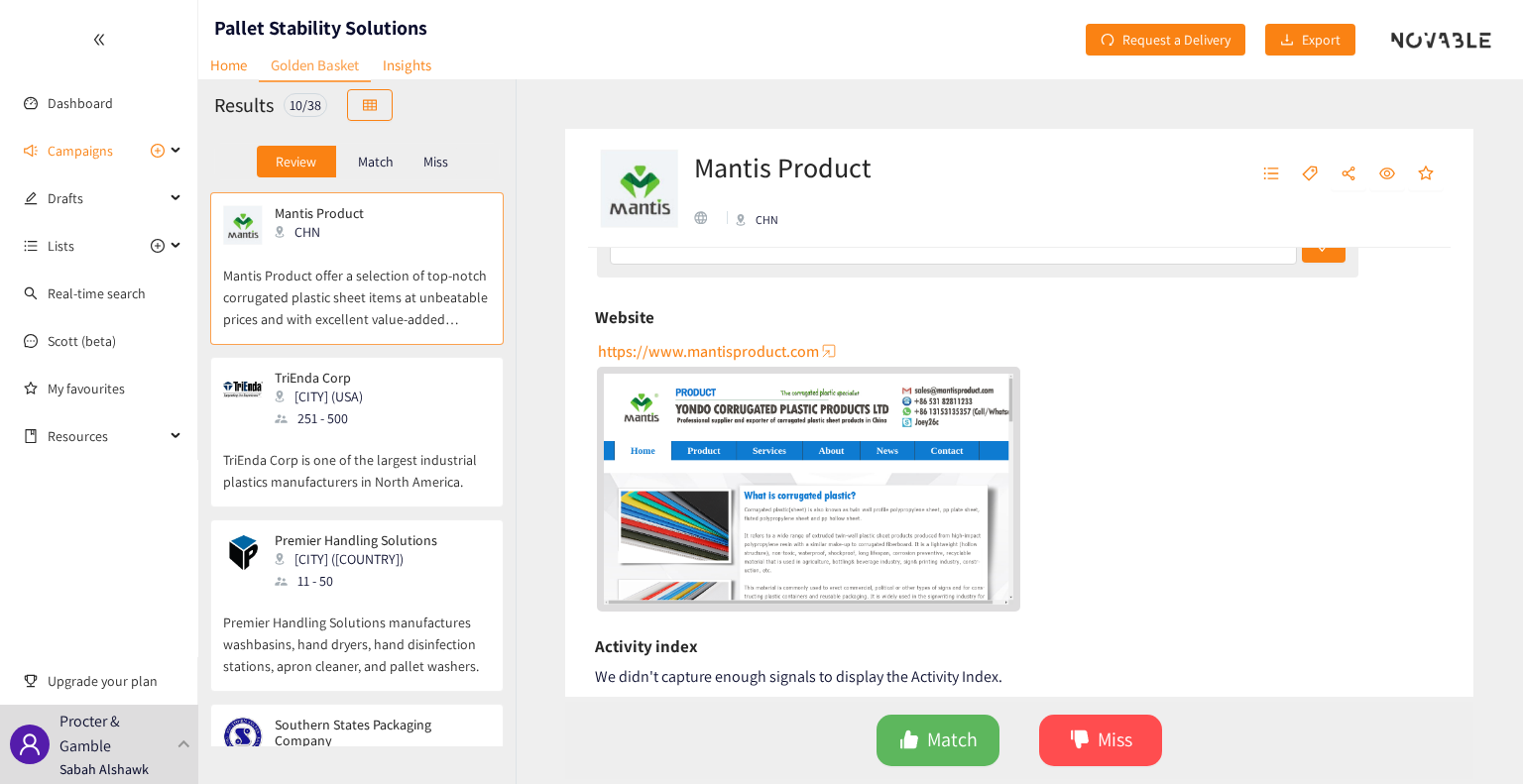 click on "Match" at bounding box center (376, 162) 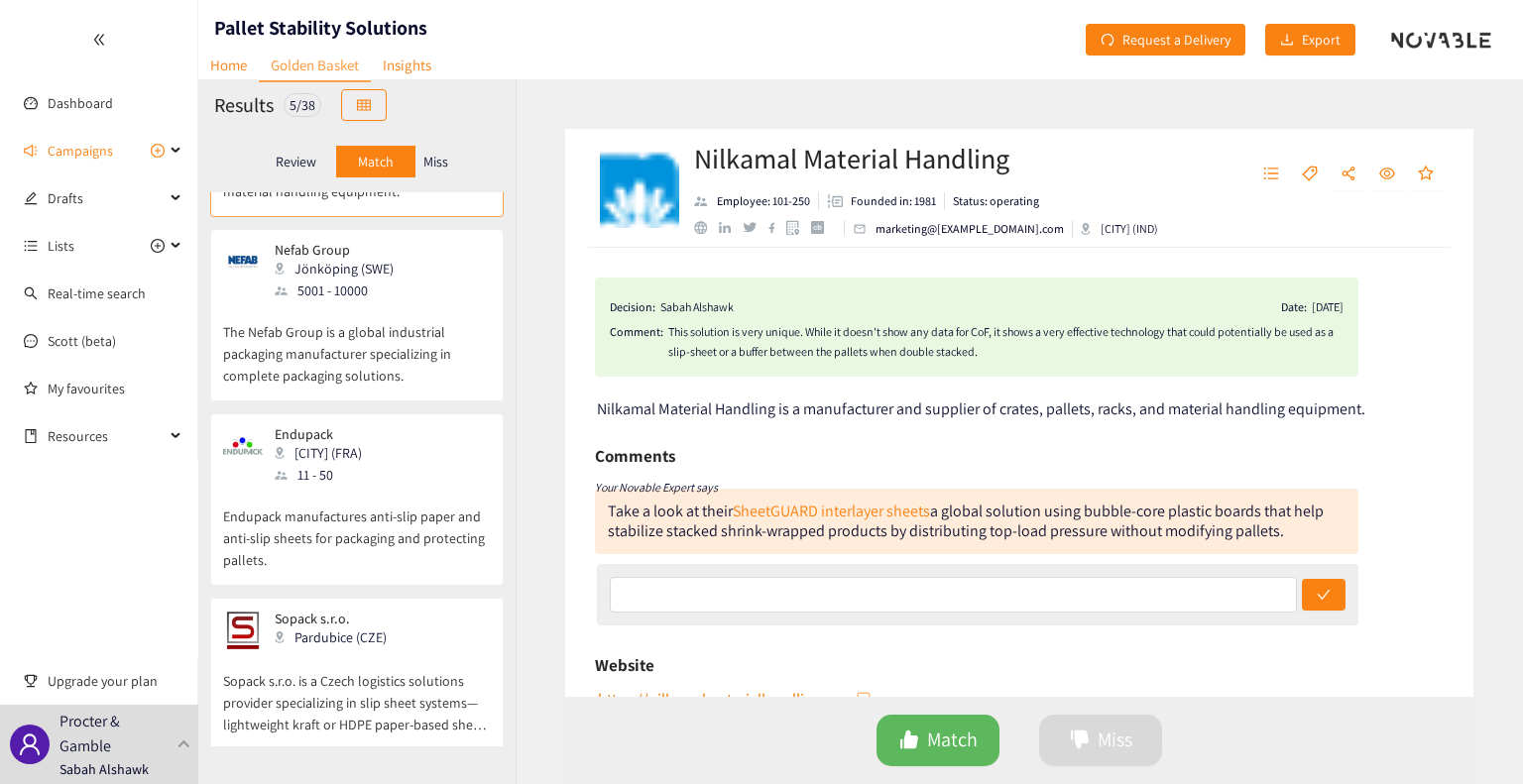 scroll, scrollTop: 345, scrollLeft: 0, axis: vertical 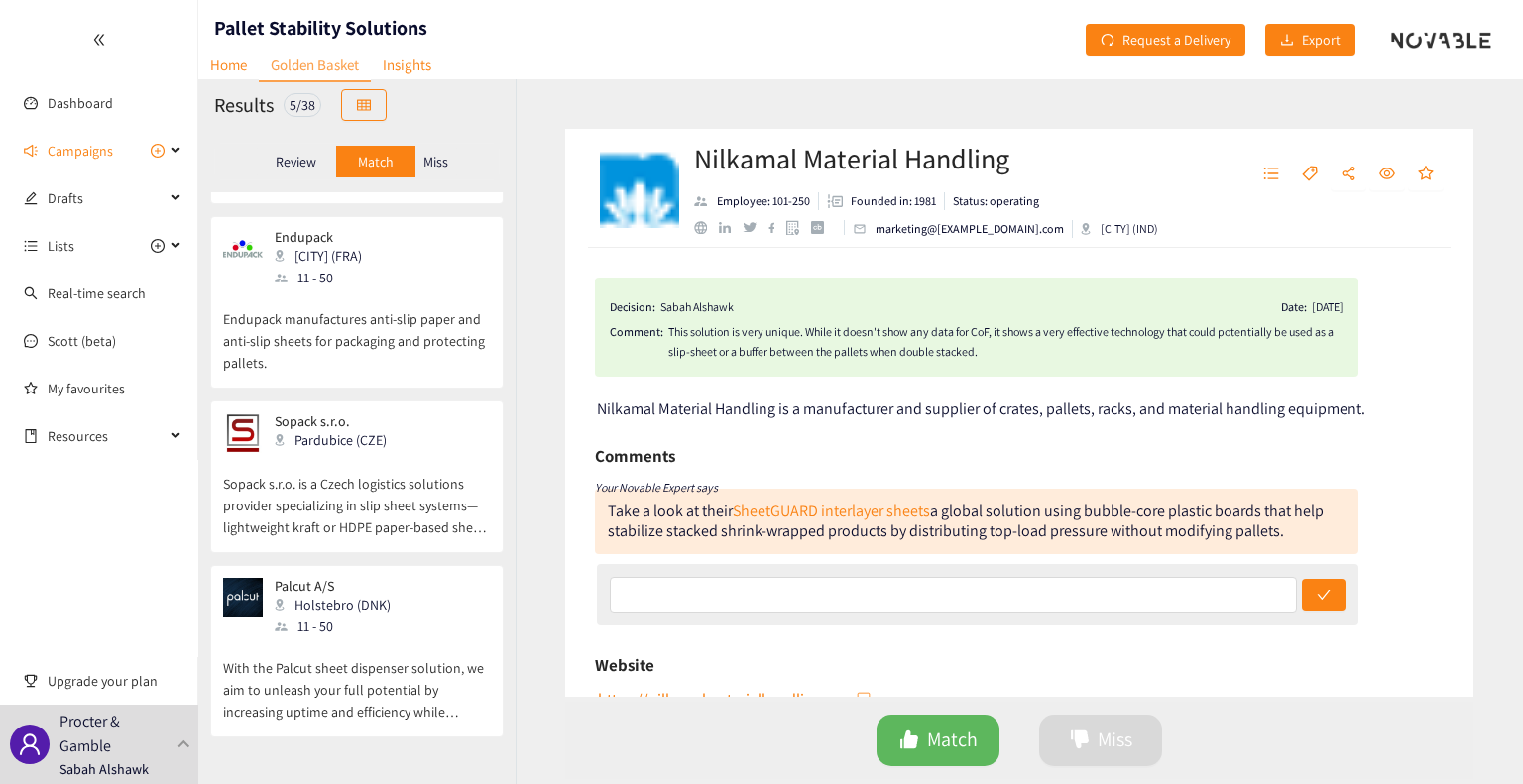 click on "Sopack s.r.o. is a Czech logistics solutions provider specializing in slip sheet systems—lightweight kraft or HDPE paper-based sheets that replace wooden pallets and enable efficient, cost-effective, and sustainable palletless transport . They also offer anti-slip interlayers and water-resistant coatings to stabilize cargo layers and reduce packaging material volume in transit ." at bounding box center (357, 496) 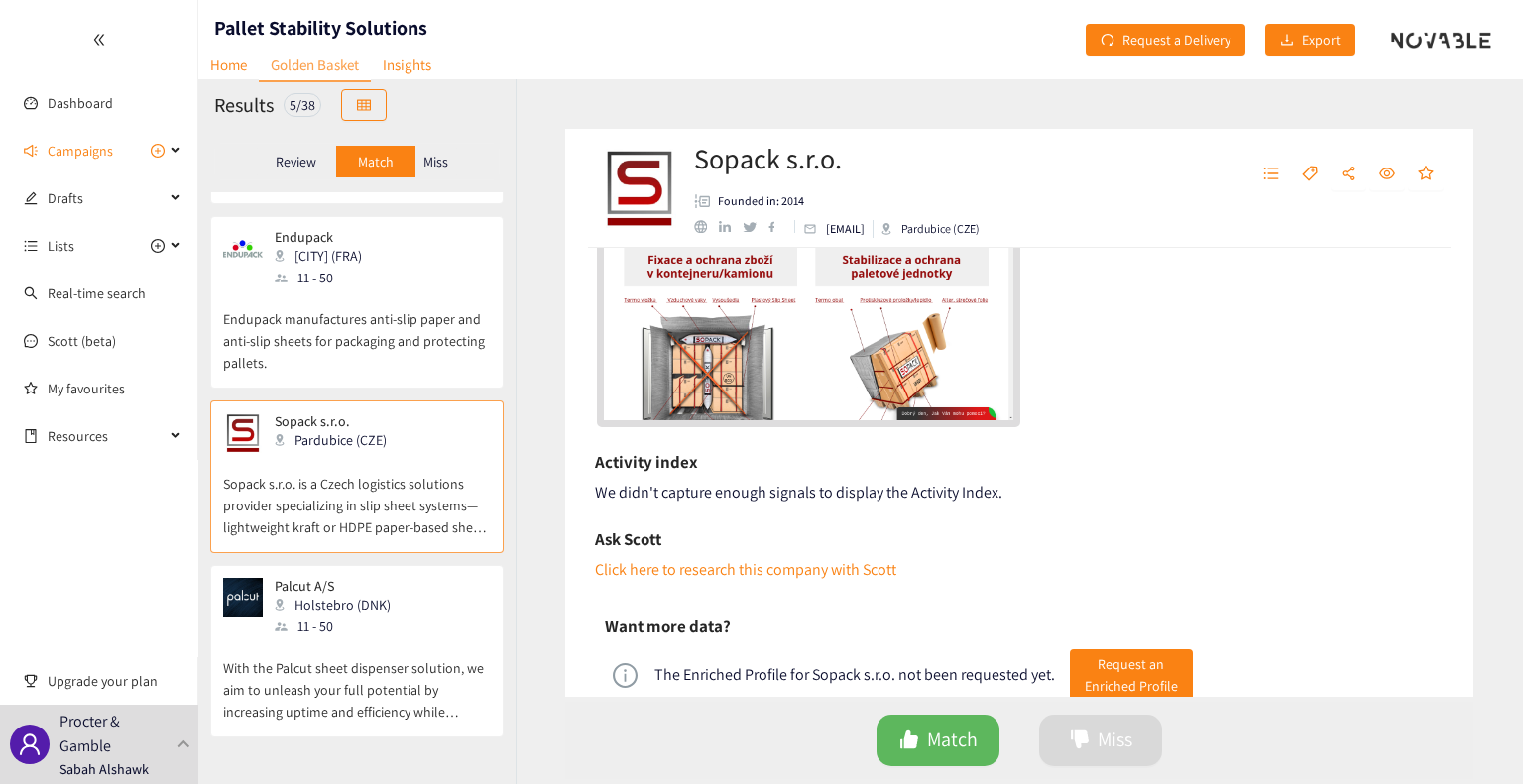 scroll, scrollTop: 649, scrollLeft: 0, axis: vertical 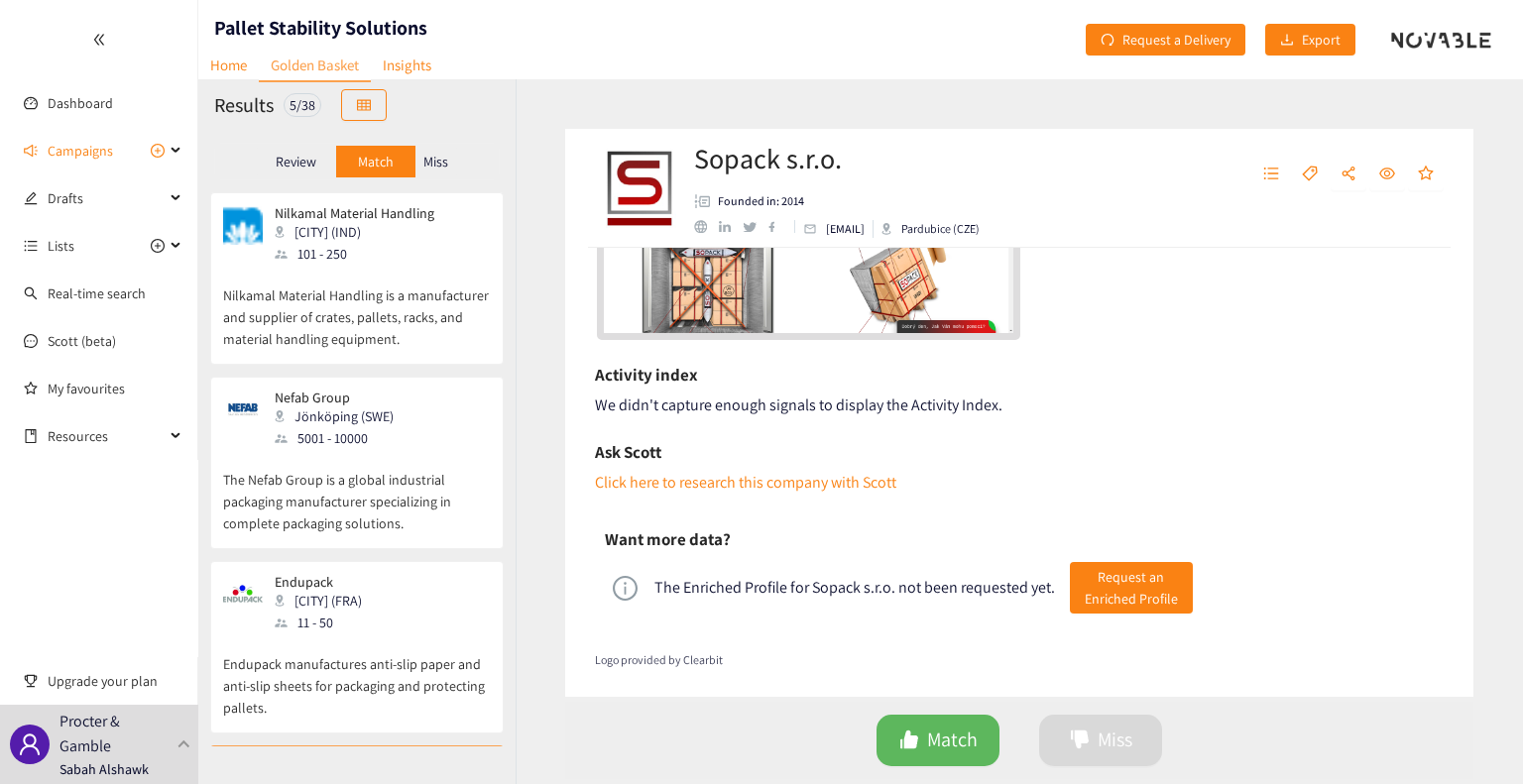 click on "Review" at bounding box center (295, 162) 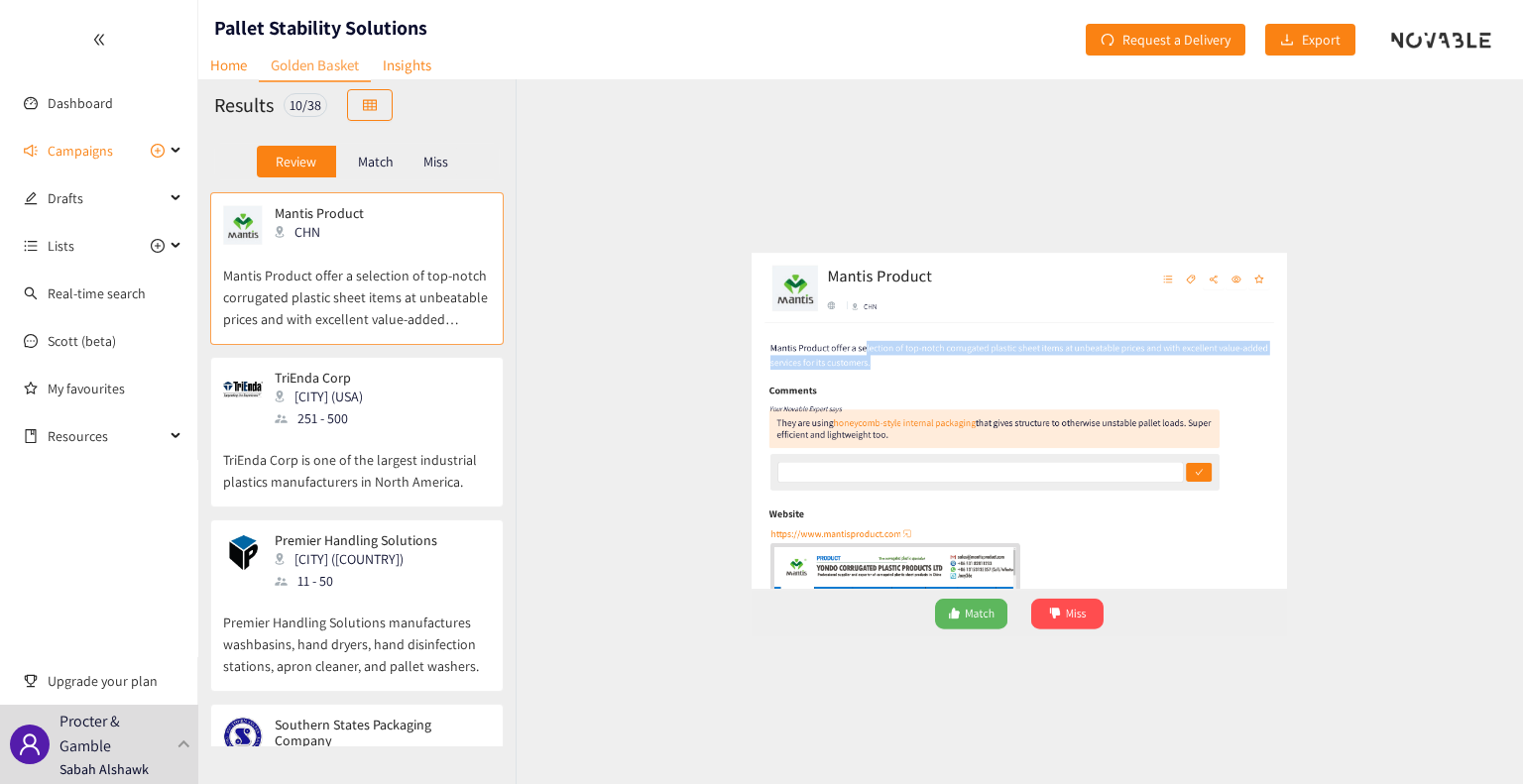 drag, startPoint x: 794, startPoint y: 299, endPoint x: 1339, endPoint y: 321, distance: 545.4439 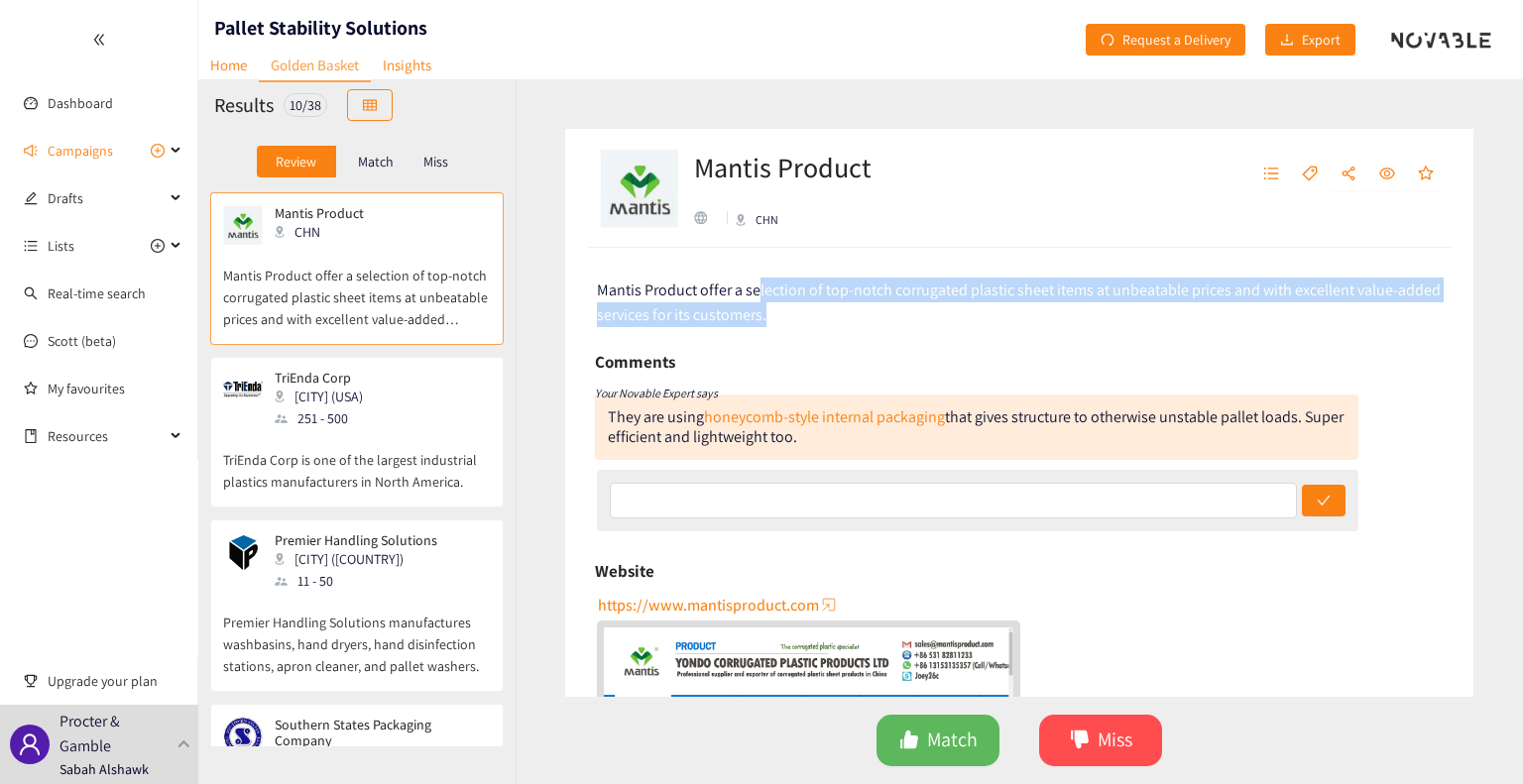click on "Mantis Product offer a selection of top-notch corrugated plastic sheet items at unbeatable prices and with excellent value-added services for its customers." at bounding box center [1018, 302] 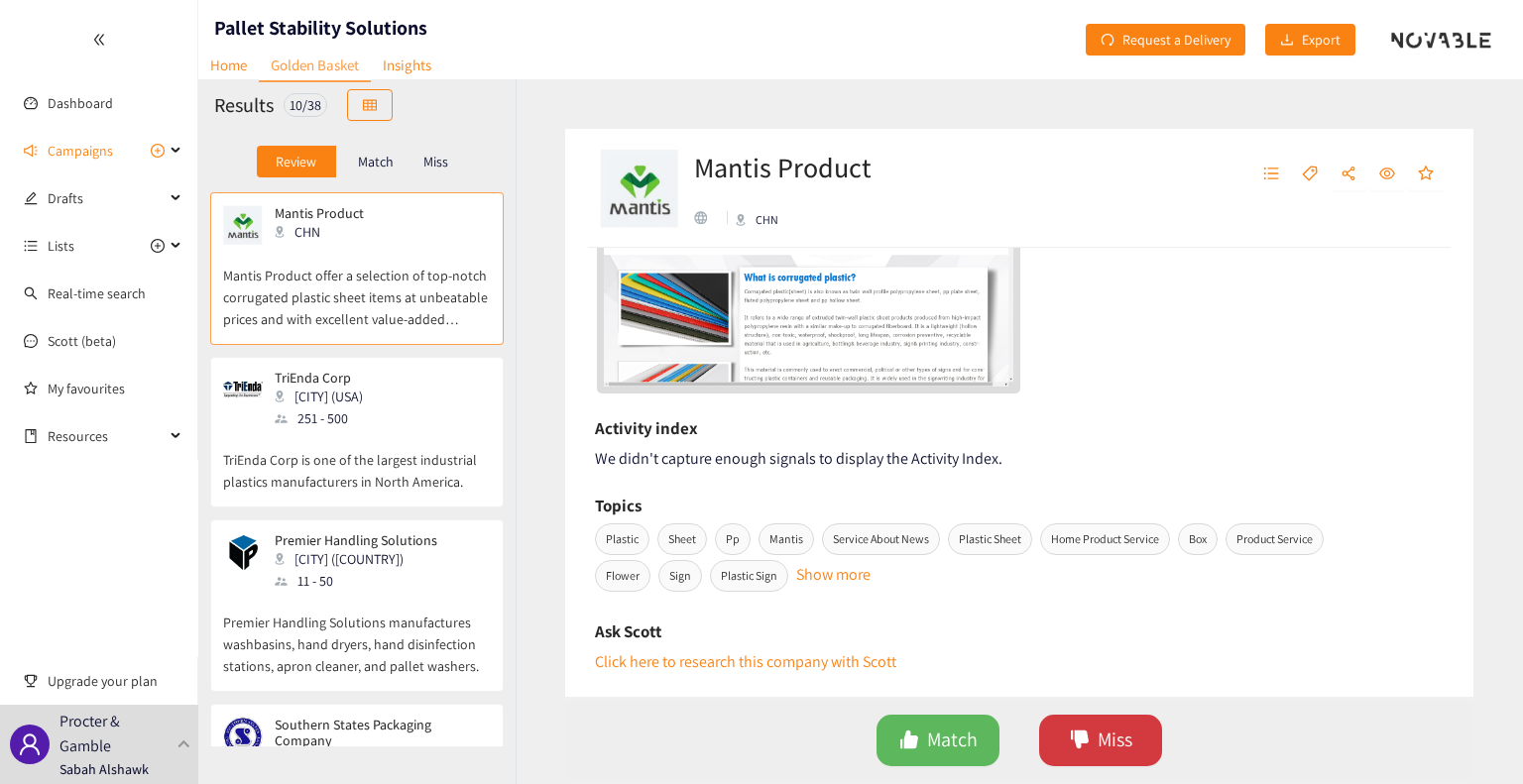 scroll, scrollTop: 254, scrollLeft: 0, axis: vertical 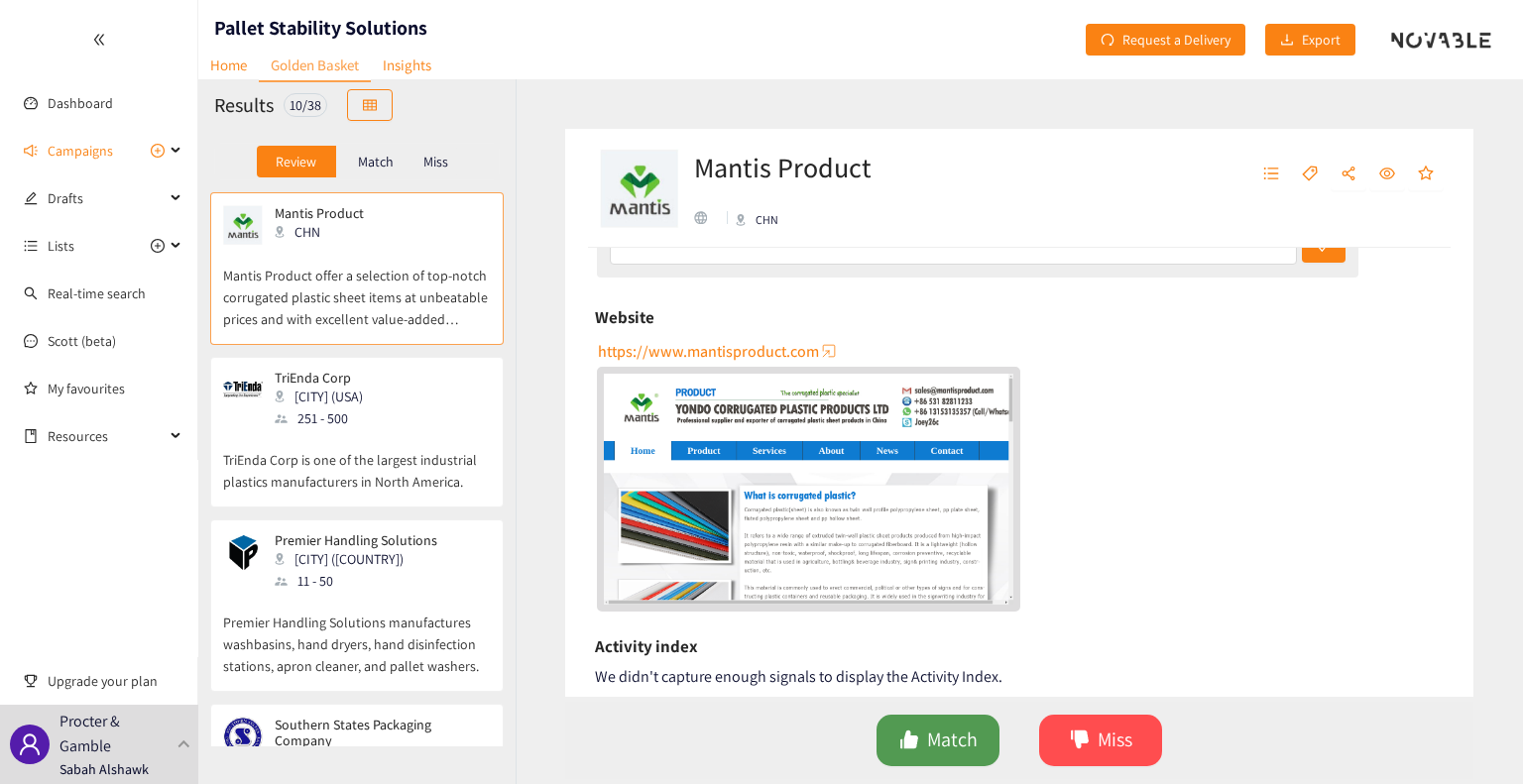 click on "Match" at bounding box center [952, 739] 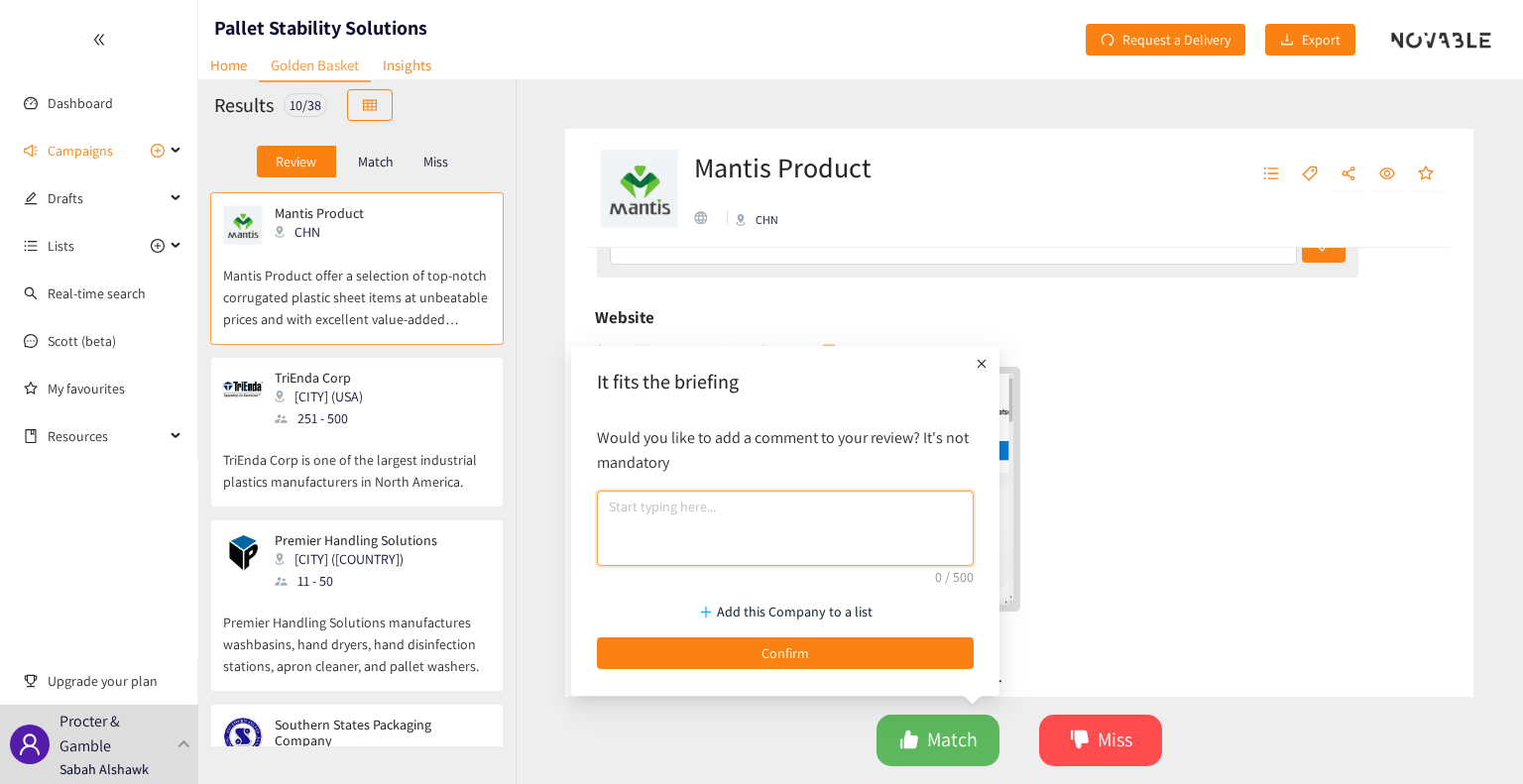 click at bounding box center (785, 528) 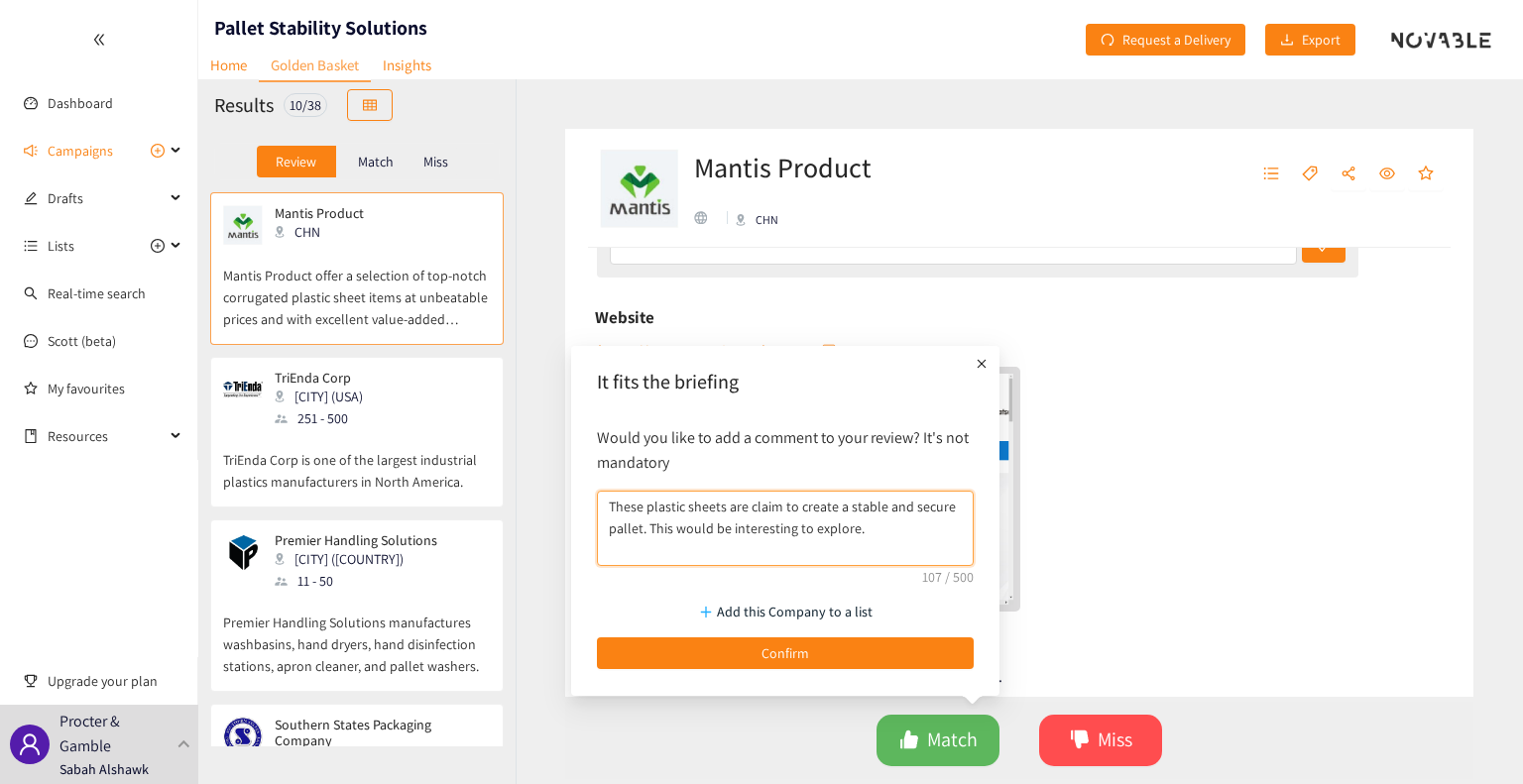 click on "These plastic sheets are claim to create a stable and secure pallet. This would be interesting to explore." at bounding box center [785, 528] 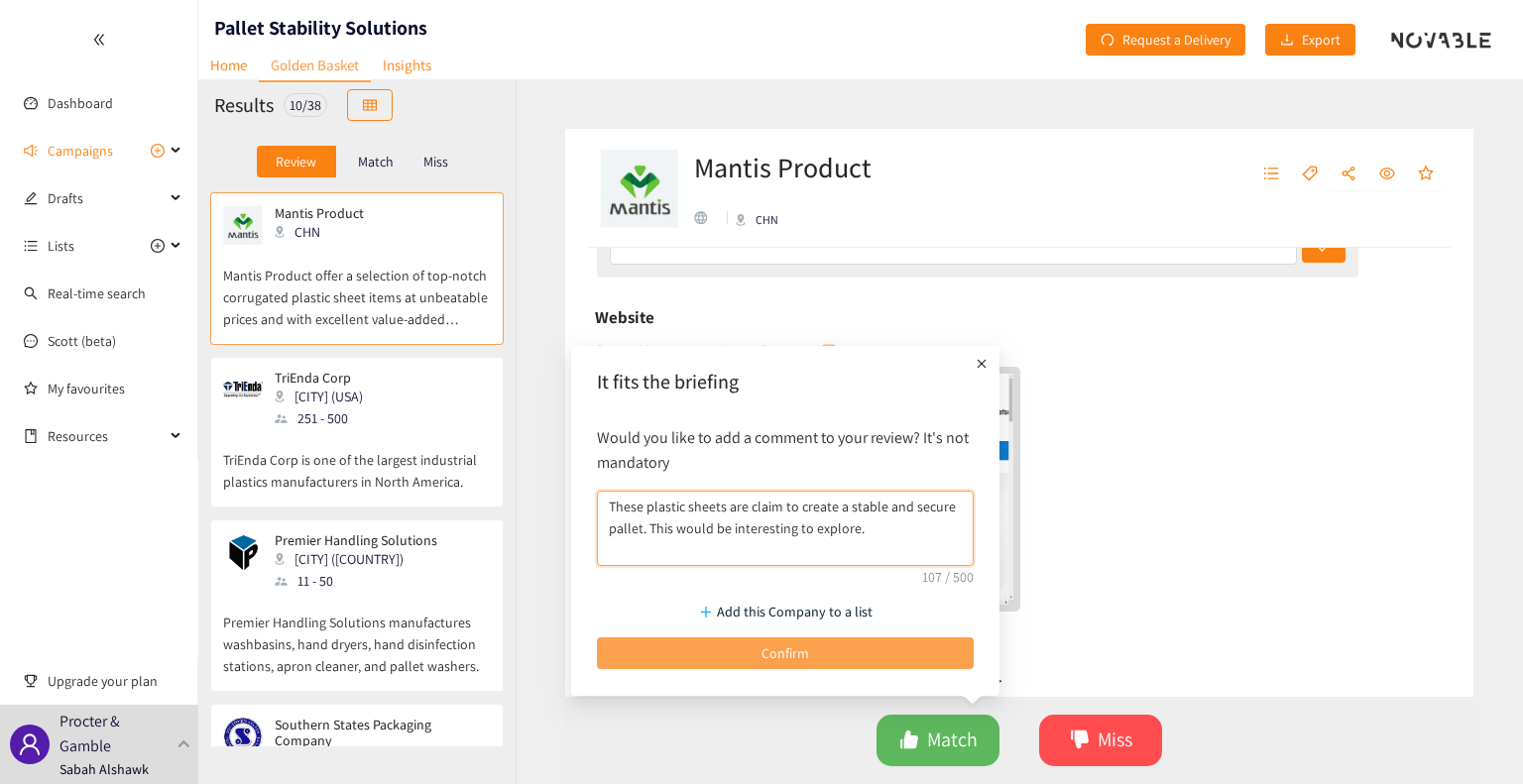 type on "These plastic sheets are claim to create a stable and secure pallet. This would be interesting to explore." 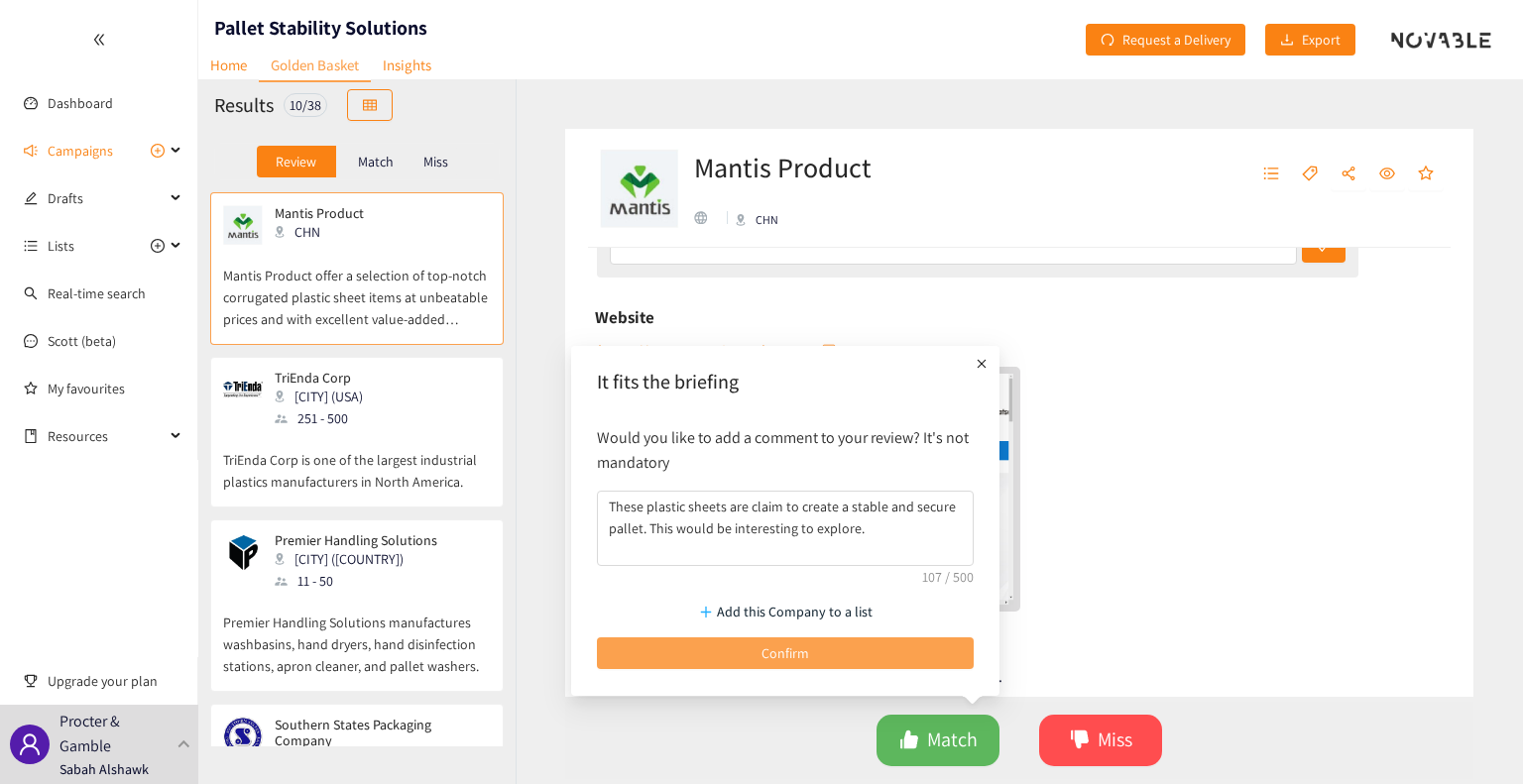 click on "Confirm" at bounding box center (785, 653) 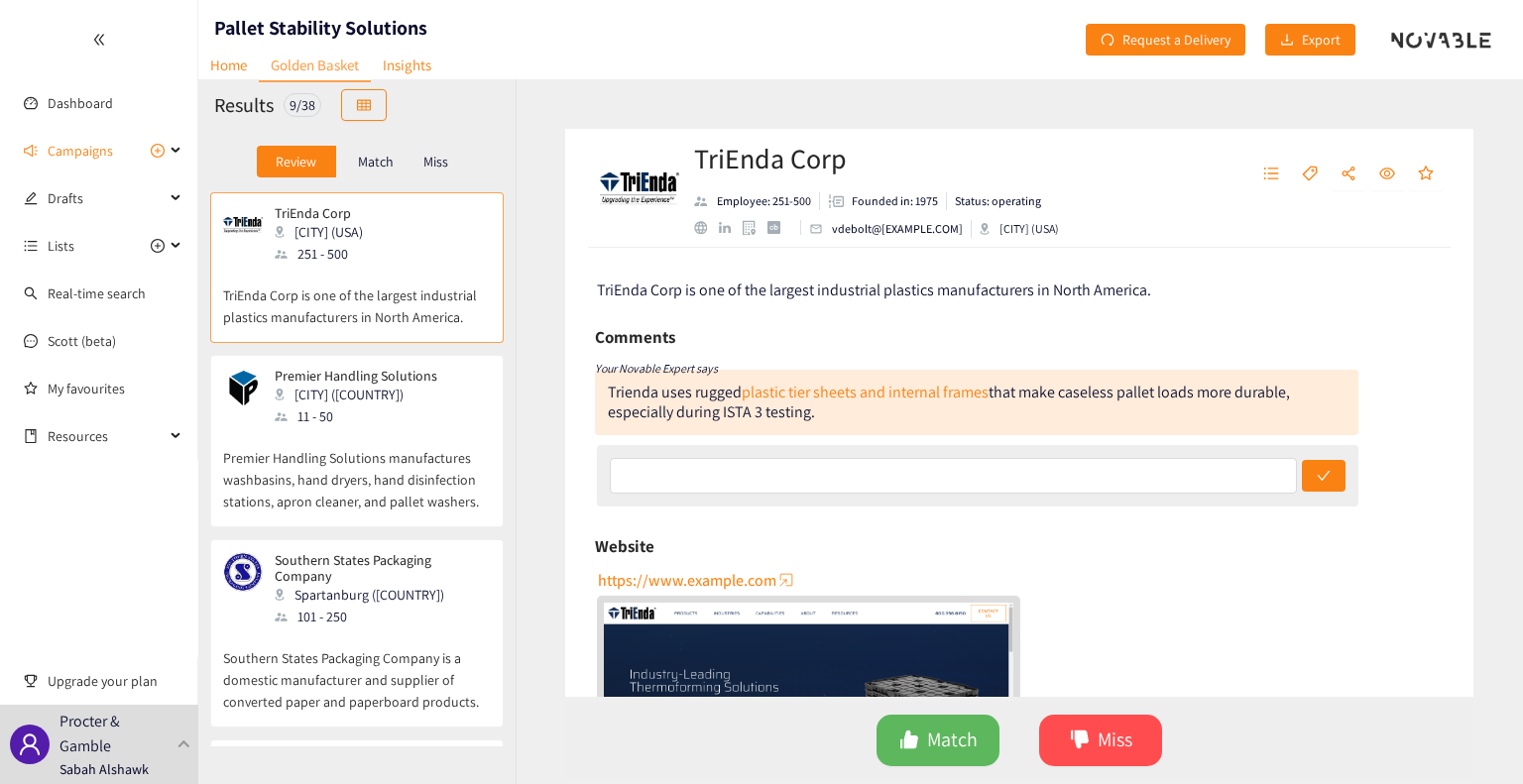 drag, startPoint x: 639, startPoint y: 399, endPoint x: 1089, endPoint y: 423, distance: 450.6395 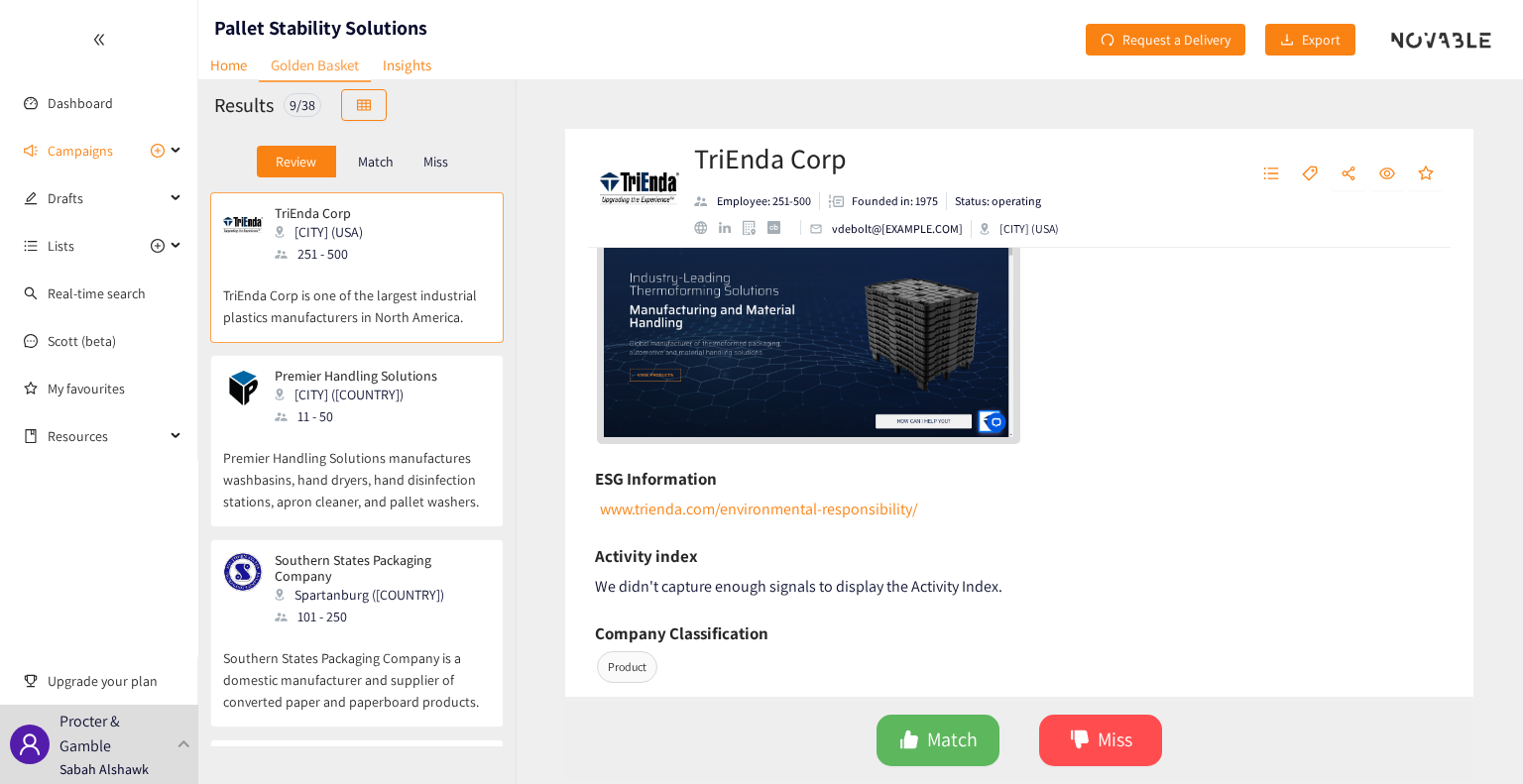 scroll, scrollTop: 0, scrollLeft: 0, axis: both 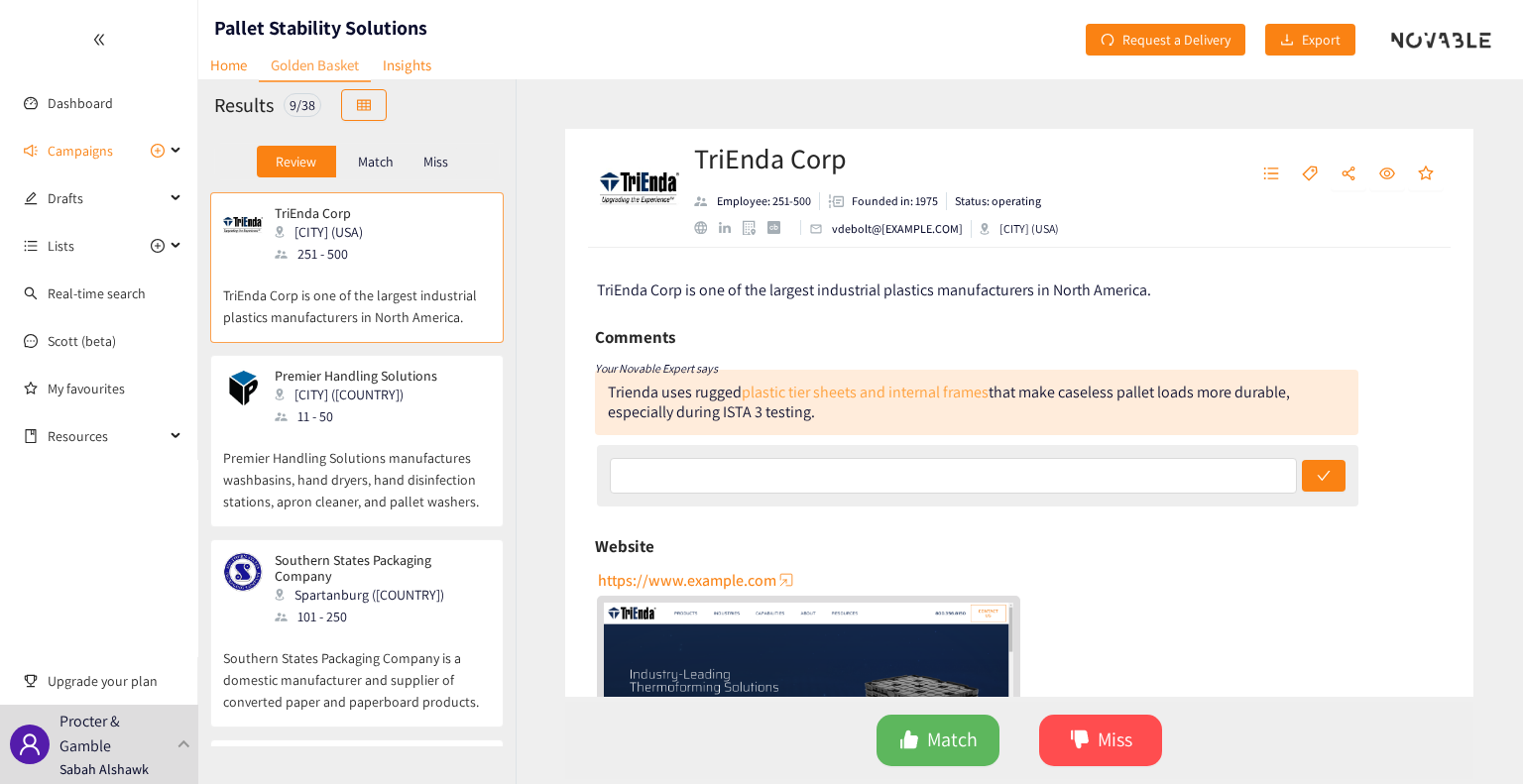 click on "plastic tier sheets and internal frames" at bounding box center (865, 392) 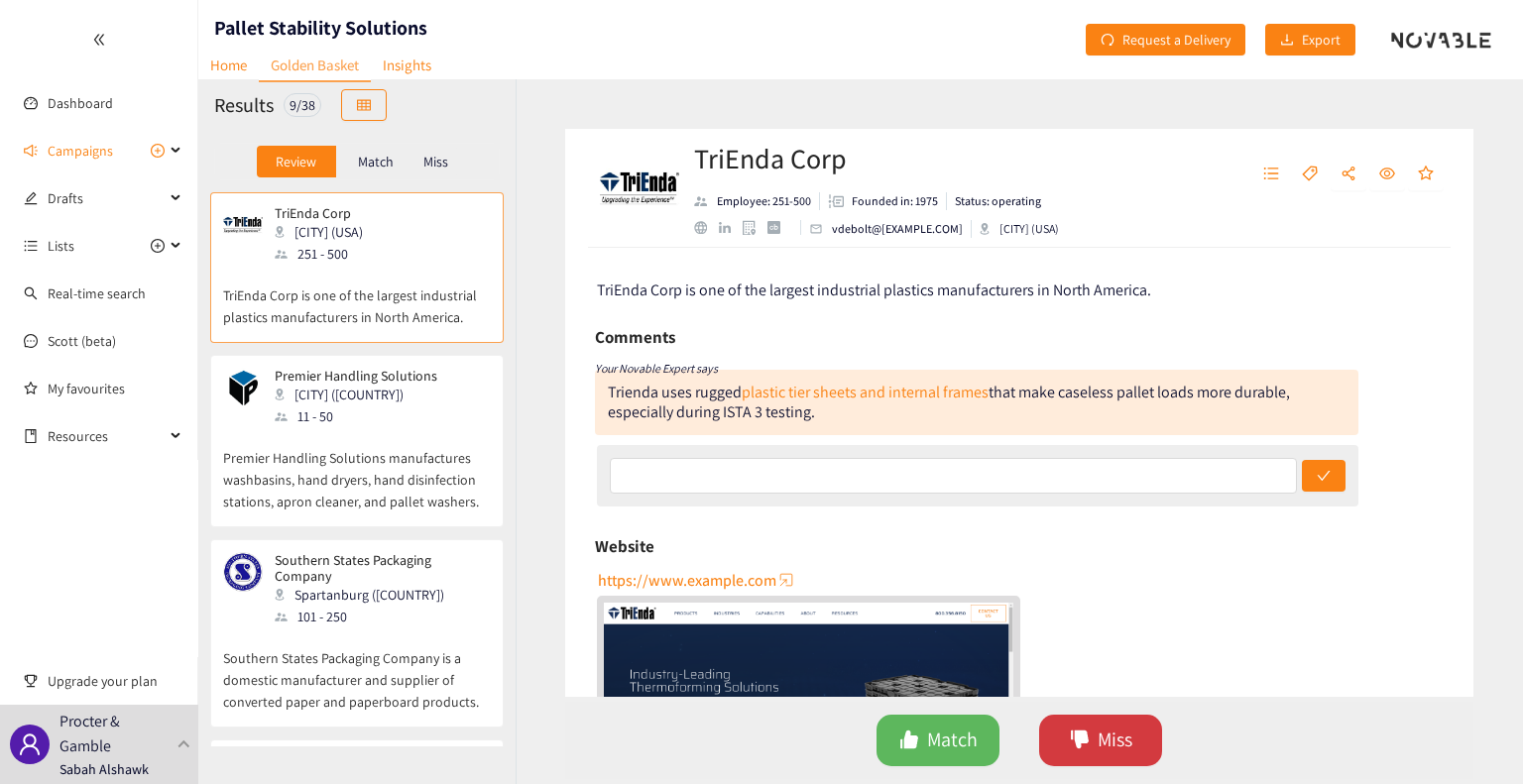 click 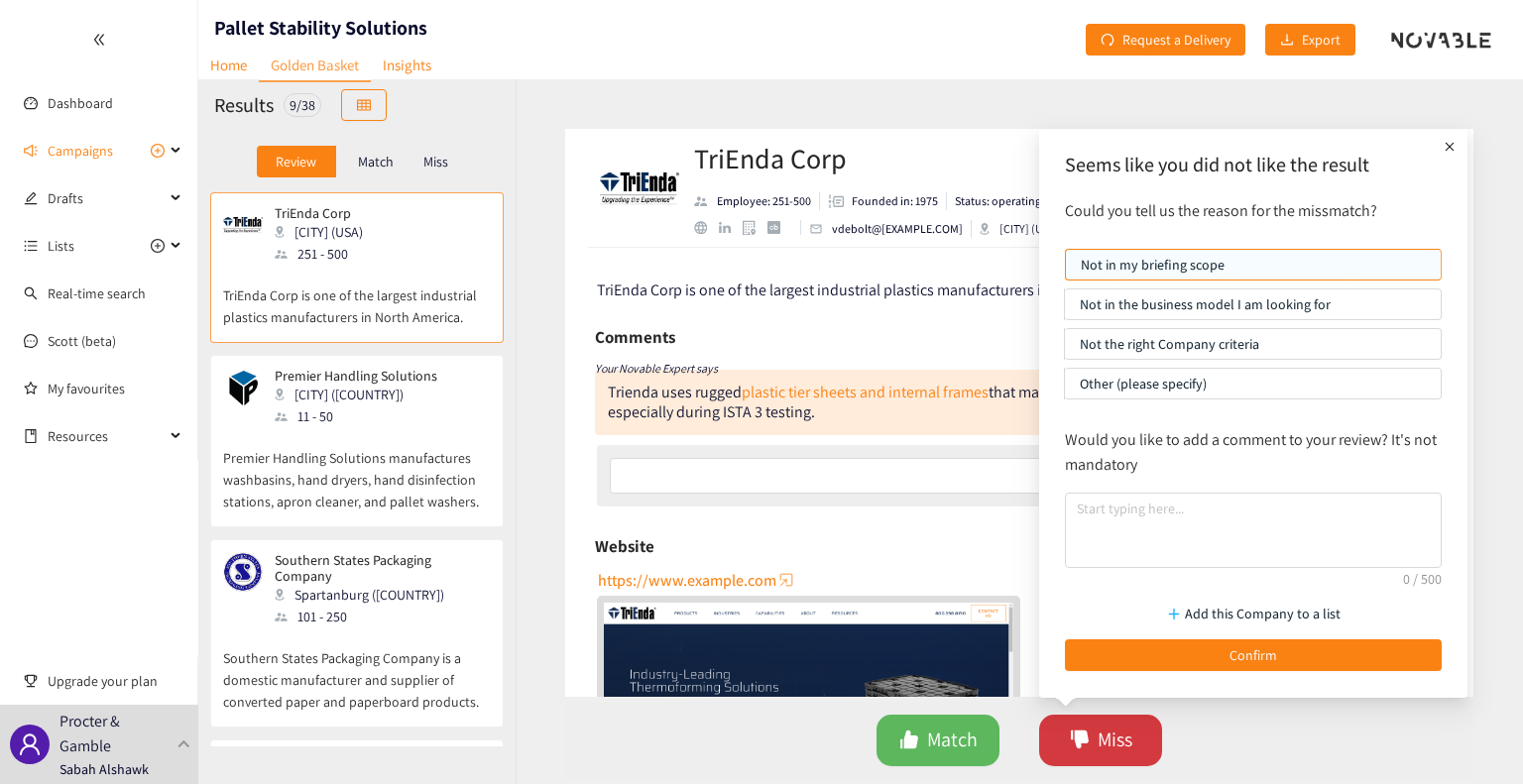type 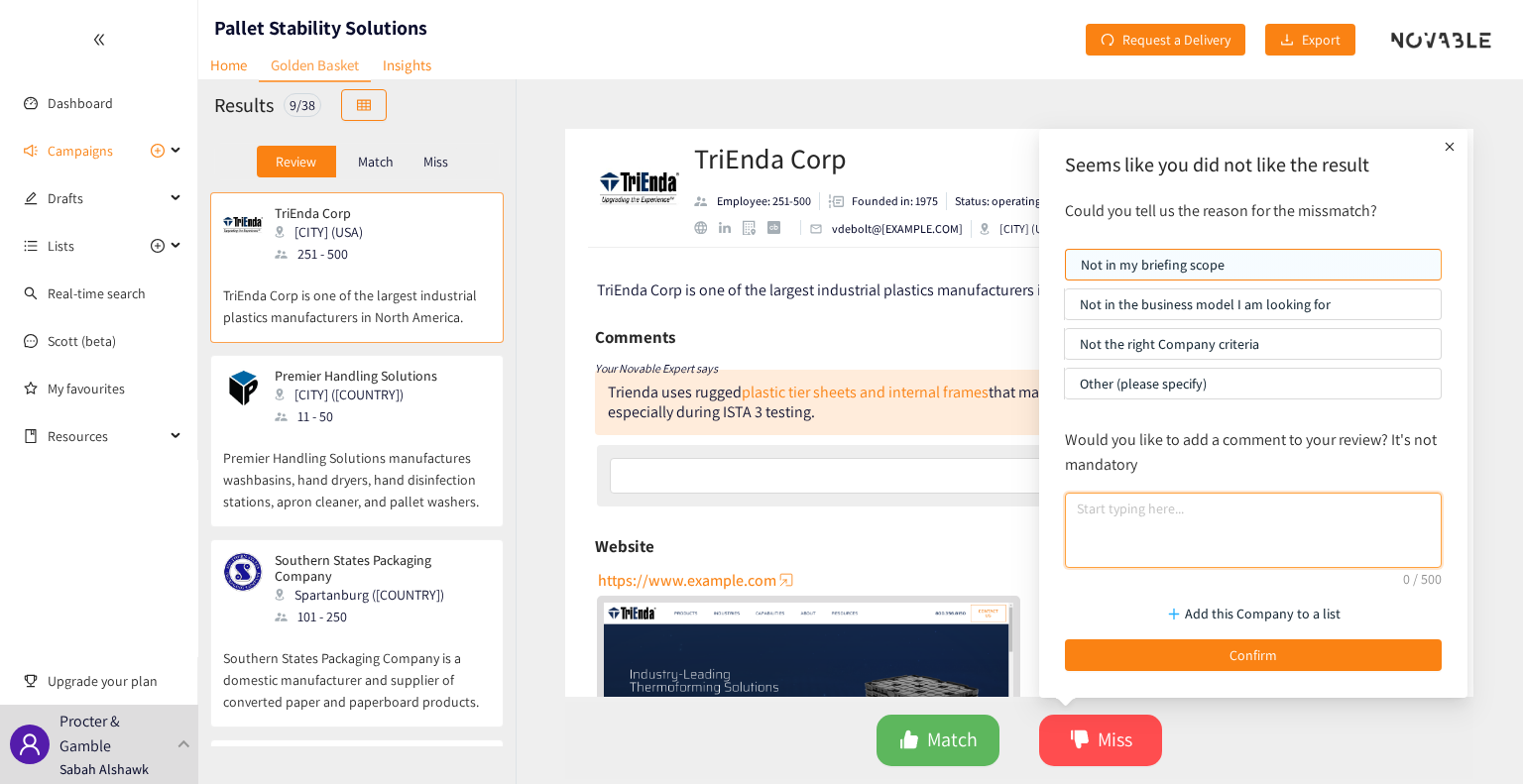 click at bounding box center (1253, 530) 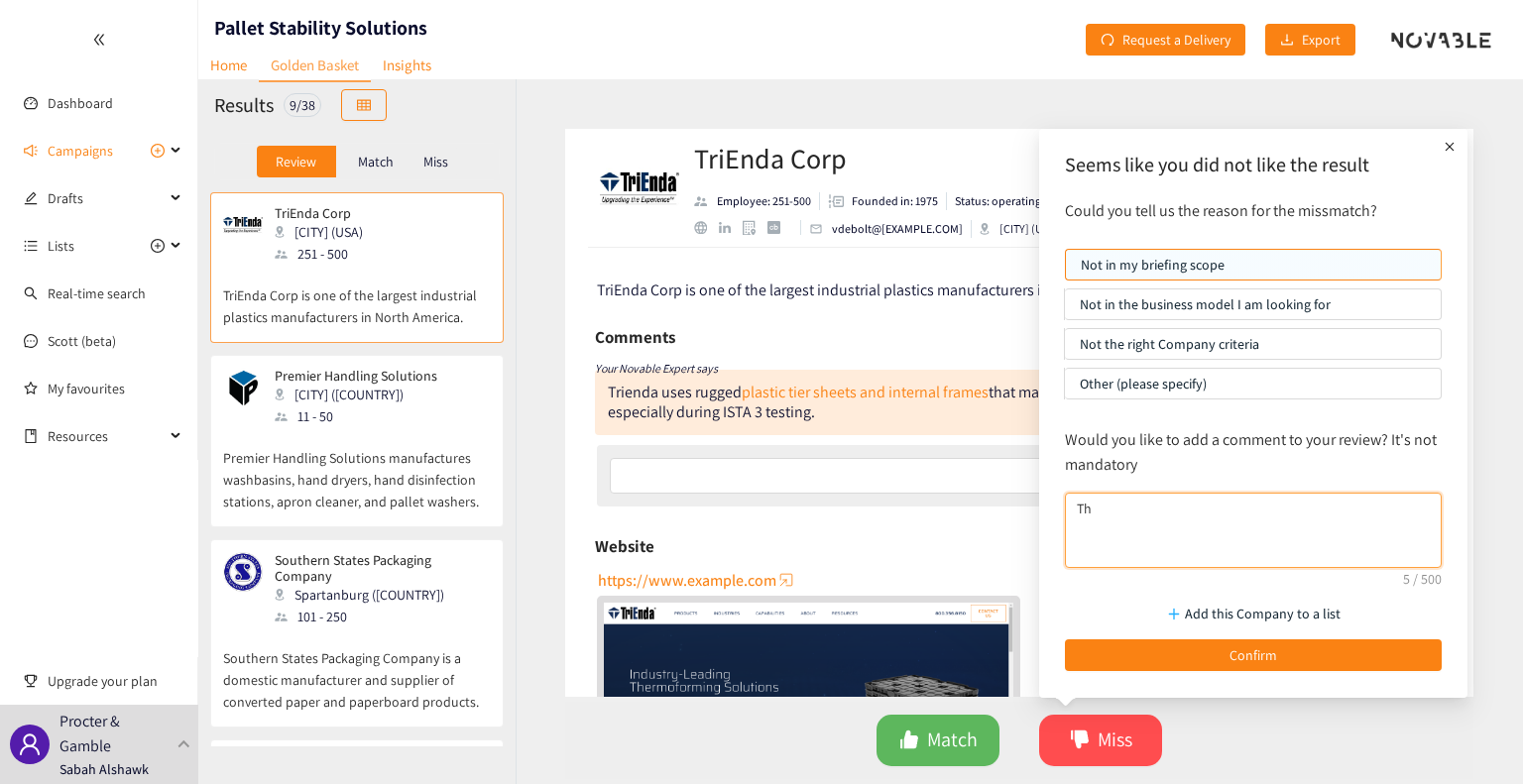type on "T" 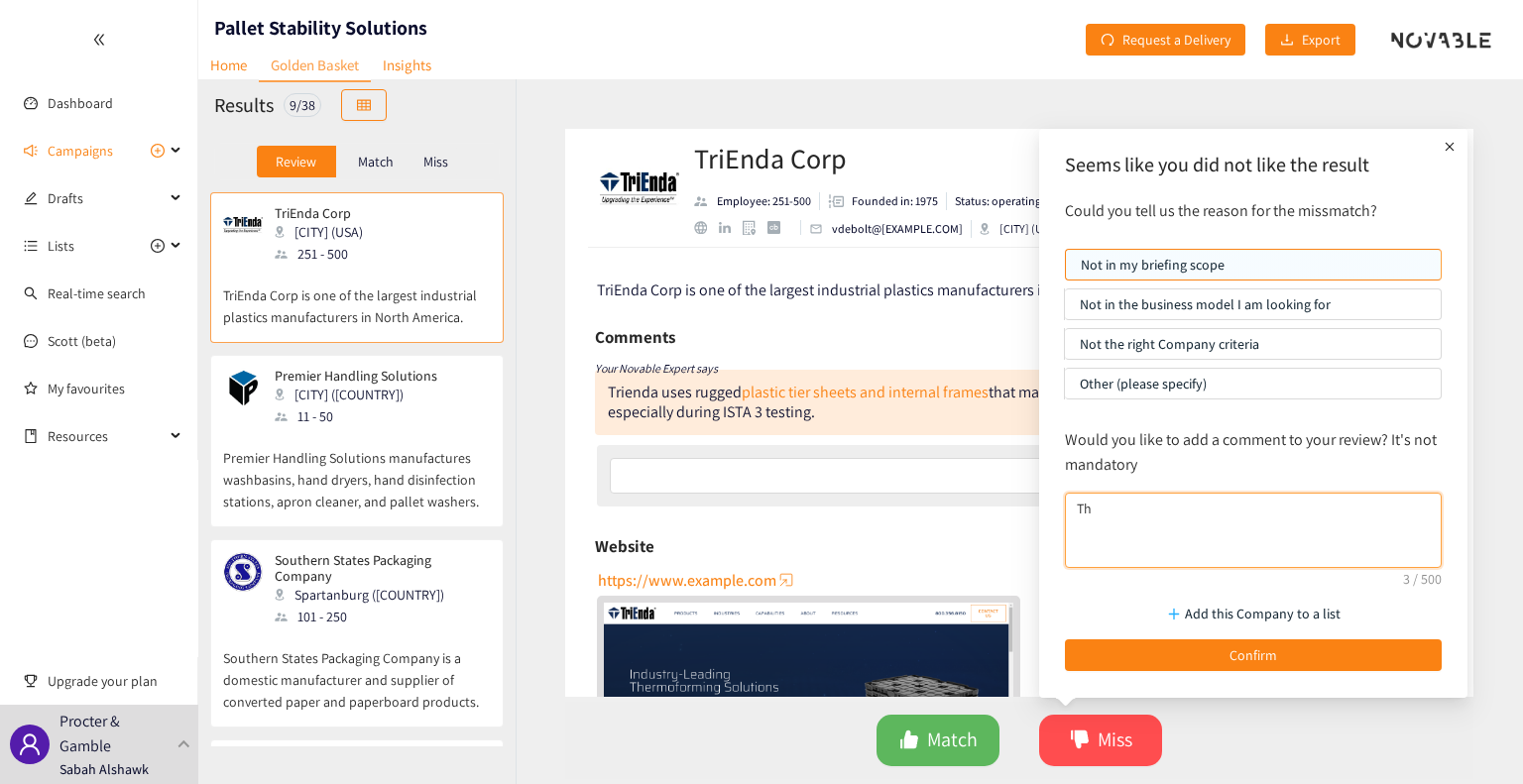 type on "T" 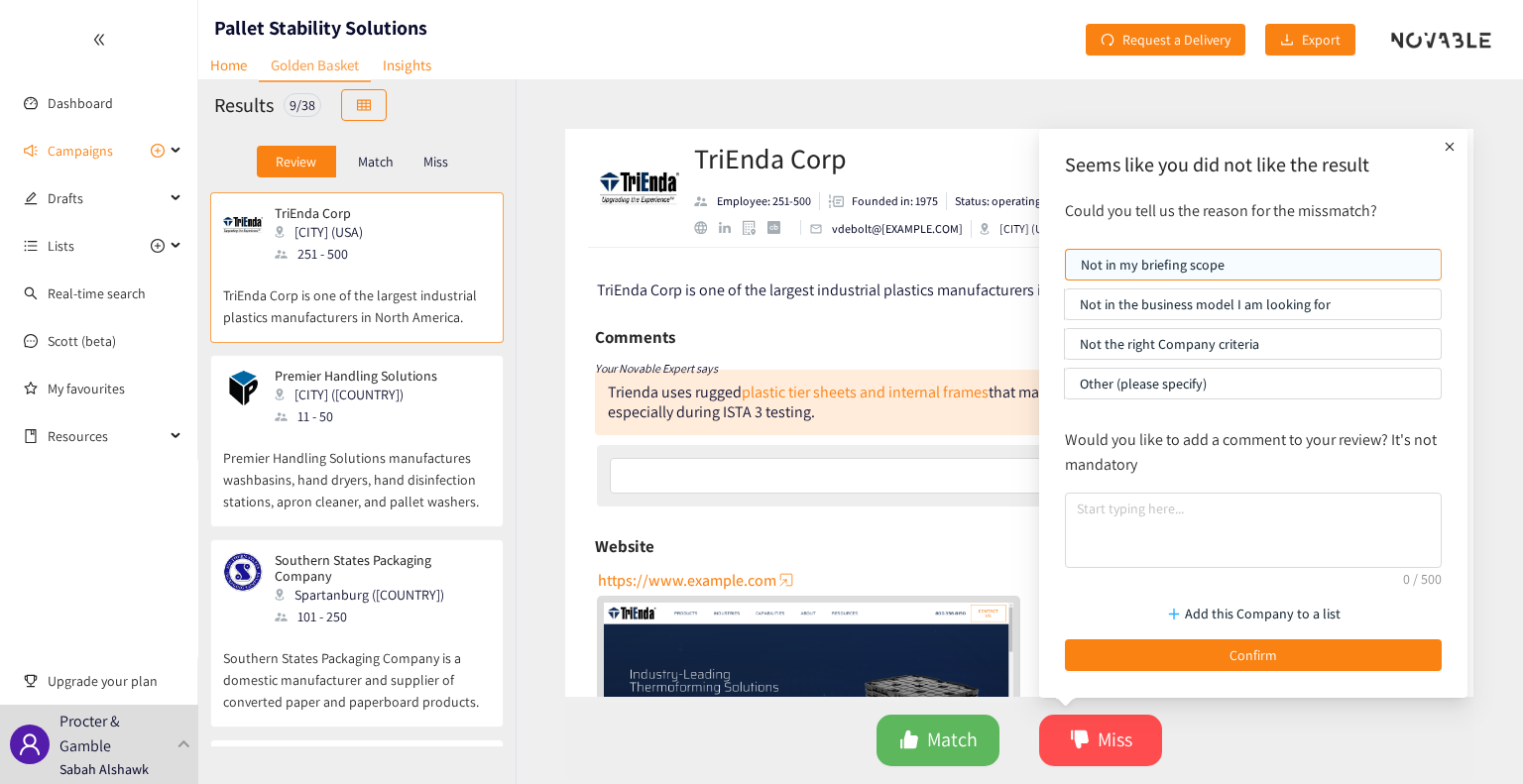 click on "Comments Your Novable Expert says Trienda uses rugged  plastic tier sheets and internal frames  that make caseless pallet loads more durable, especially during ISTA 3 testing." at bounding box center (977, 416) 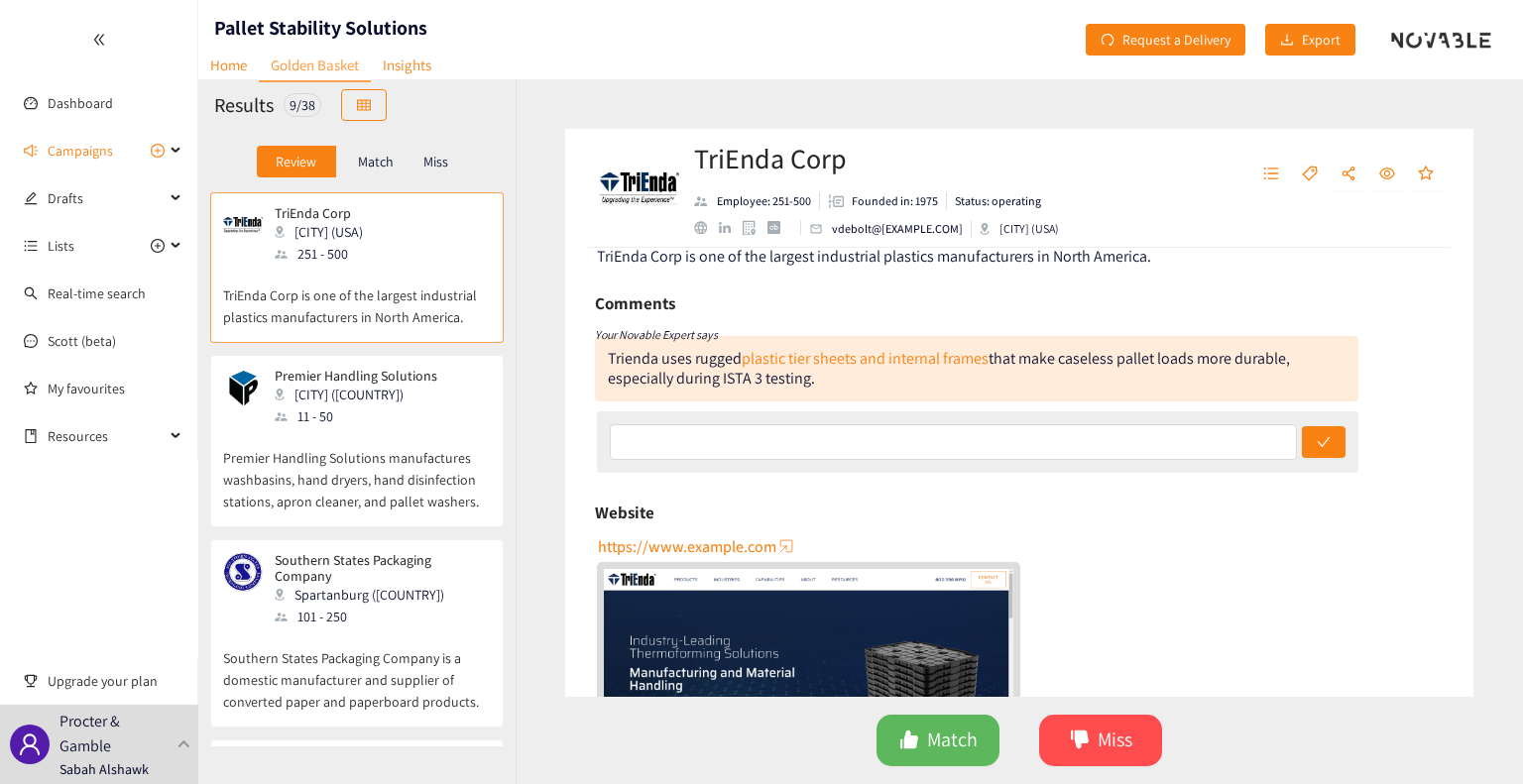 scroll, scrollTop: 35, scrollLeft: 0, axis: vertical 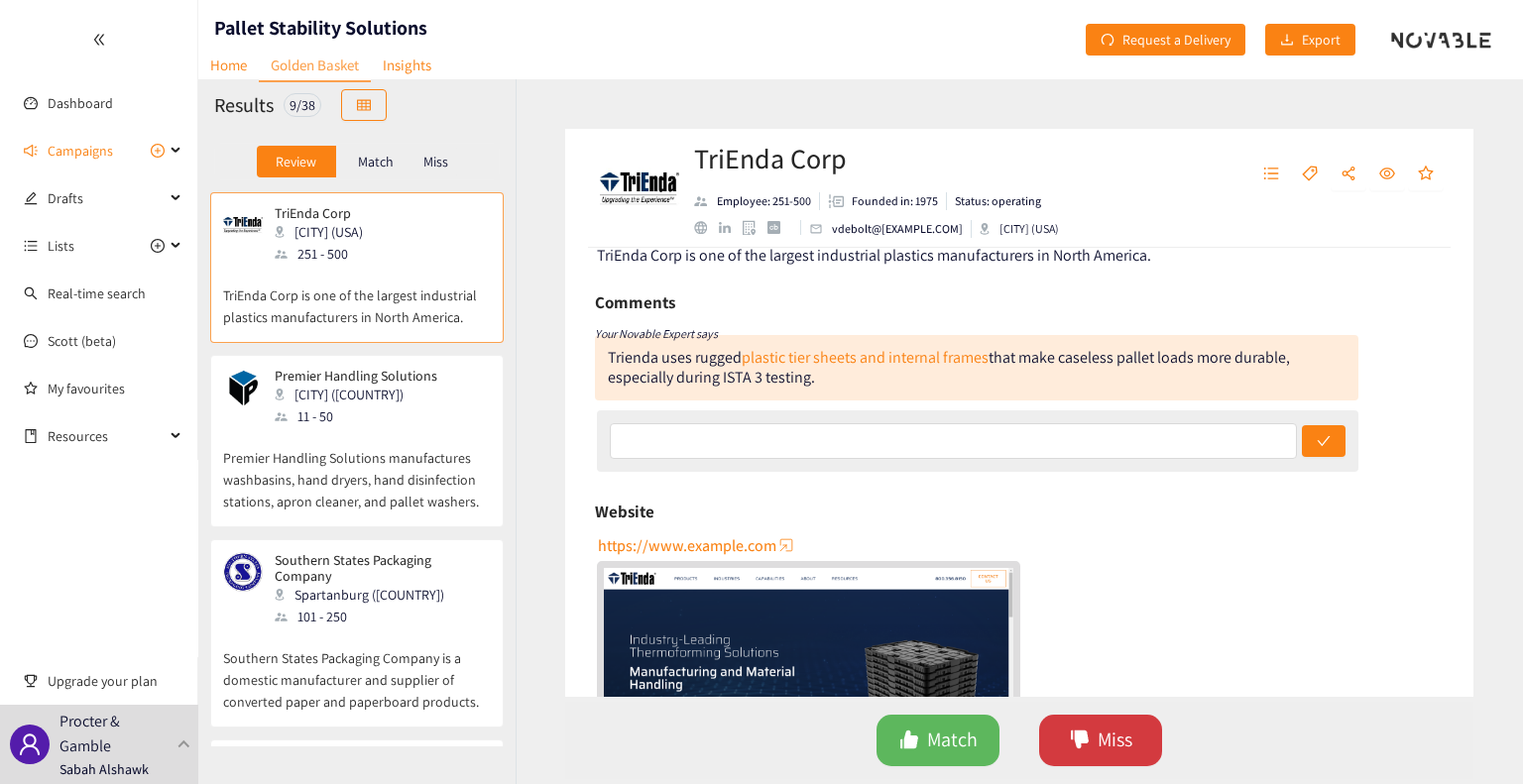 click on "Miss" at bounding box center (1101, 740) 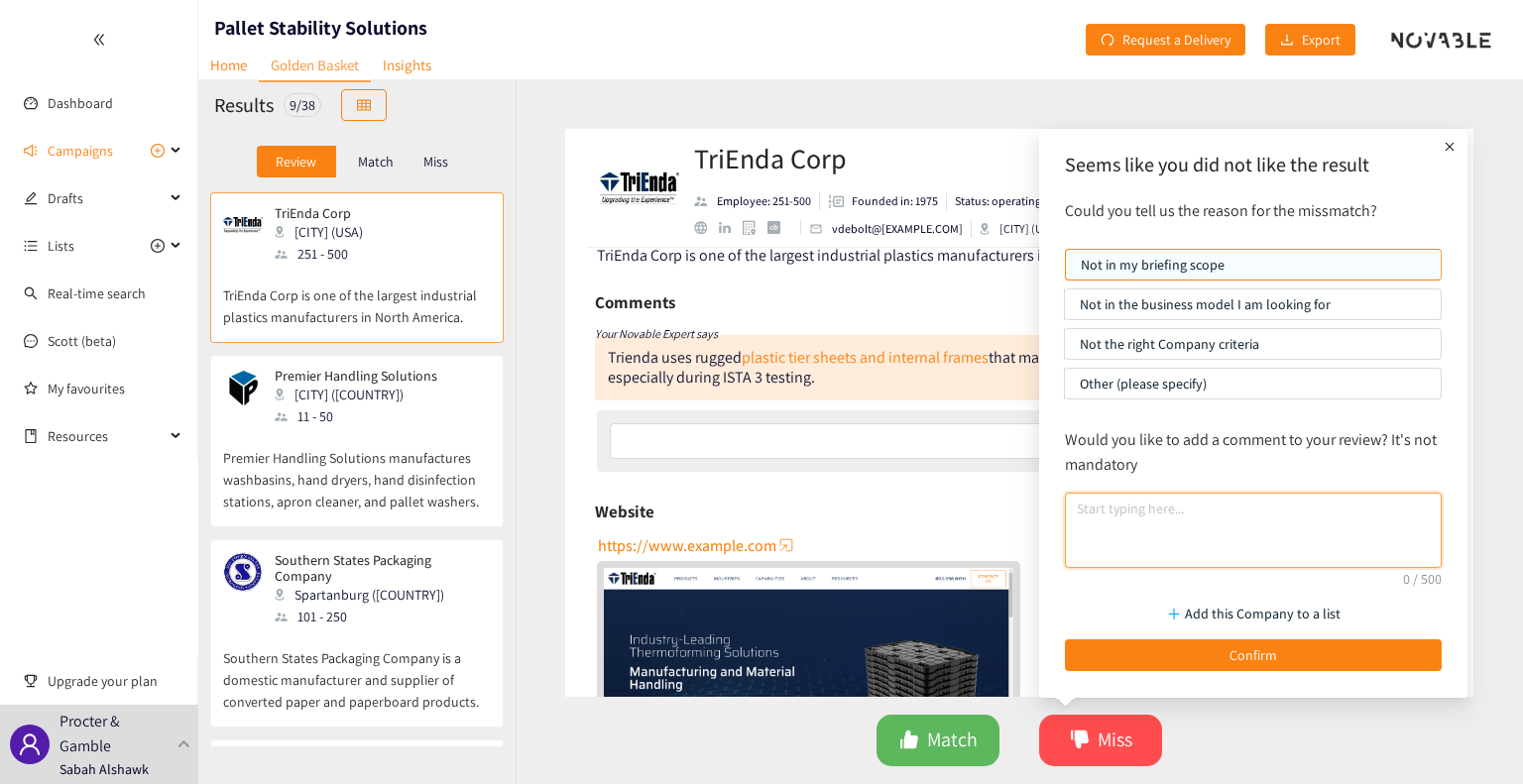 drag, startPoint x: 1149, startPoint y: 529, endPoint x: 1102, endPoint y: 525, distance: 47.169906 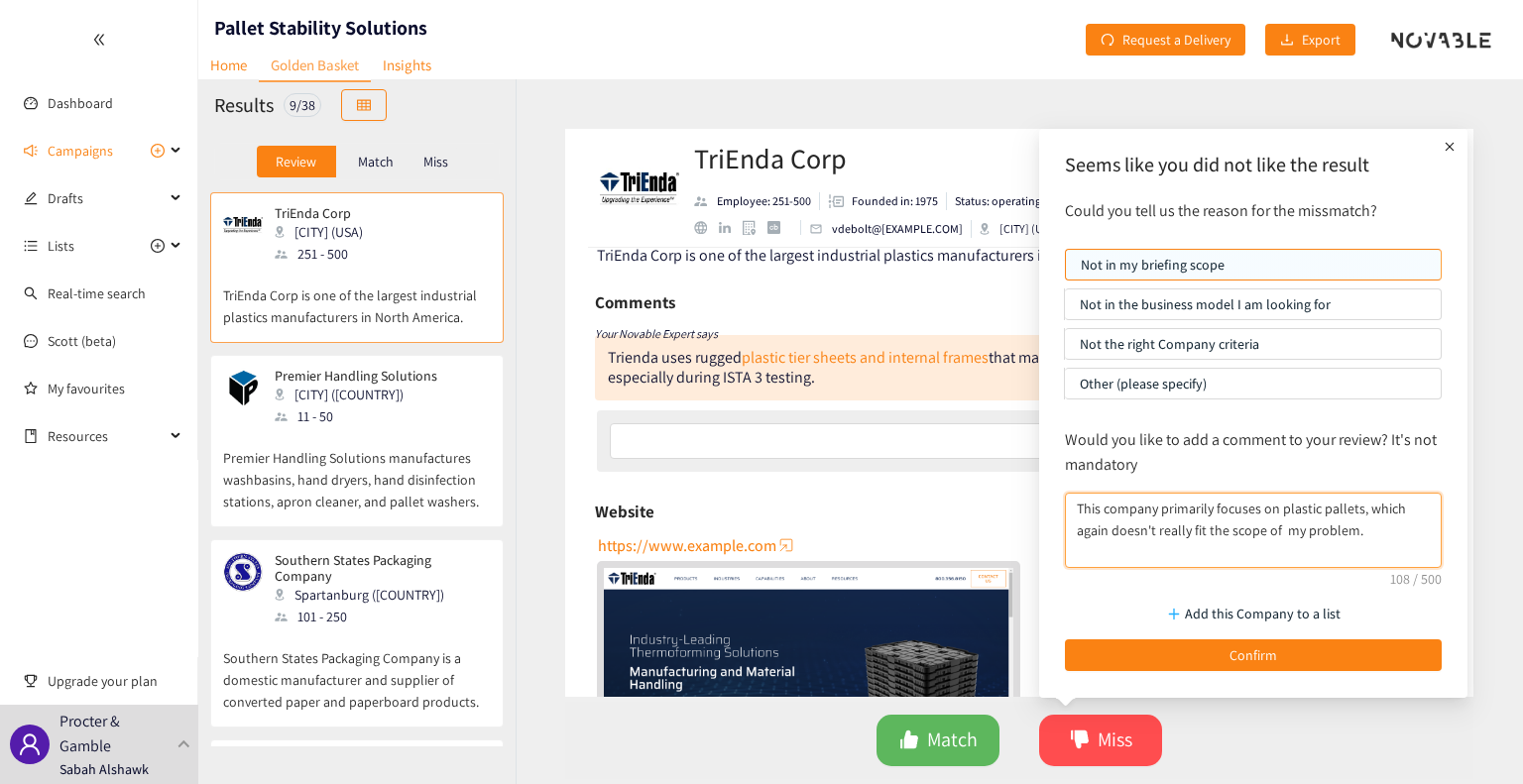 drag, startPoint x: 1394, startPoint y: 538, endPoint x: 1362, endPoint y: 570, distance: 45.254834 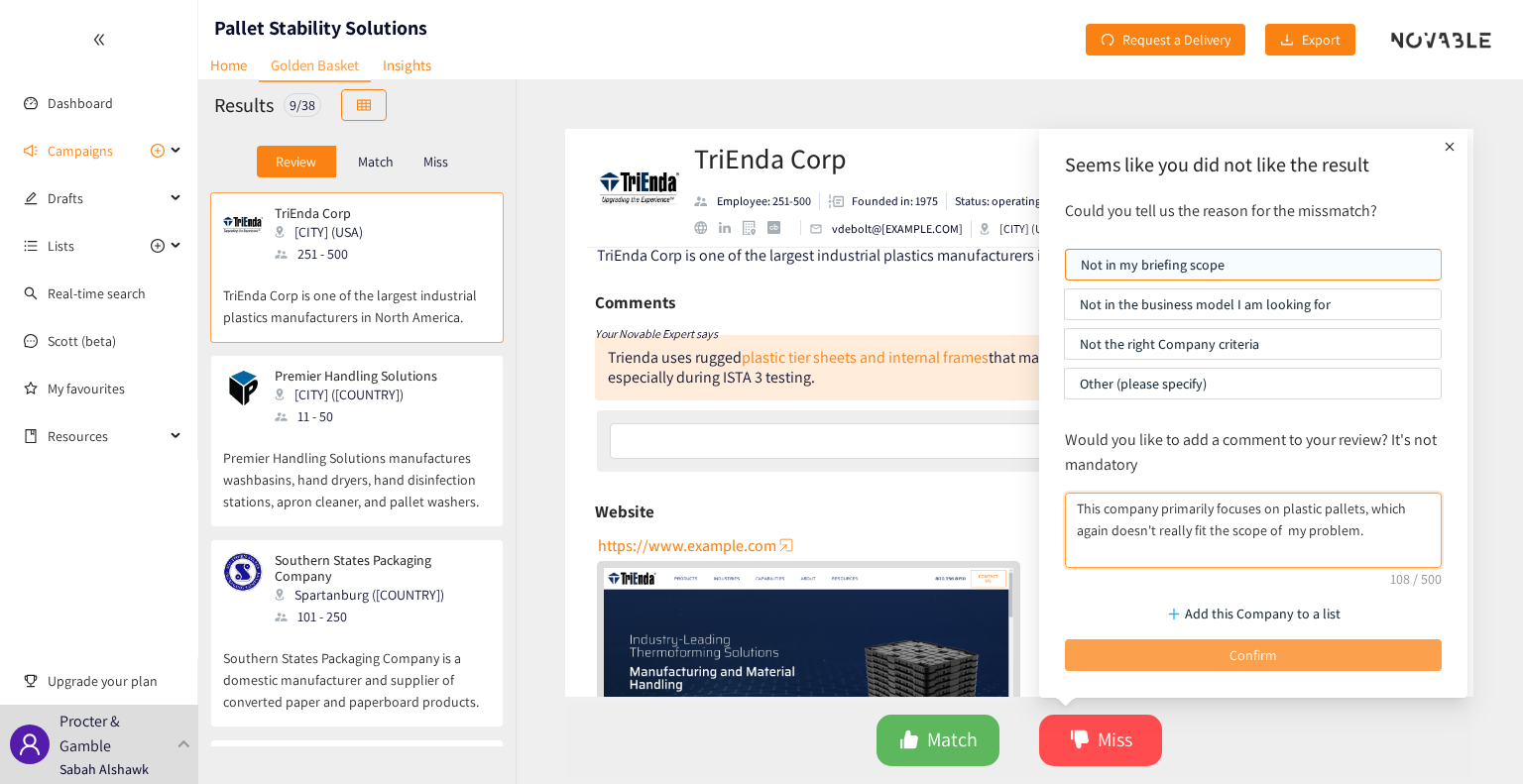 type on "This company primarily focuses on plastic pallets, which again doesn't really fit the scope of  my problem." 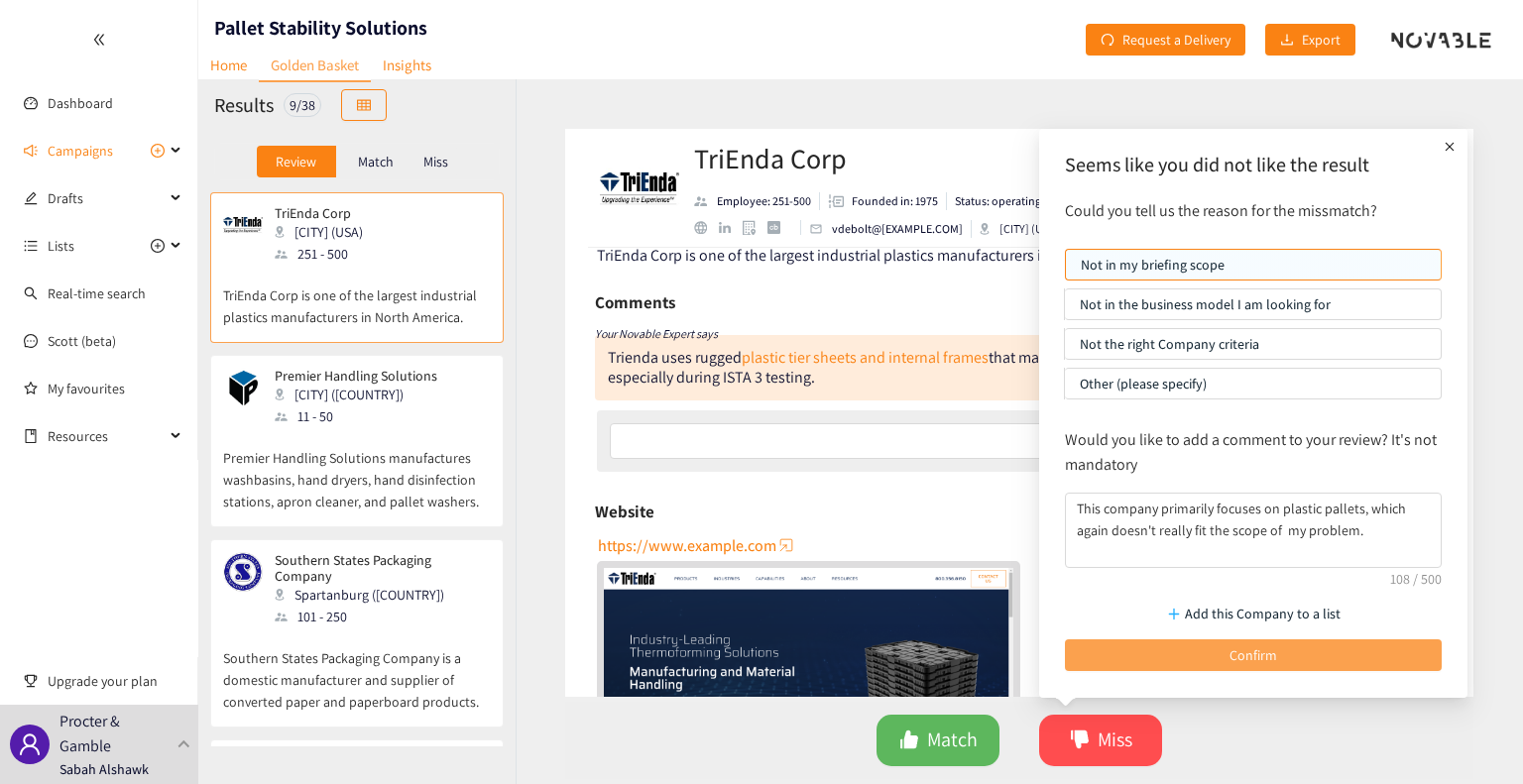 click on "Confirm" at bounding box center (1253, 655) 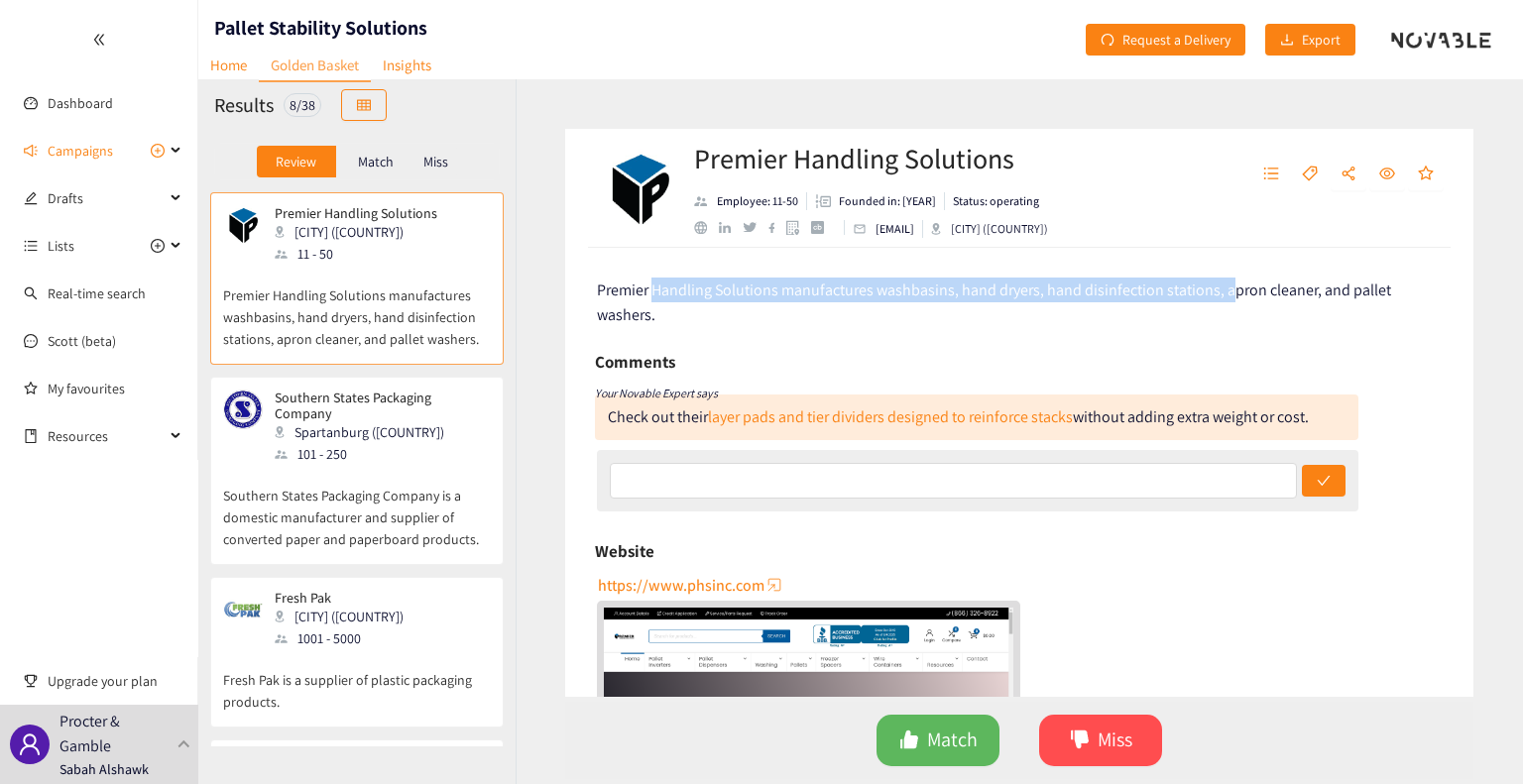 drag, startPoint x: 655, startPoint y: 294, endPoint x: 1234, endPoint y: 262, distance: 579.88361 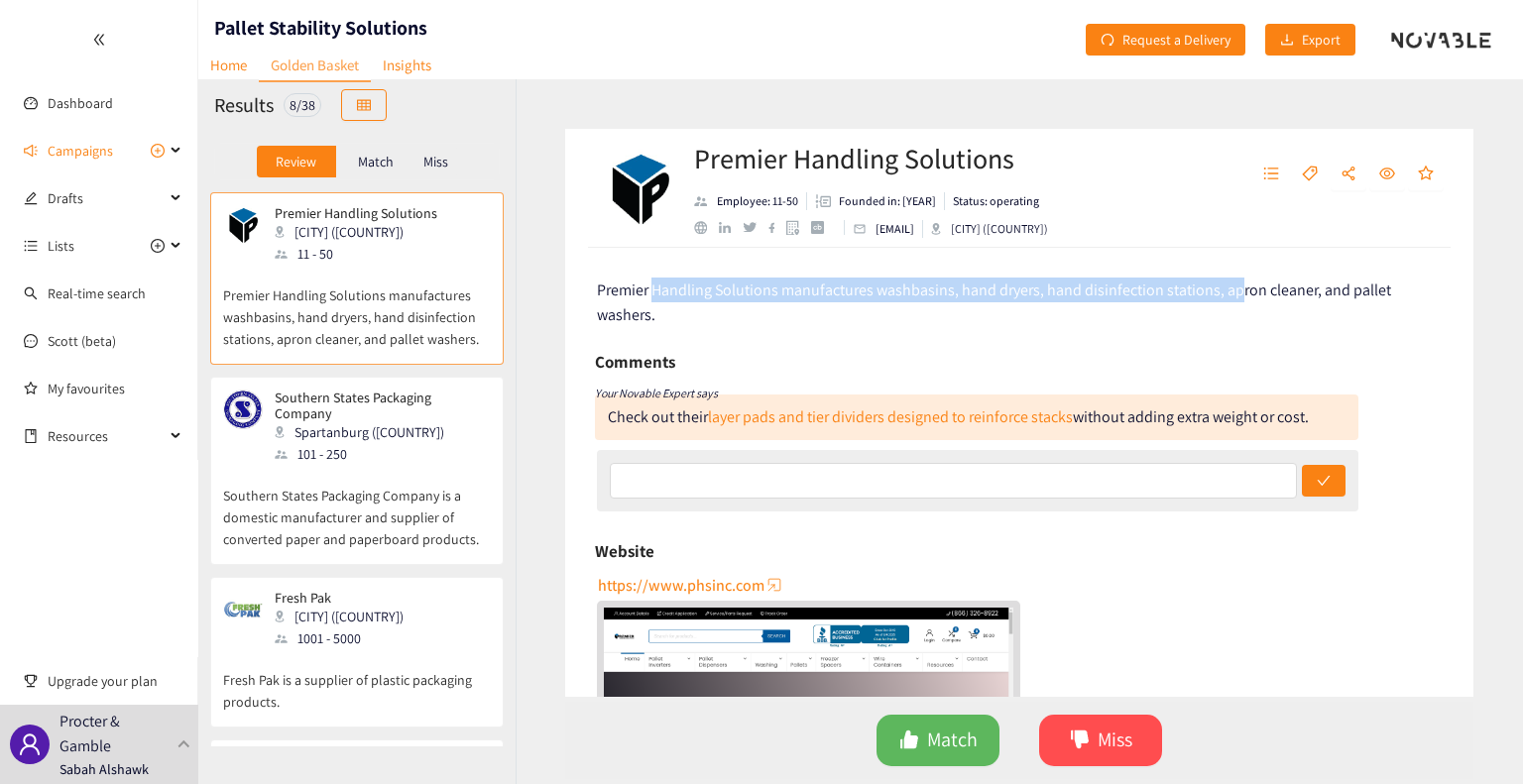 click on "Premier Handling Solutions manufactures washbasins, hand dryers, hand disinfection stations, apron cleaner, and pallet washers. Comments Your Novable Expert says Check out their layer pads and tier dividers designed to reinforce stacks without adding extra weight or cost. Website https://www.example.com Activity index We didn't capture enough signals to display the Activity Index. Company Classification Product Topics Industrial Manufacturing Mechanical Engineering Pallet Handling Inverter Handling Solution Premier Material Handling Material Industry Warehouse Show more Ask Scott Click here to research this company with Scott Want more data? The Enriched Profile for Premier Handling Solutions not been requested yet. Request an Enriched Profile View on Crunchbase Logo provided by Clearbit" at bounding box center [1019, 472] 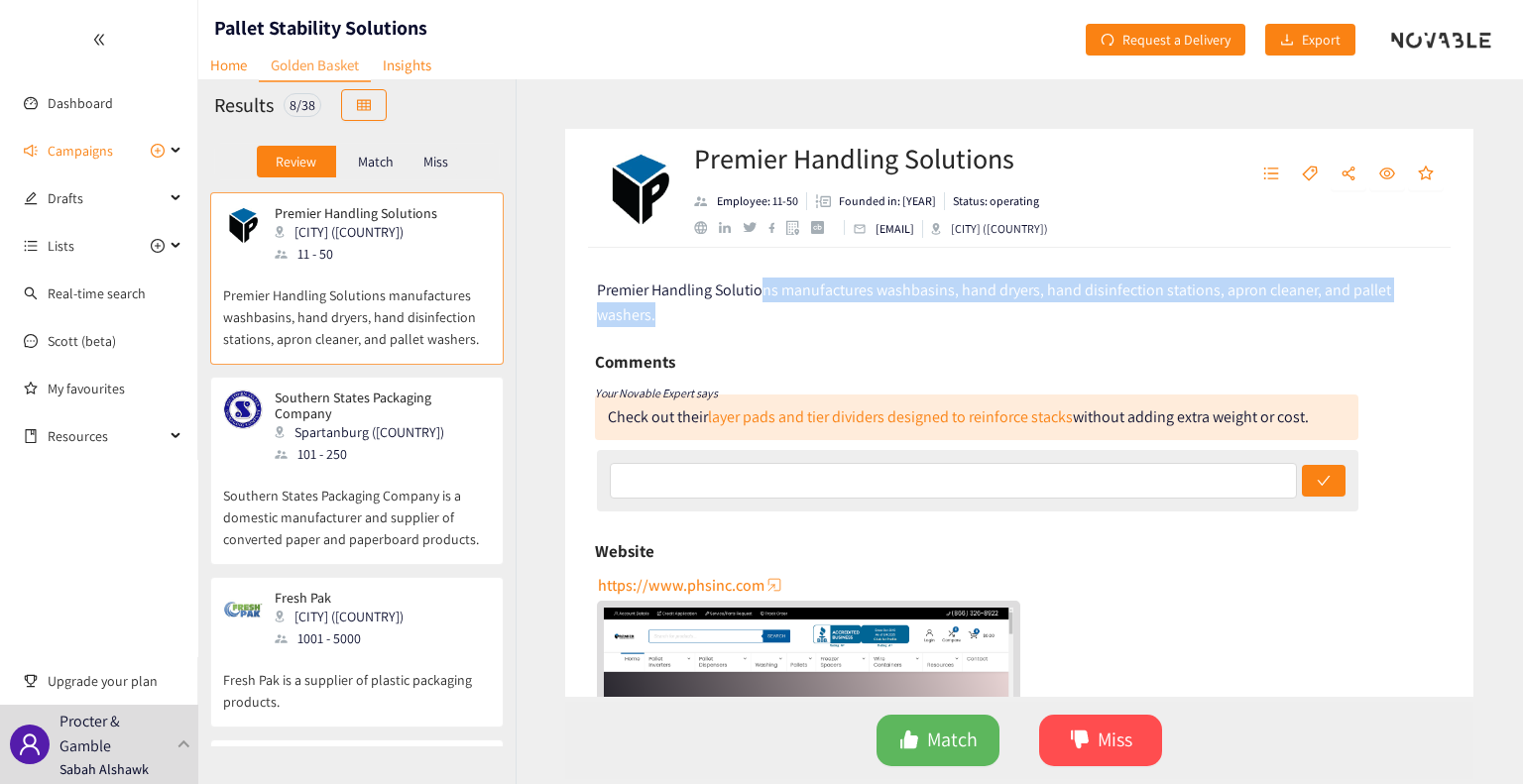 drag, startPoint x: 765, startPoint y: 287, endPoint x: 1022, endPoint y: 306, distance: 257.70138 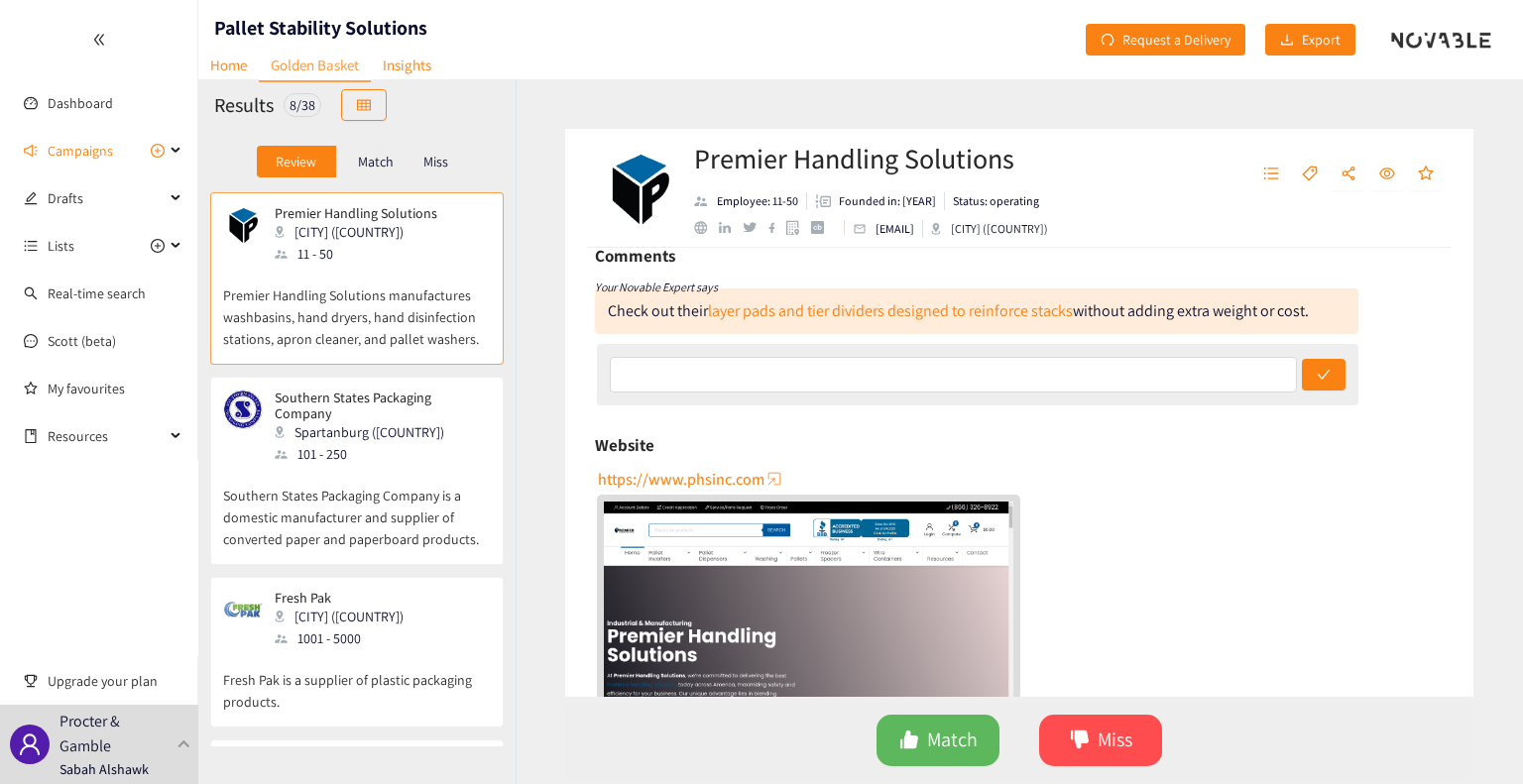 scroll, scrollTop: 0, scrollLeft: 0, axis: both 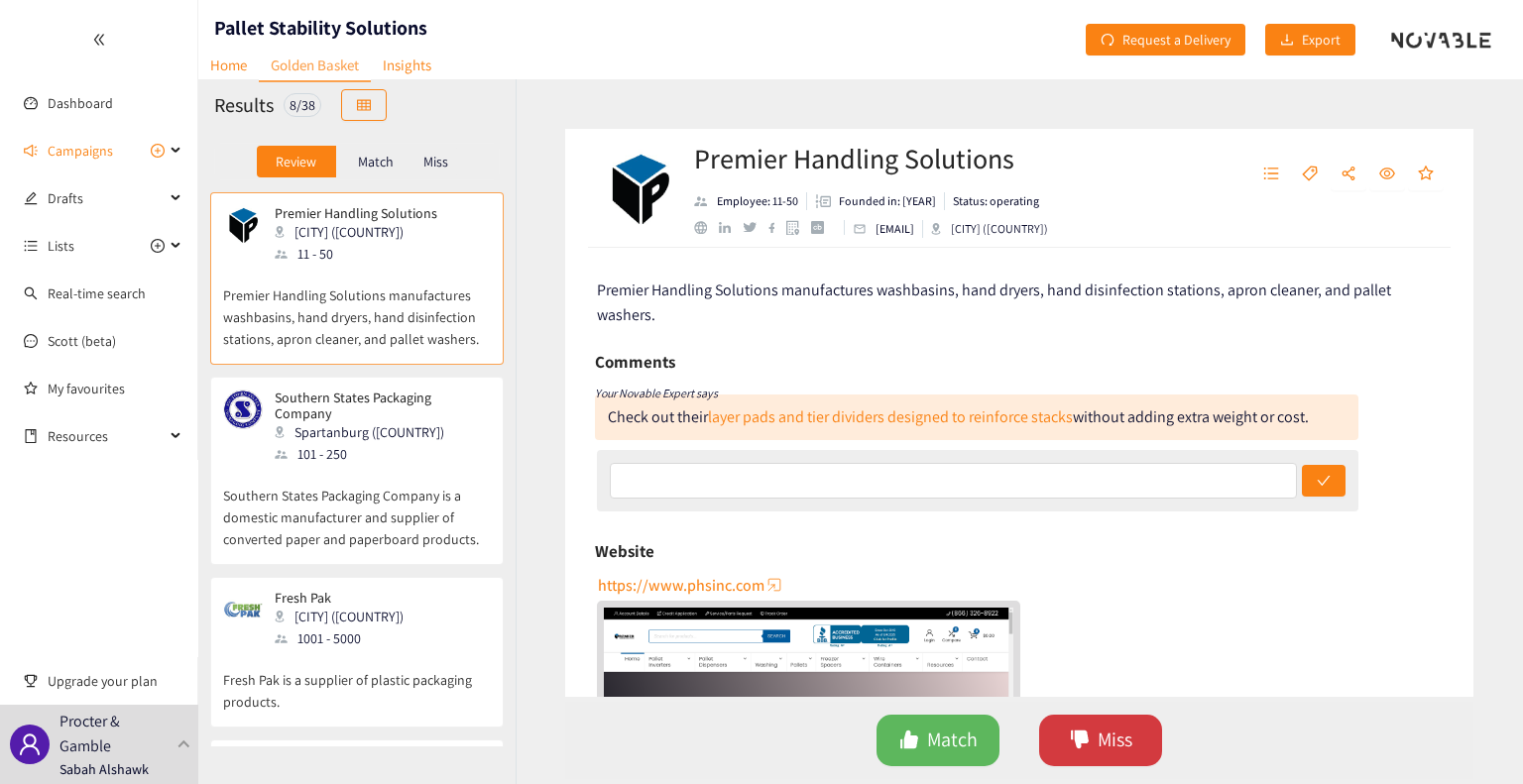click on "Miss" at bounding box center (1101, 740) 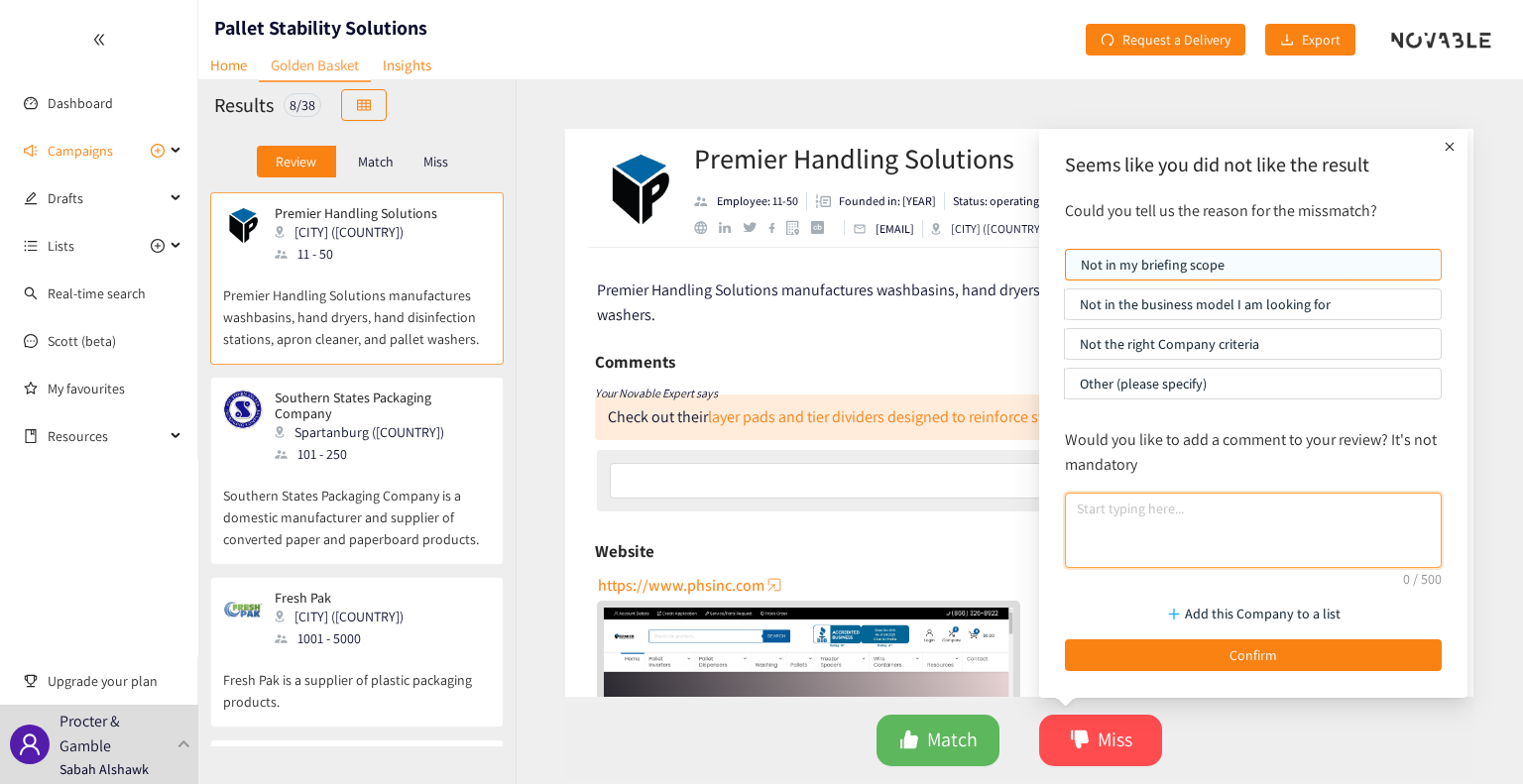 drag, startPoint x: 1185, startPoint y: 551, endPoint x: 1170, endPoint y: 558, distance: 16.552945 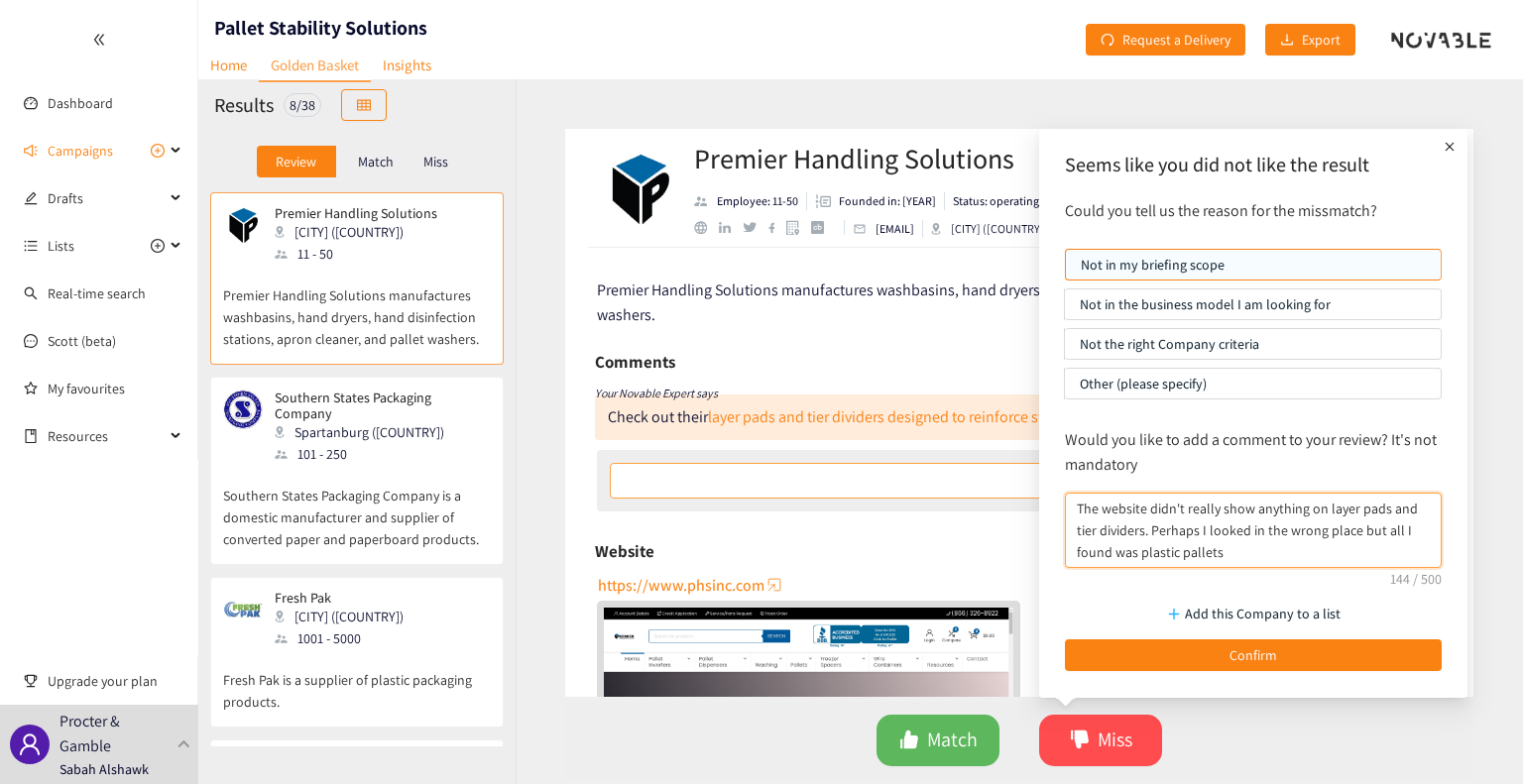 type on "The website didn't really show anything on layer pads and tier dividers. Perhaps I looked in the wrong place but all I found was plastic pallets." 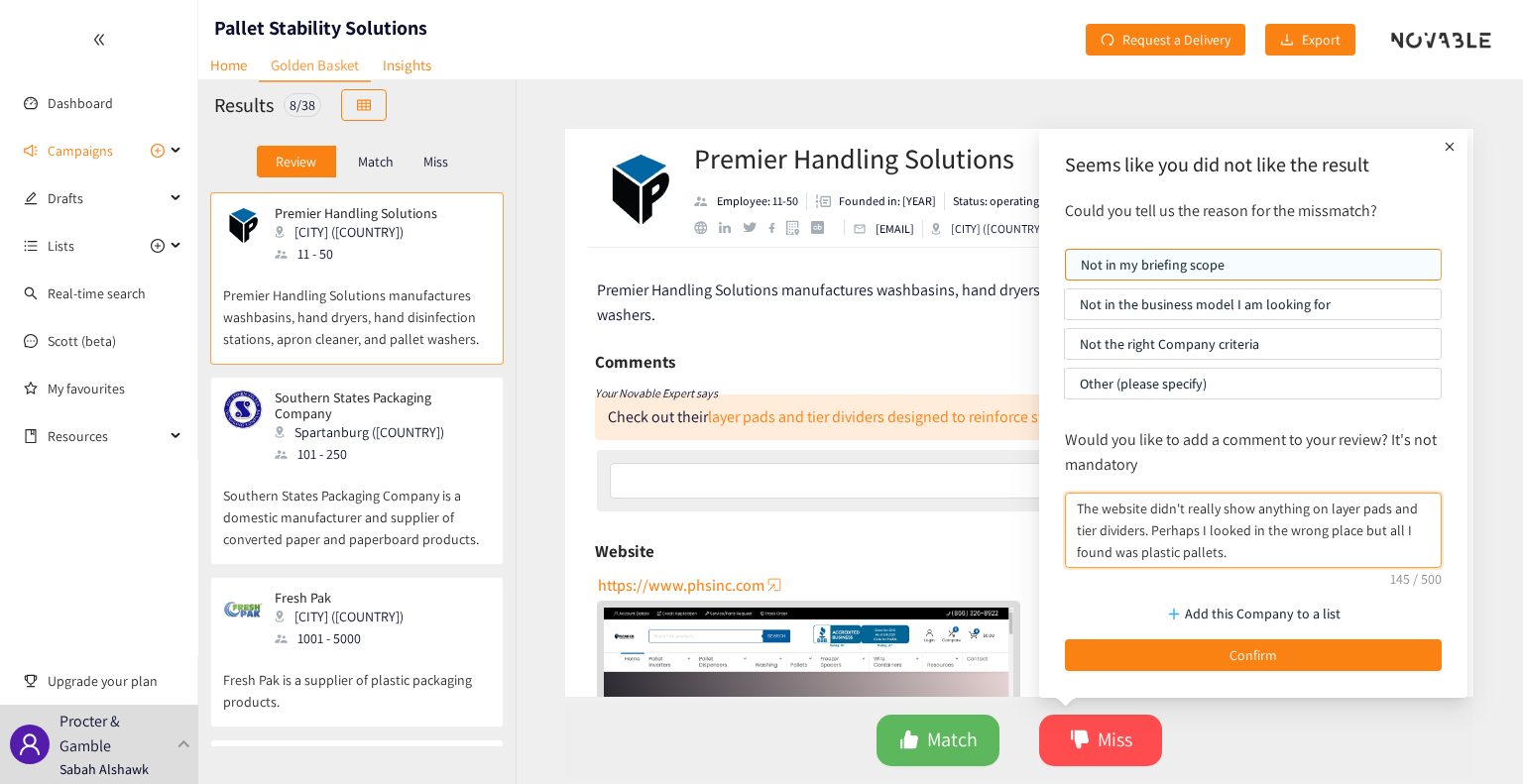 click on "The website didn't really show anything on layer pads and tier dividers. Perhaps I looked in the wrong place but all I found was plastic pallets." at bounding box center [1253, 530] 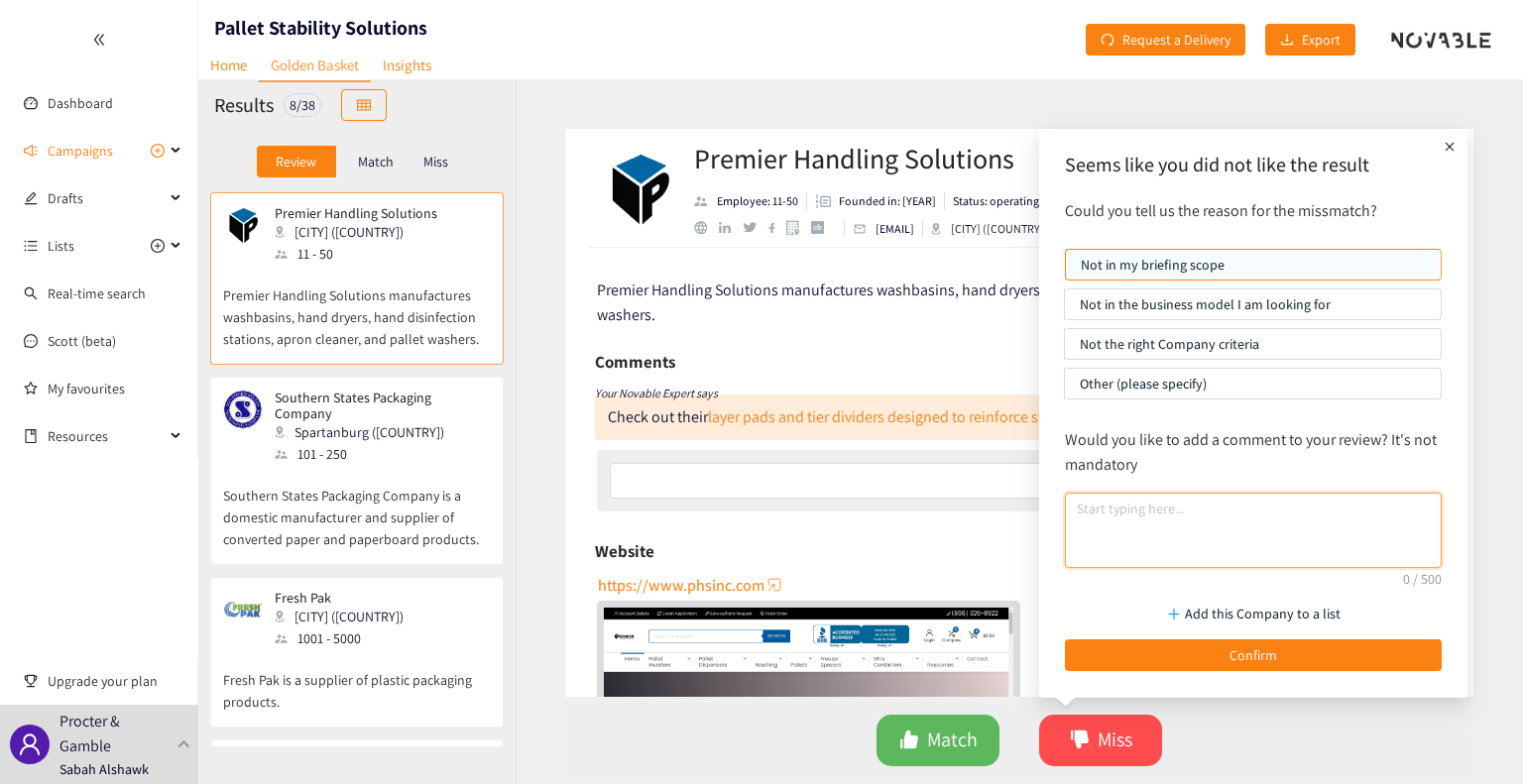 paste on "The website didn't really show anything on layer pads and tier dividers. Perhaps I looked in the wrong place but all I found was plastic pallets." 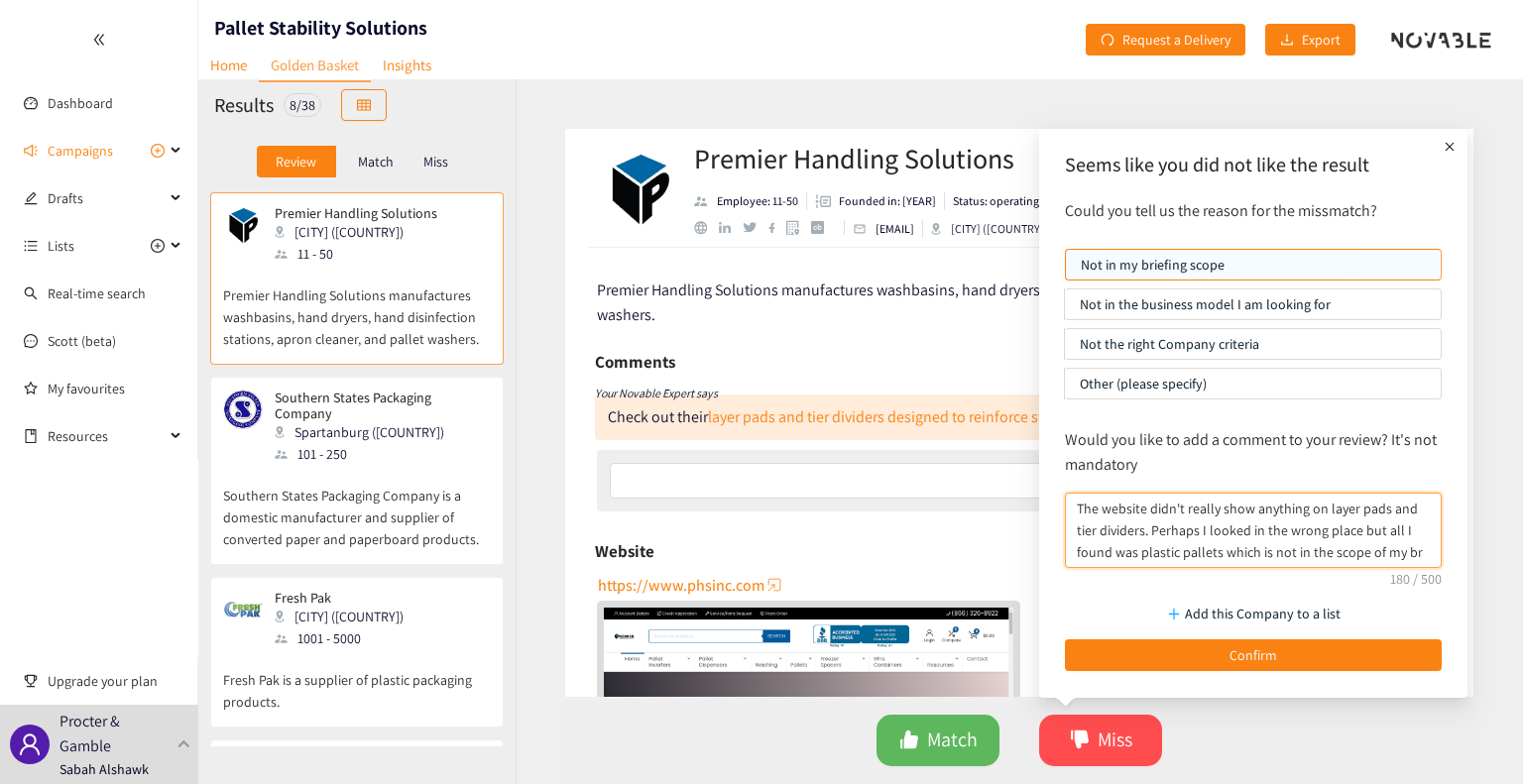 scroll, scrollTop: 0, scrollLeft: 0, axis: both 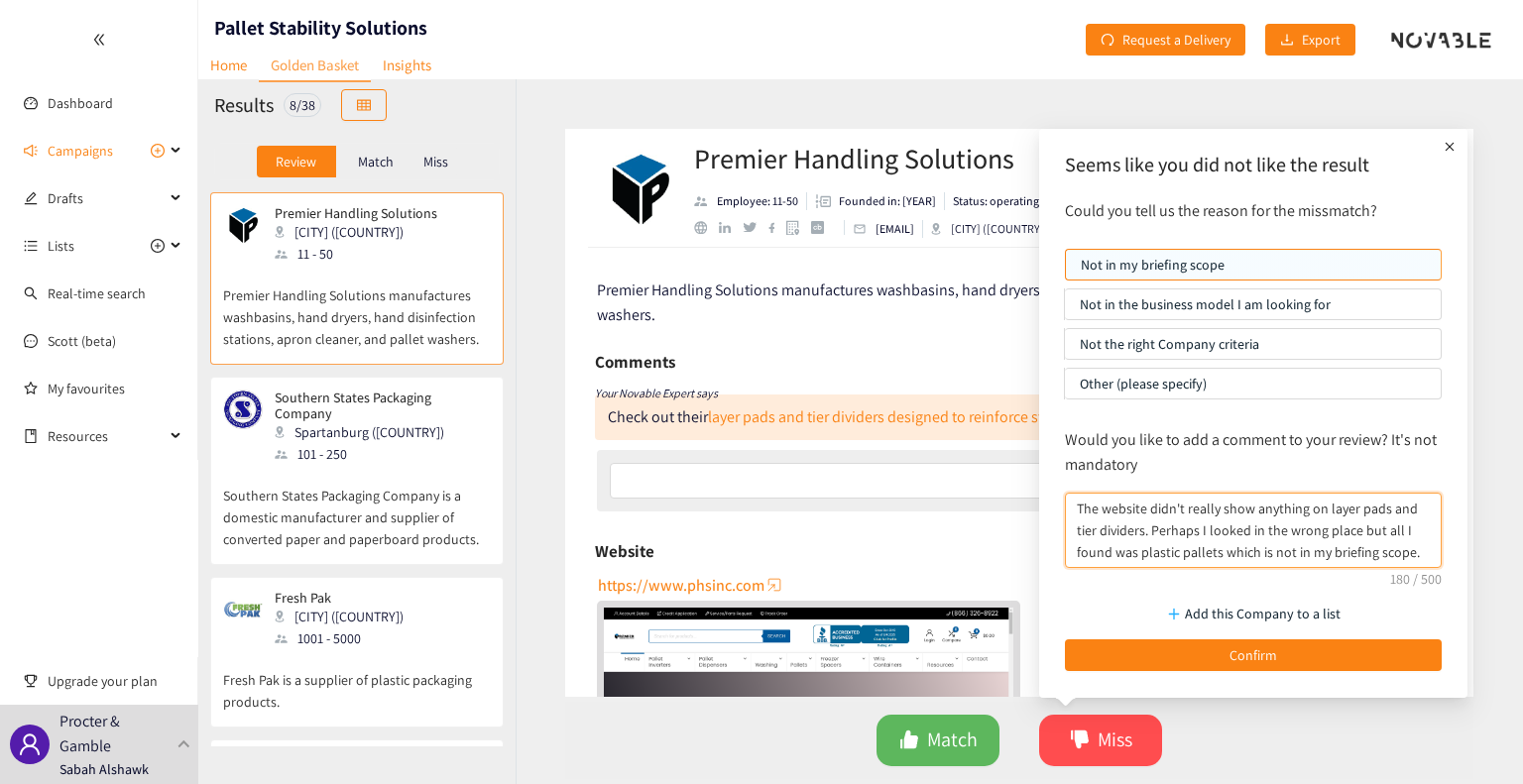 click on "The website didn't really show anything on layer pads and tier dividers. Perhaps I looked in the wrong place but all I found was plastic pallets which is not in my briefing scope." at bounding box center (1253, 530) 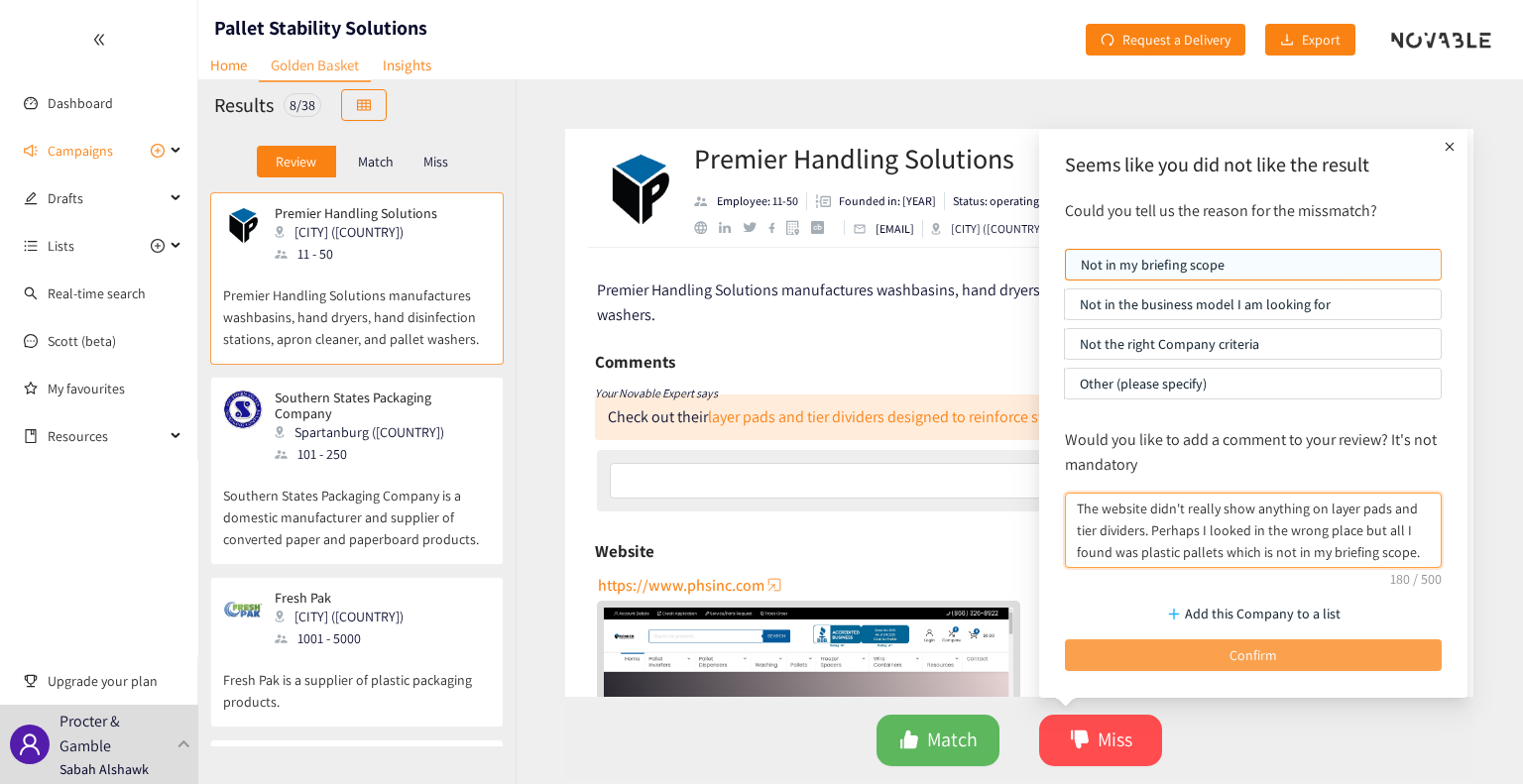 type on "The website didn't really show anything on layer pads and tier dividers. Perhaps I looked in the wrong place but all I found was plastic pallets which is not in my briefing scope." 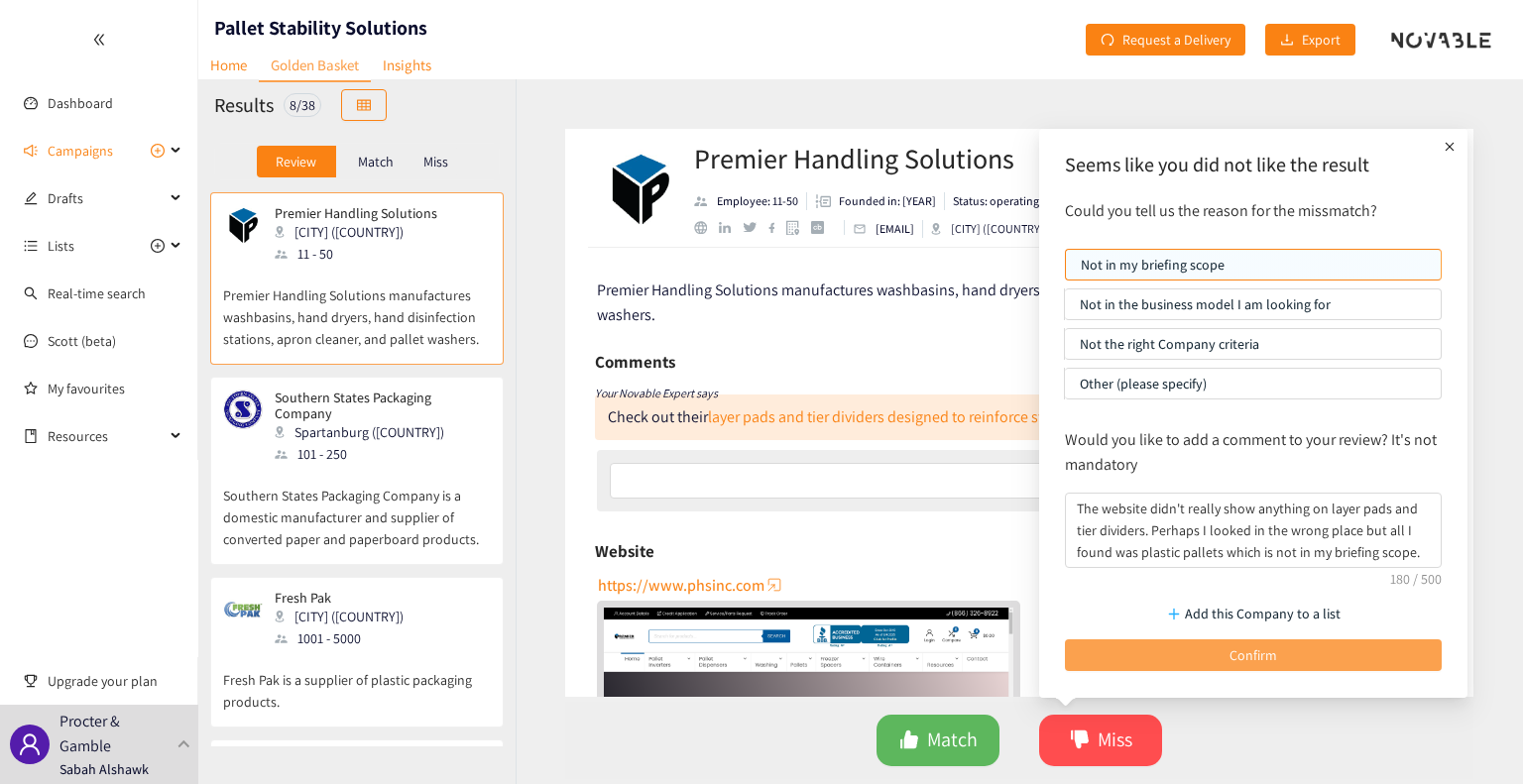 click on "Confirm" at bounding box center (1253, 655) 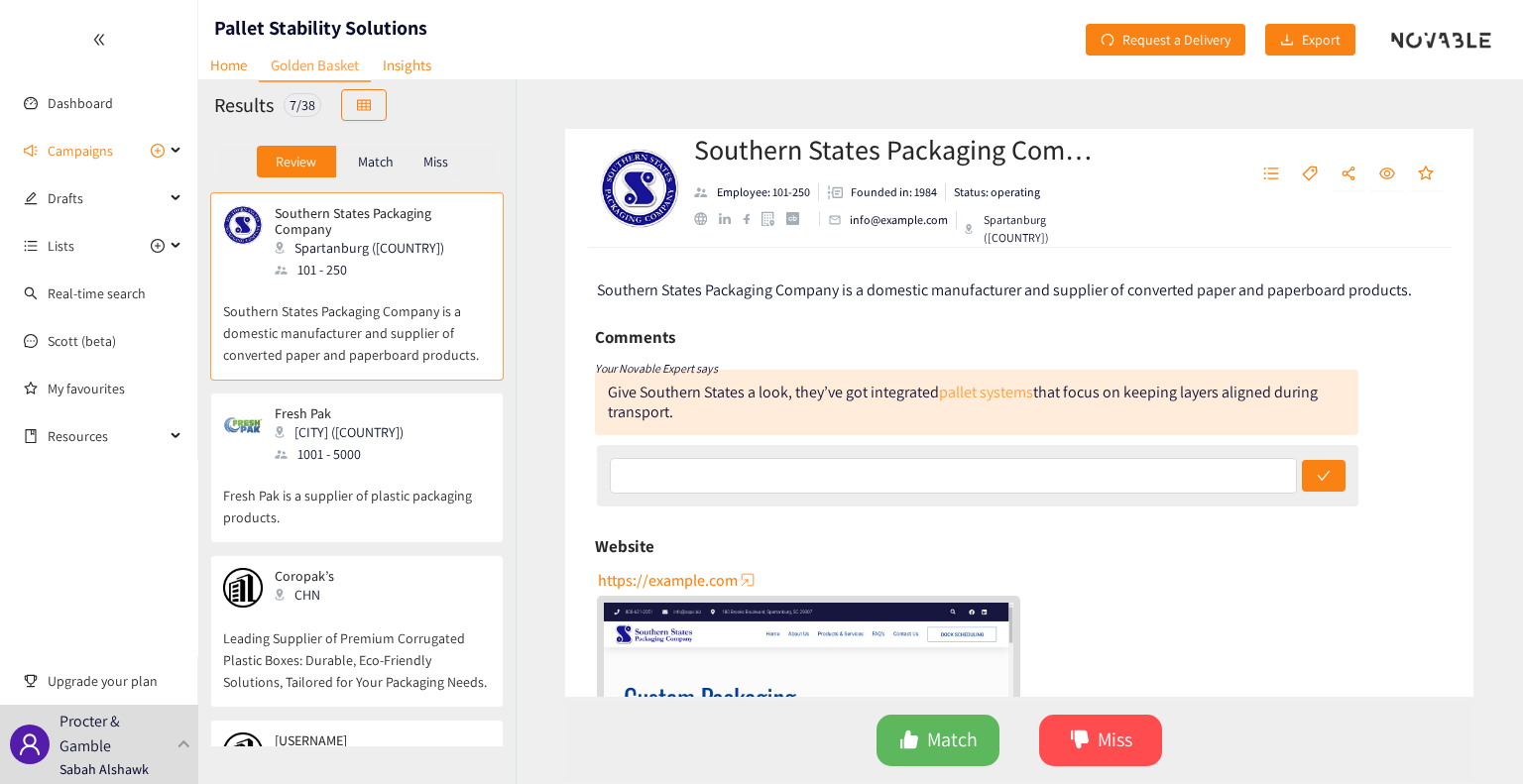 click on "pallet systems" at bounding box center [986, 392] 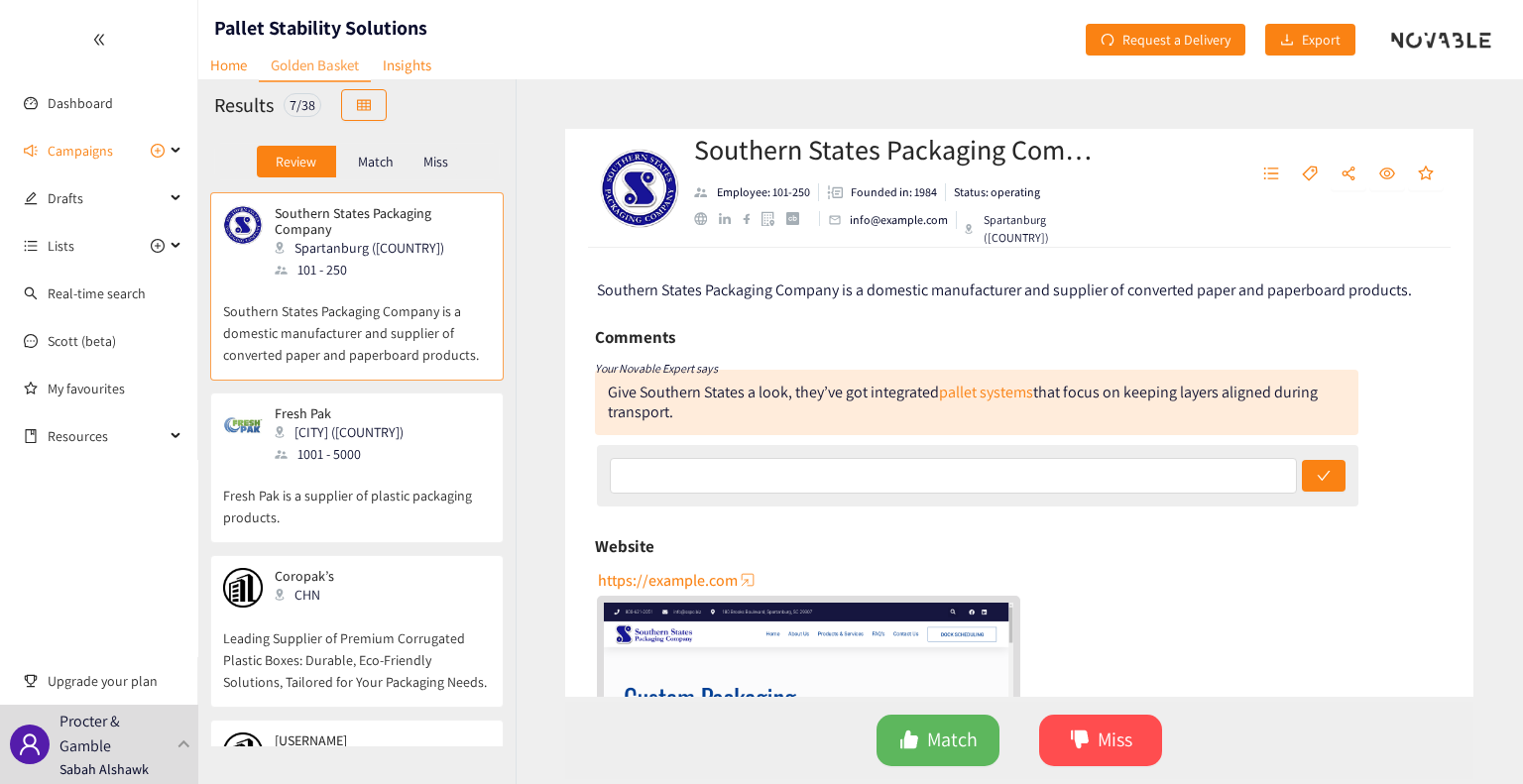 drag, startPoint x: 824, startPoint y: 384, endPoint x: 1334, endPoint y: 411, distance: 510.7142 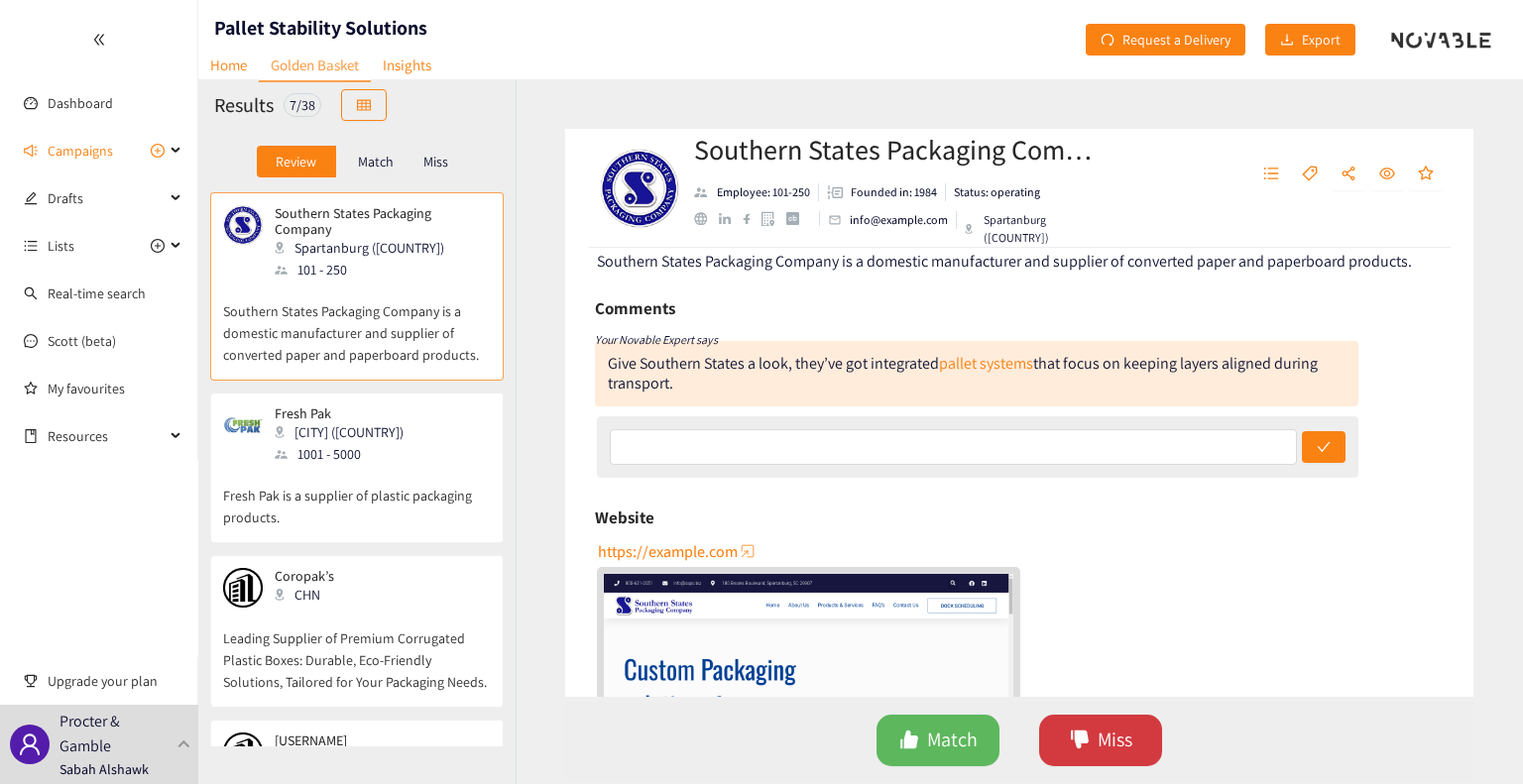 scroll, scrollTop: 0, scrollLeft: 0, axis: both 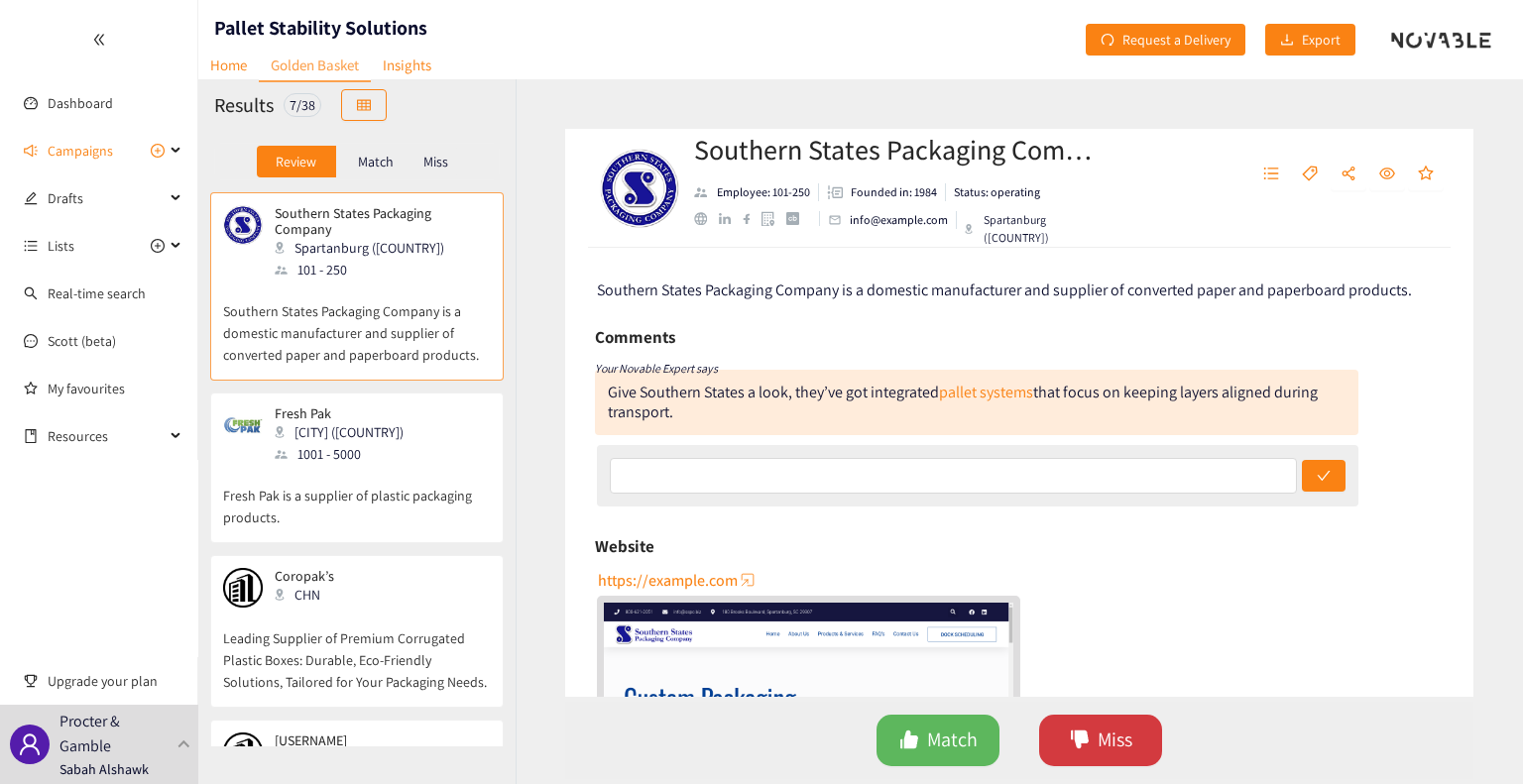 click on "Miss" at bounding box center [1101, 740] 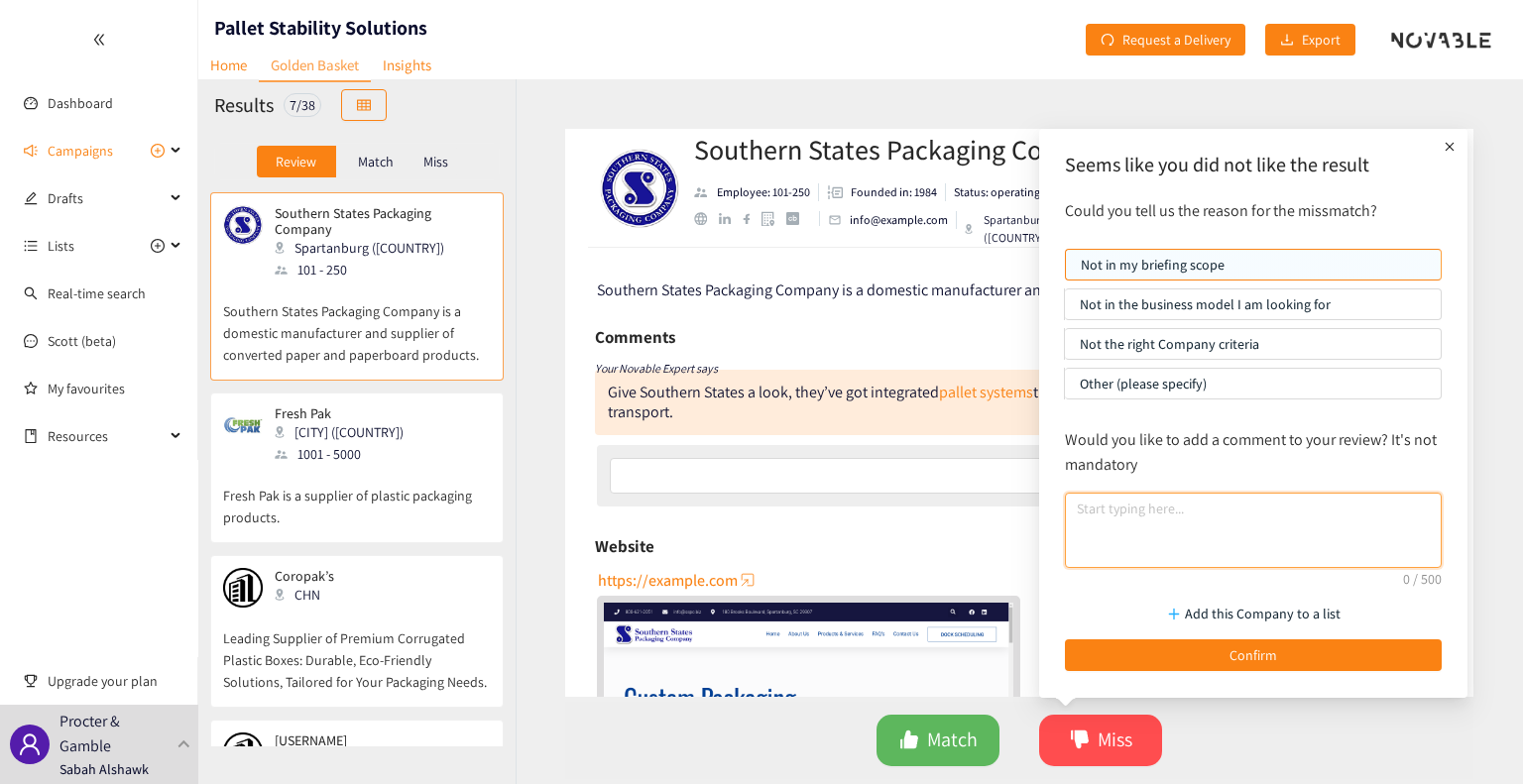 click at bounding box center (1253, 530) 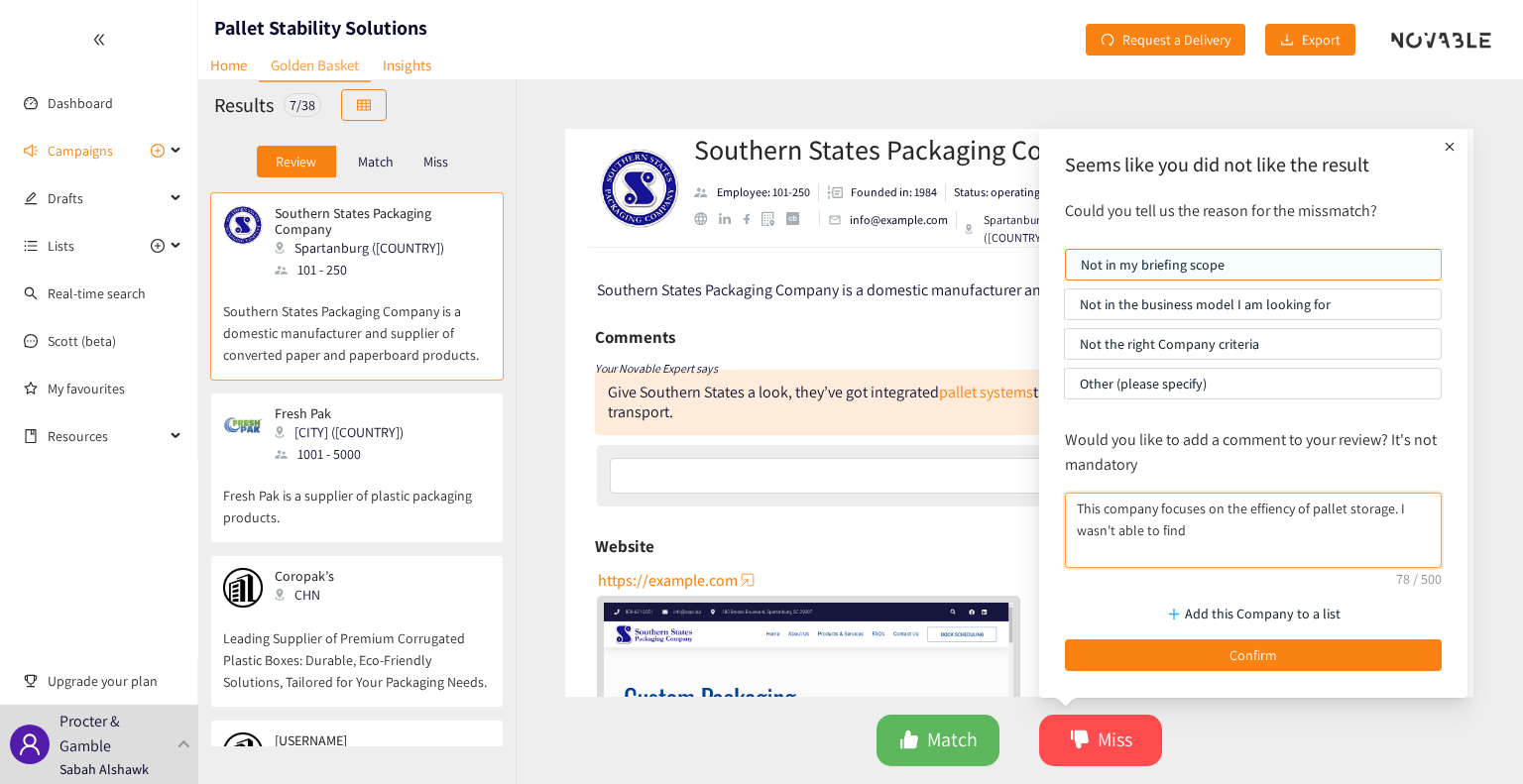 click on "This company focuses on the effiency of pallet storage. I wasn't able to find" at bounding box center [1253, 530] 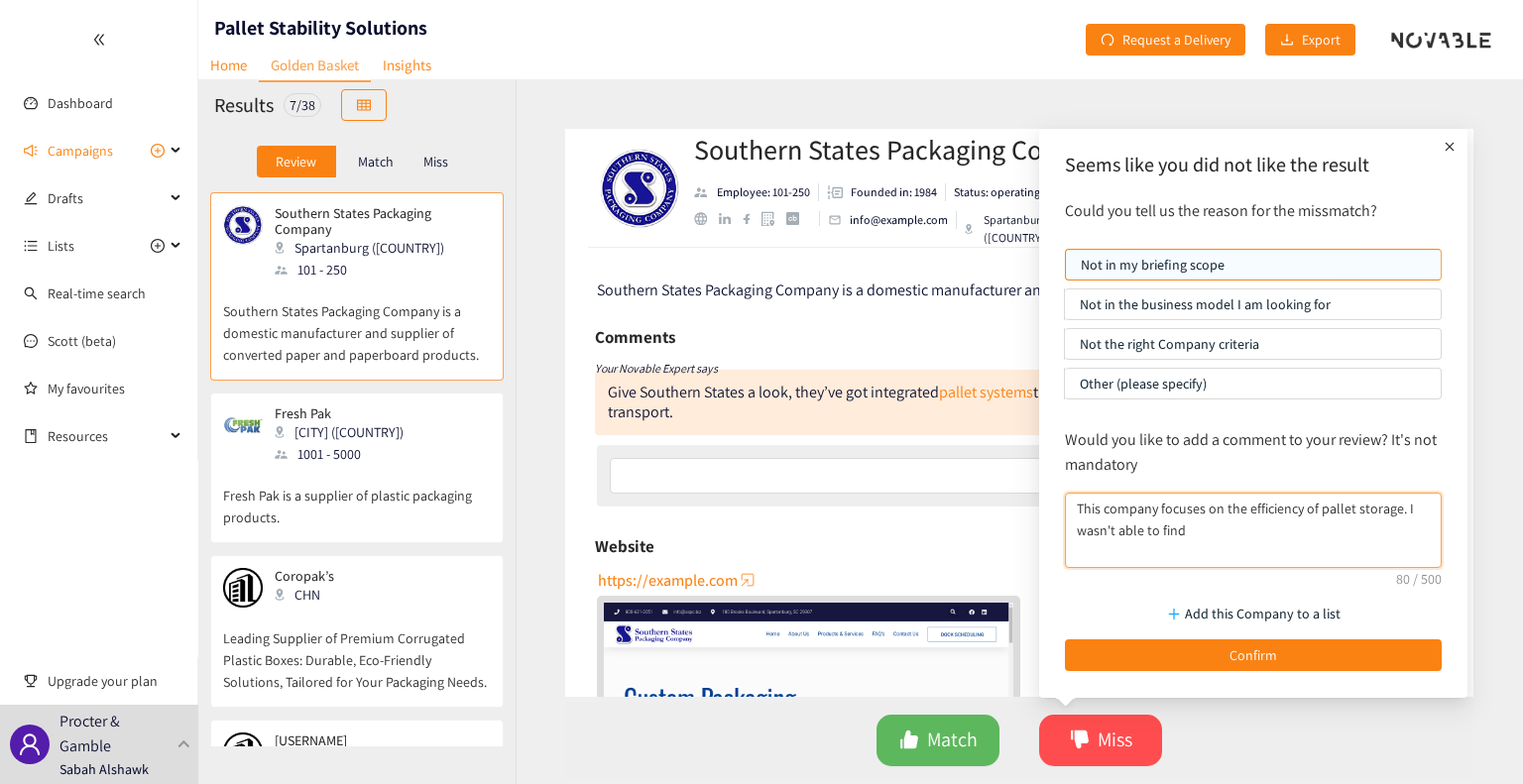 click on "This company focuses on the efficiency of pallet storage. I wasn't able to find" at bounding box center [1253, 530] 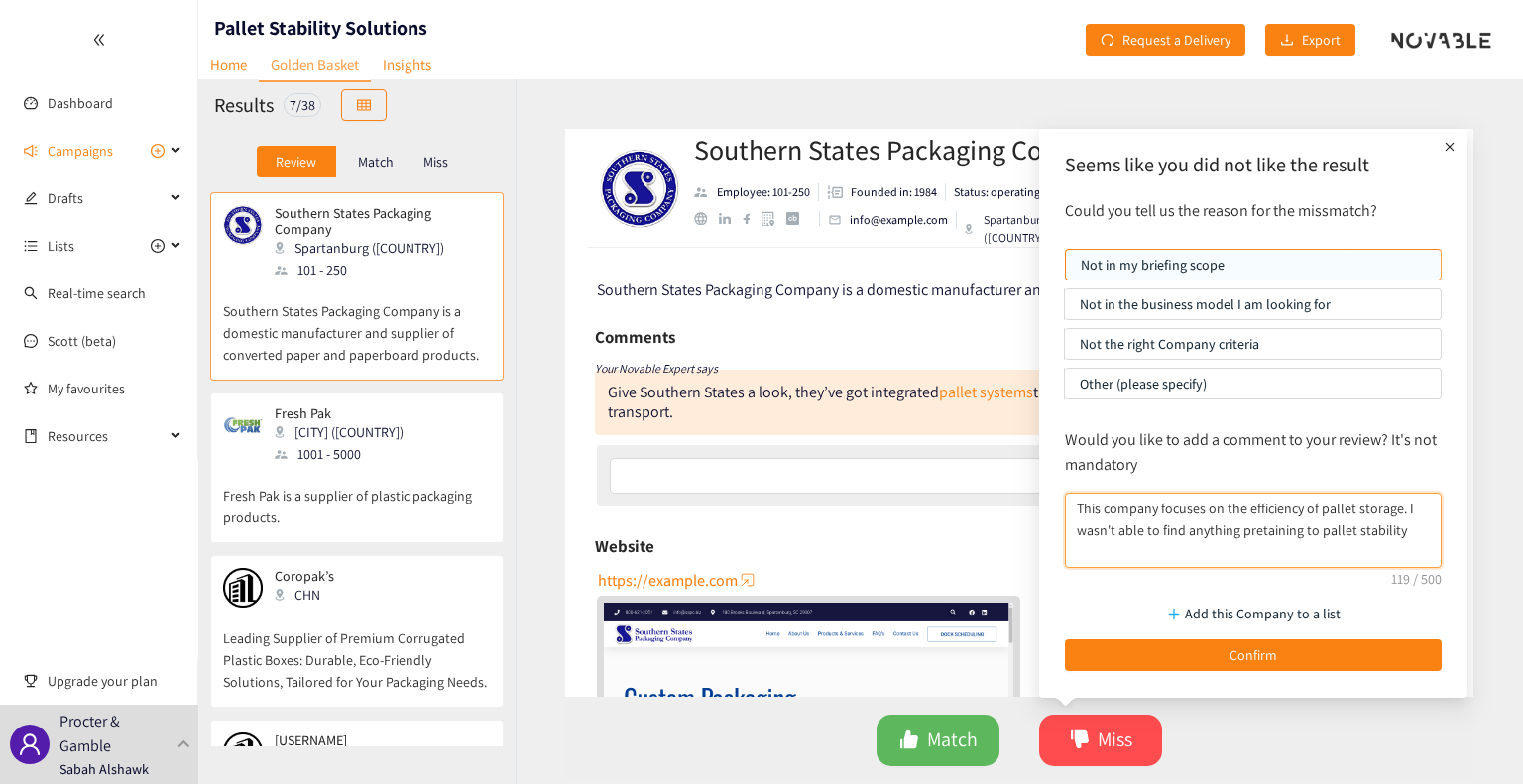 click on "This company focuses on the efficiency of pallet storage. I wasn't able to find anything pretaining to pallet stability" at bounding box center (1253, 530) 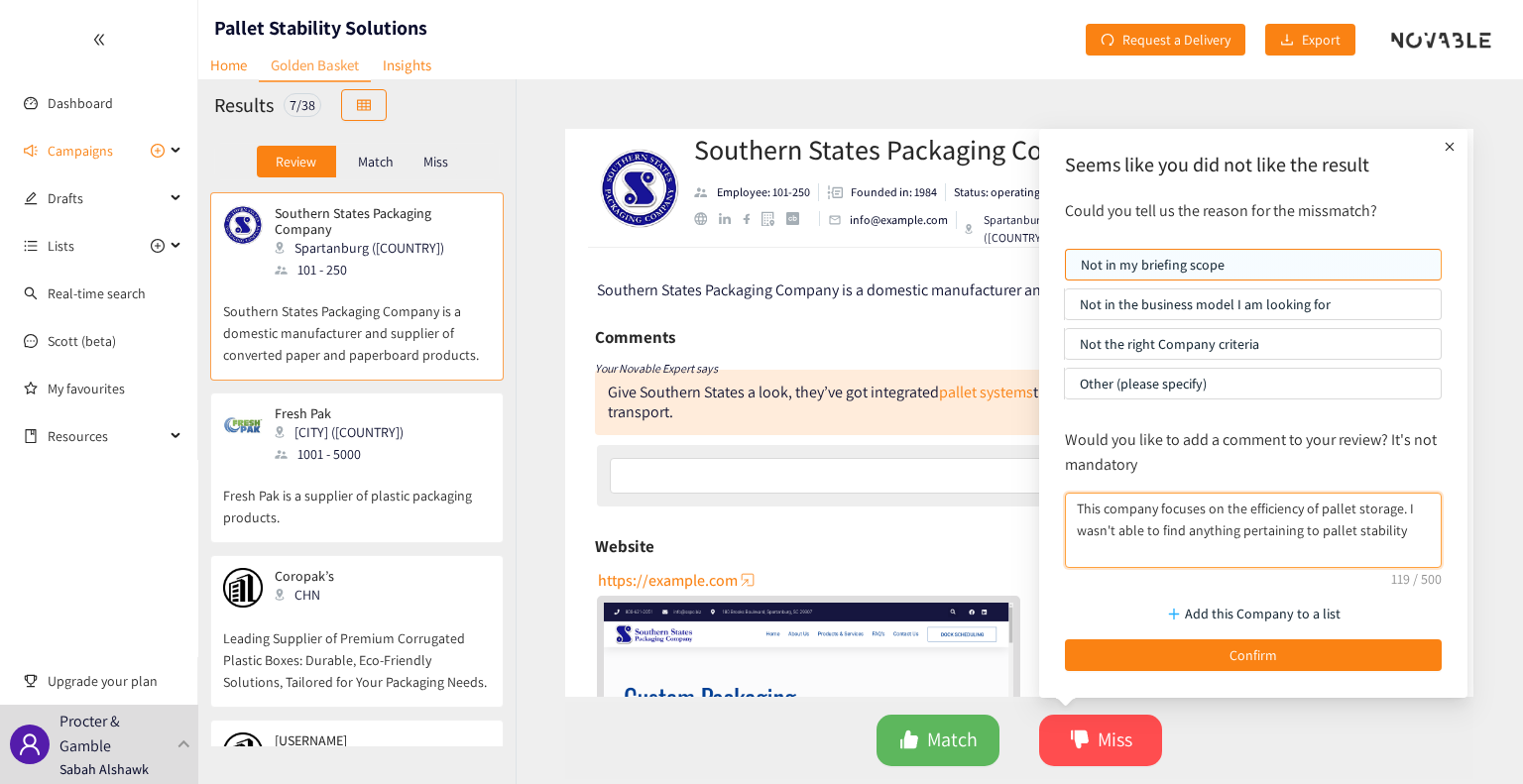 click on "This company focuses on the efficiency of pallet storage. I wasn't able to find anything pertaining to pallet stability" at bounding box center [1253, 530] 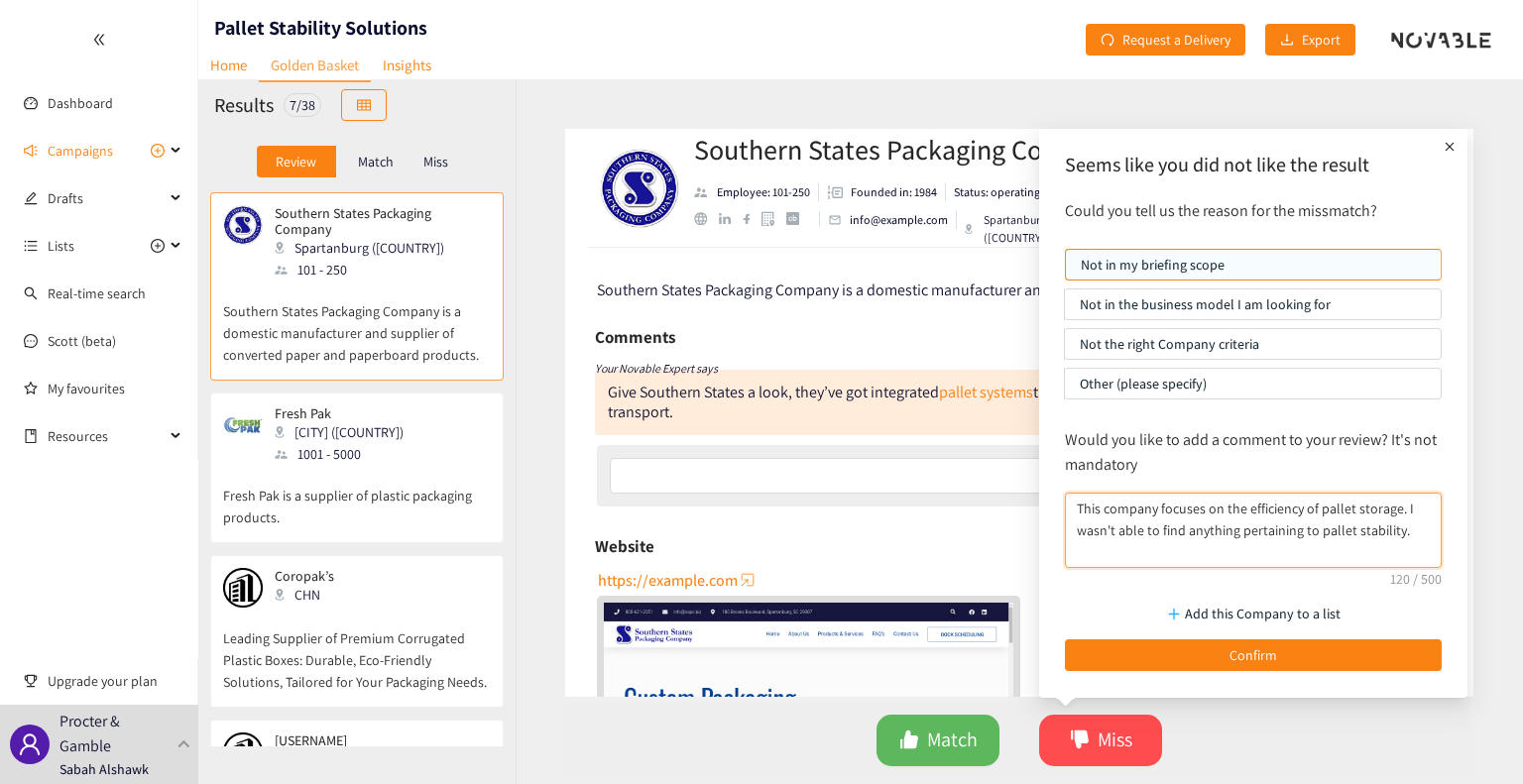 click on "This company focuses on the efficiency of pallet storage. I wasn't able to find anything pertaining to pallet stability." at bounding box center [1253, 530] 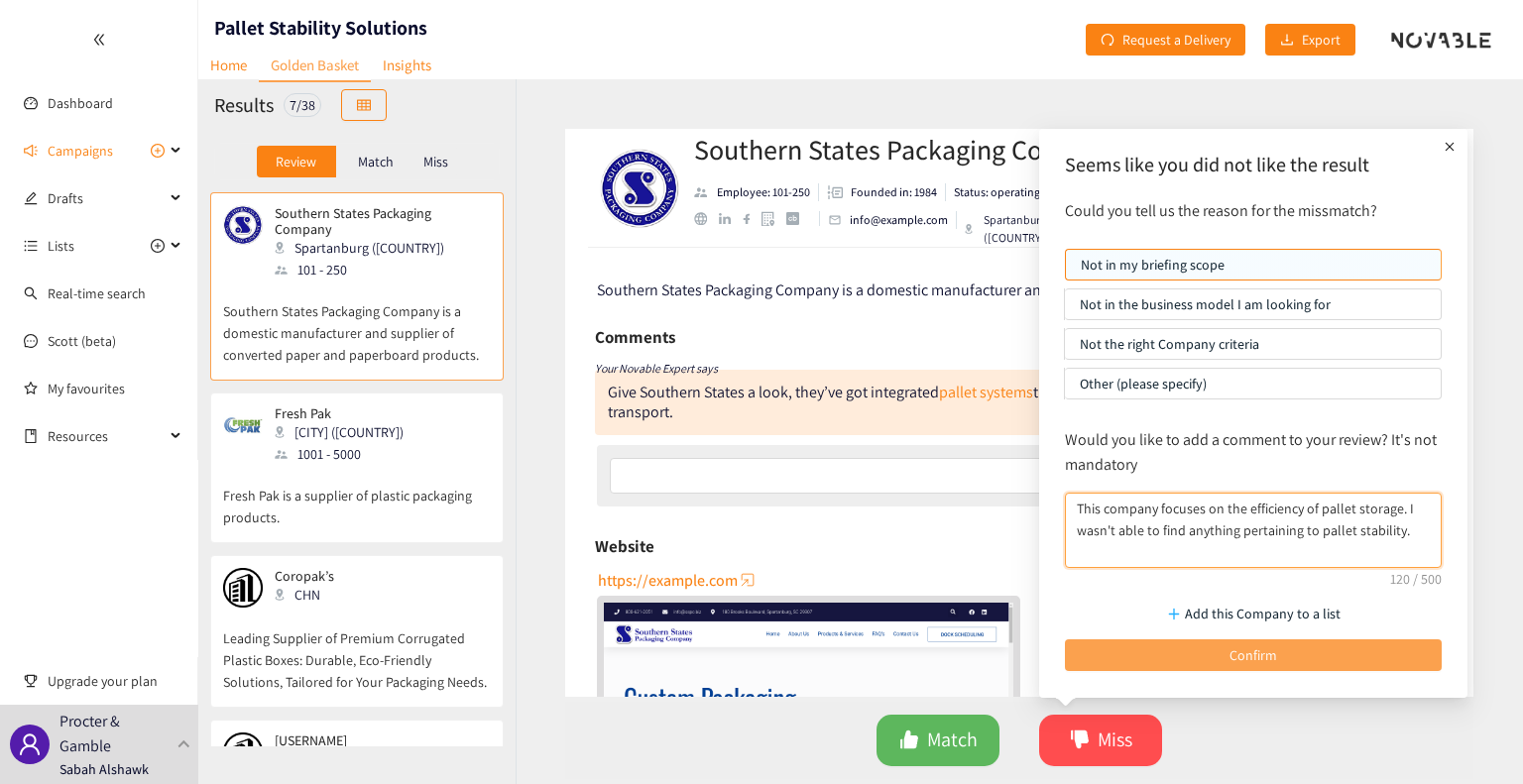 type on "This company focuses on the efficiency of pallet storage. I wasn't able to find anything pertaining to pallet stability." 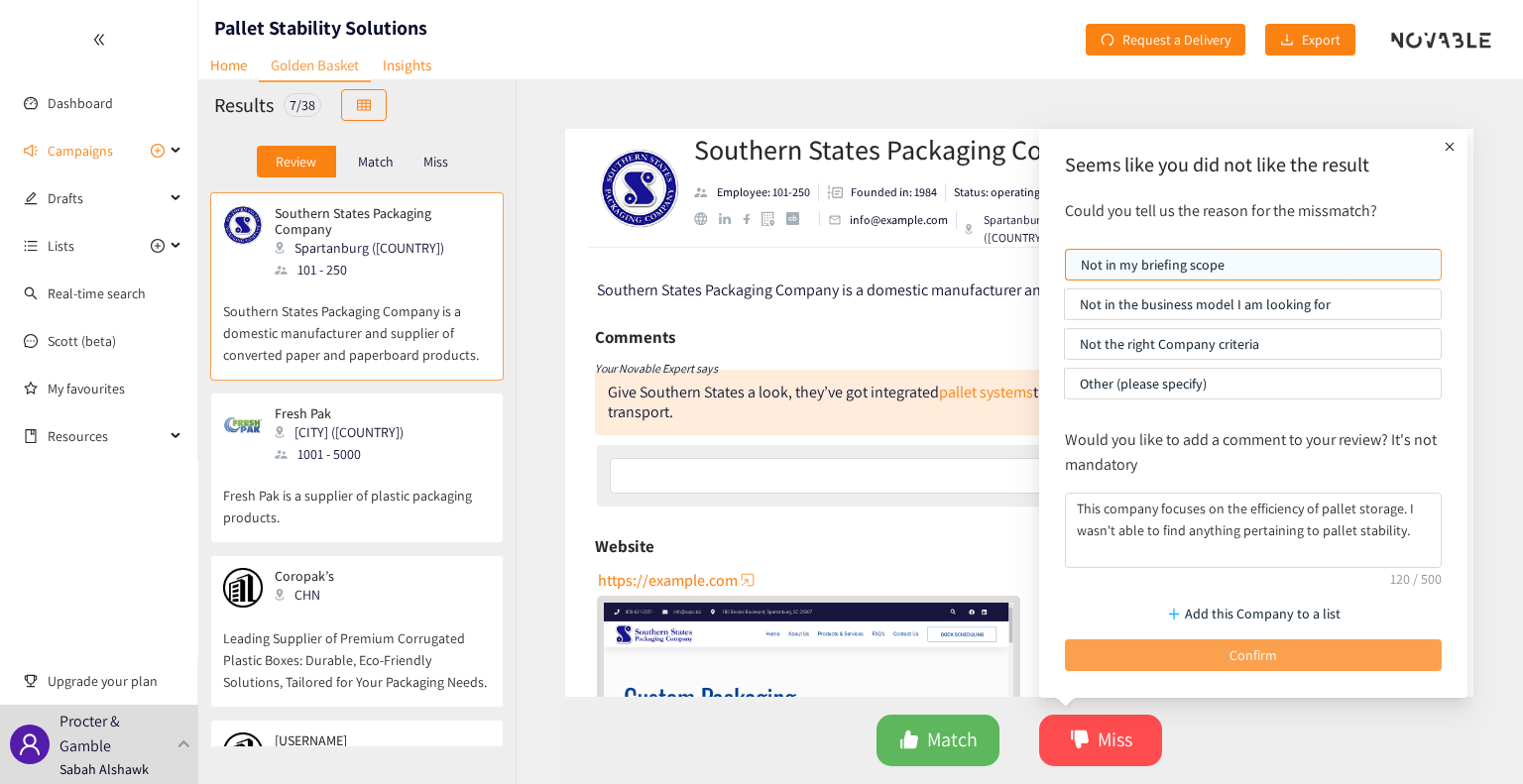 click on "Confirm" at bounding box center (1253, 655) 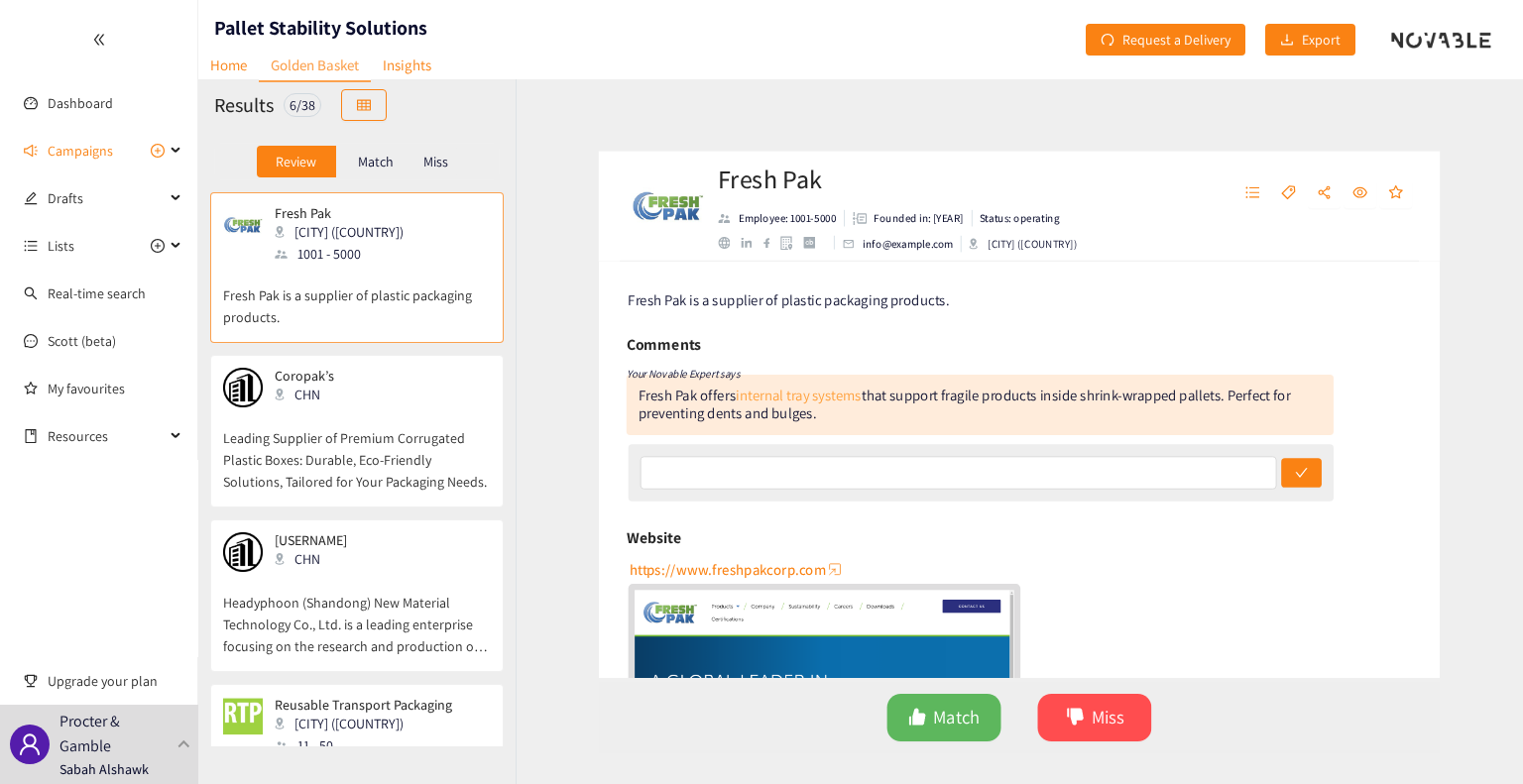 click on "internal tray systems" at bounding box center (780, 392) 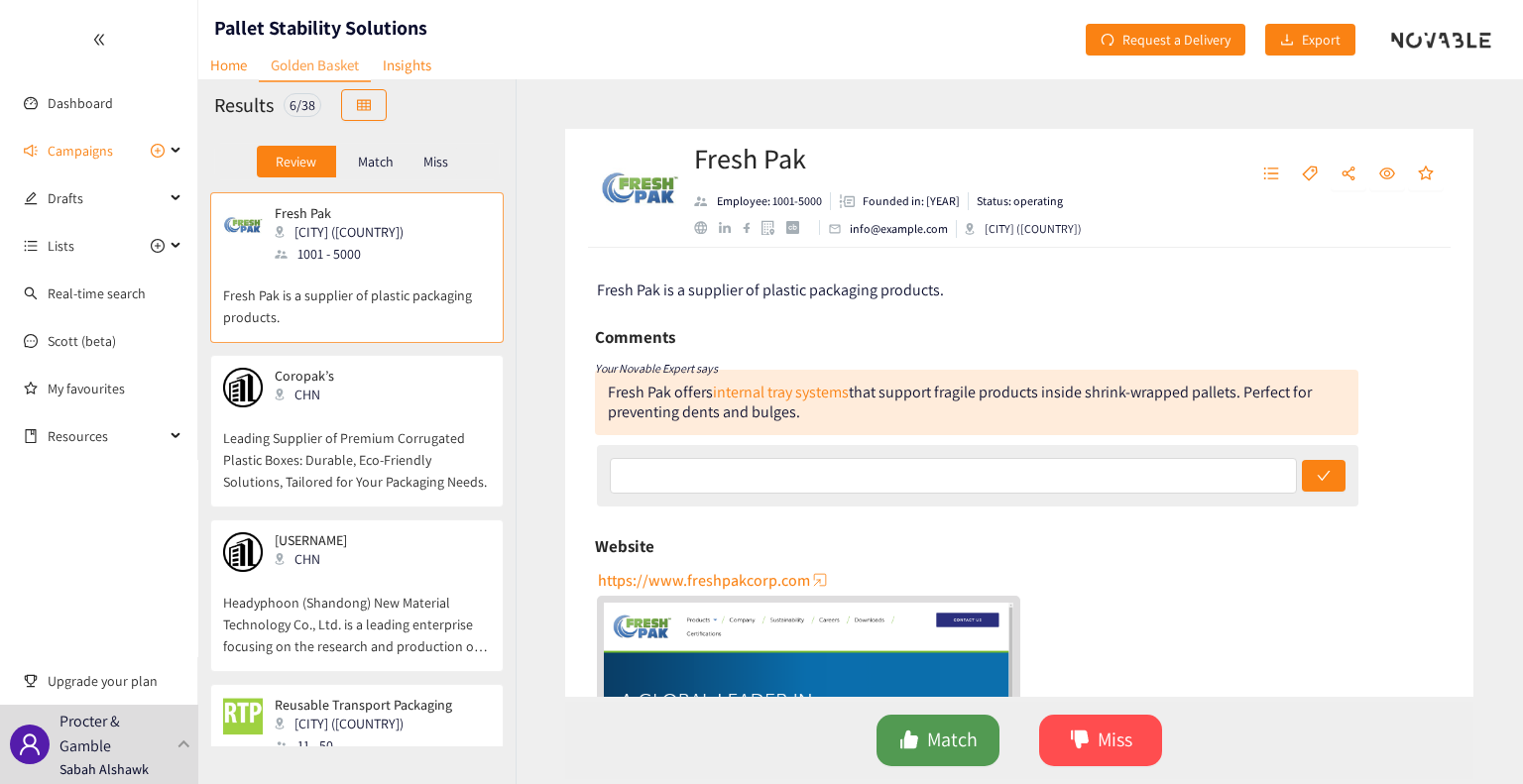 click on "Match" at bounding box center [952, 739] 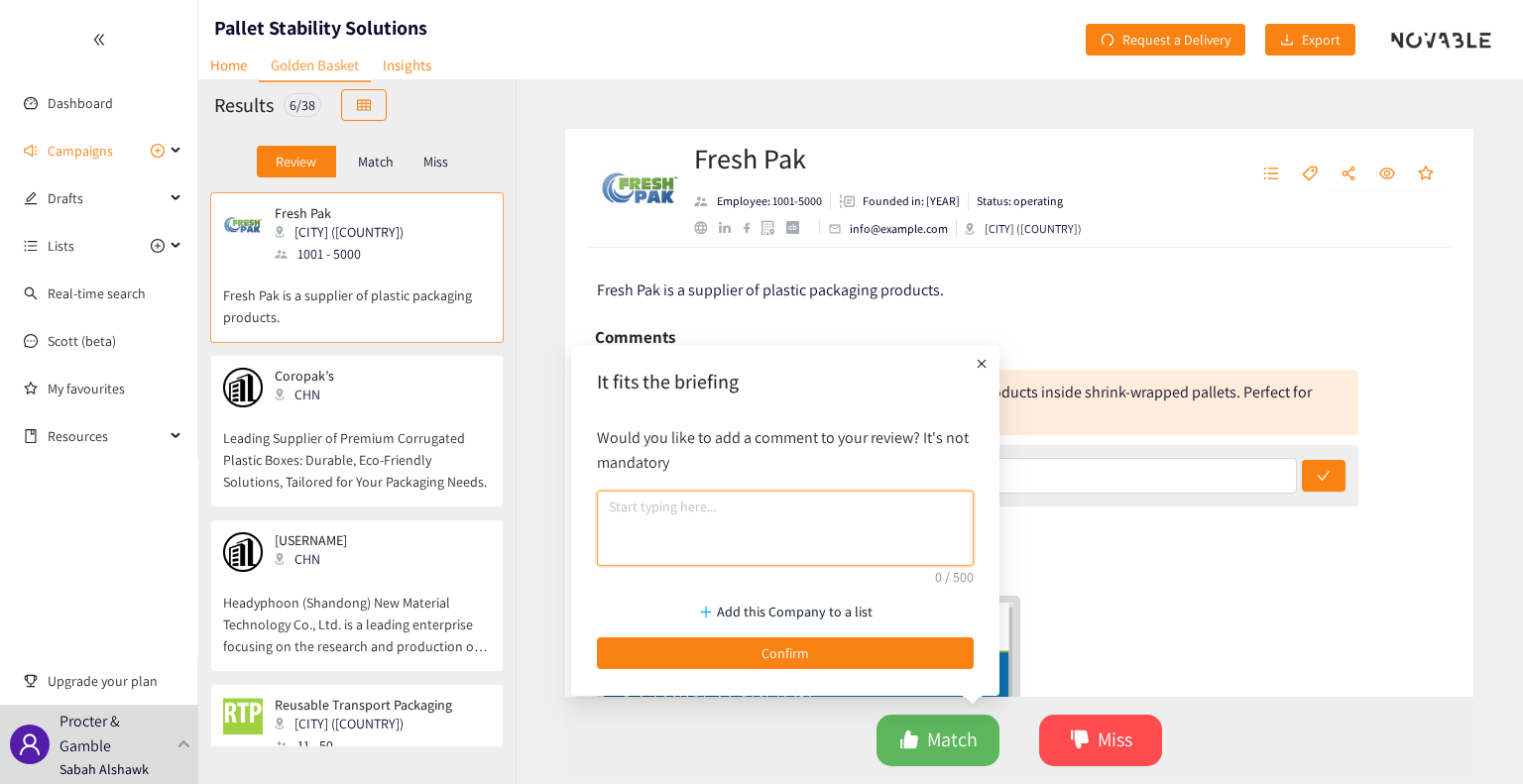 click at bounding box center [785, 528] 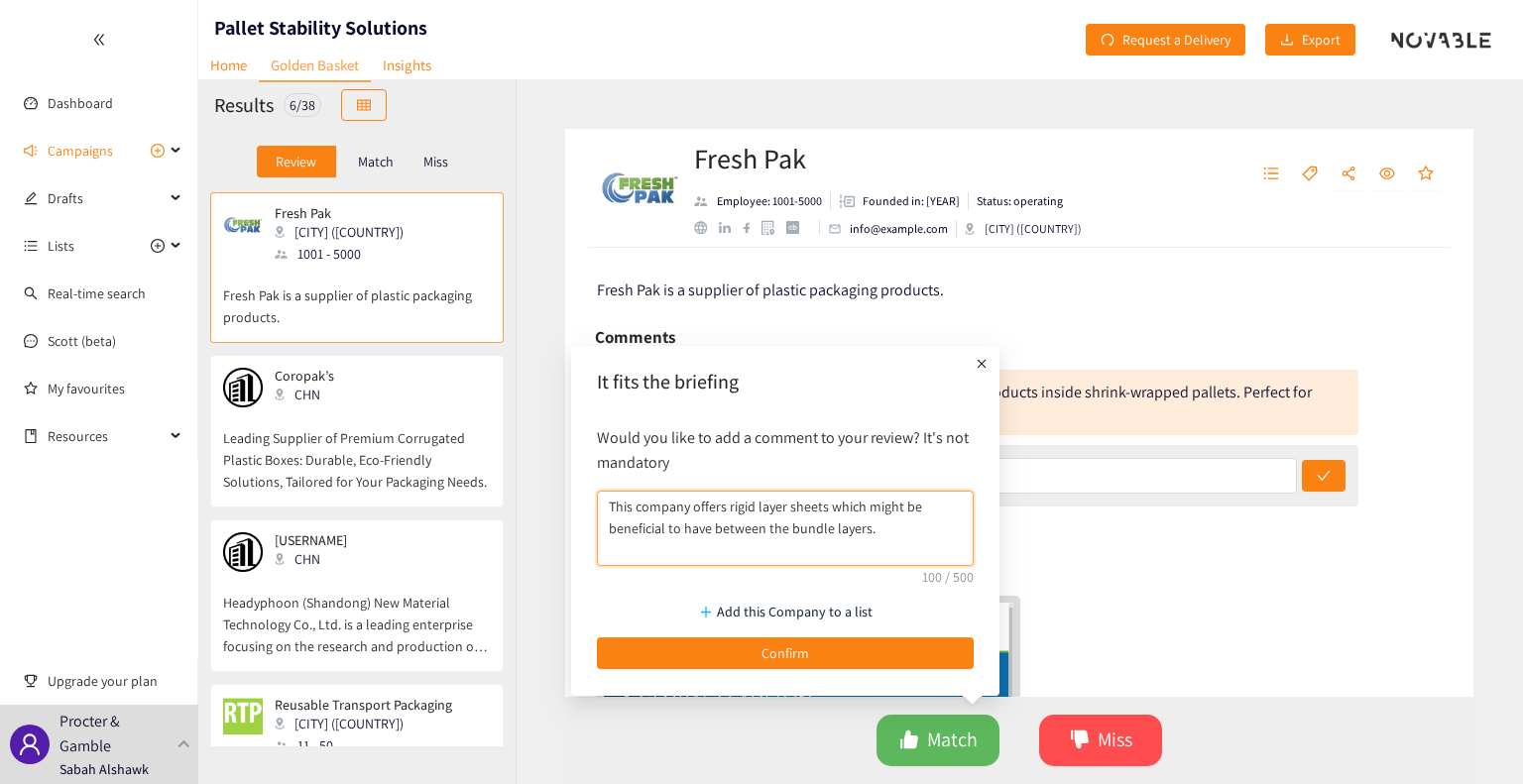 click on "This company offers rigid layer sheets which might be beneficial to have between the bundle layers." at bounding box center (785, 528) 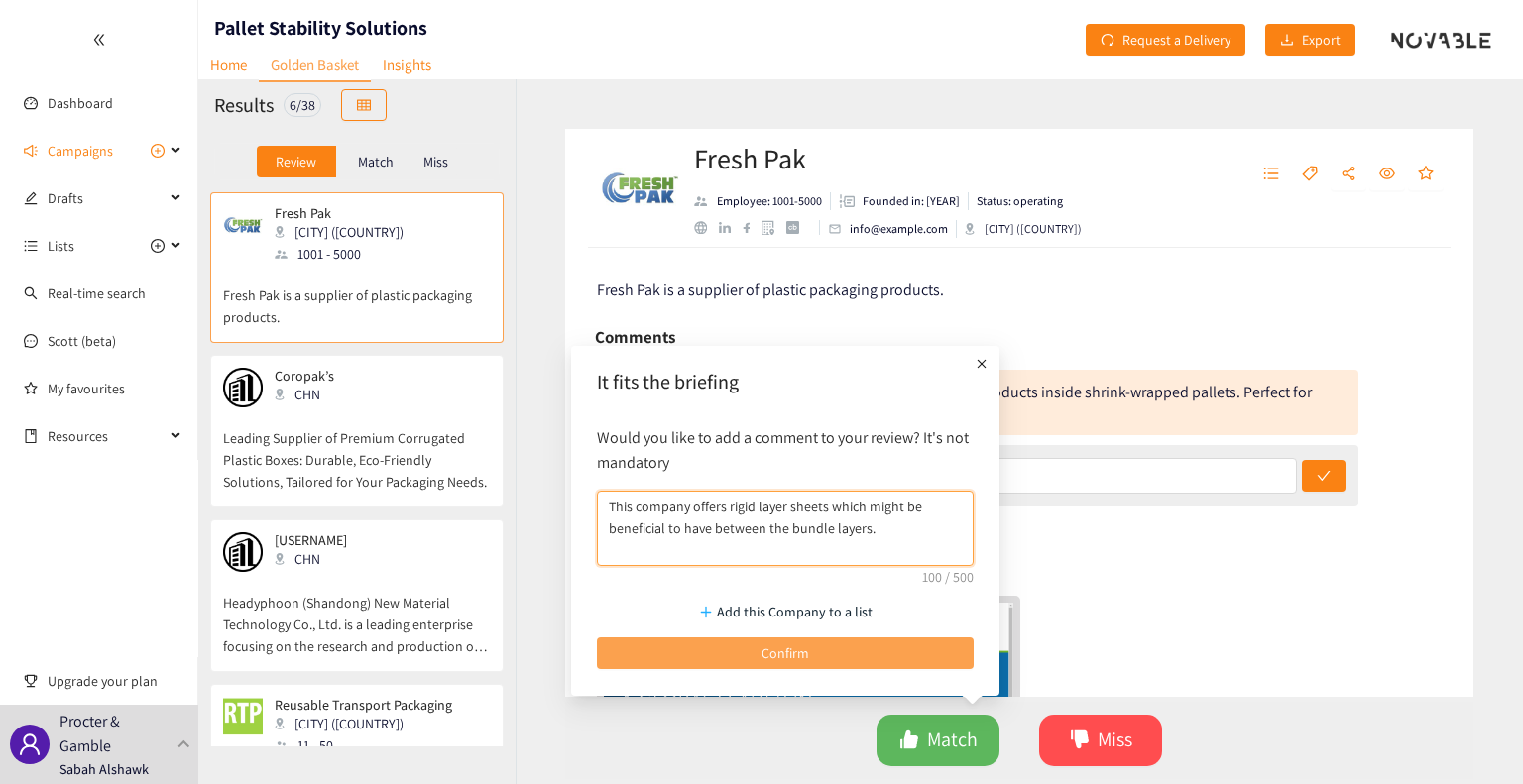 type on "This company offers rigid layer sheets which might be beneficial to have between the bundle layers." 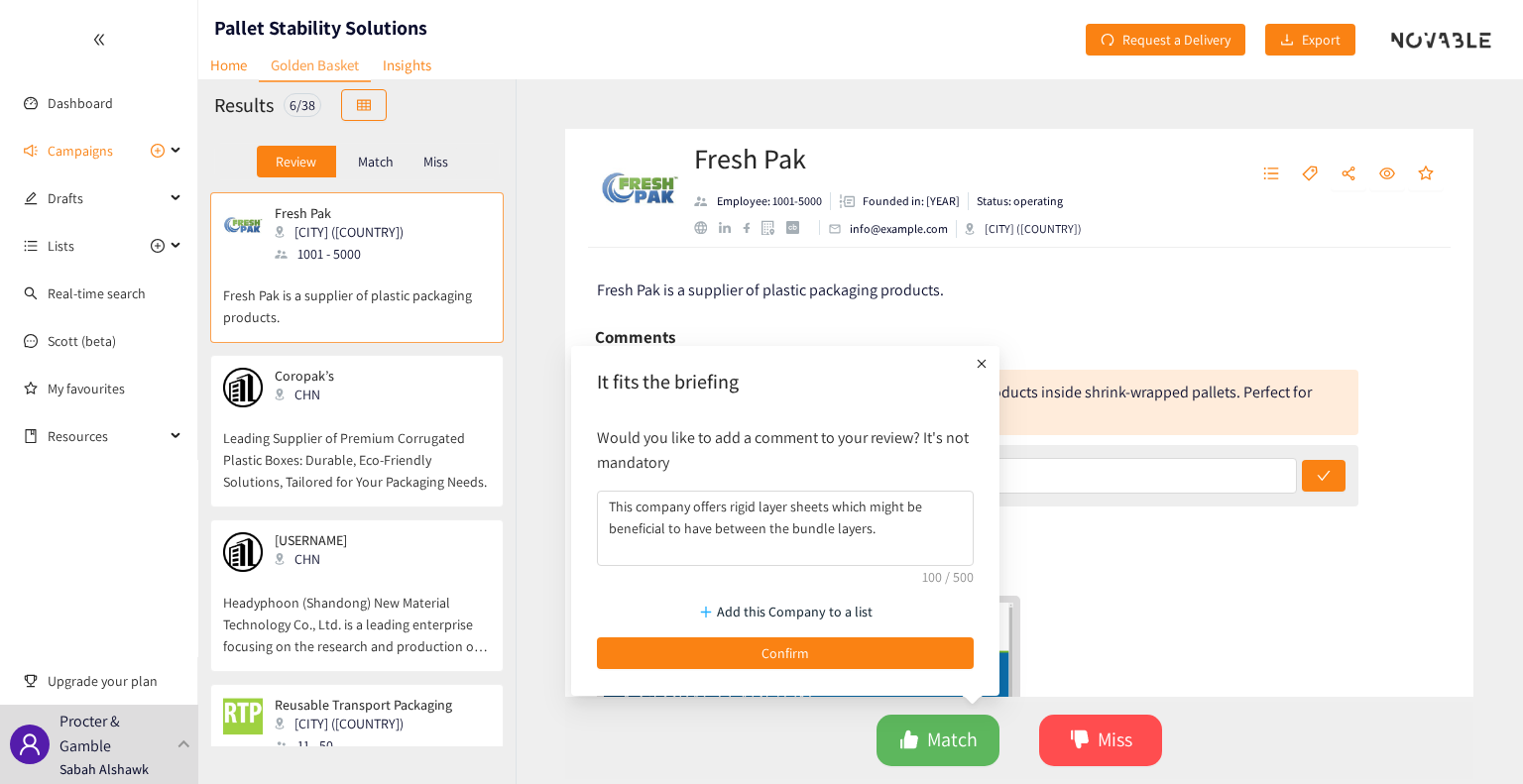 drag, startPoint x: 718, startPoint y: 645, endPoint x: 632, endPoint y: 630, distance: 87.29834 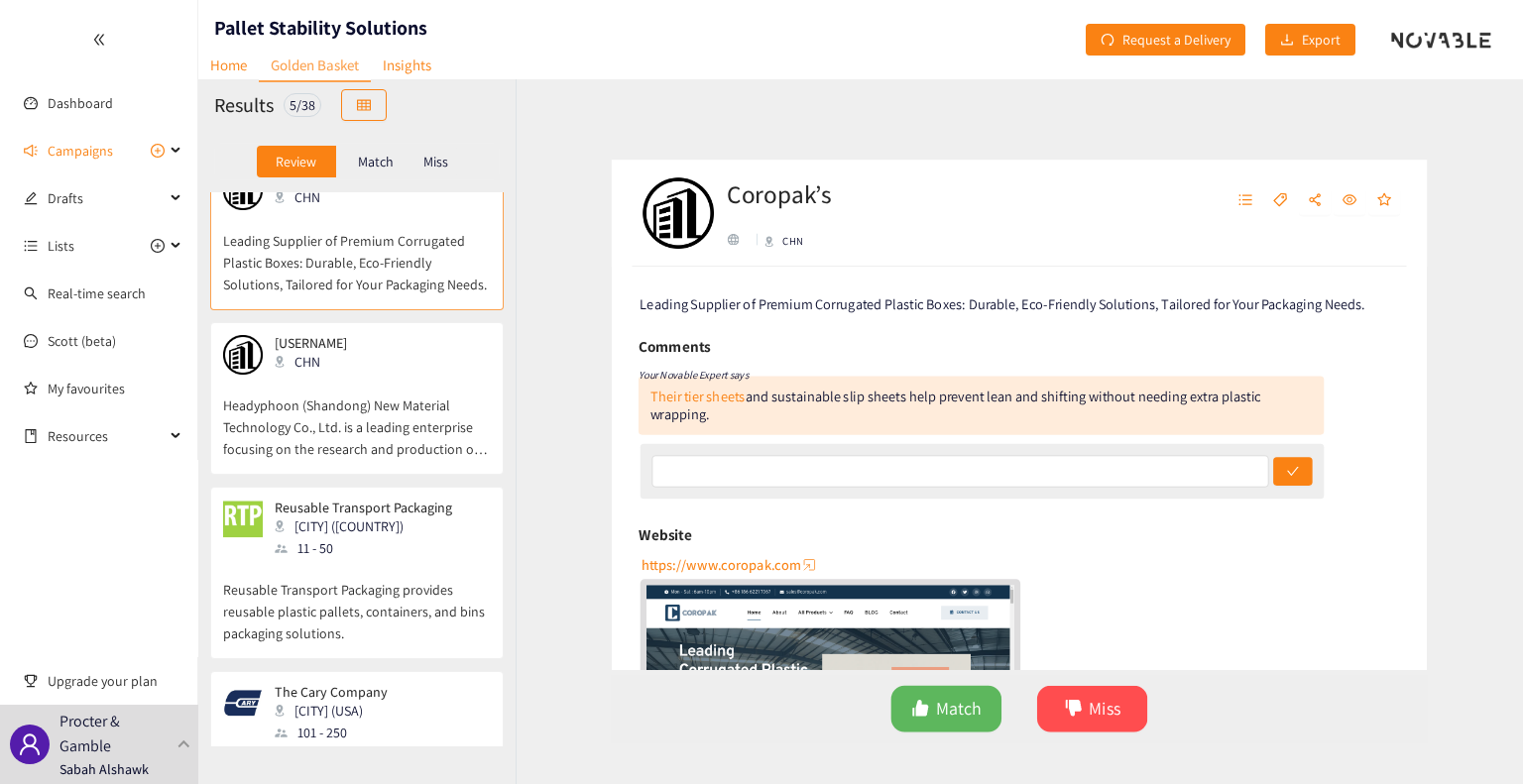 scroll, scrollTop: 0, scrollLeft: 0, axis: both 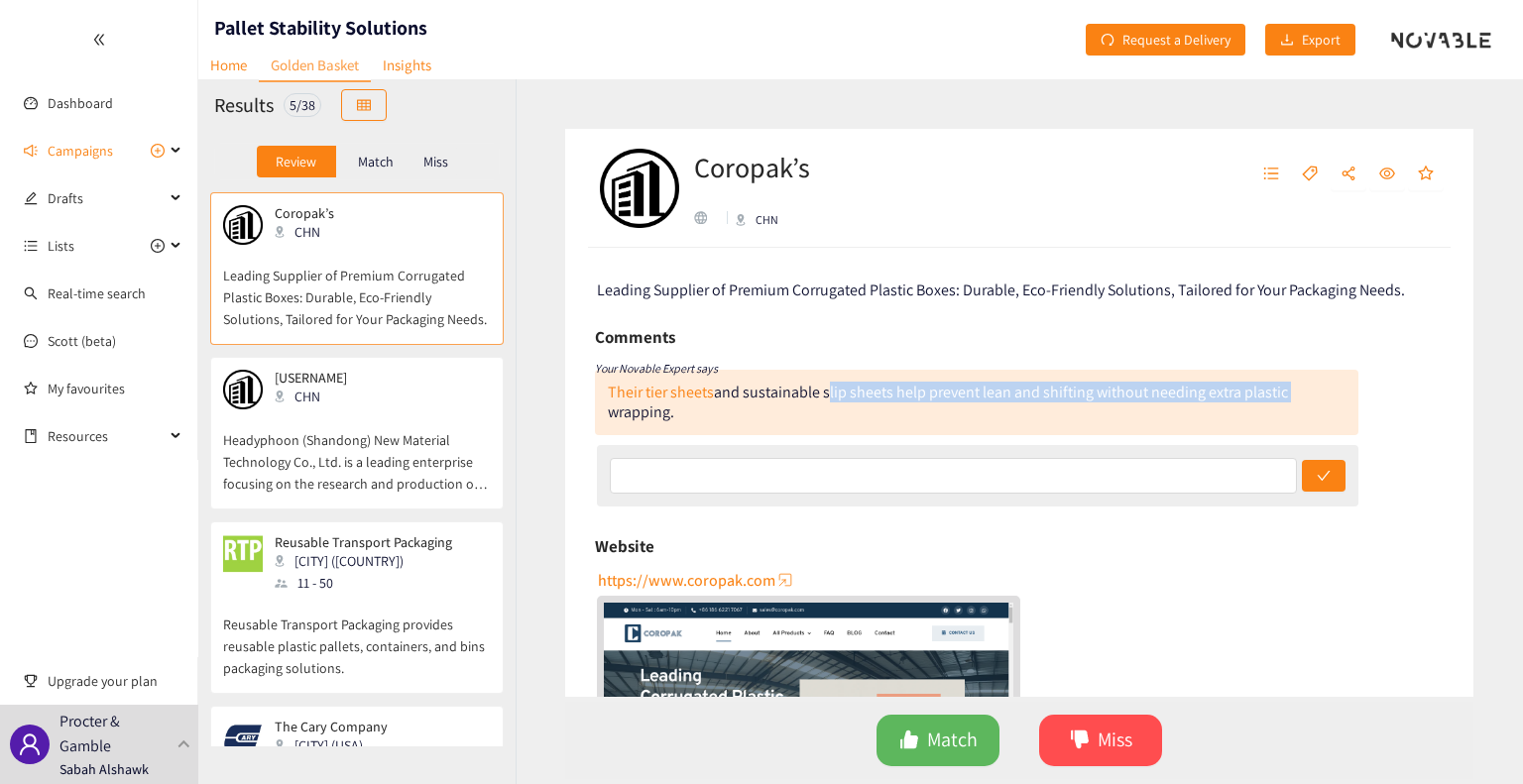 drag, startPoint x: 882, startPoint y: 380, endPoint x: 1305, endPoint y: 372, distance: 423.0756 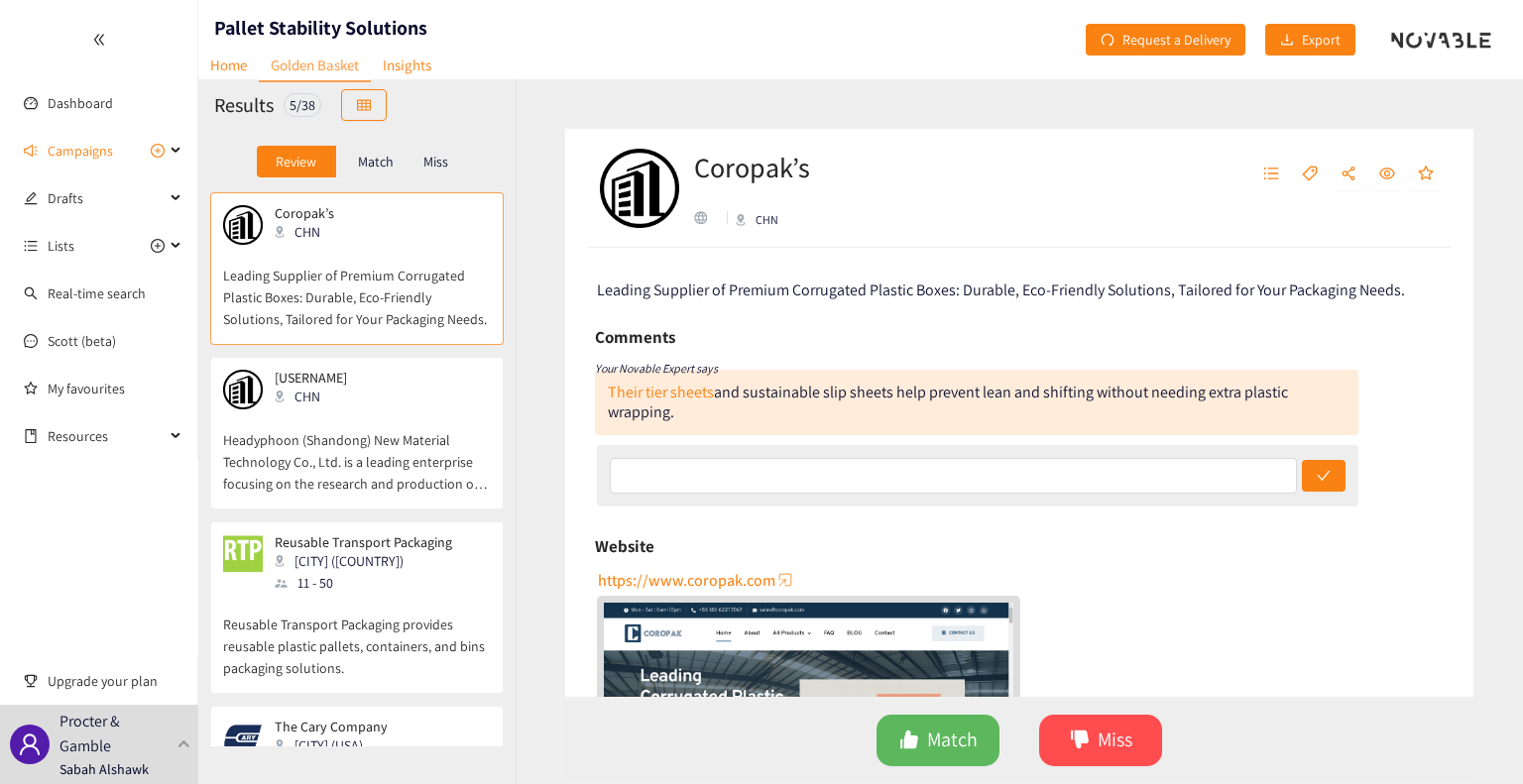 click on "Their tier sheets  and sustainable slip sheets help prevent lean and shifting without needing extra plastic wrapping." at bounding box center (977, 402) 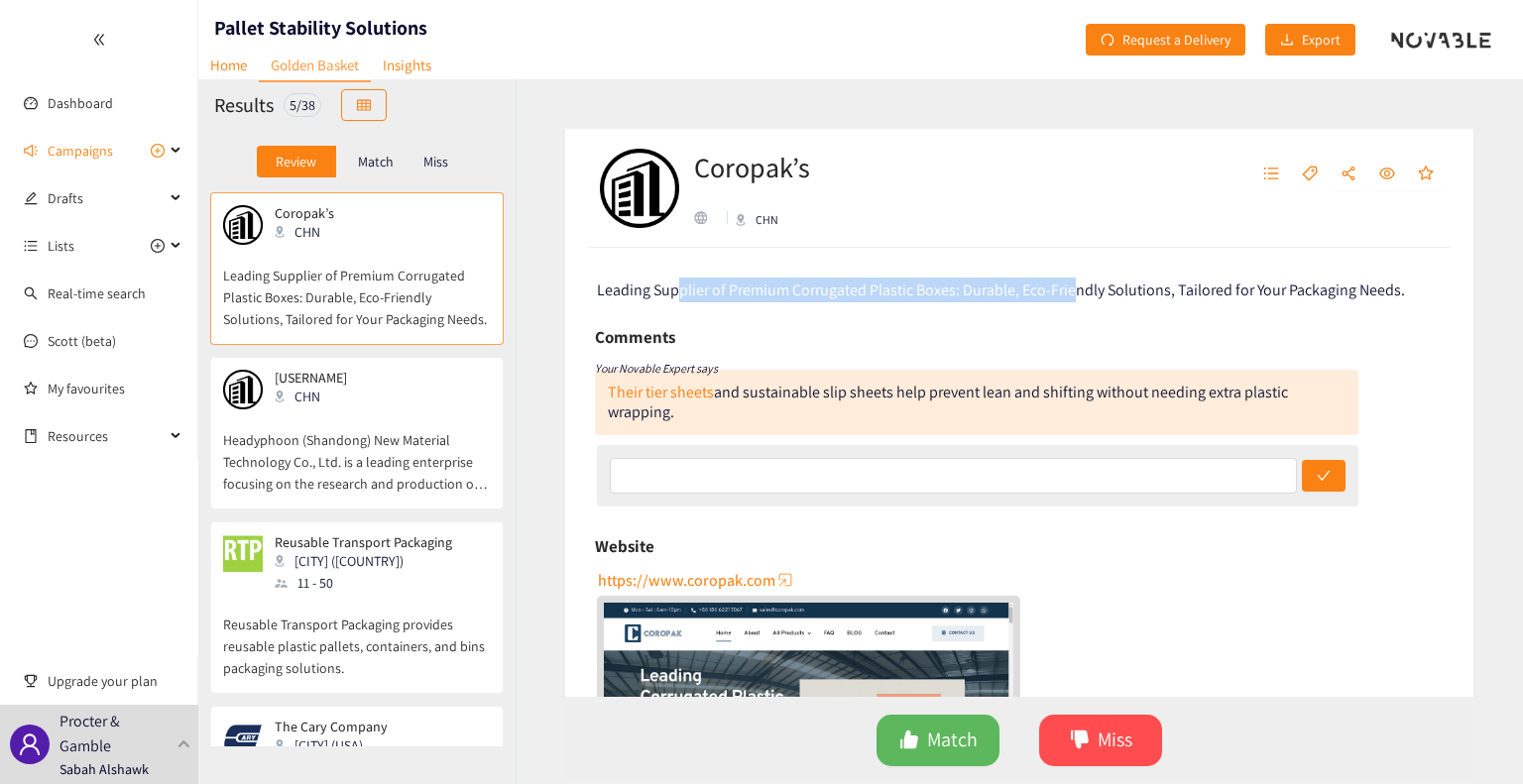drag, startPoint x: 690, startPoint y: 283, endPoint x: 1019, endPoint y: 318, distance: 330.85646 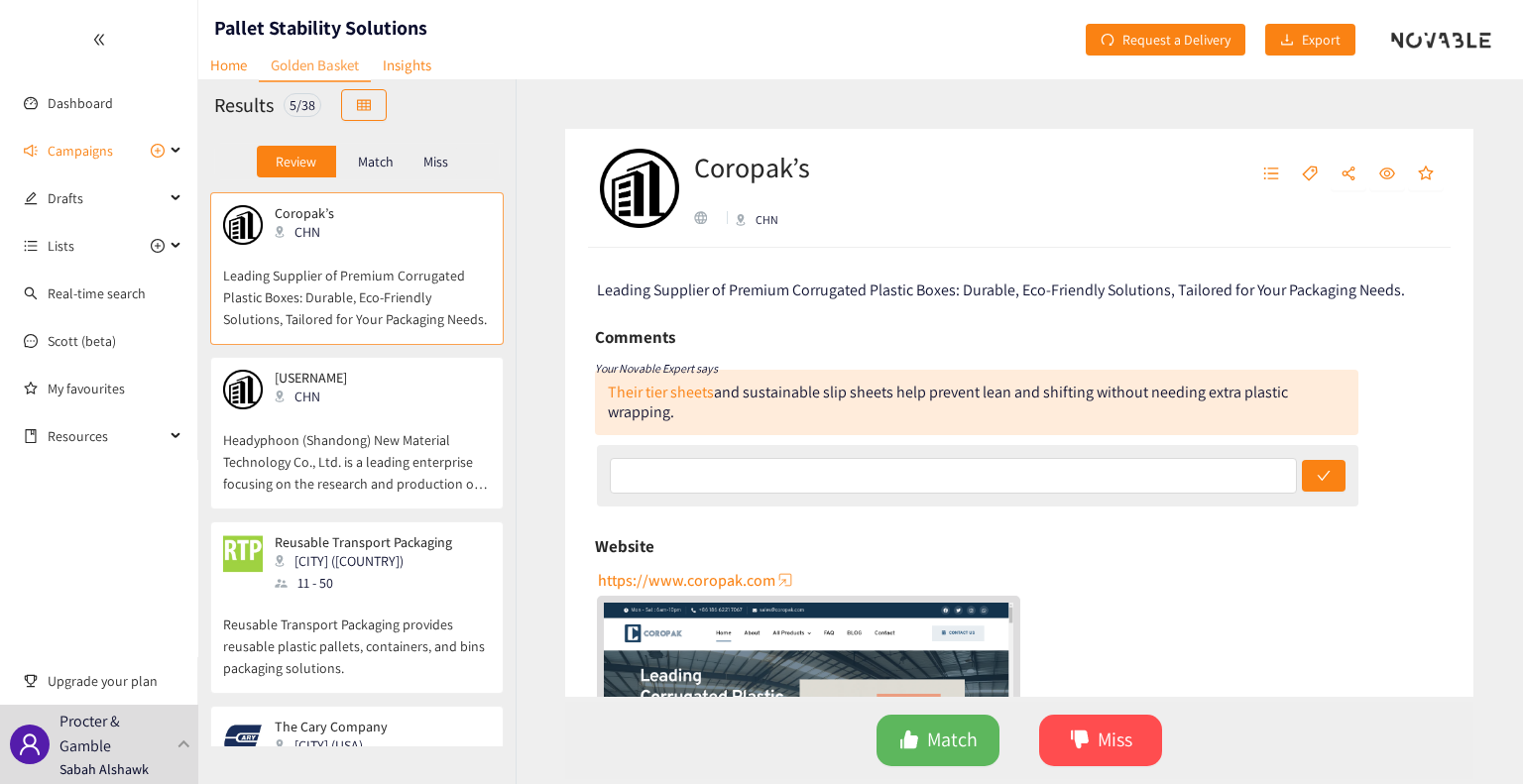 click on "Their tier sheets  and sustainable slip sheets help prevent lean and shifting without needing extra plastic wrapping." at bounding box center [977, 402] 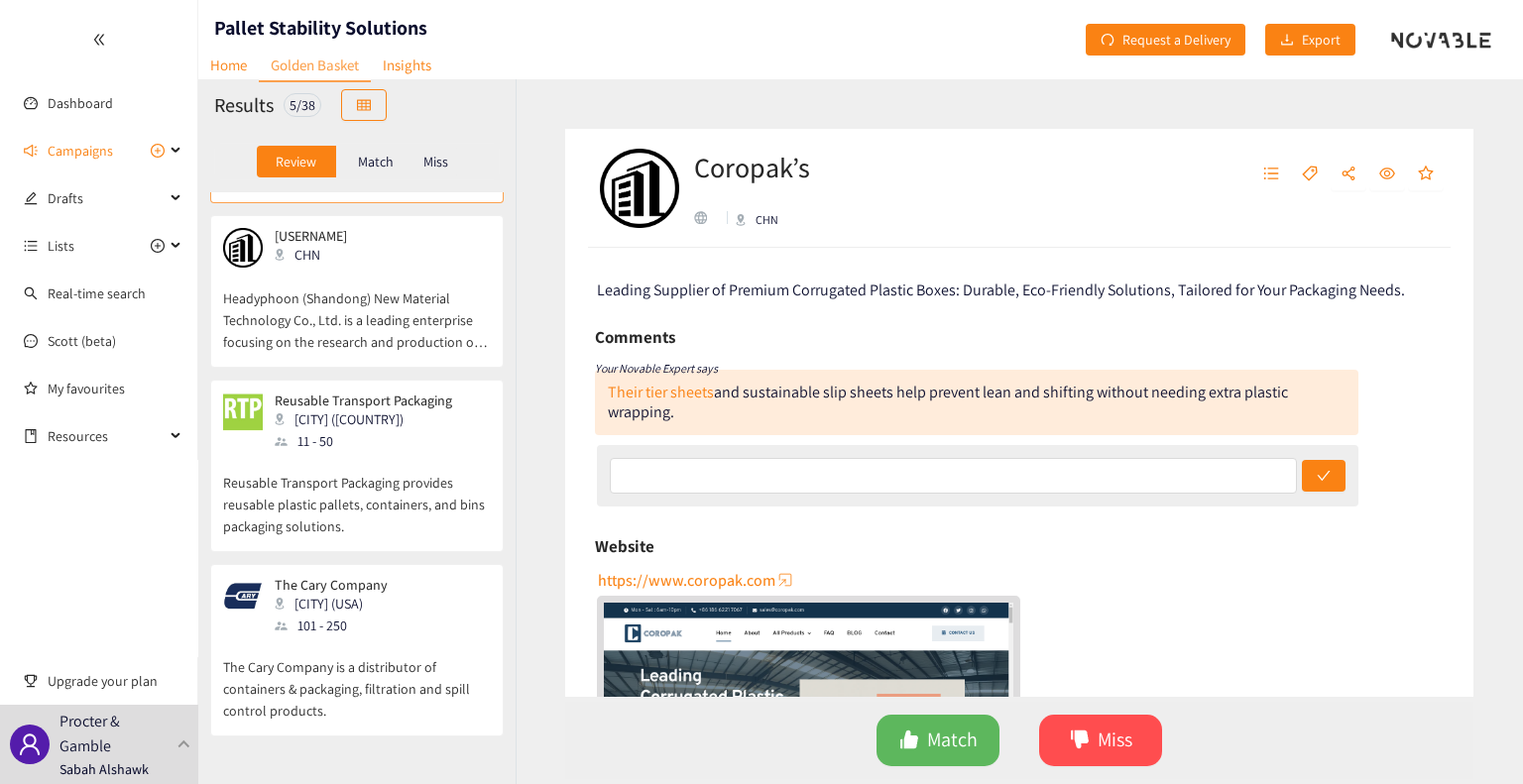 scroll, scrollTop: 198, scrollLeft: 0, axis: vertical 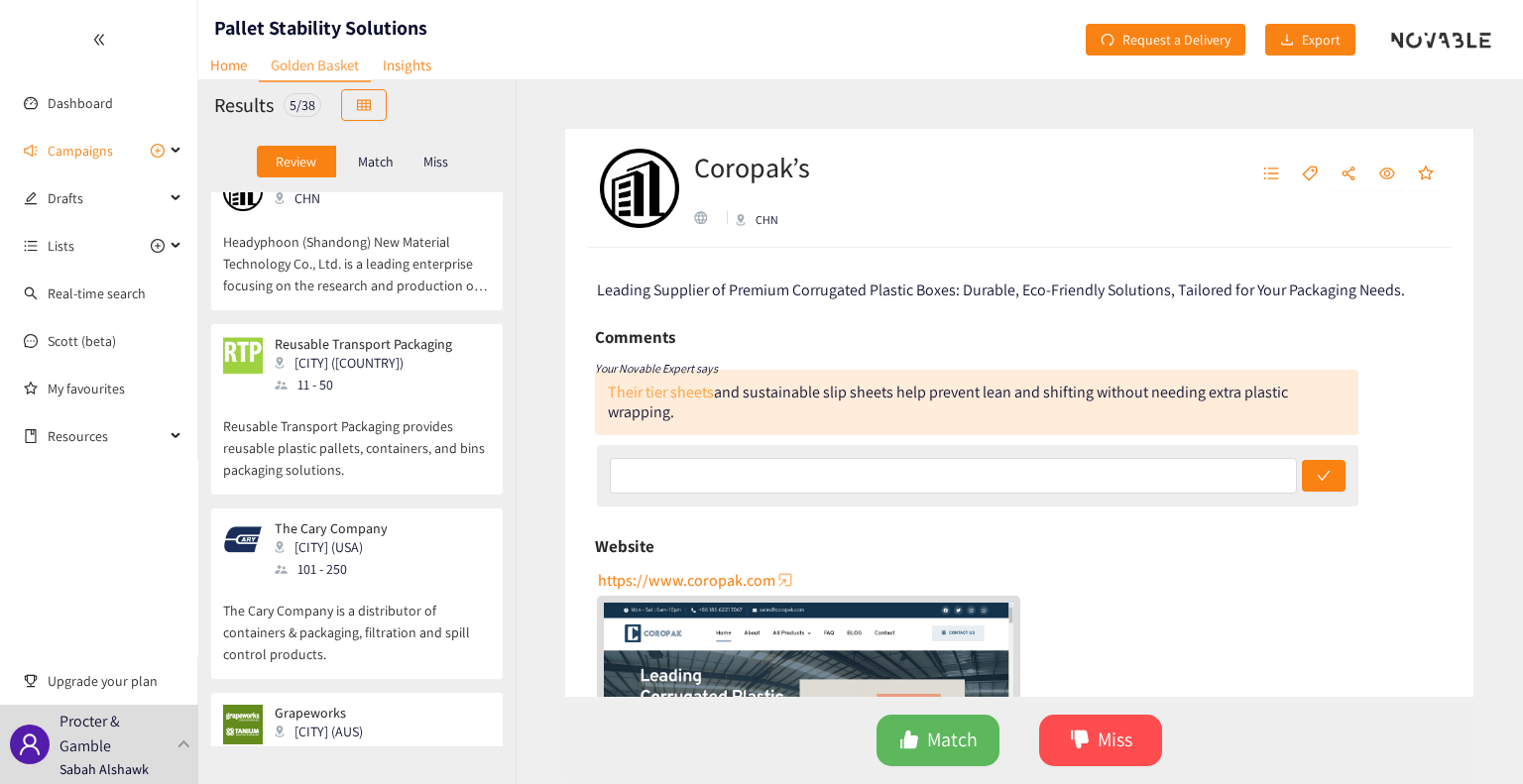 click on "Their tier sheets" at bounding box center [660, 392] 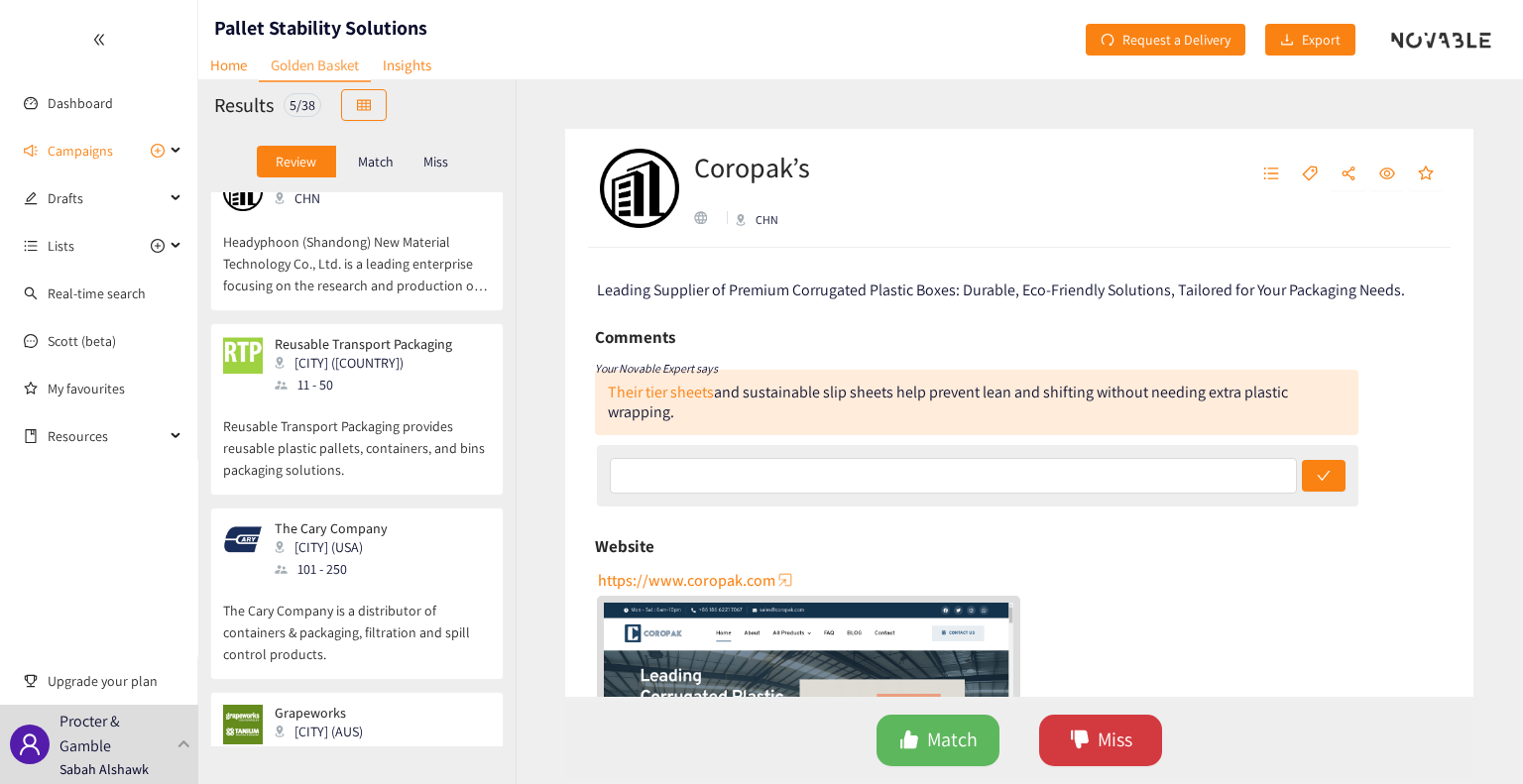 click on "Miss" at bounding box center [1114, 739] 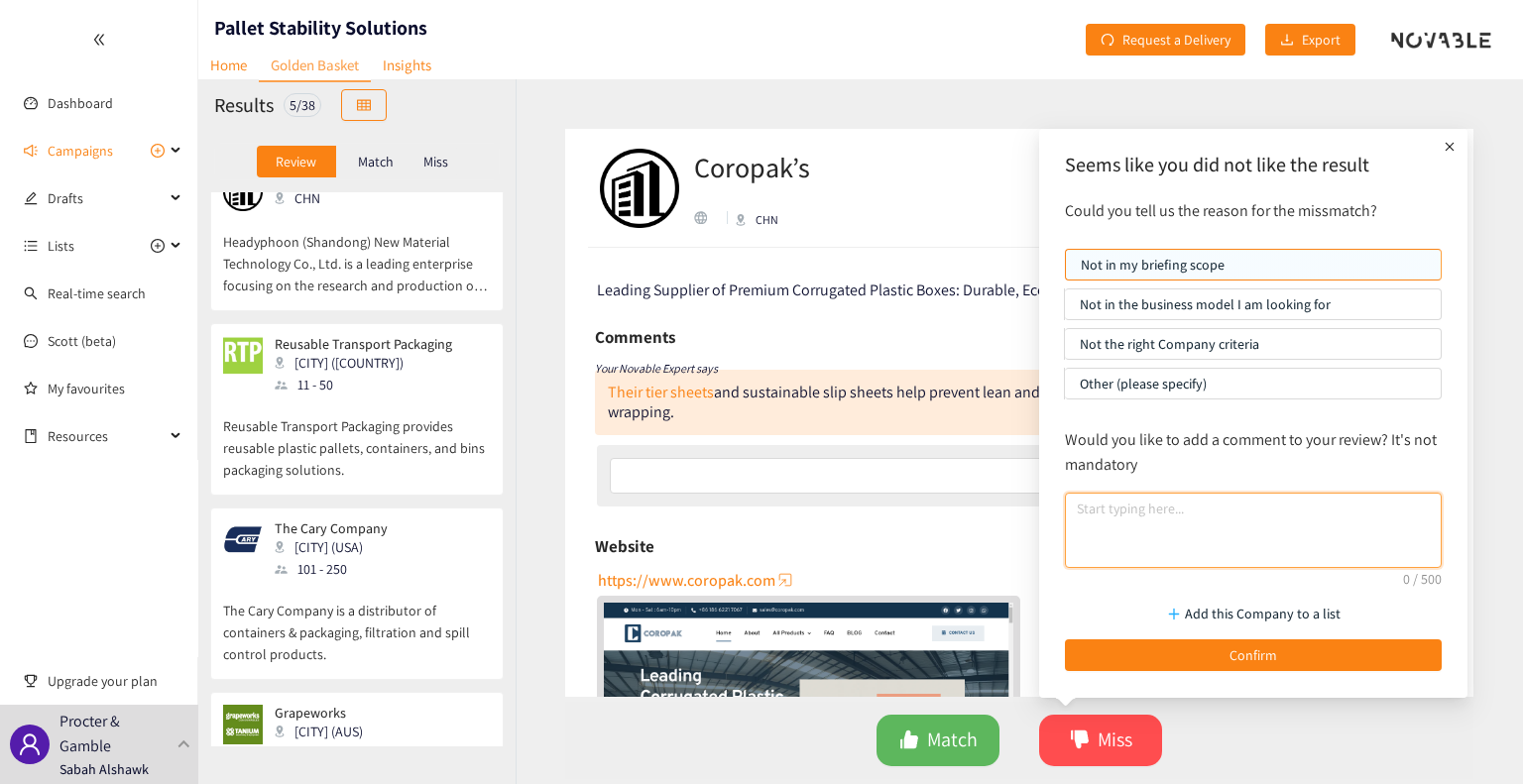 click at bounding box center [1253, 530] 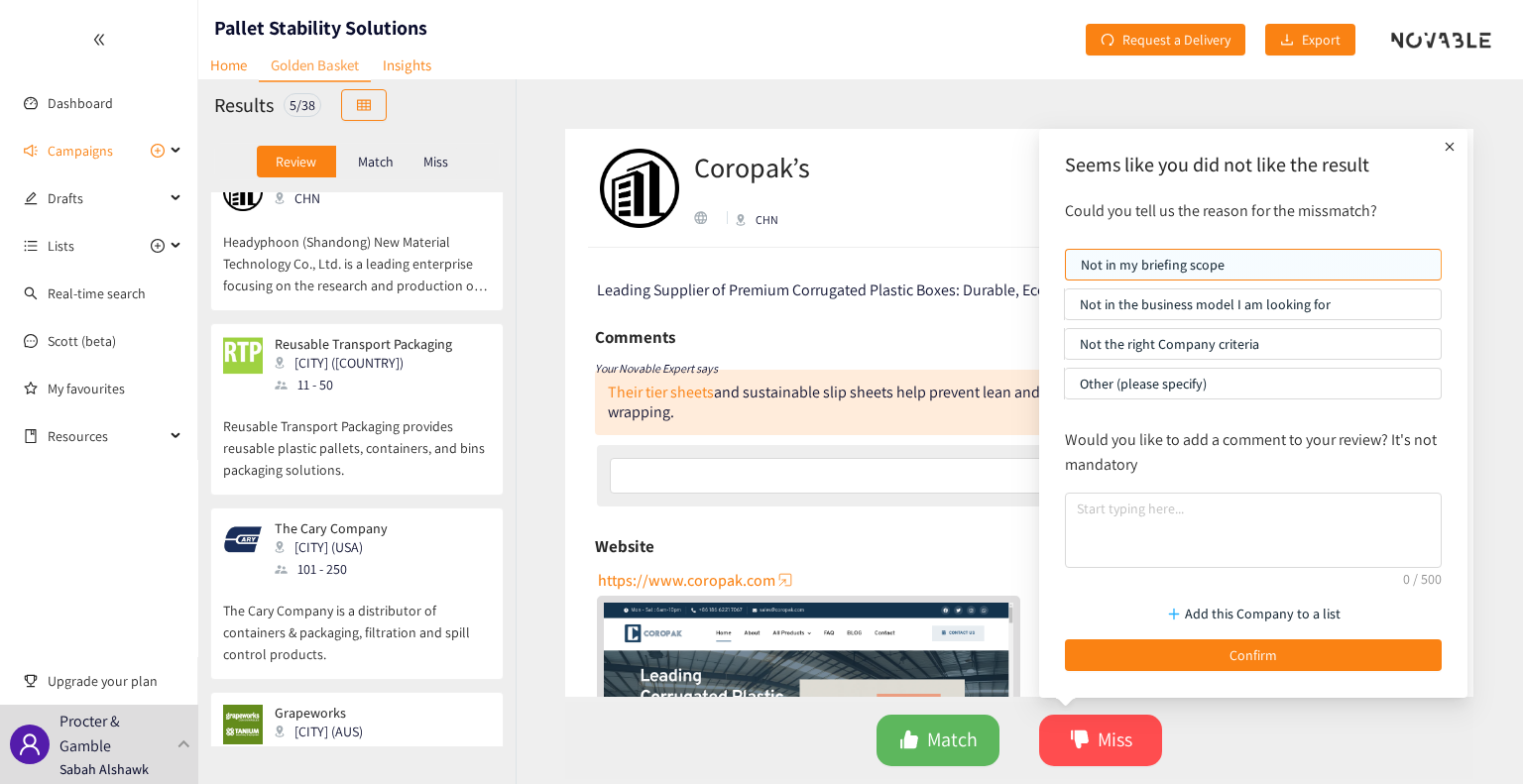 click on "Comments Your Novable Expert says Their tier sheets and sustainable slip sheets help prevent lean and shifting without needing extra plastic wrapping." at bounding box center (977, 416) 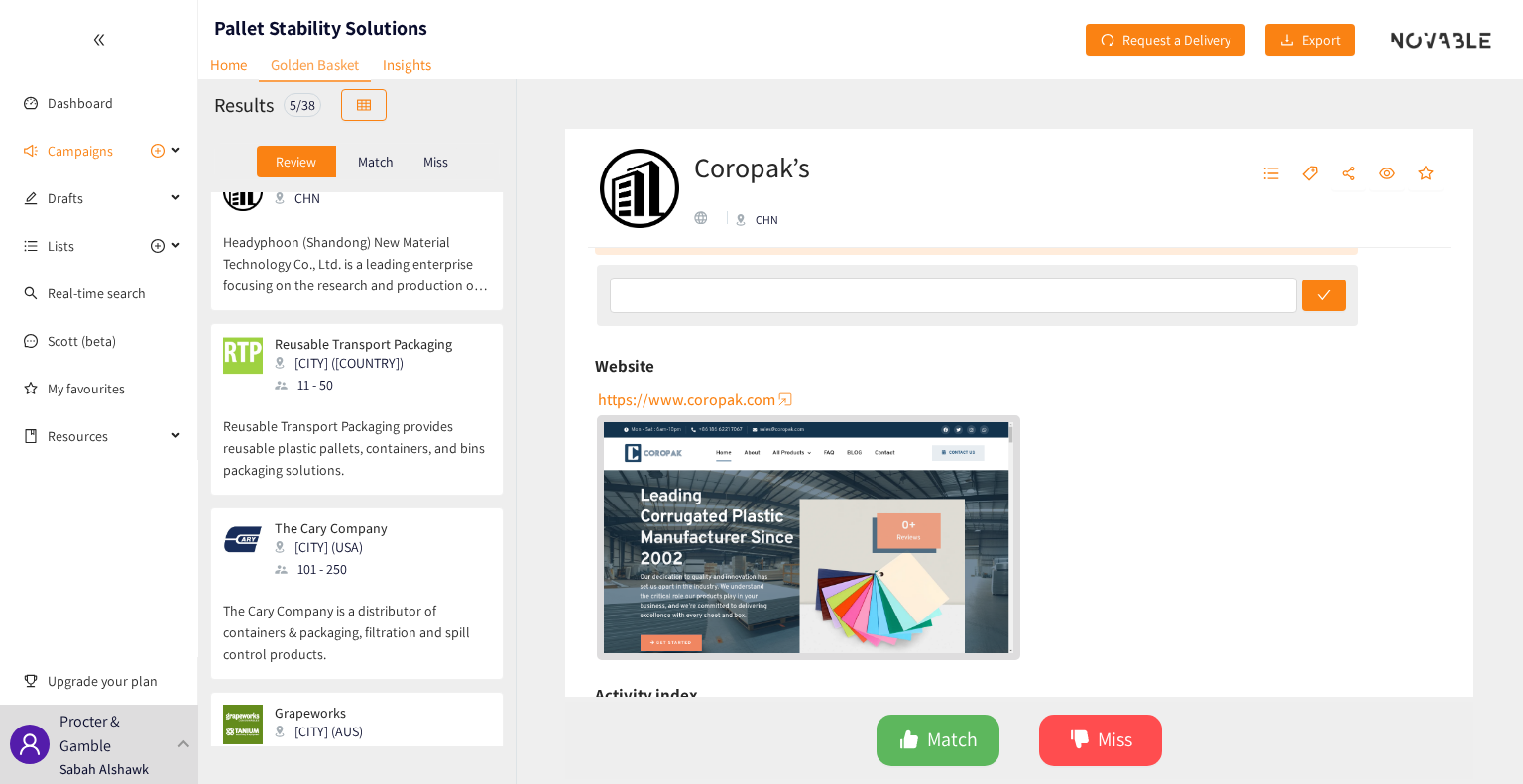 scroll, scrollTop: 0, scrollLeft: 0, axis: both 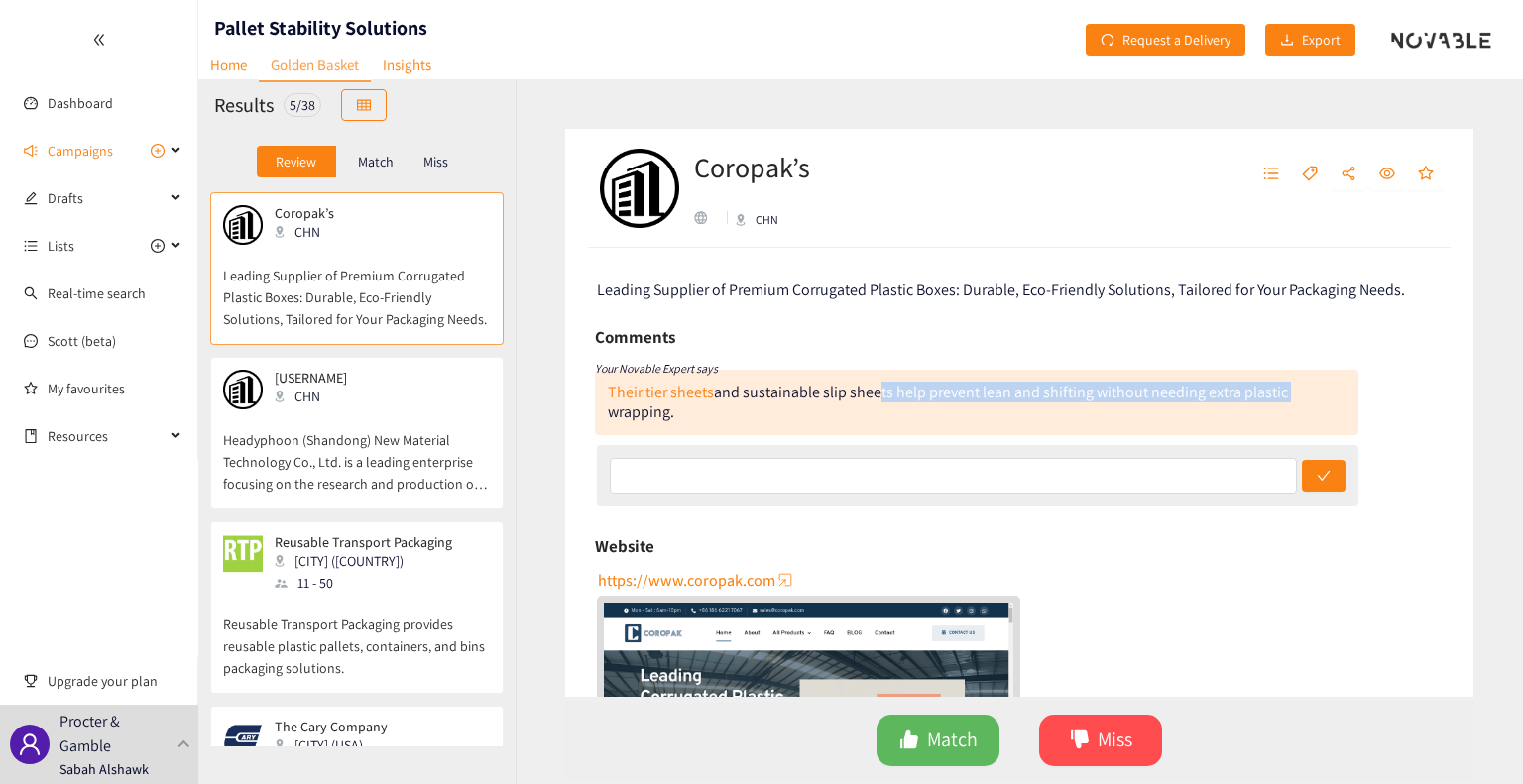 drag, startPoint x: 885, startPoint y: 398, endPoint x: 1284, endPoint y: 393, distance: 399.0313 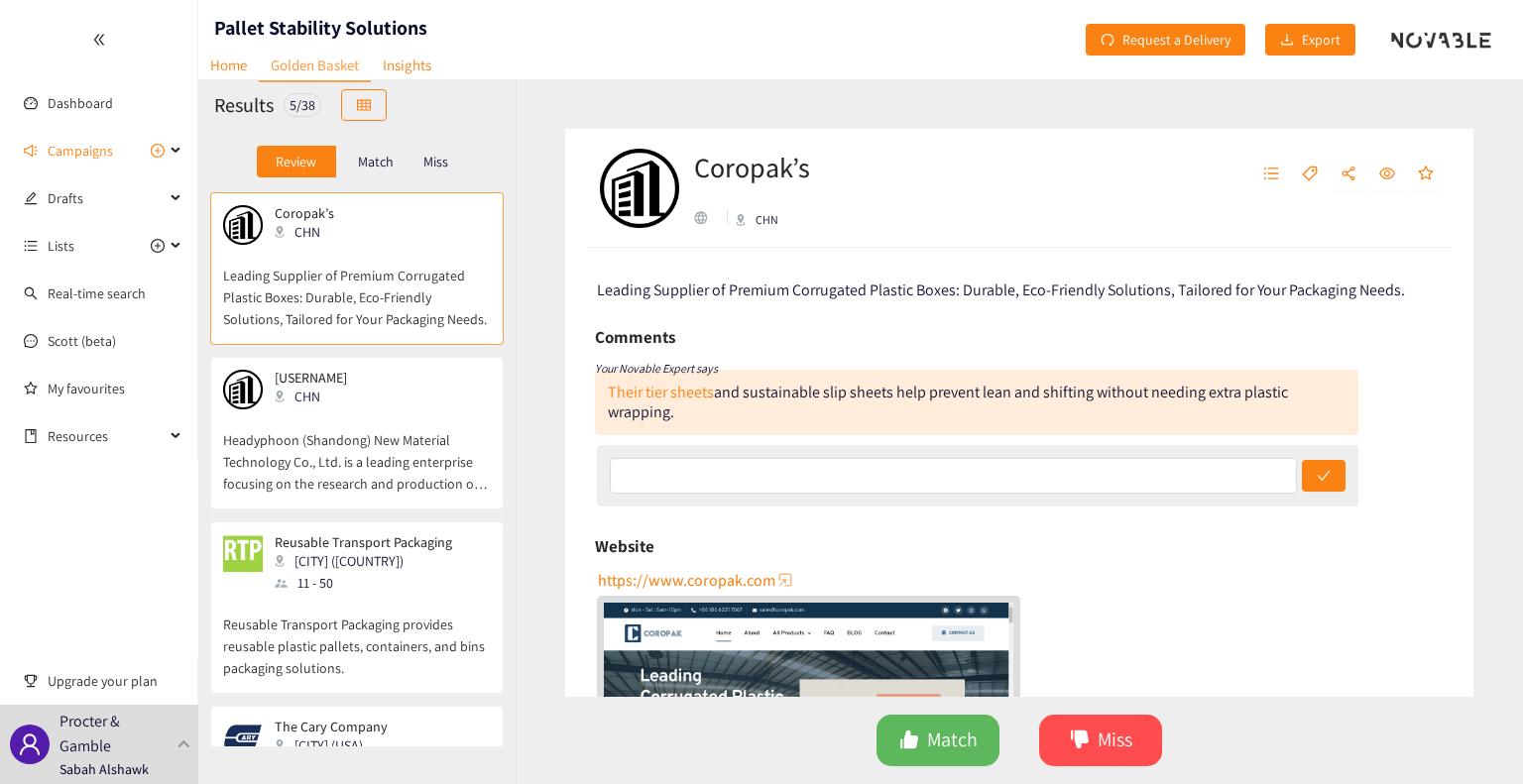 click on "Their tier sheets  and sustainable slip sheets help prevent lean and shifting without needing extra plastic wrapping." at bounding box center (977, 402) 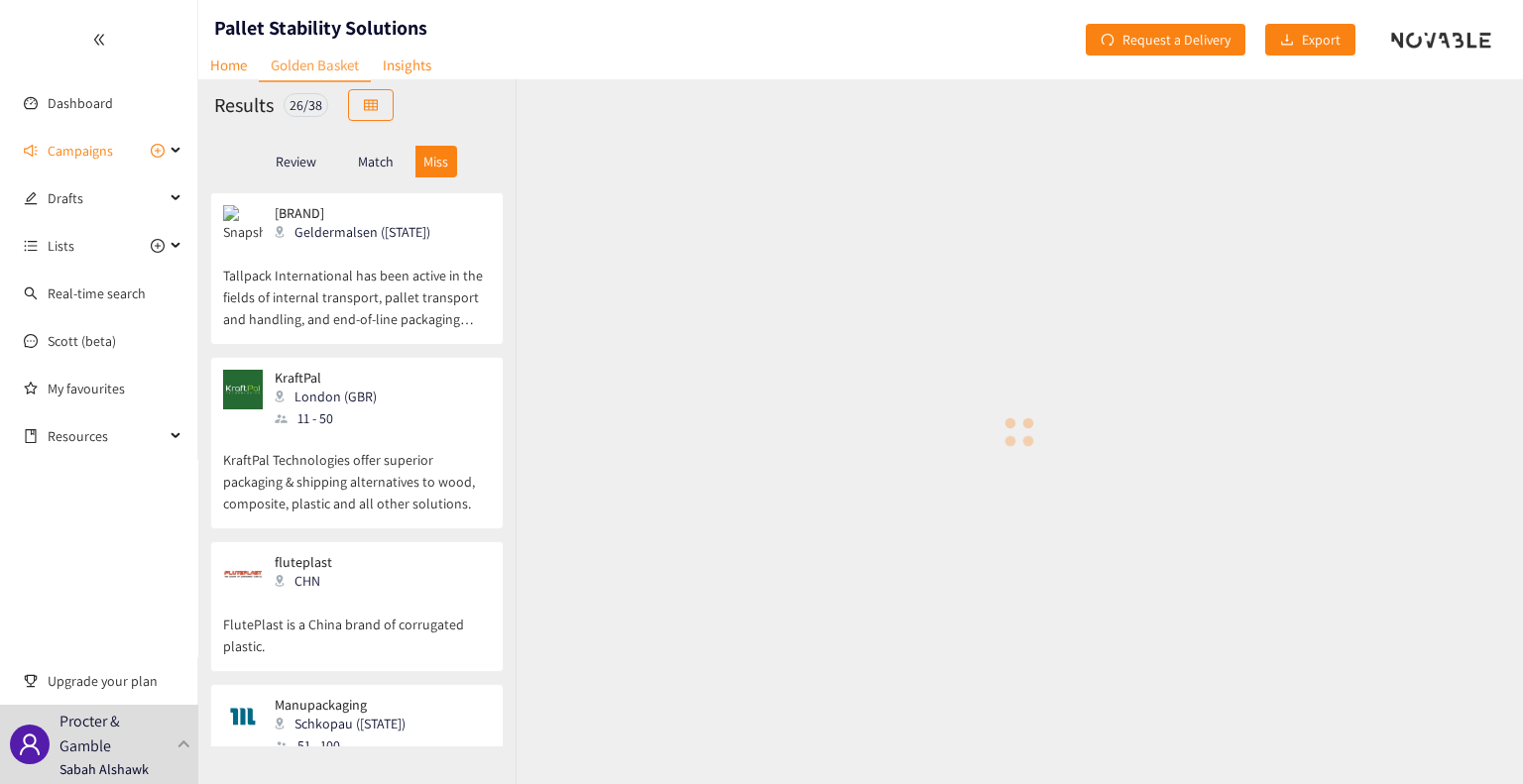 click on "Match" at bounding box center [376, 162] 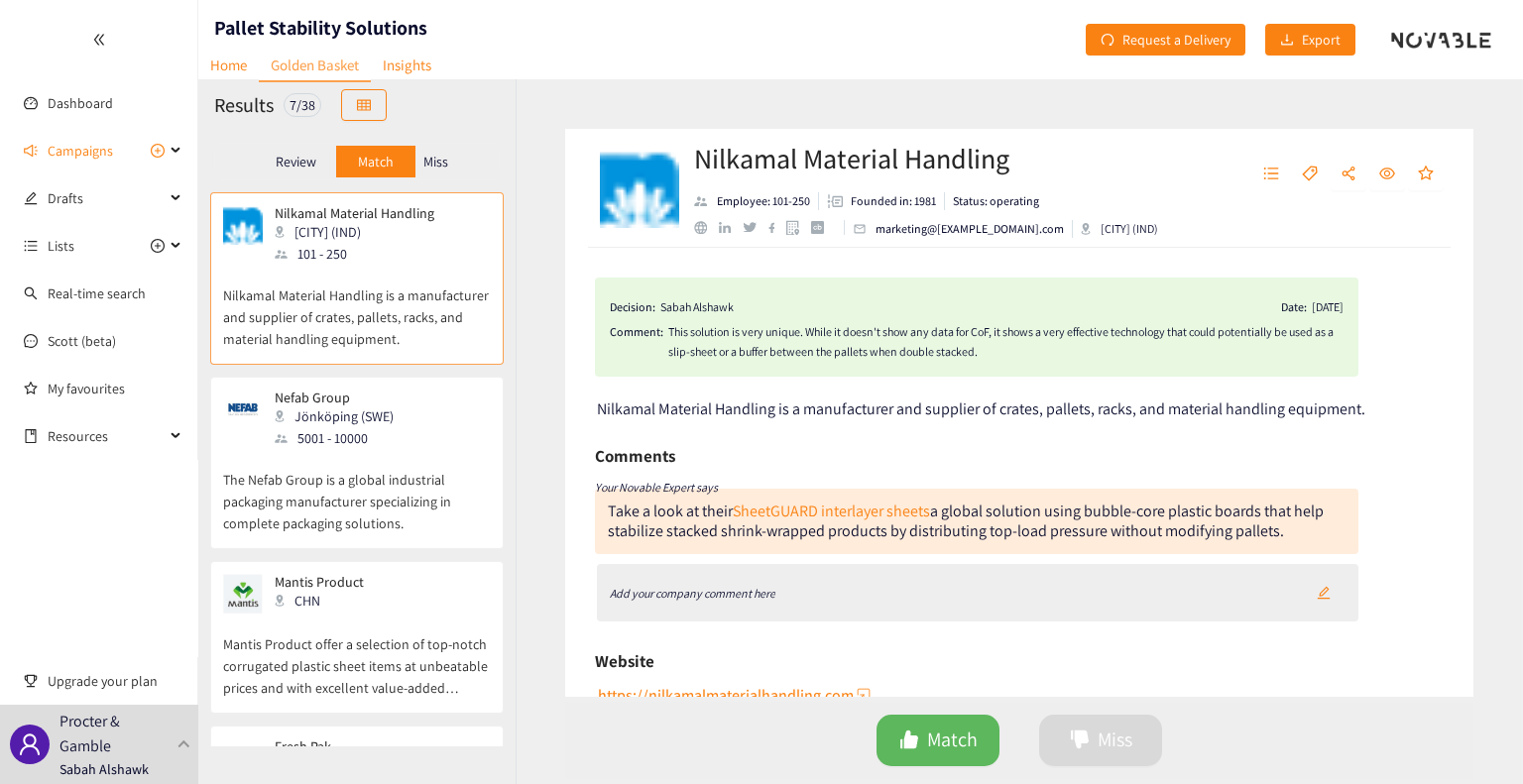 click on "Review Match Miss" at bounding box center (357, 162) 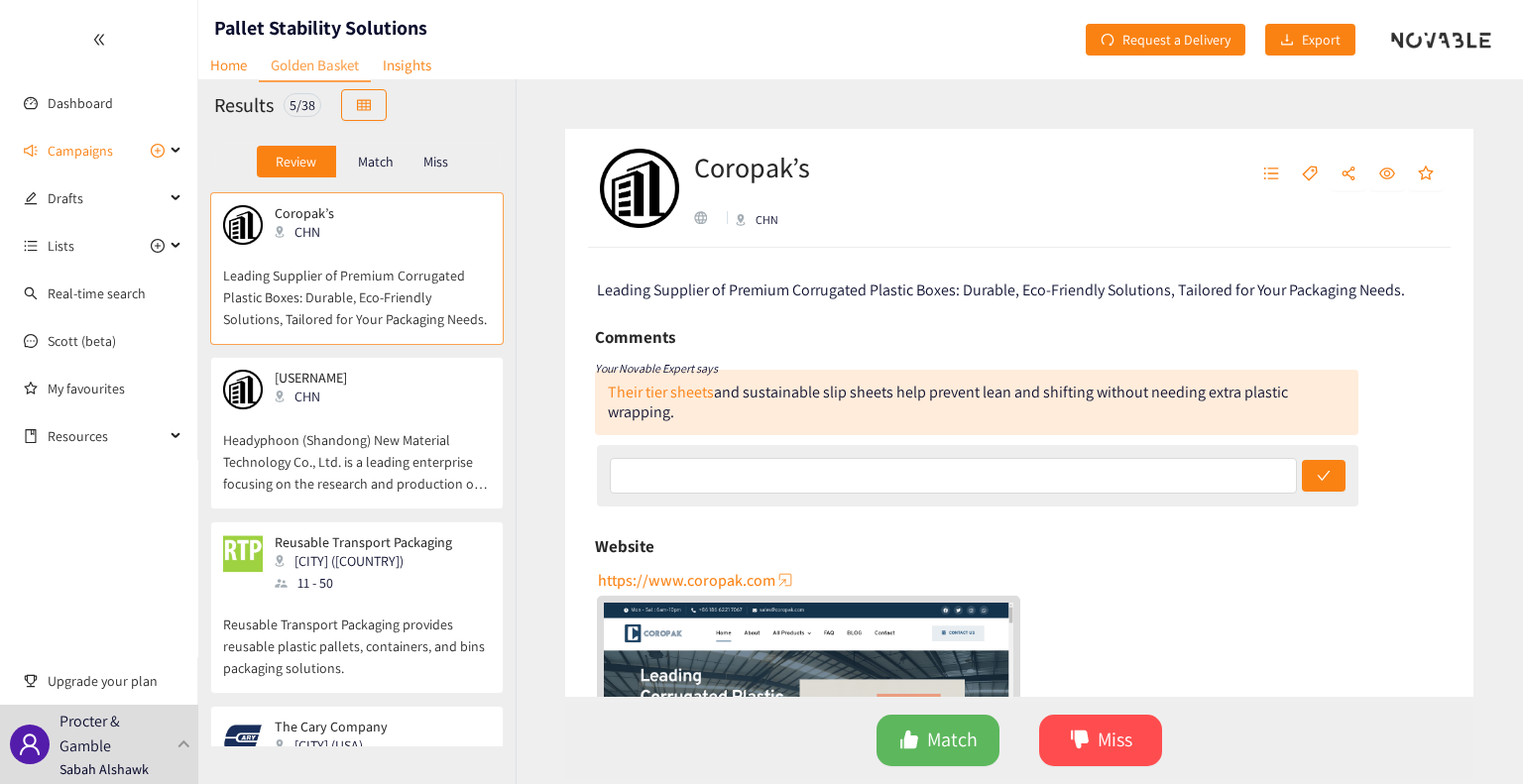 click on "Headyphoon (Shandong) New Material Technology Co., Ltd. is a leading enterprise focusing on the research and production of plastic corrugated sheet." at bounding box center (357, 452) 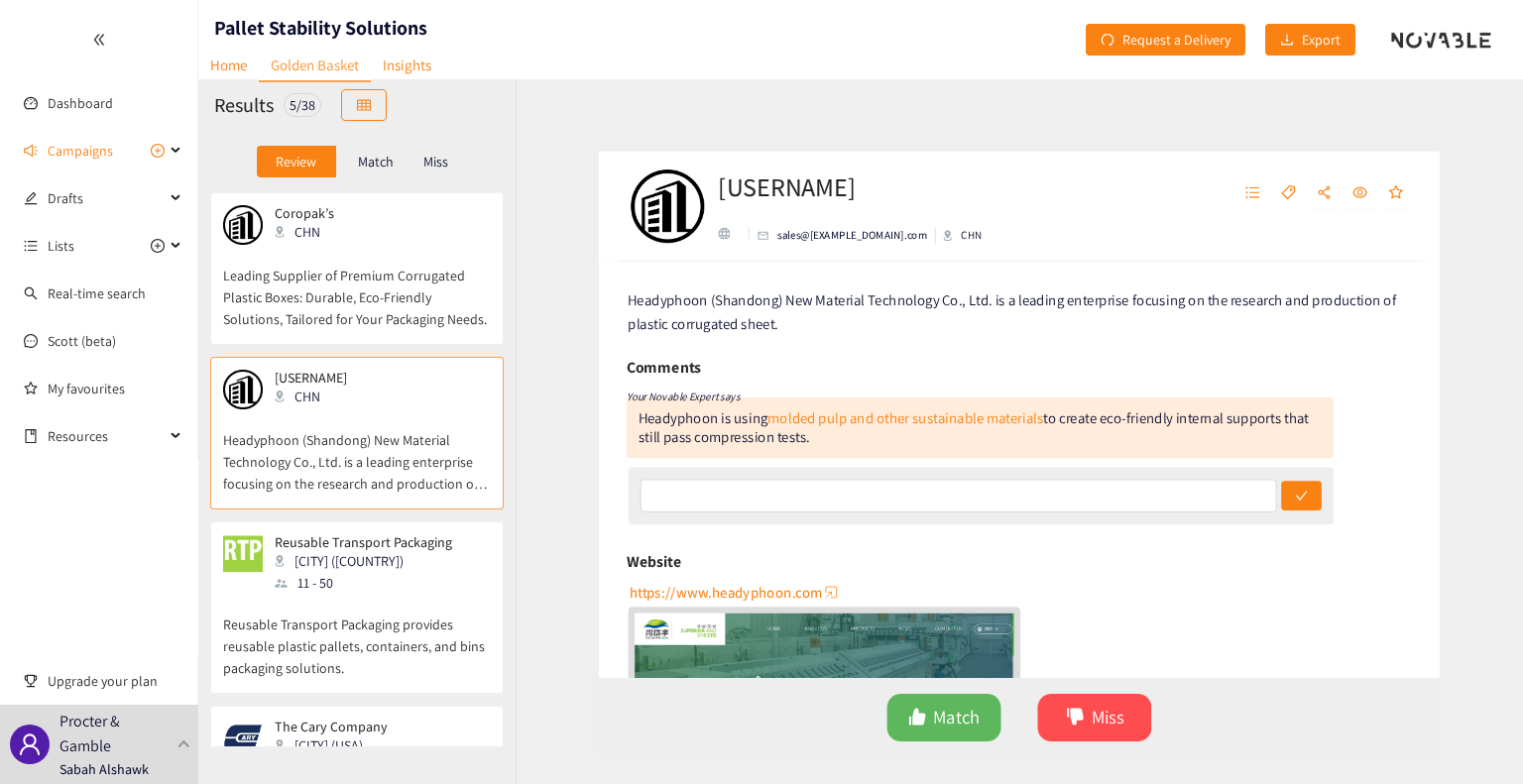 click on "Reusable Transport Packaging provides reusable plastic pallets, containers, and bins packaging solutions." at bounding box center (357, 636) 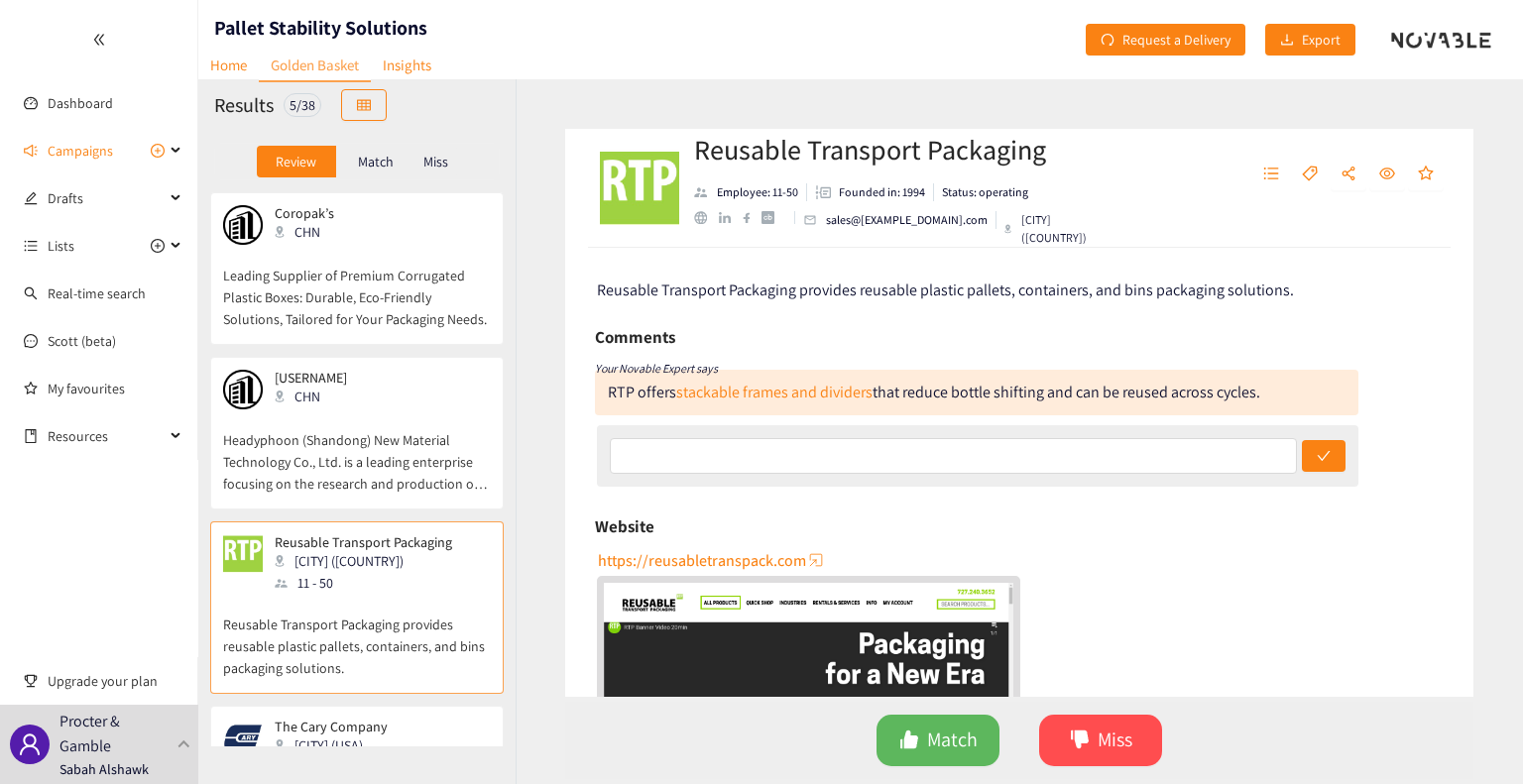 drag, startPoint x: 385, startPoint y: 280, endPoint x: 373, endPoint y: 287, distance: 13.892444 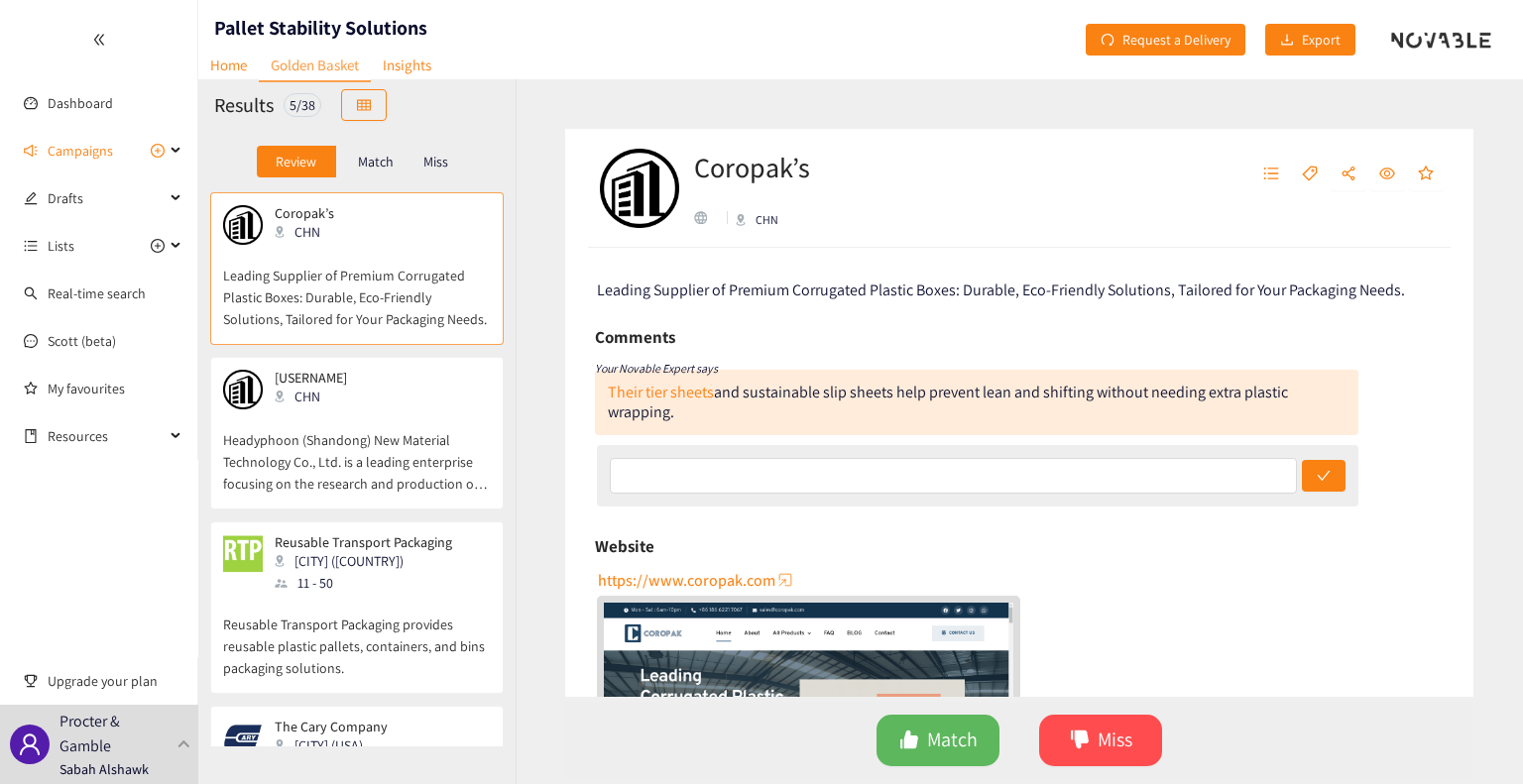 click on "Leading Supplier of Premium Corrugated Plastic Boxes: Durable, Eco-Friendly Solutions, Tailored for Your Packaging Needs." at bounding box center [357, 287] 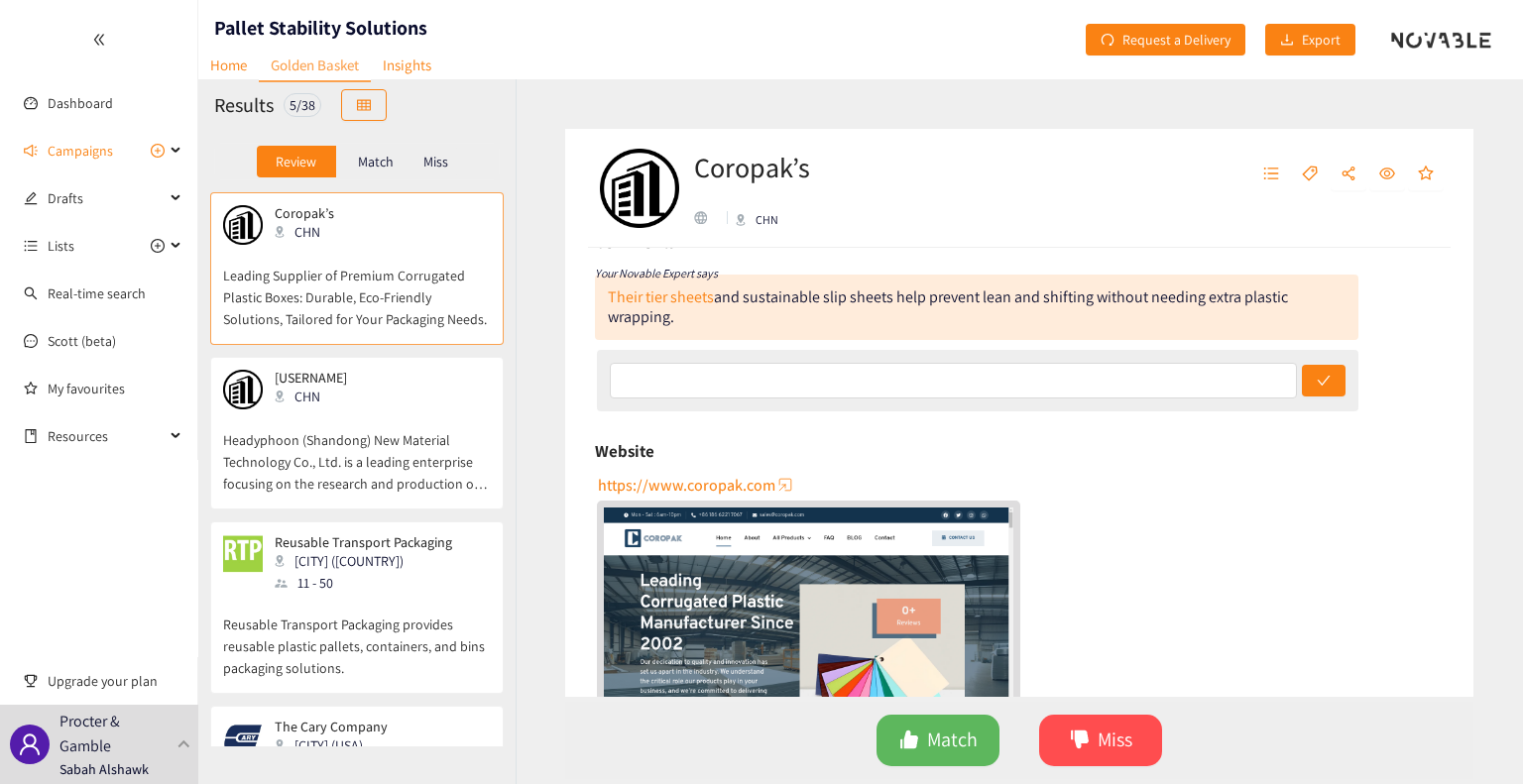 scroll, scrollTop: 0, scrollLeft: 0, axis: both 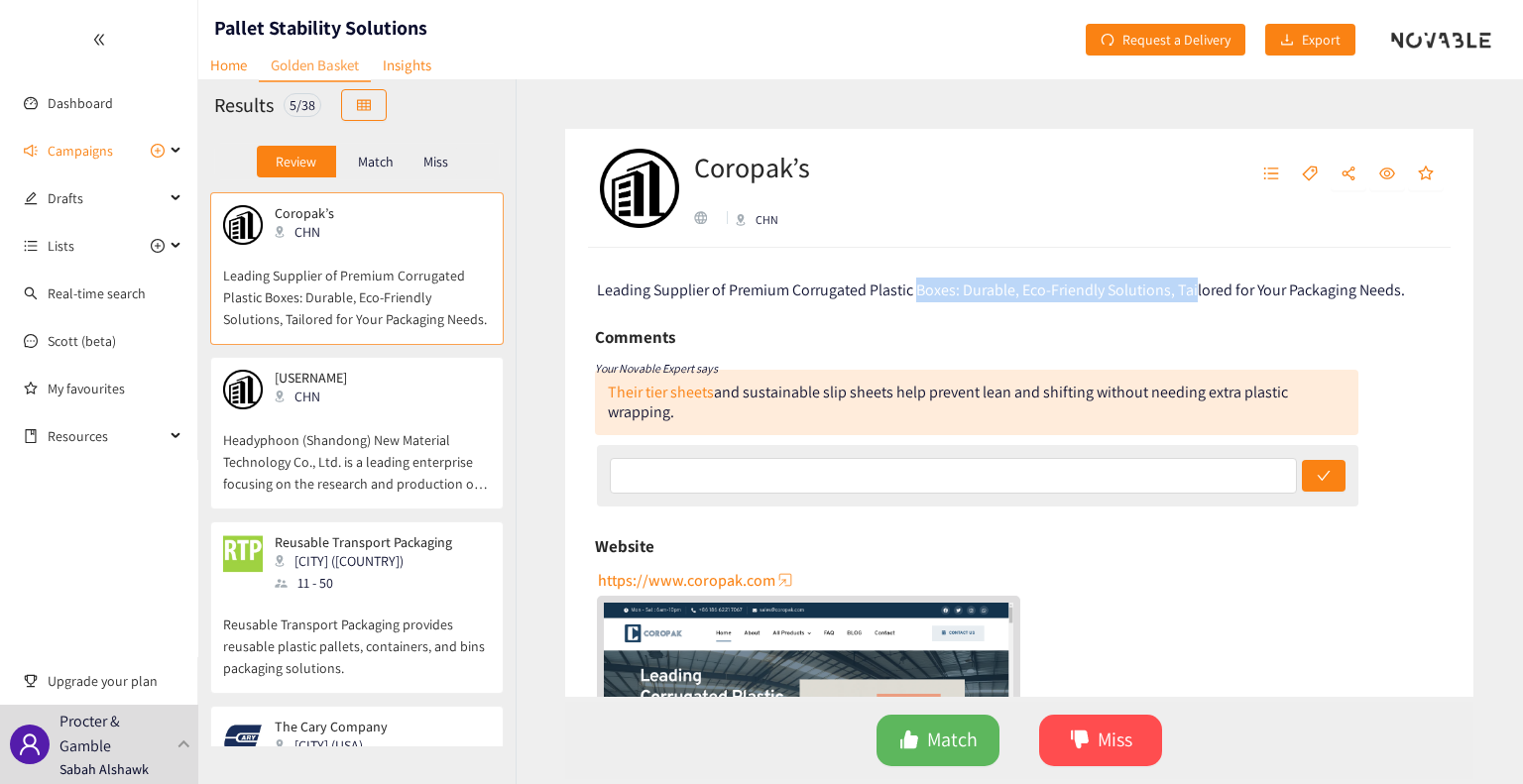 drag, startPoint x: 939, startPoint y: 291, endPoint x: 1192, endPoint y: 288, distance: 253.01779 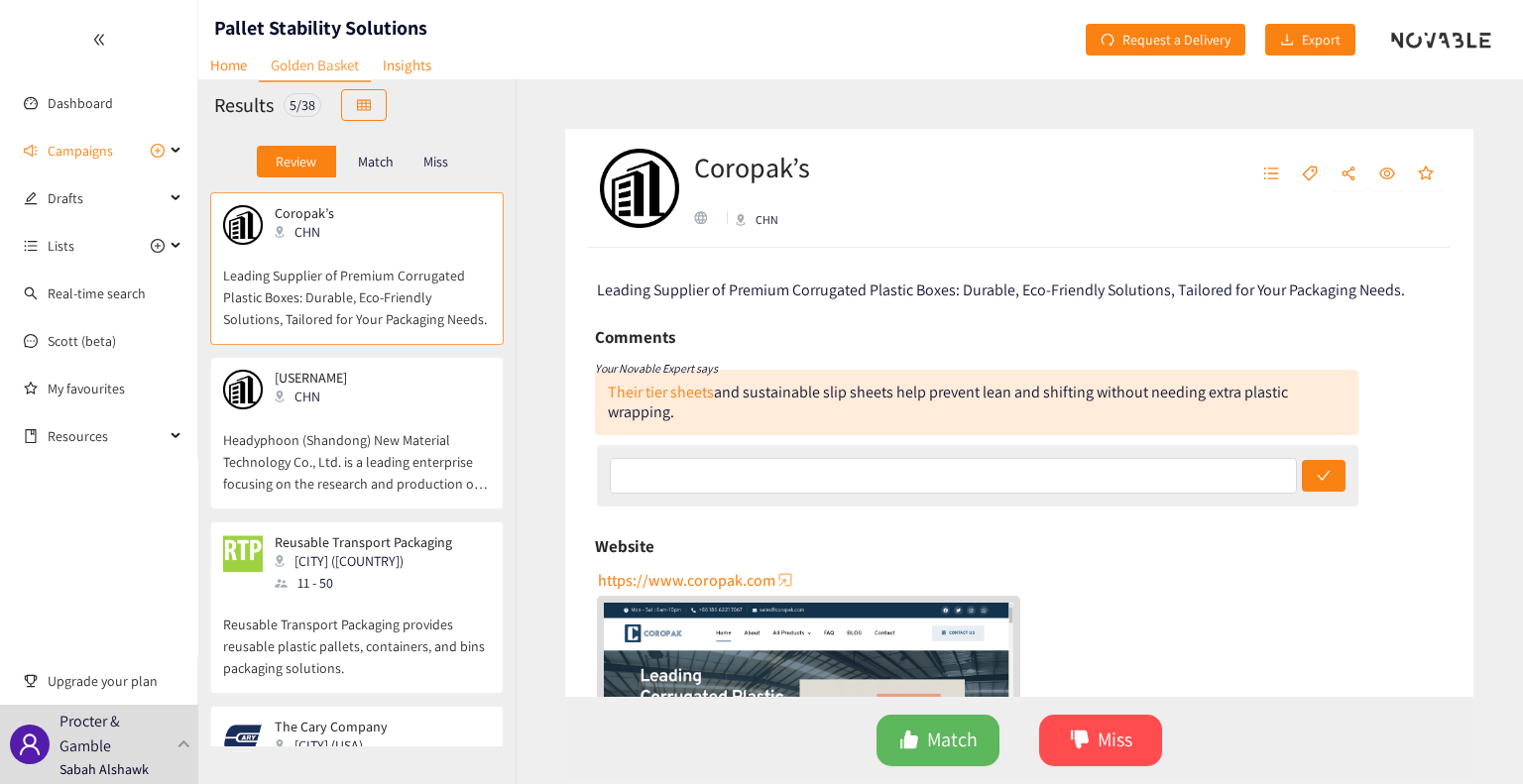 click on "Leading Supplier of Premium Corrugated Plastic Boxes: Durable, Eco-Friendly Solutions, Tailored for Your Packaging Needs." at bounding box center [1000, 289] 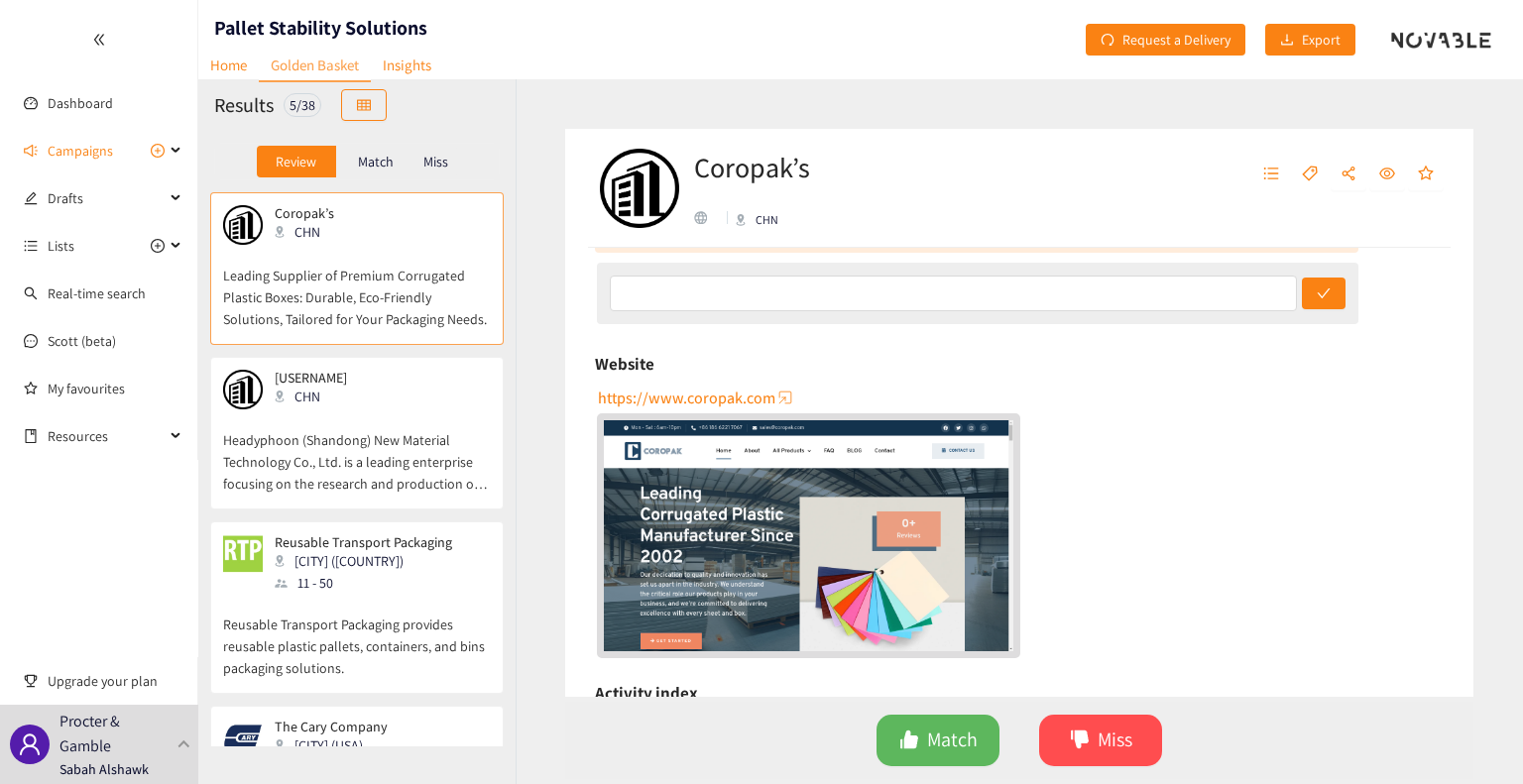 scroll, scrollTop: 0, scrollLeft: 0, axis: both 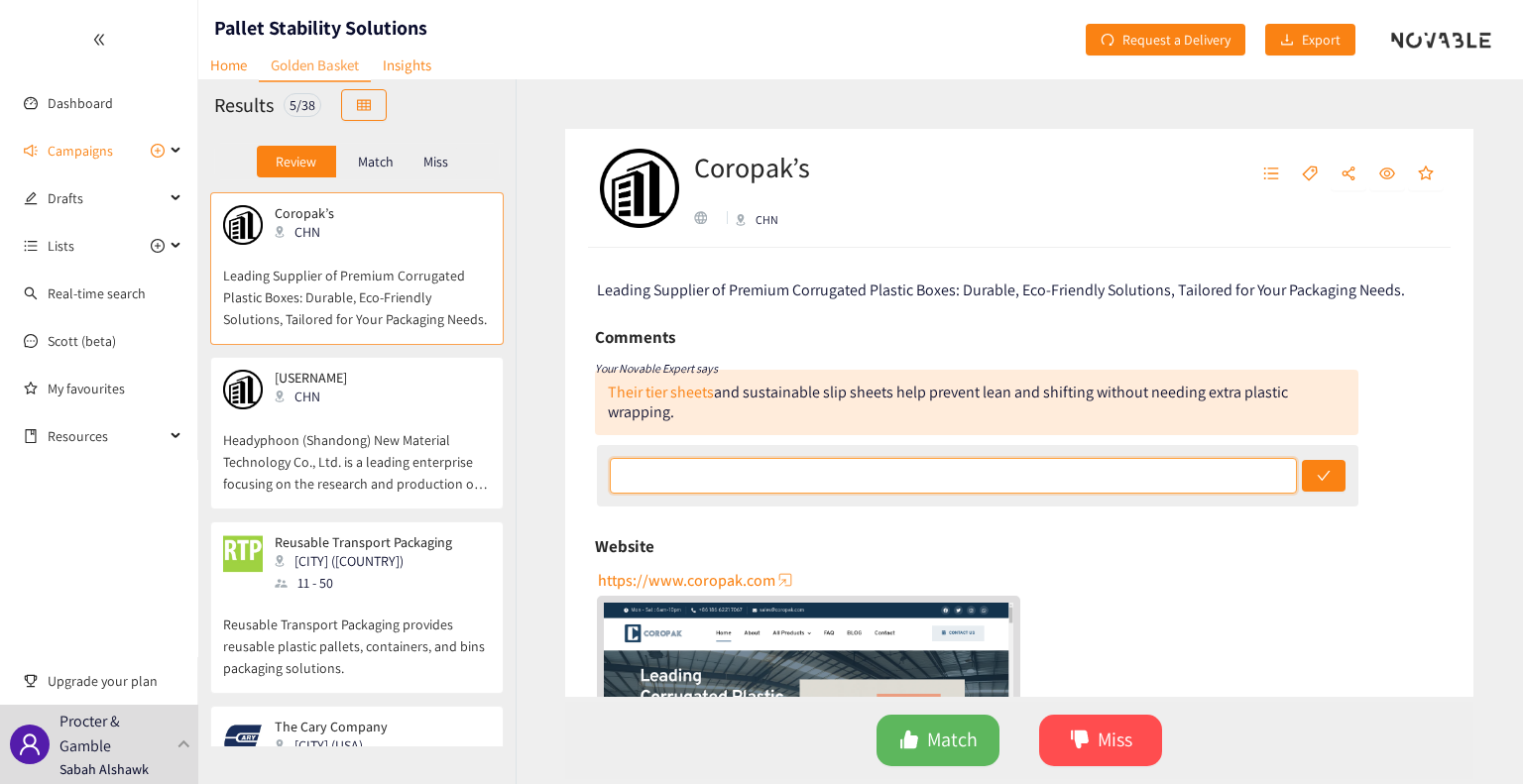click at bounding box center [954, 476] 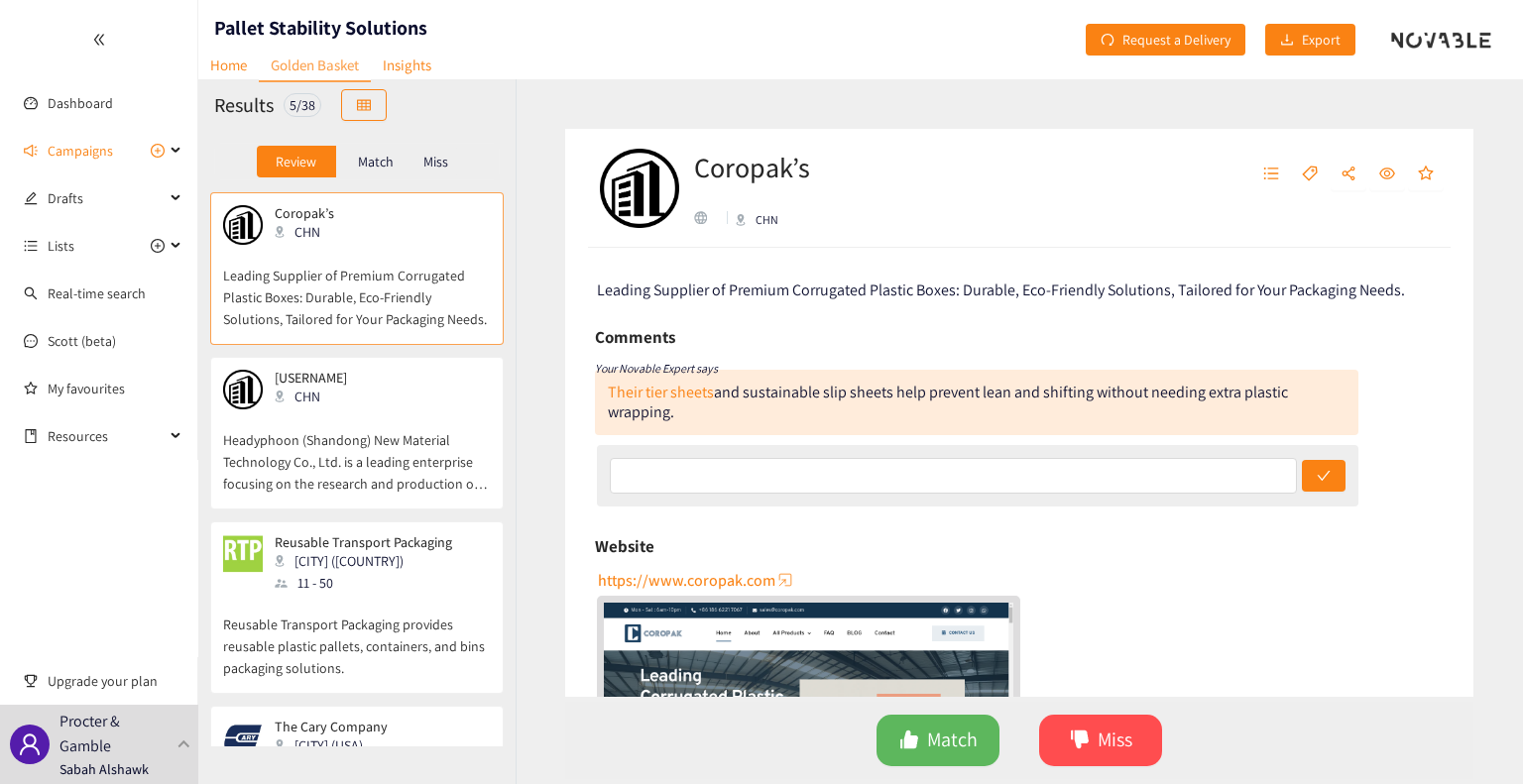 click on "Website" at bounding box center (1019, 546) 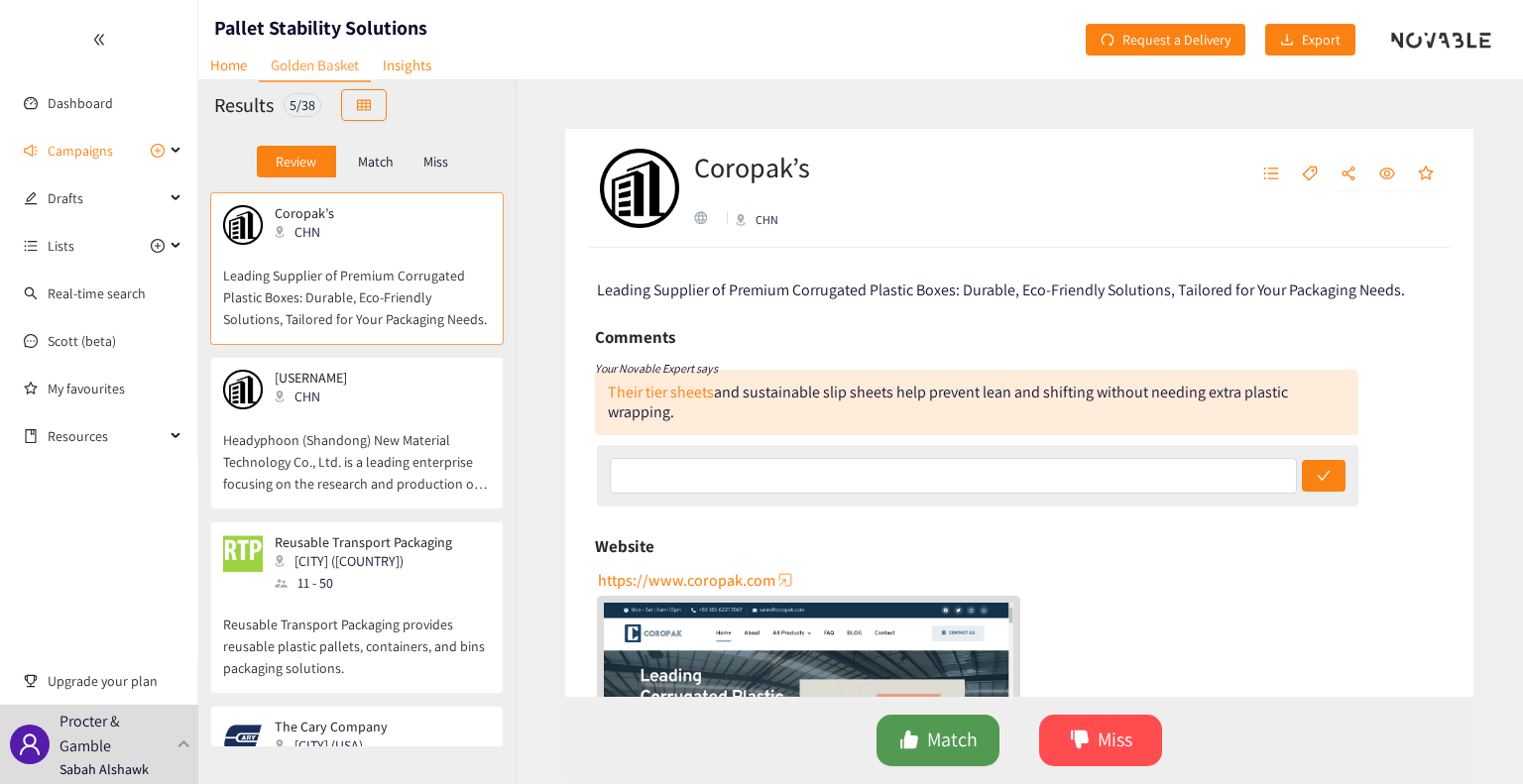 drag, startPoint x: 977, startPoint y: 731, endPoint x: 1068, endPoint y: 702, distance: 95.50916 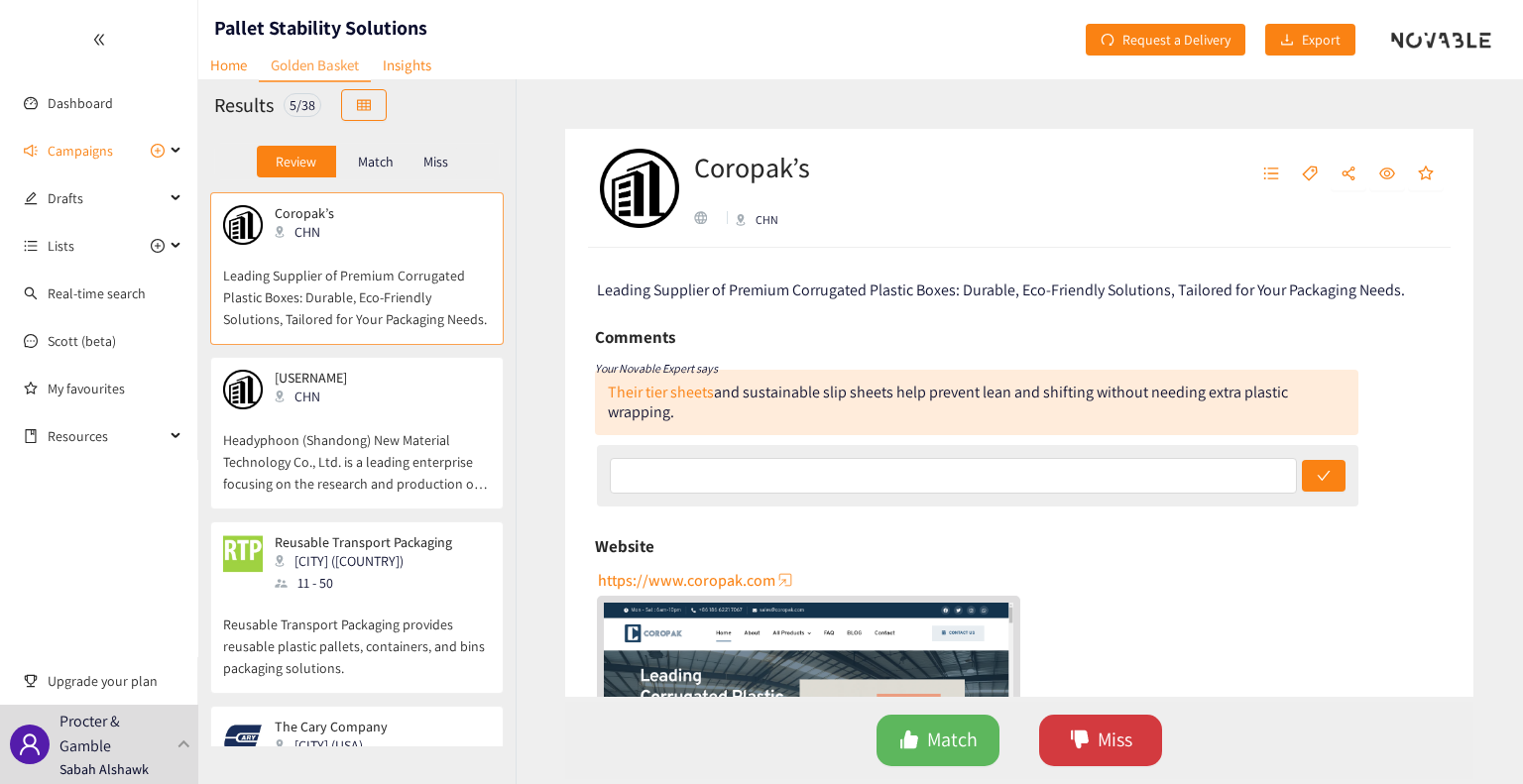 click on "Miss" at bounding box center [1101, 740] 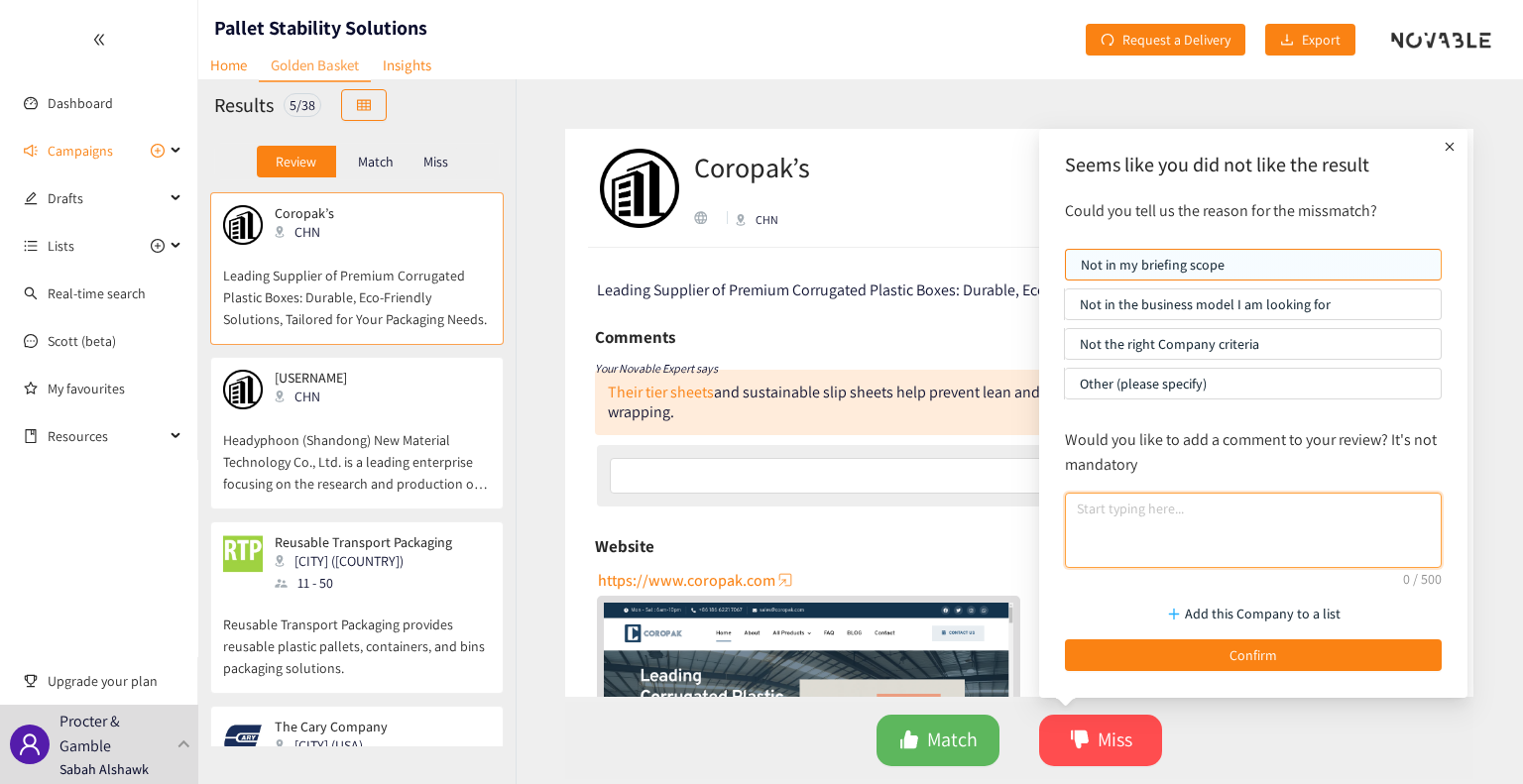 click at bounding box center (1253, 530) 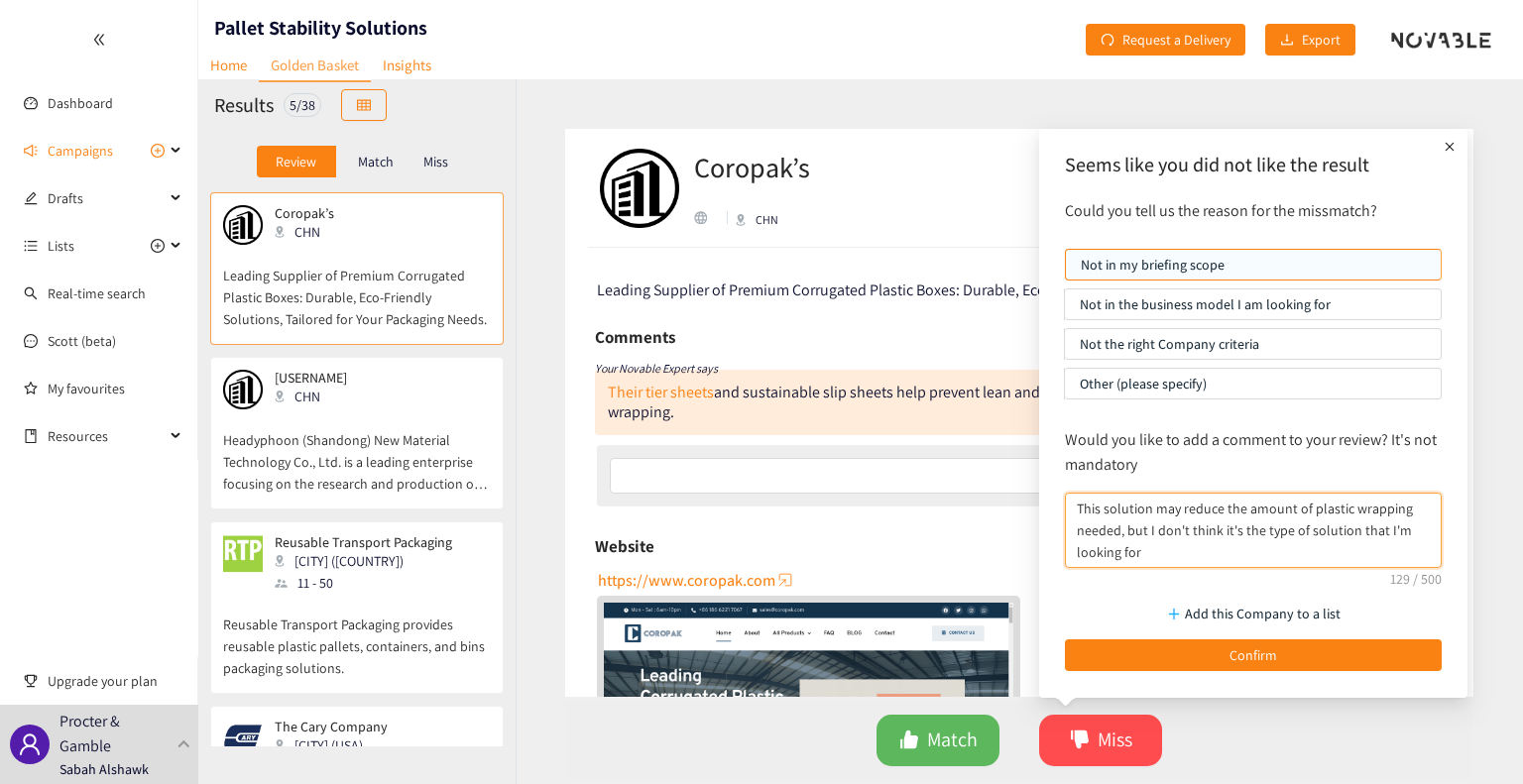 click on "This solution may reduce the amount of plastic wrapping needed, but I don't think it's the type of solution that I'm looking for" at bounding box center [1253, 530] 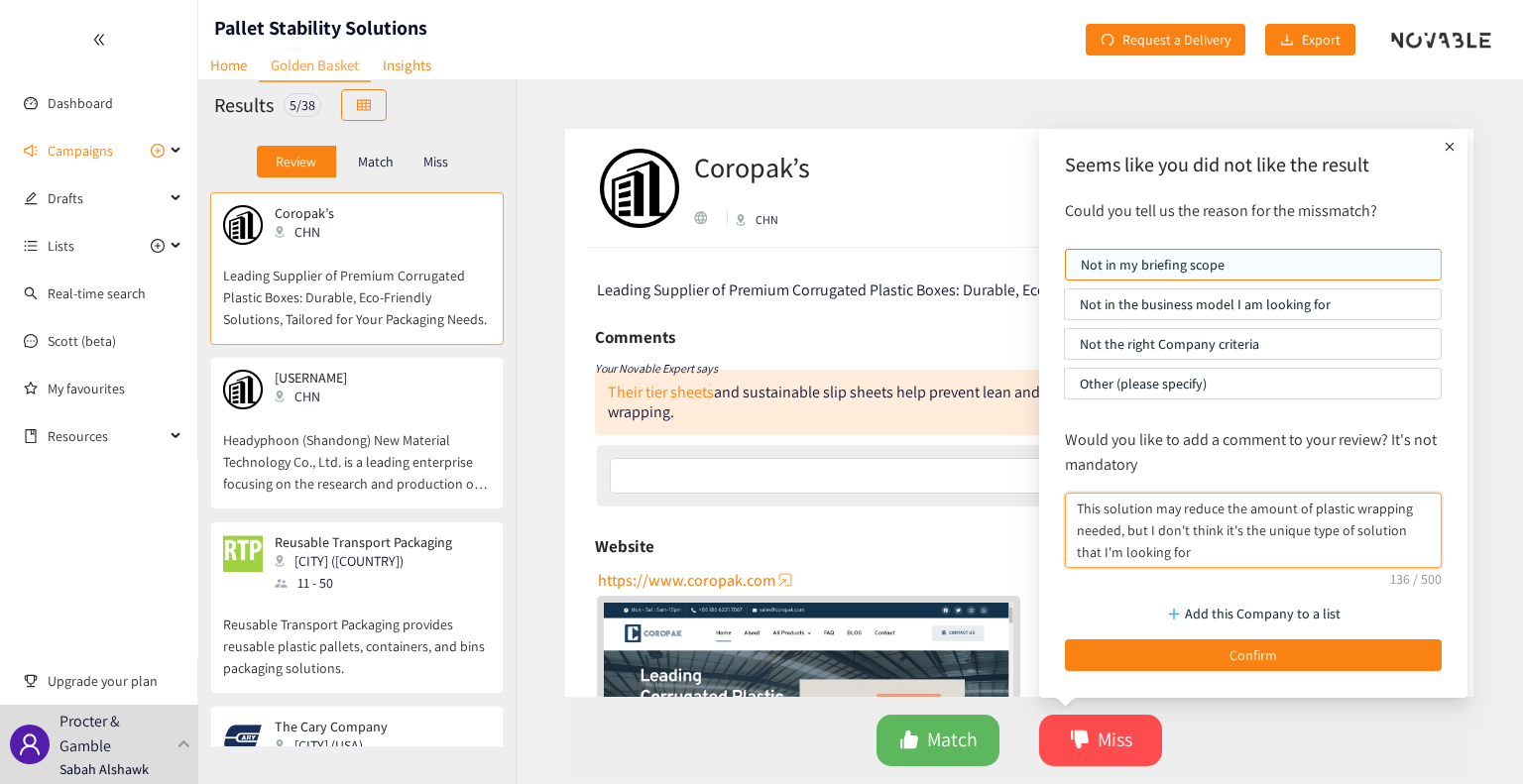 click on "This solution may reduce the amount of plastic wrapping needed, but I don't think it's the unique type of solution that I'm looking for" at bounding box center (1253, 530) 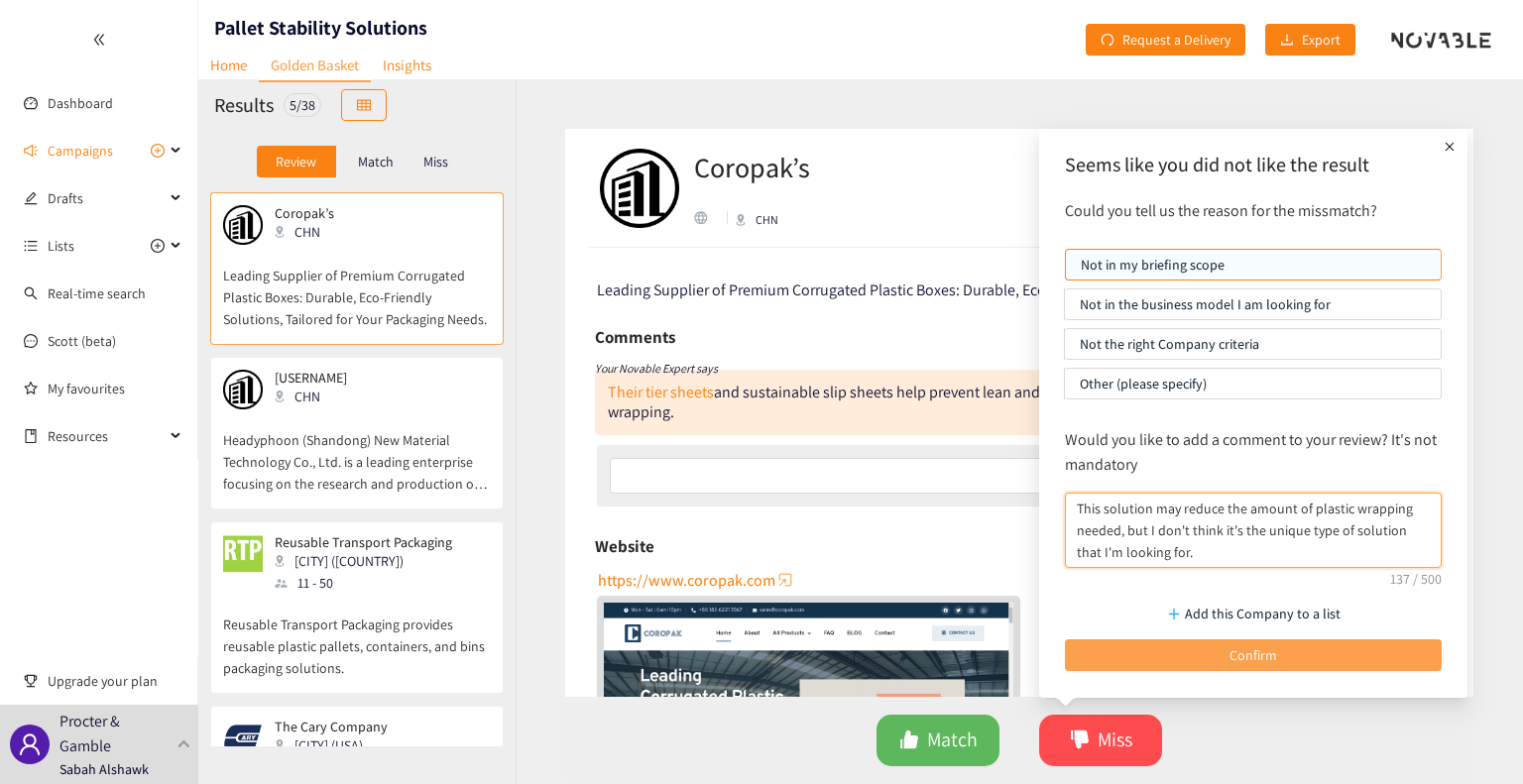 type on "This solution may reduce the amount of plastic wrapping needed, but I don't think it's the unique type of solution that I'm looking for." 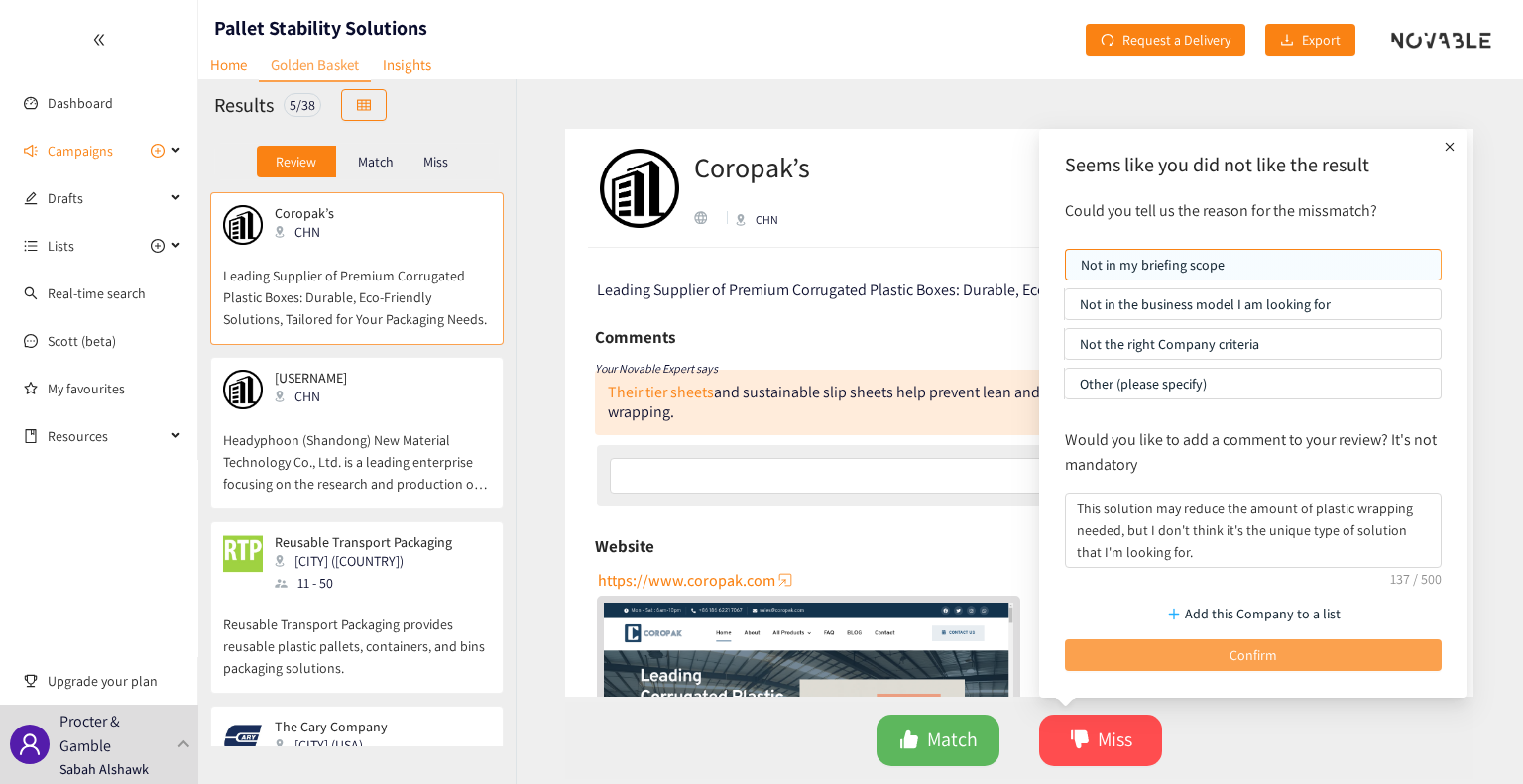 click on "Confirm" at bounding box center (1253, 655) 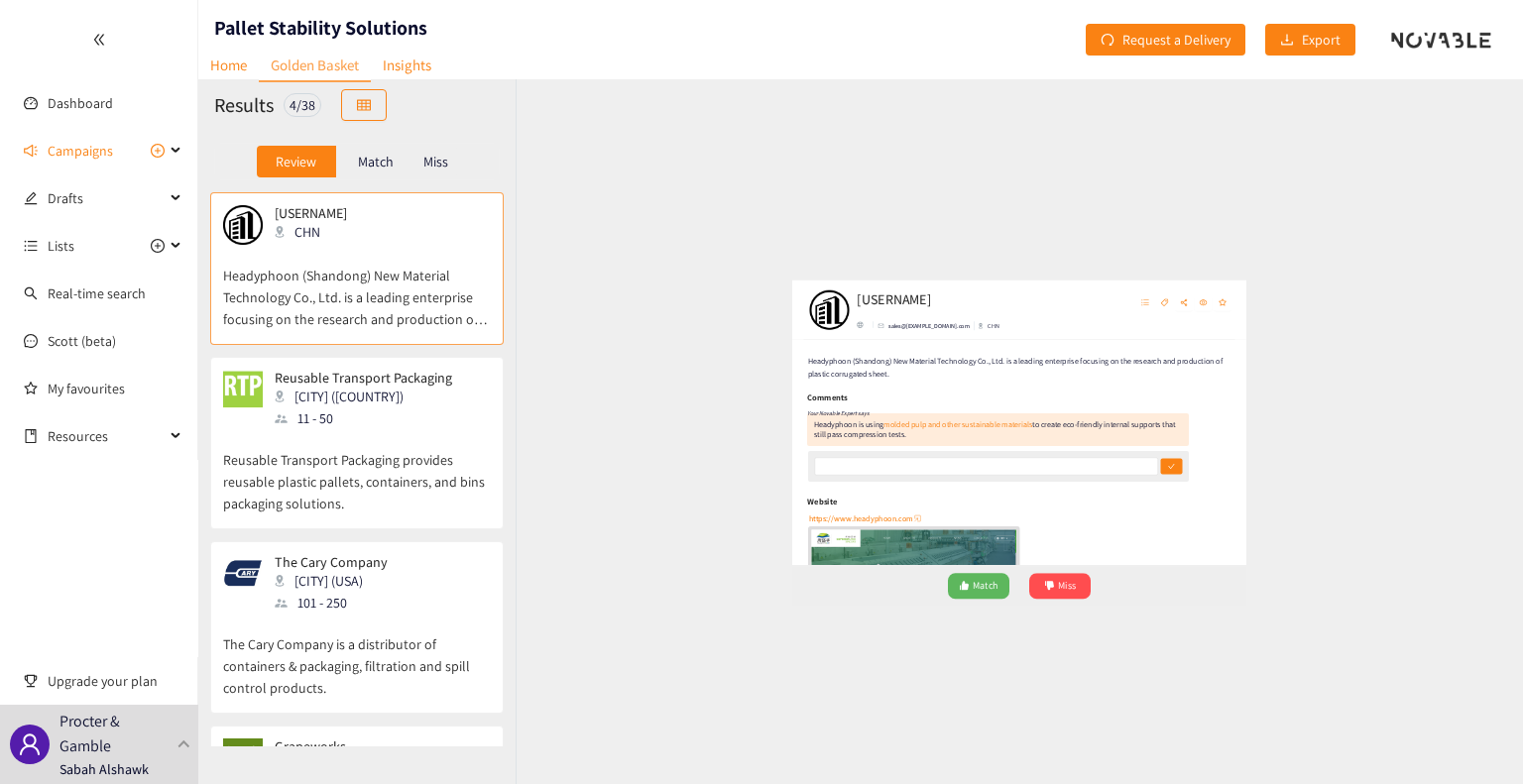 click on "sales@headyphoon.[EXAMPLE.COM] CHN Headyphoon (Shandong) New Material Technology Co., Ltd. is a leading enterprise focusing on the research and production of plastic corrugated sheet. Comments Your Novable Expert says Headyphoon is using molded pulp and other sustainable materials to create eco-friendly internal supports that still pass compression tests. Website https://www.[EXAMPLE.COM] Activity index We didn't capture enough signals to display the Activity Index. Ask Scott Click here to research this company with Scott Want more data? The Enriched Profile for headyphoon not been requested yet. Request an Enriched Profile Match Miss" at bounding box center [1019, 431] 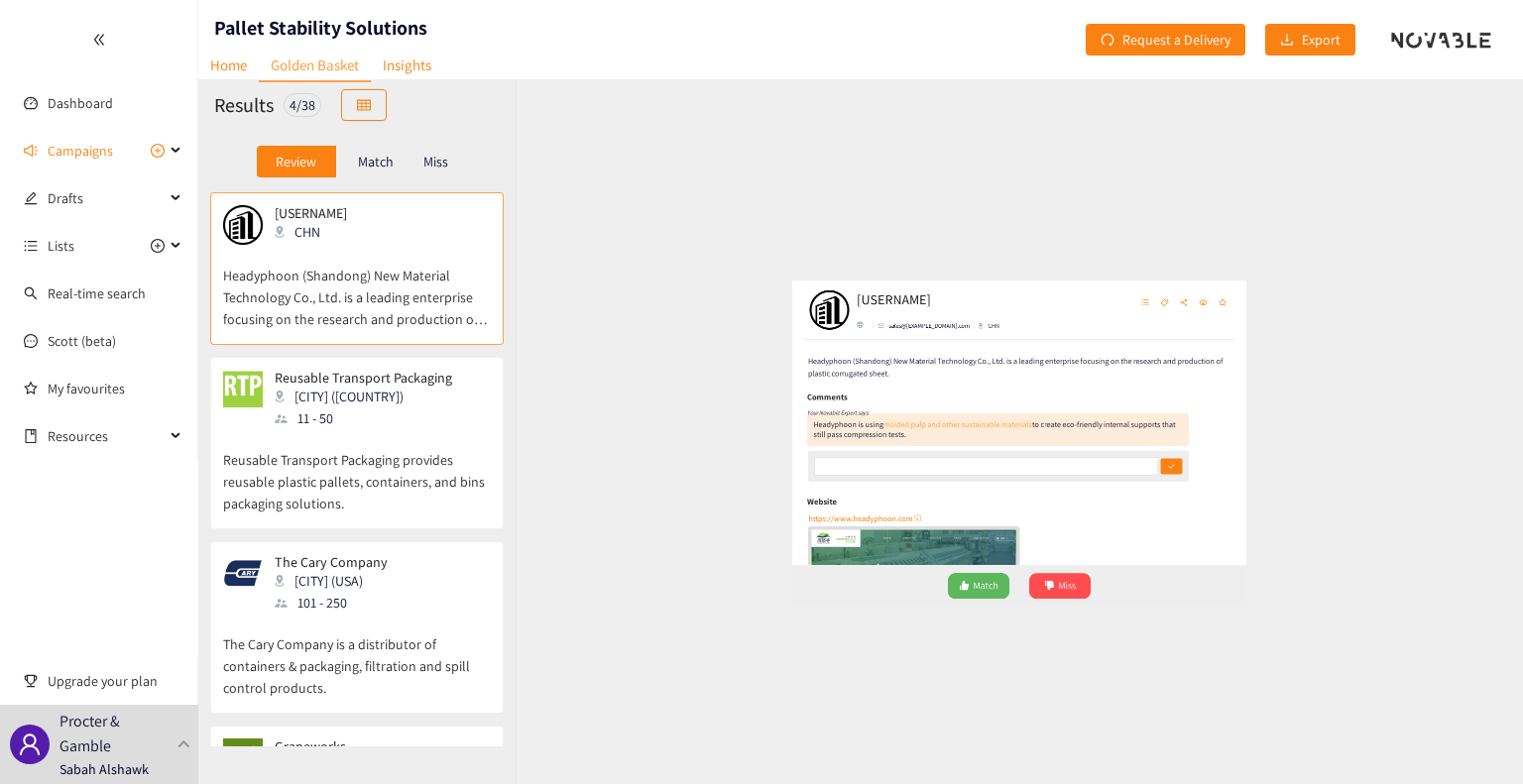 click on "molded pulp and other sustainable materials" at bounding box center (896, 416) 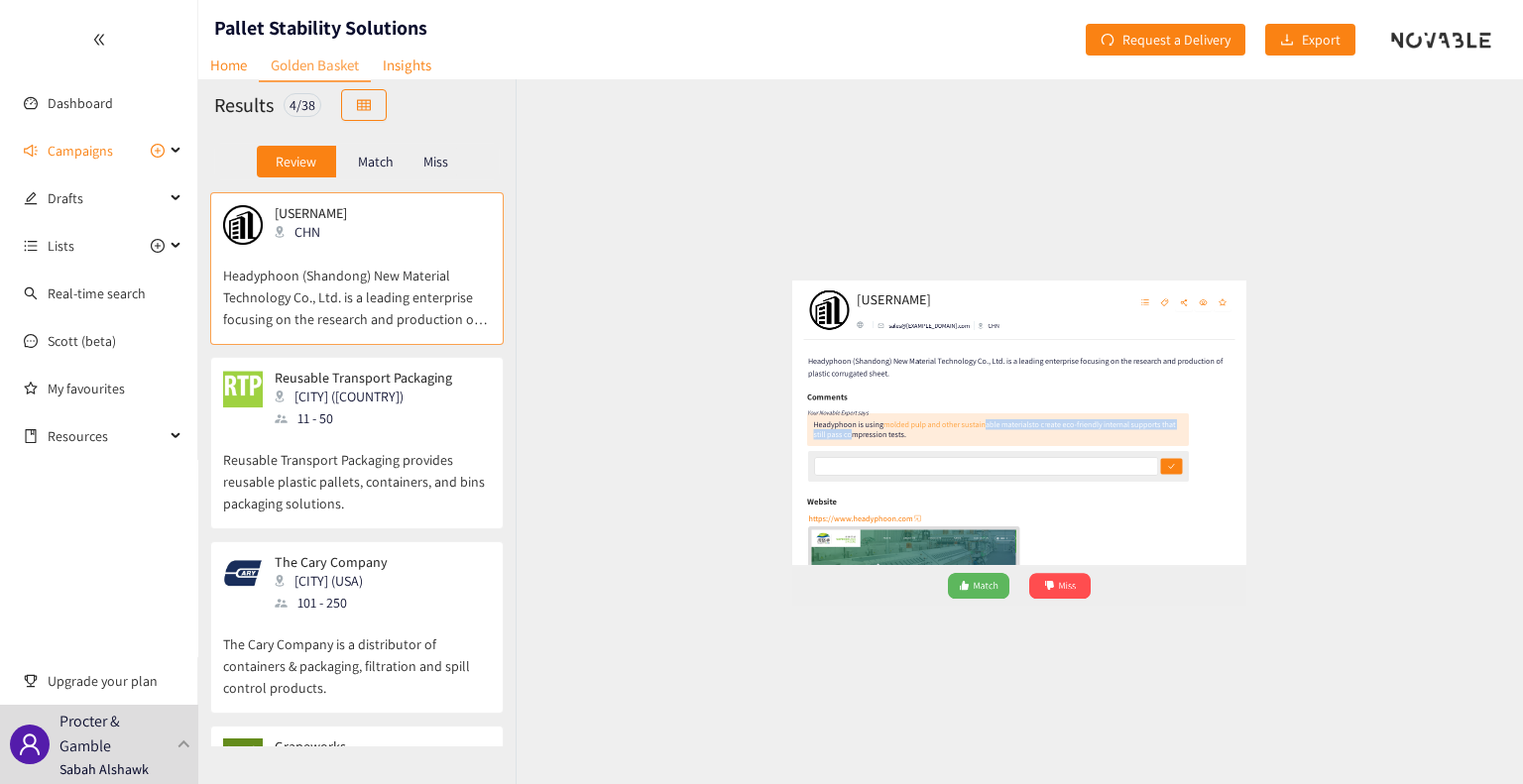 drag, startPoint x: 710, startPoint y: 434, endPoint x: 946, endPoint y: 427, distance: 236.10379 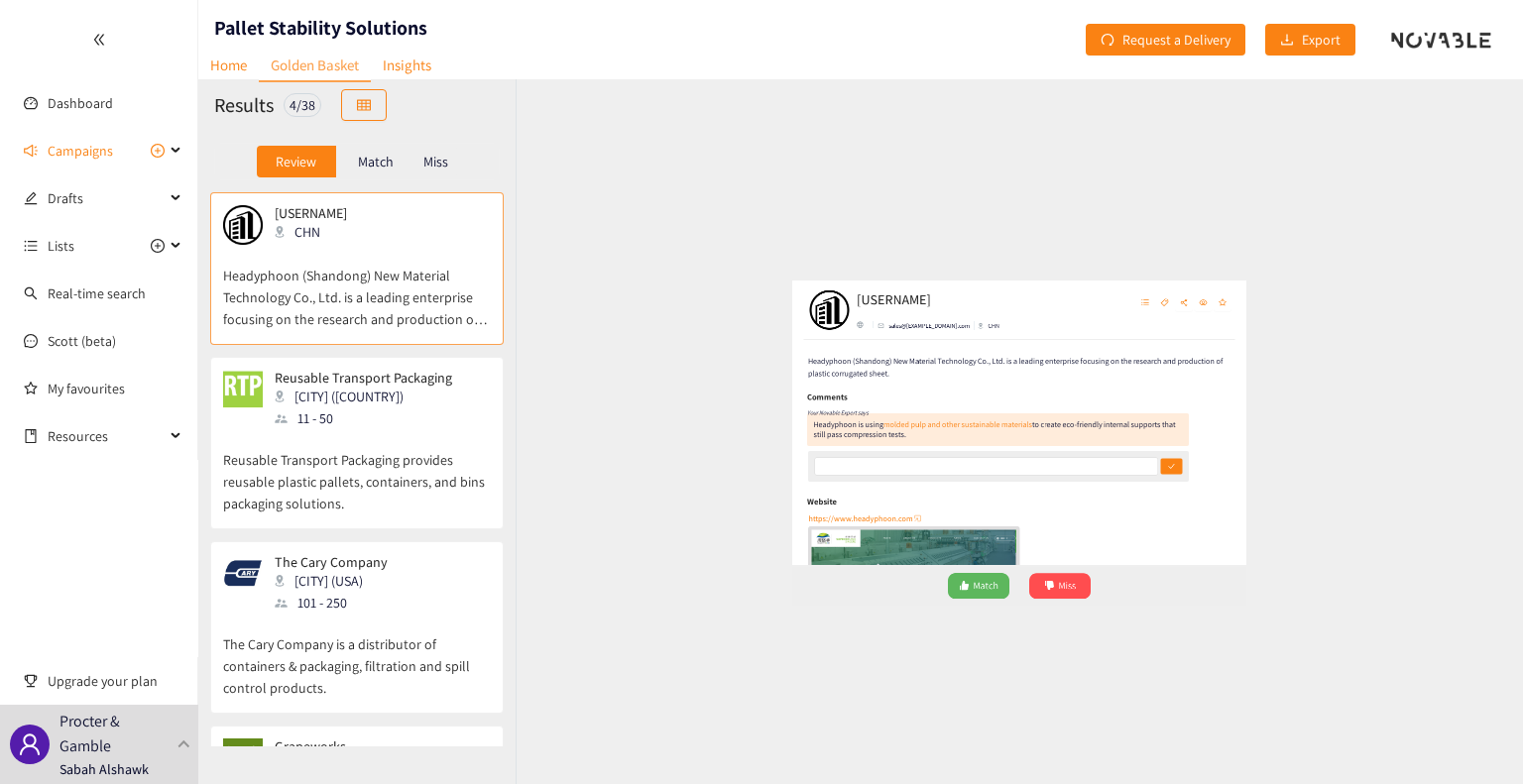 click on "Headyphoon is using molded pulp and other sustainable materials to create eco-friendly internal supports that still pass compression tests." at bounding box center (977, 427) 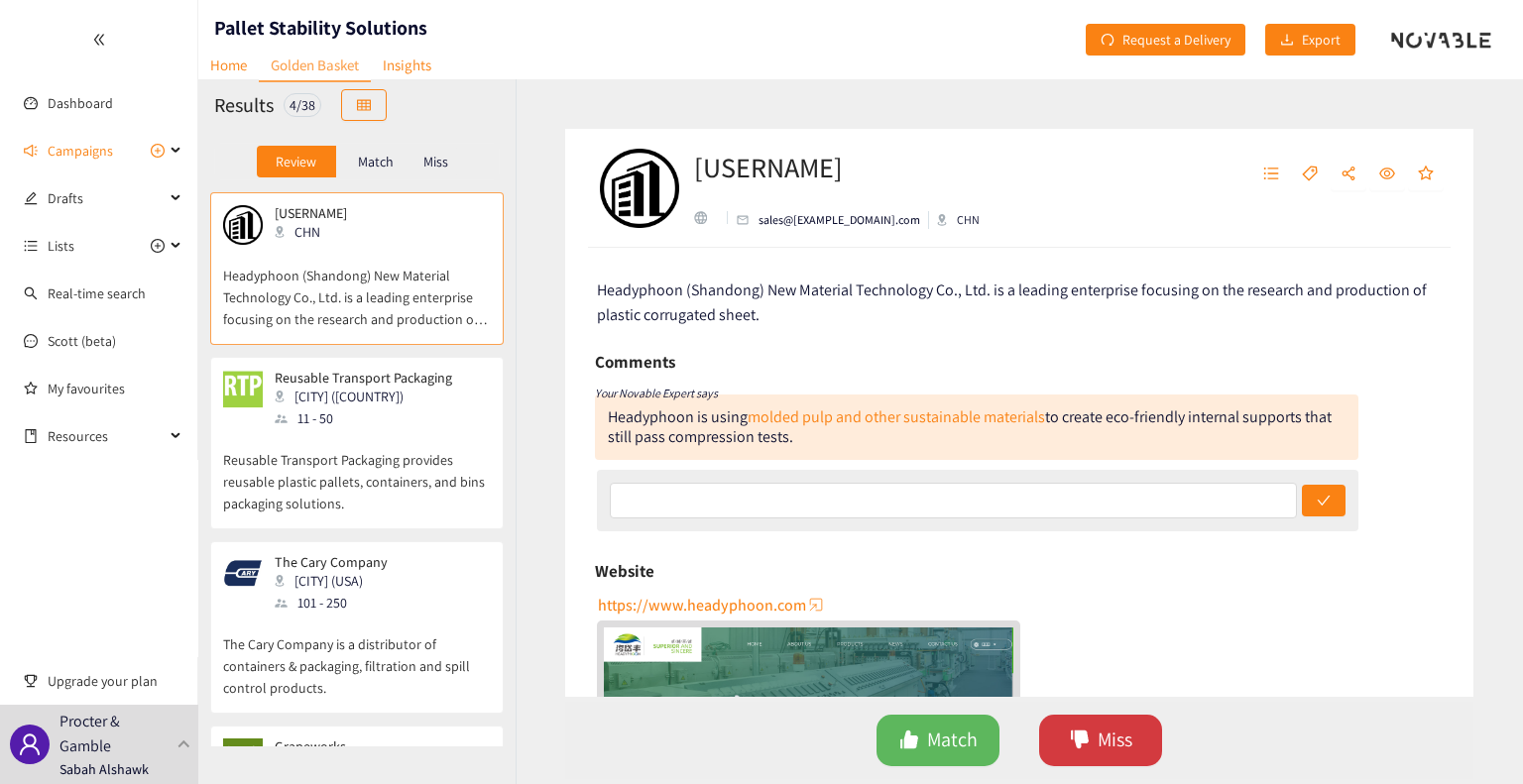click on "Miss" at bounding box center (1101, 740) 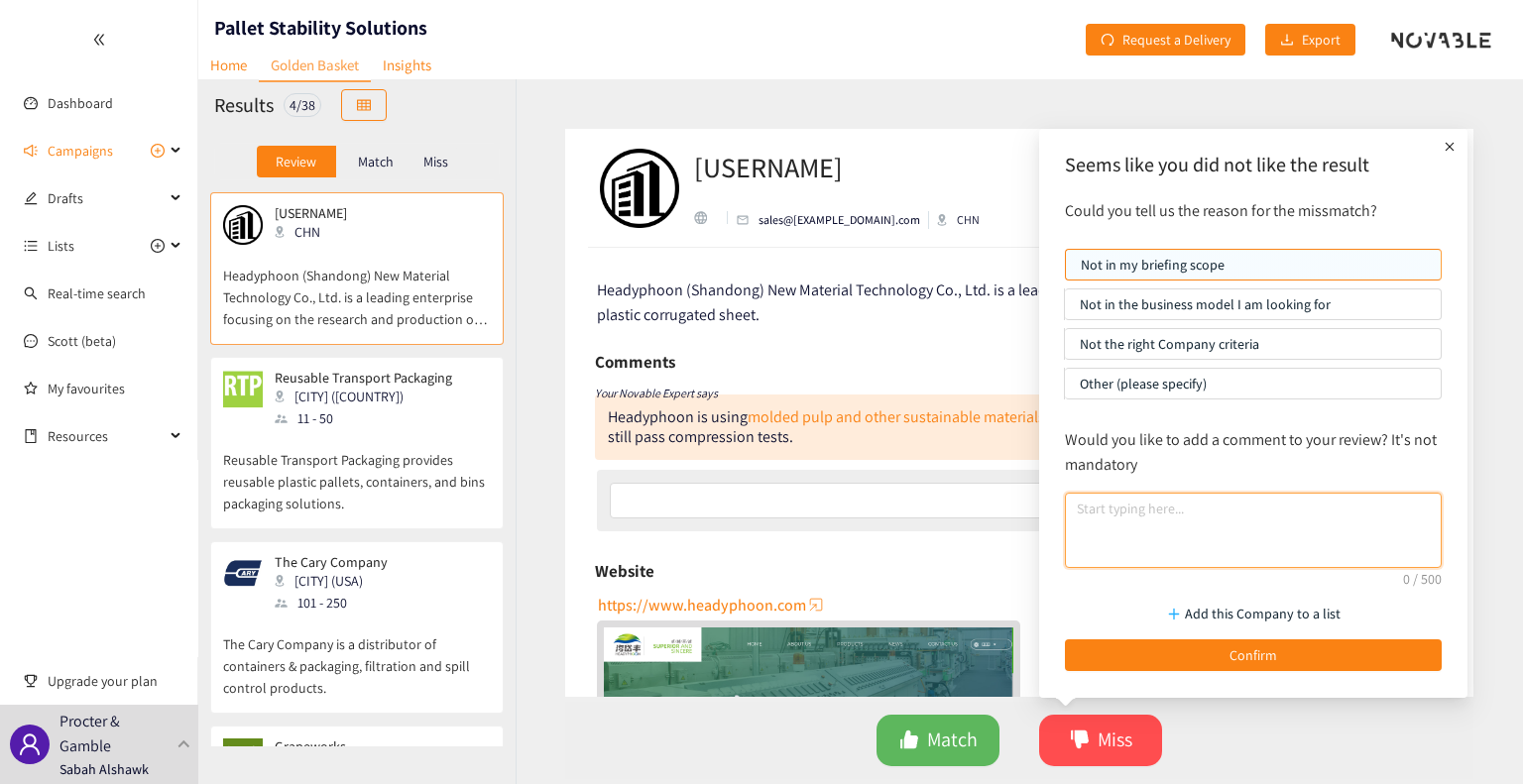 click at bounding box center [1253, 530] 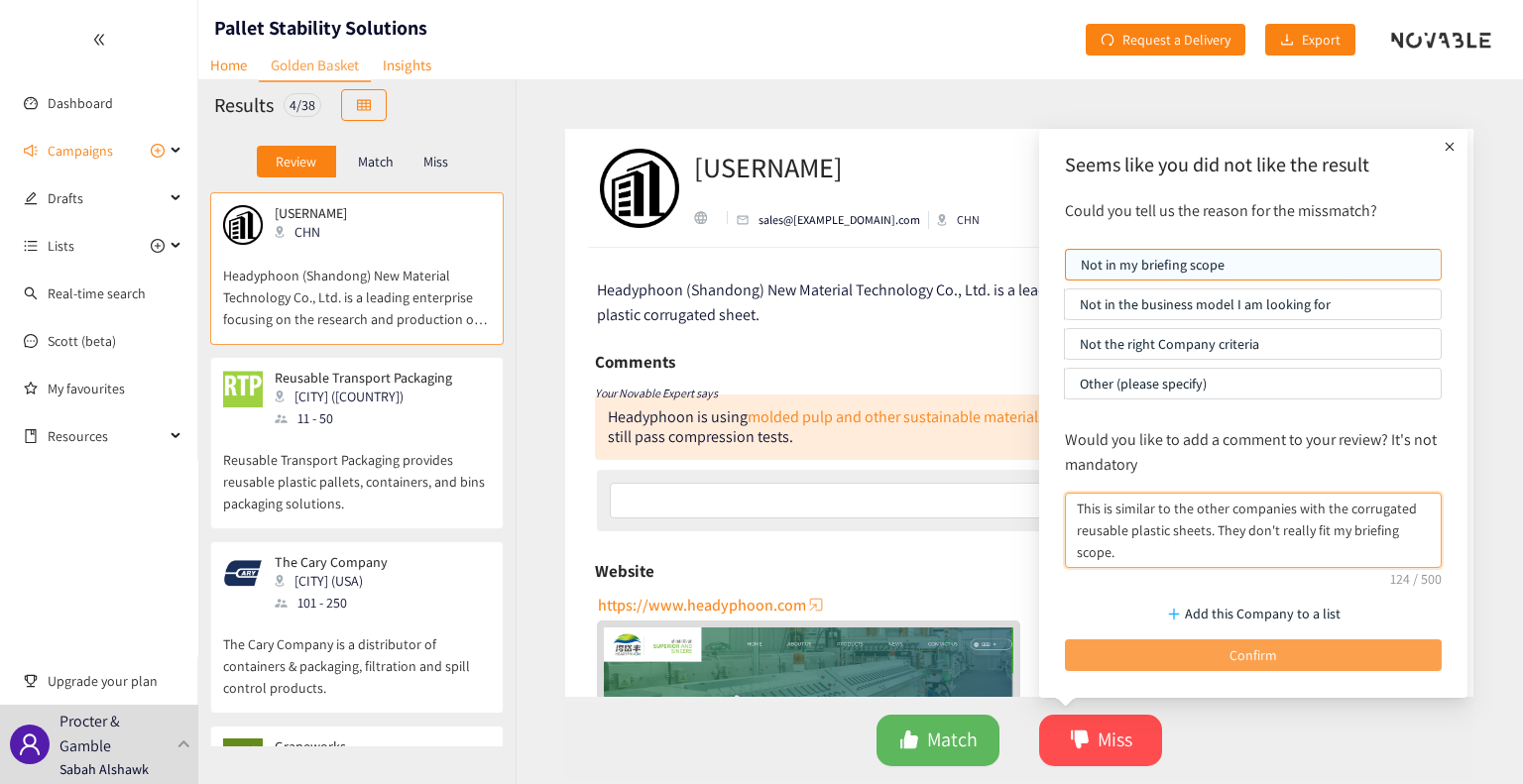 type on "This is similar to the other companies with the corrugated reusable plastic sheets. They don't really fit my briefing scope." 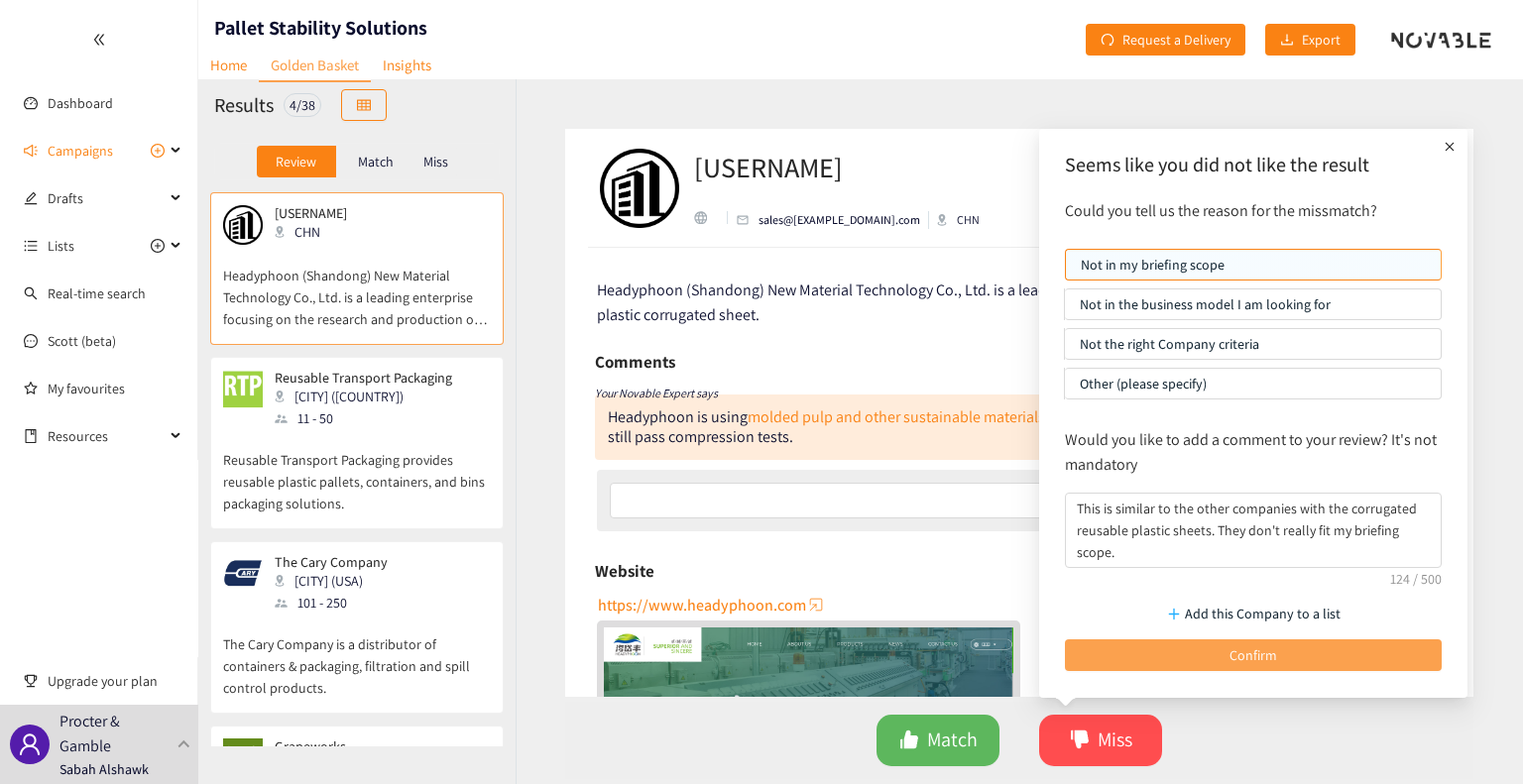 click on "Confirm" at bounding box center (1253, 655) 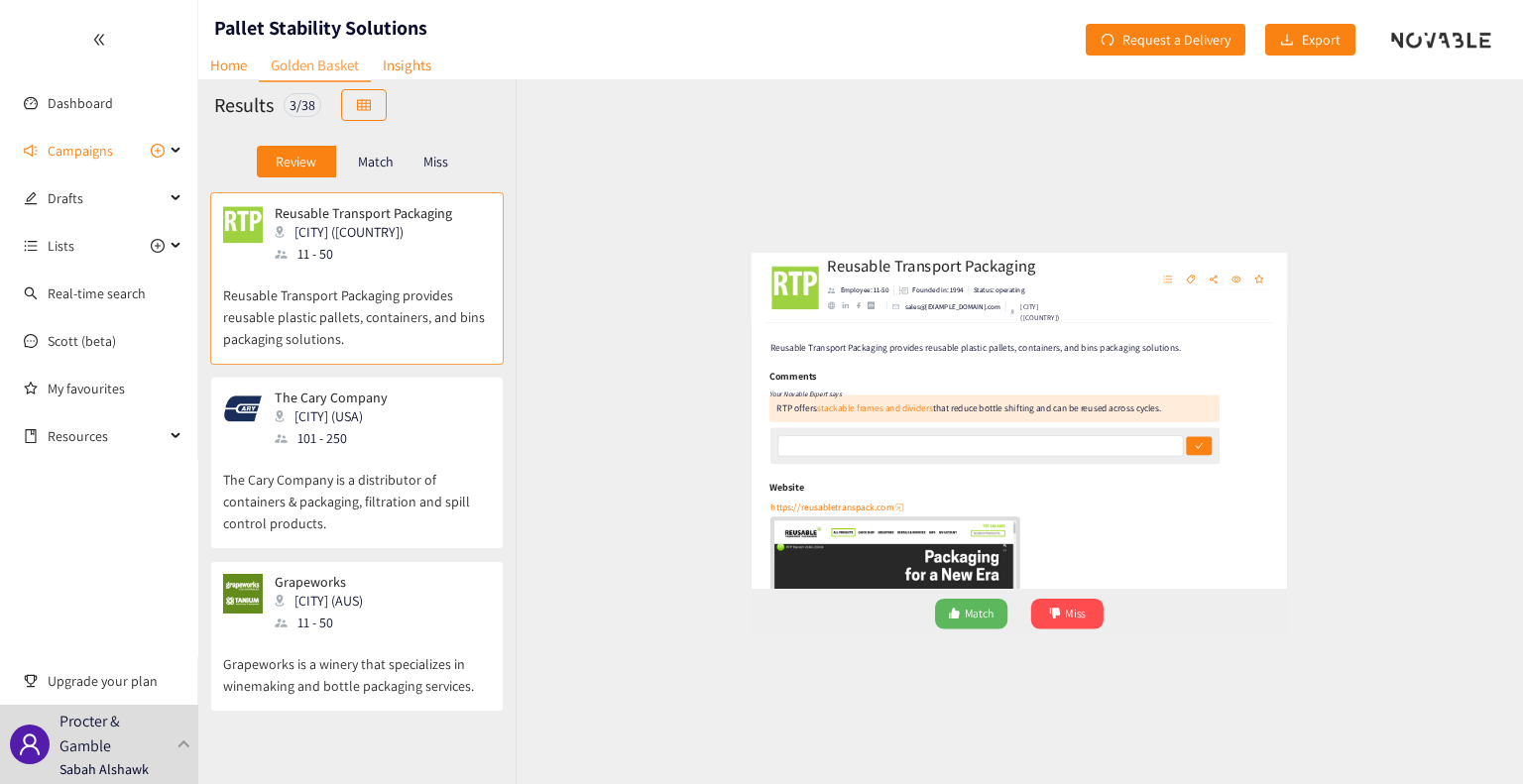 click on "Reusable Transport Packaging Employee:   11-50 Founded in:   1994 Status:   operating sales@example.com   [CITY], [STATE] Reusable Transport Packaging provides reusable plastic pallets, containers, and bins packaging solutions. Comments Your Novable Expert says RTP offers  stackable frames and dividers  that reduce bottle shifting and can be reused across cycles. Website https://reusabletranspack.com  Activity index   We didn't capture enough signals to display the Activity Index. Company Classification   Product Topics Commercial Manufacturing Packaging Services Service Industry Container Bulk Container Pallet Transport Packaging Plastic Transport Packaging Rtp Show more Ask Scott Click here to research this company with Scott Want more data? The Enriched Profile for Reusable Transport Packaging not been requested yet. Request an   Enriched Profile View on Crunchbase  Logo provided by Clearbit Match Miss" at bounding box center [1019, 431] 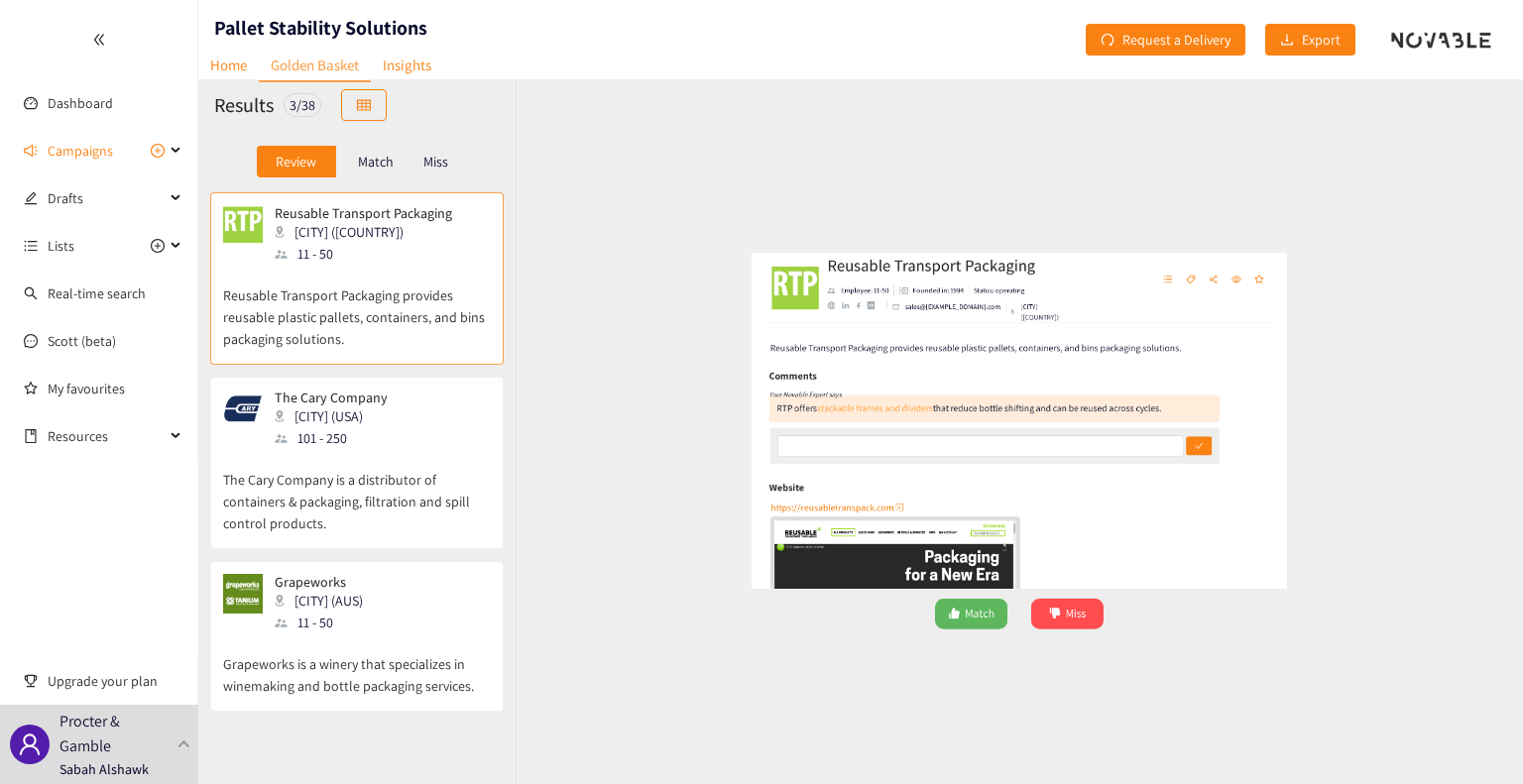 click on "stackable frames and dividers" at bounding box center (774, 392) 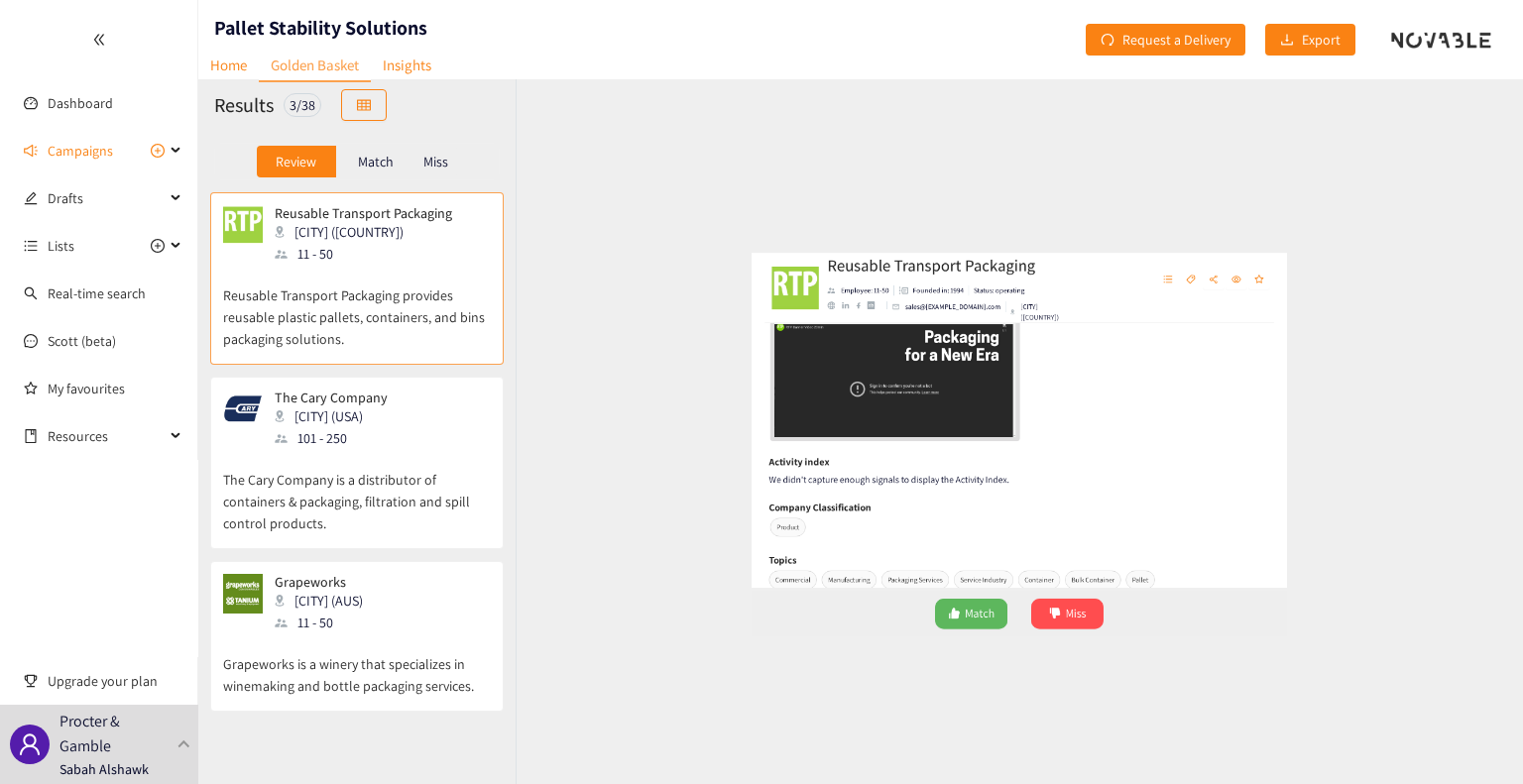 scroll, scrollTop: 297, scrollLeft: 0, axis: vertical 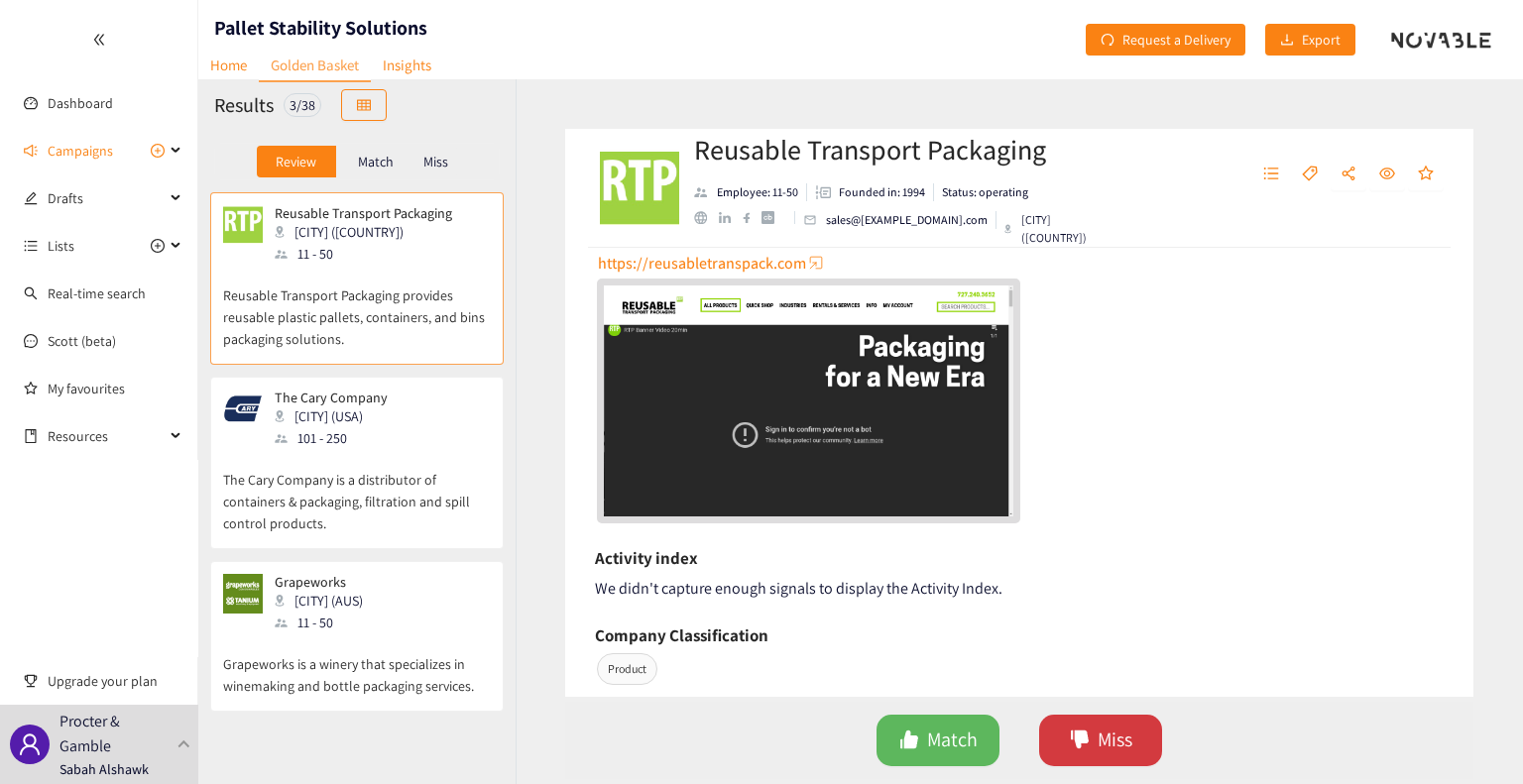 click on "Miss" at bounding box center (1114, 739) 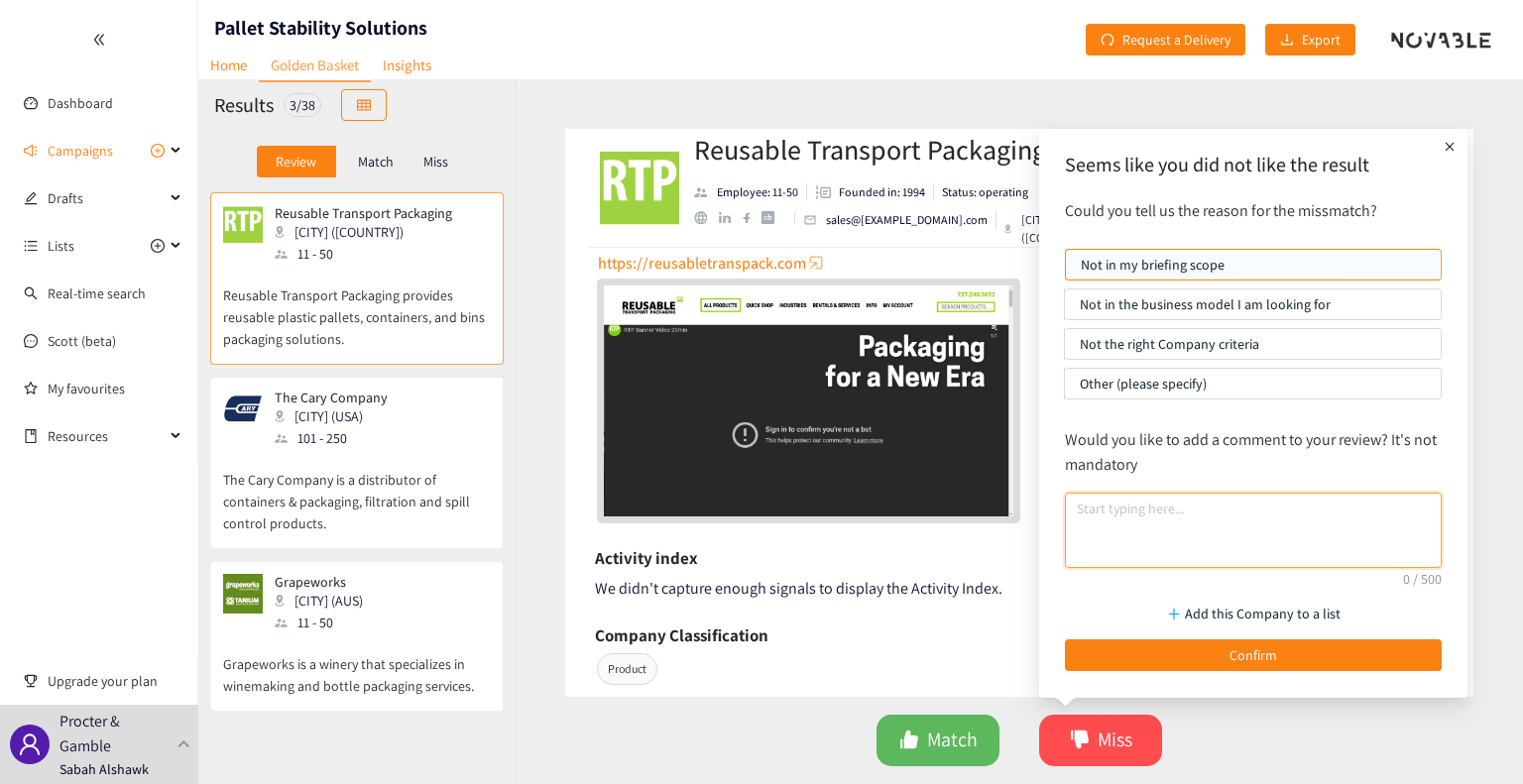 drag, startPoint x: 1111, startPoint y: 510, endPoint x: 1118, endPoint y: 522, distance: 13.892444 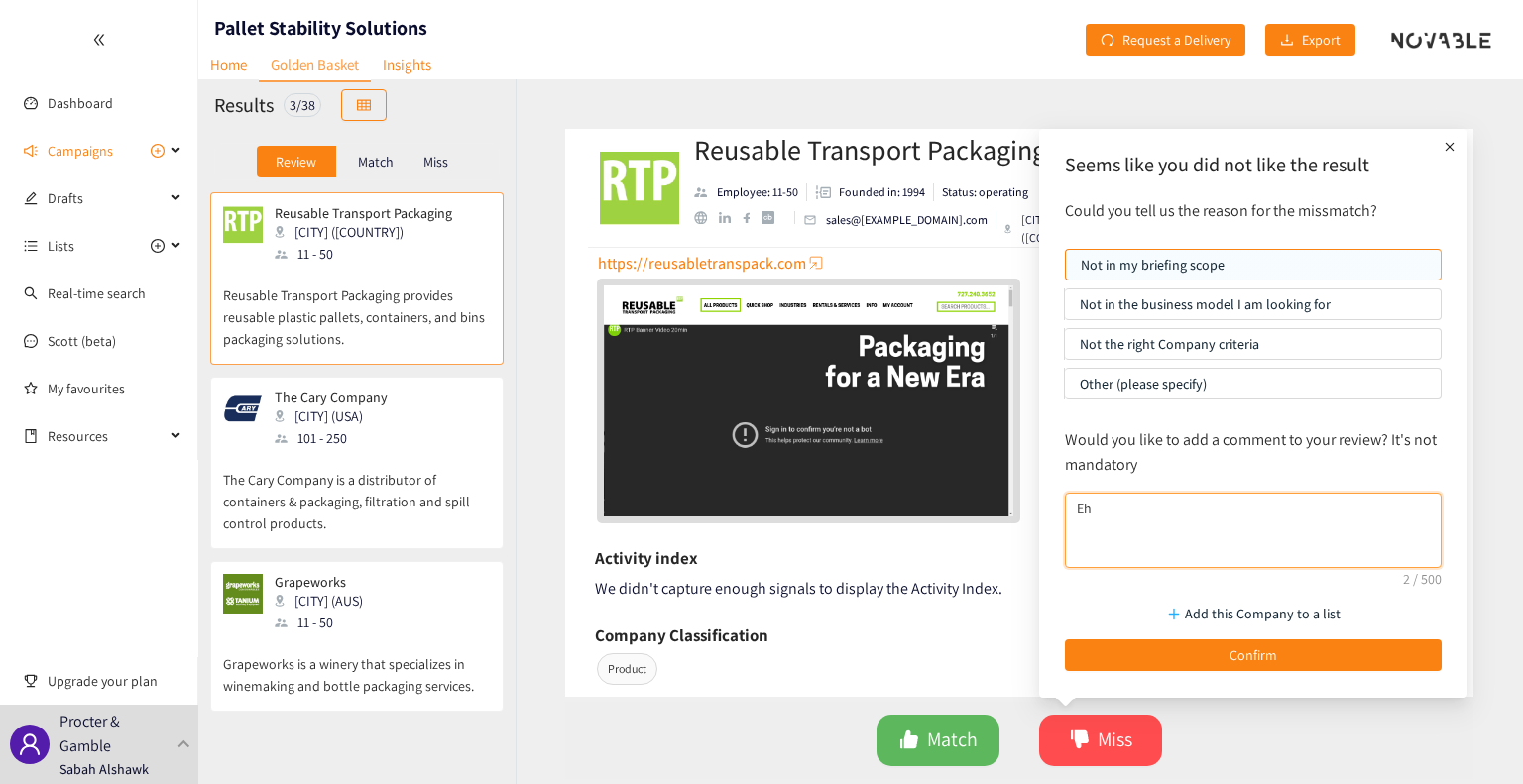 type on "E" 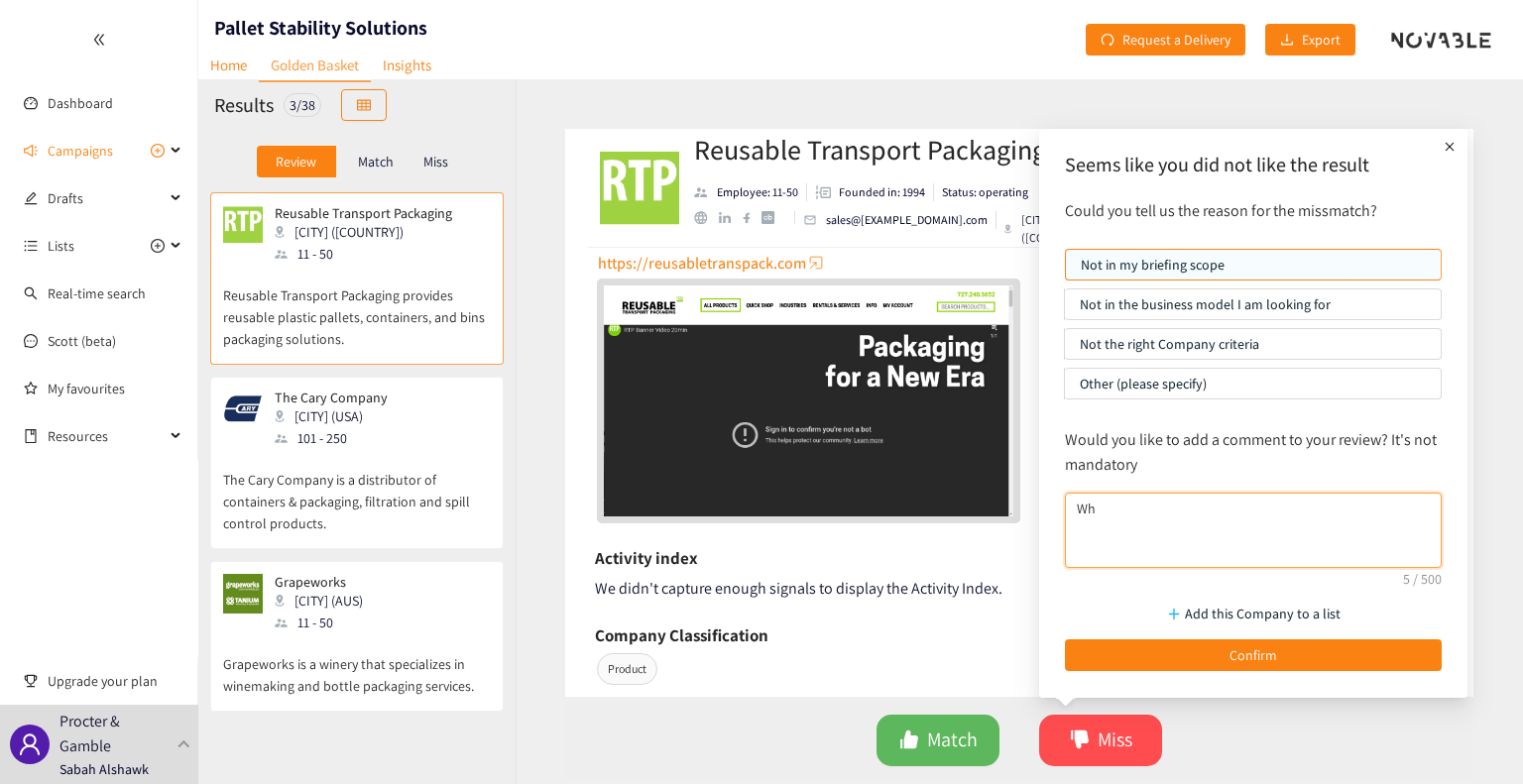 type on "W" 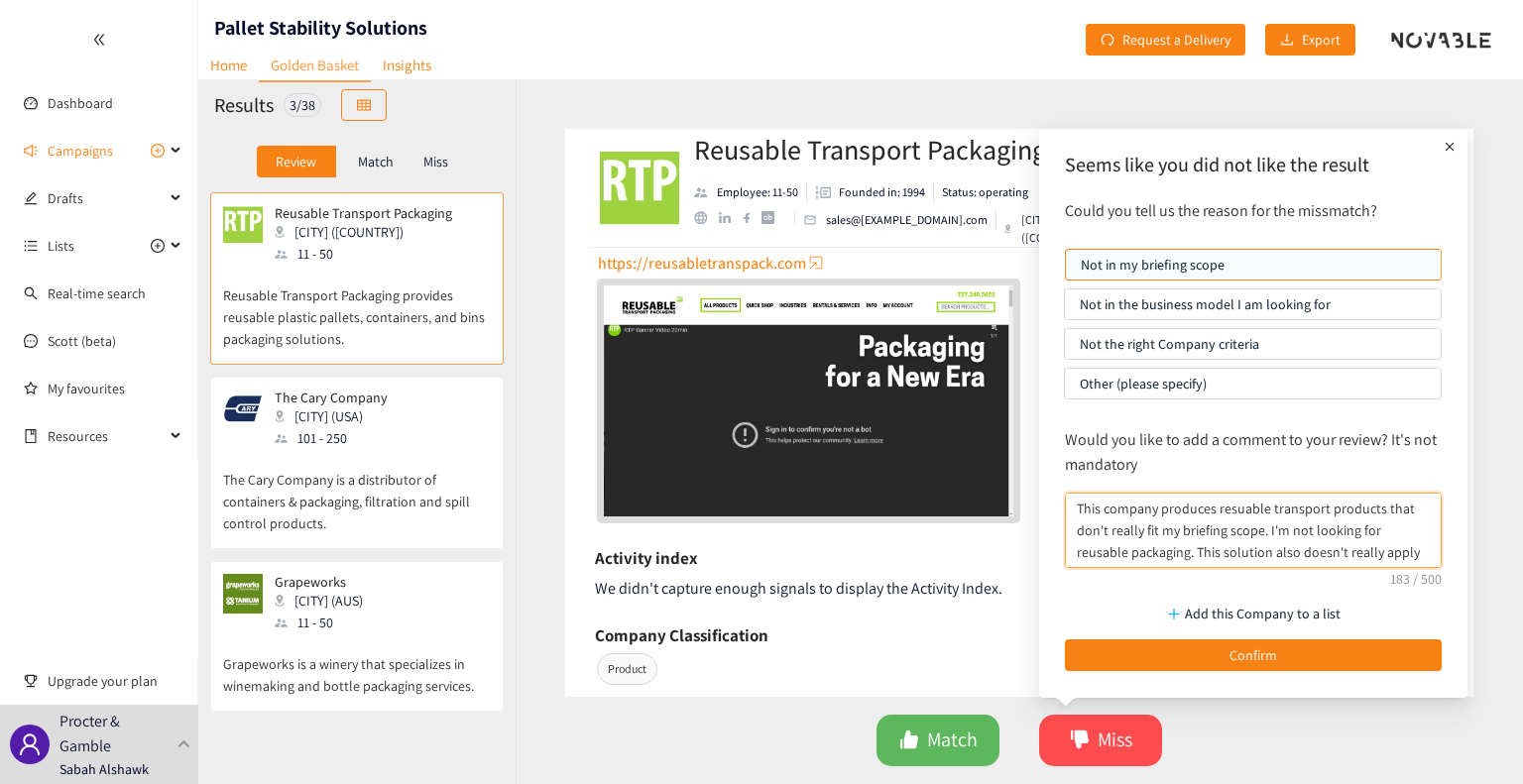 scroll, scrollTop: 16, scrollLeft: 0, axis: vertical 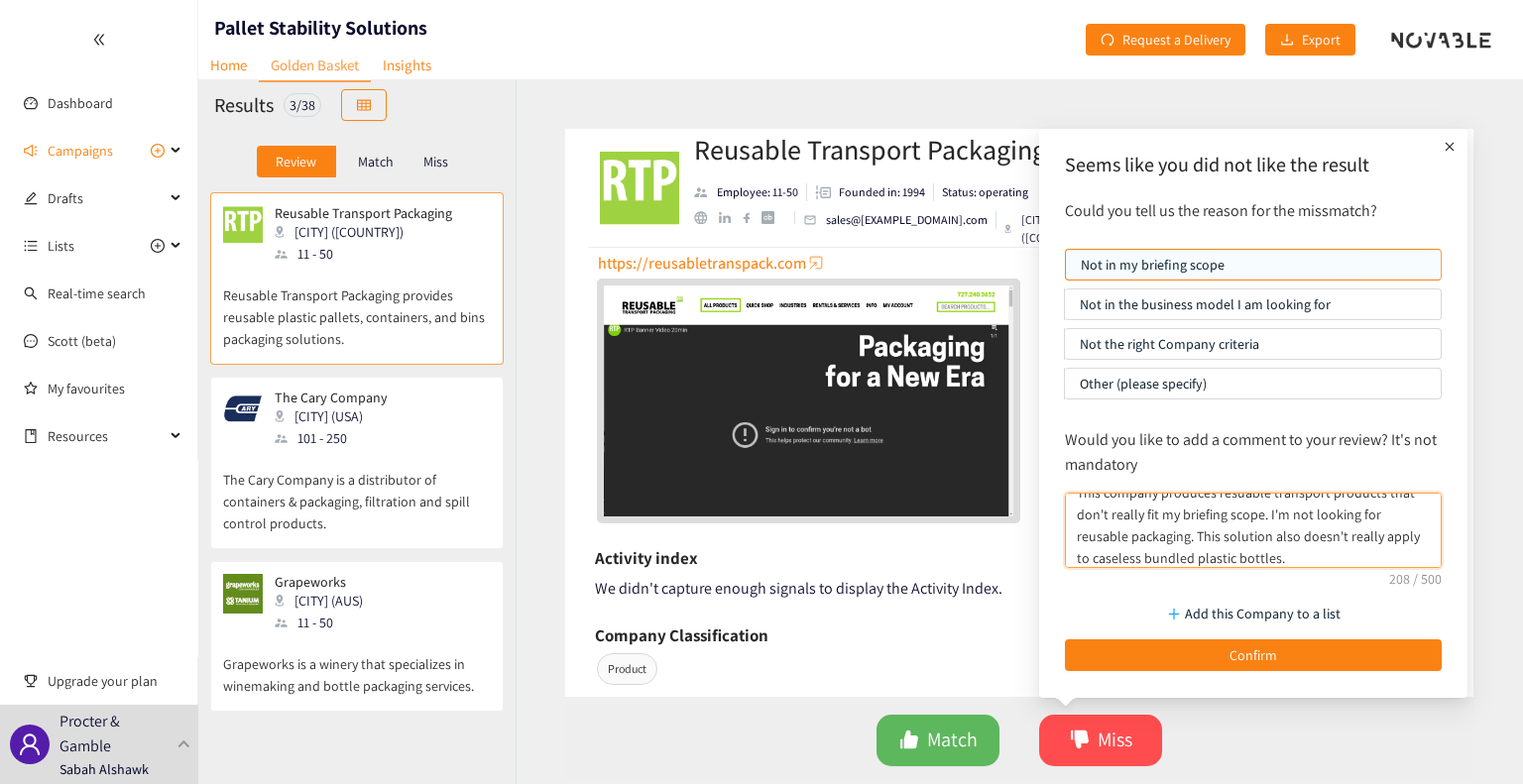 click on "This company produces resuable transport products that don't really fit my briefing scope. I'm not looking for reusable packaging. This solution also doesn't really apply to caseless bundled plastic bottles." at bounding box center [1253, 530] 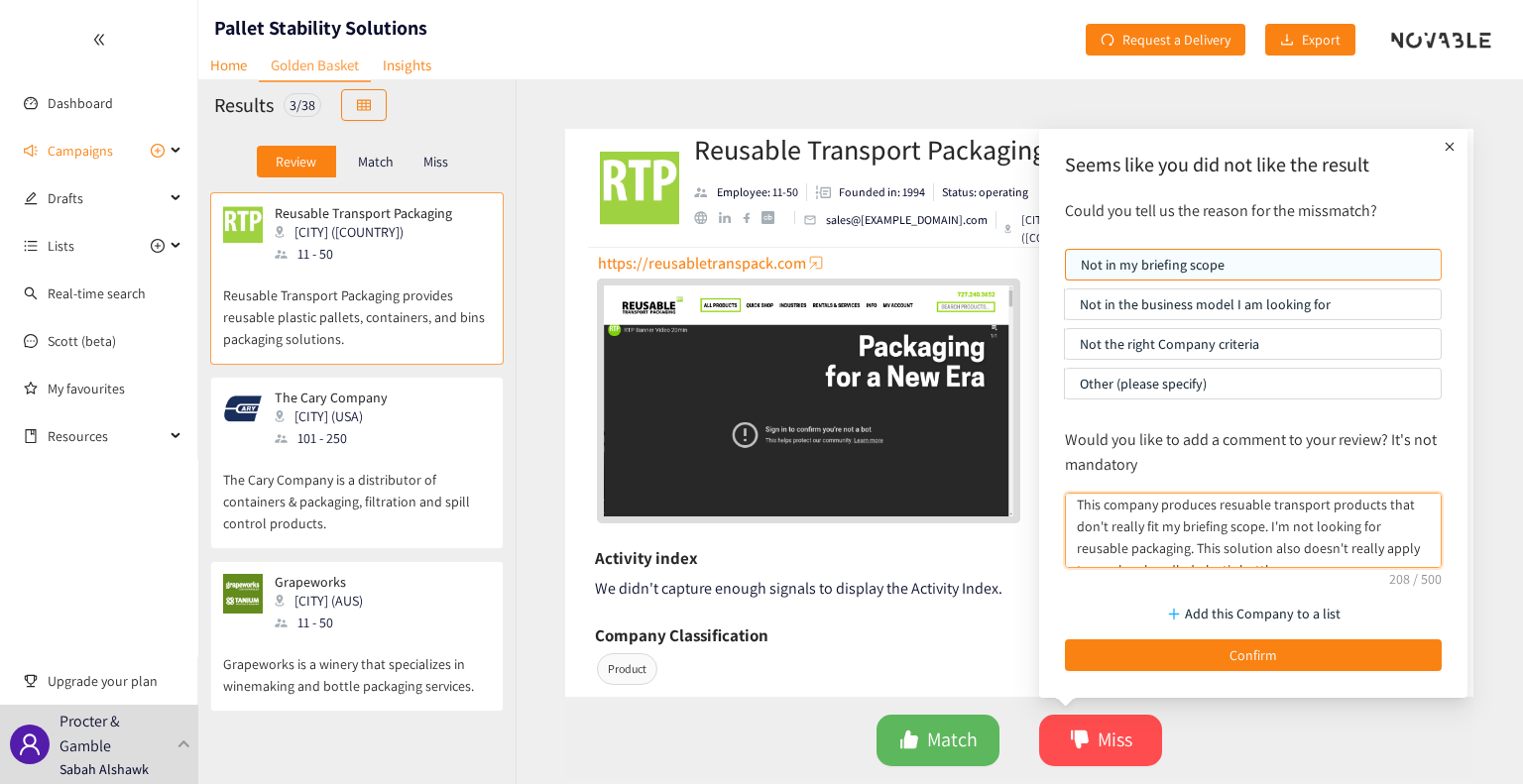 scroll, scrollTop: 0, scrollLeft: 0, axis: both 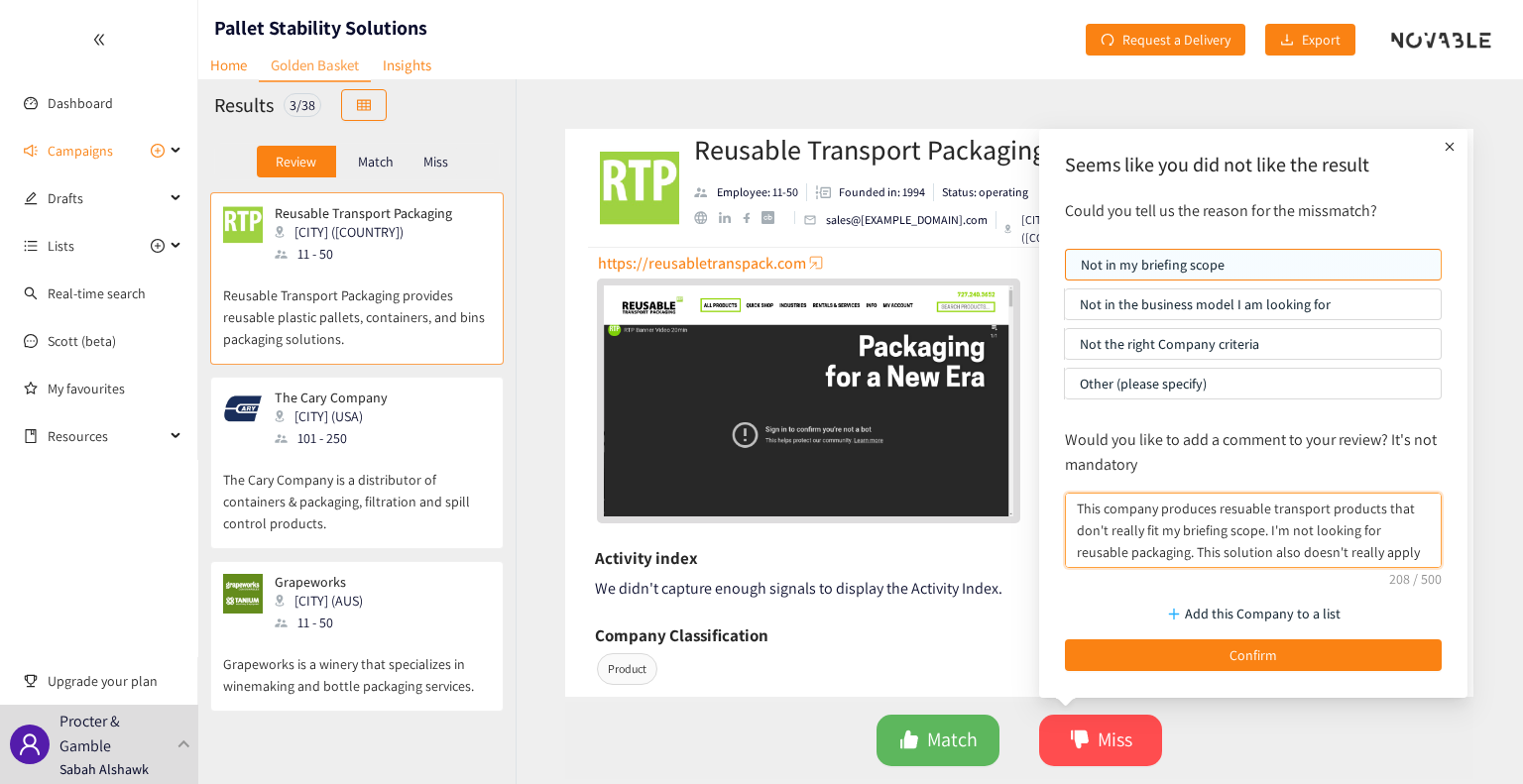 click on "This company produces resuable transport products that don't really fit my briefing scope. I'm not looking for reusable packaging. This solution also doesn't really apply to caseless bundled plastic bottles." at bounding box center [1253, 530] 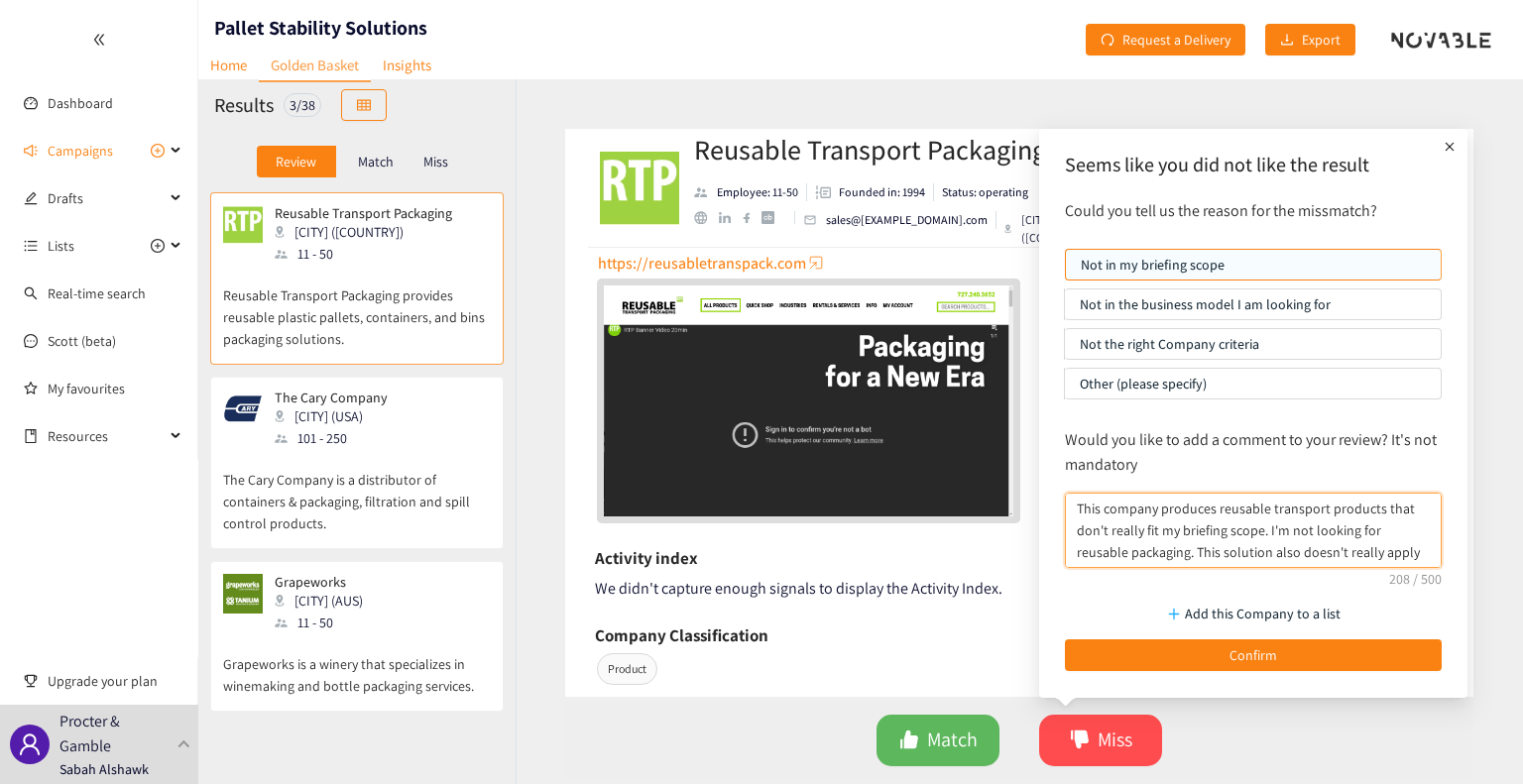 type on "This company produces reusable transport products that don't really fit my briefing scope. I'm not looking for reusable packaging. This solution also doesn't really apply to caseless bundled plastic bottles." 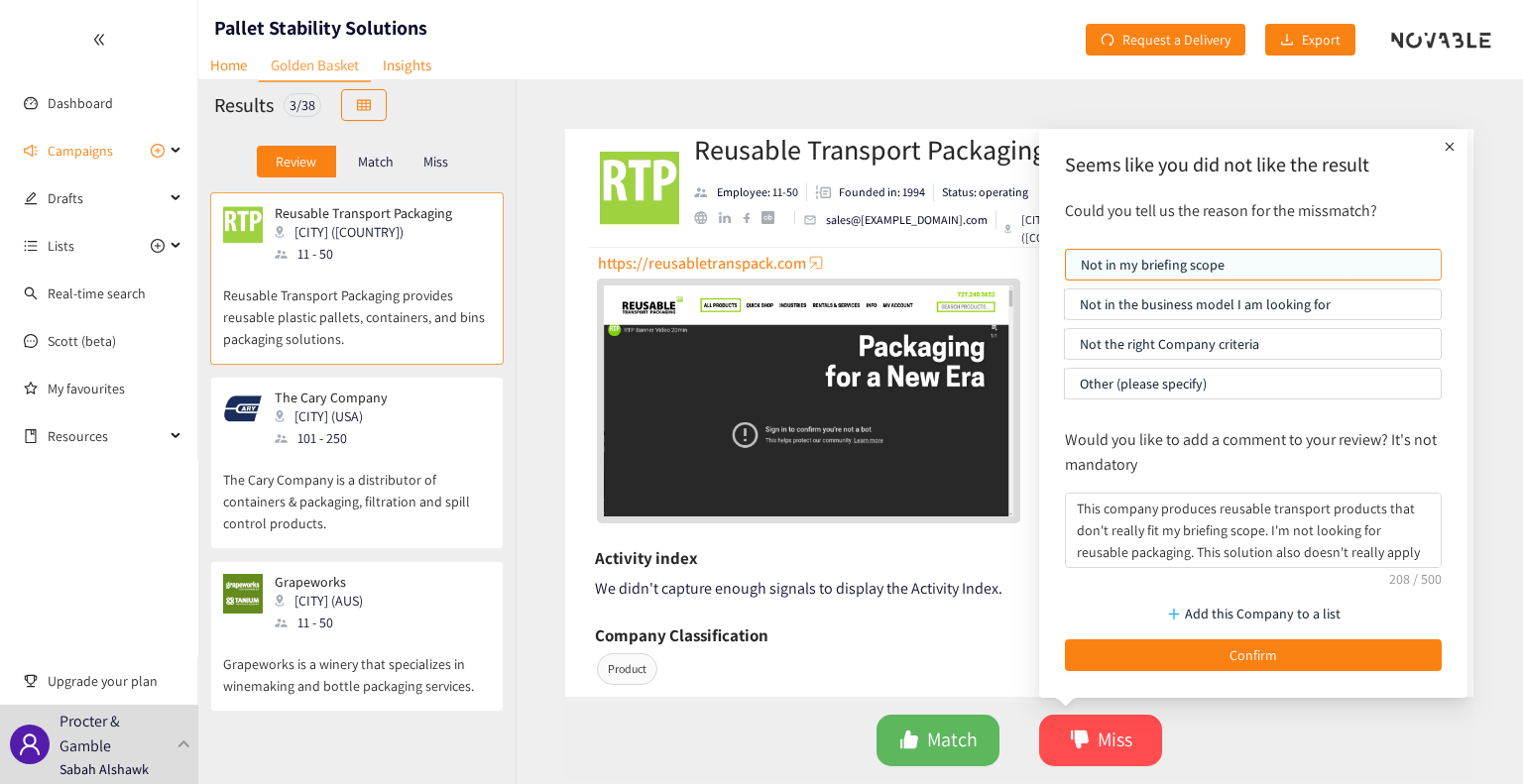 click on "Reusable Transport Packaging provides reusable plastic pallets, containers, and bins packaging solutions. Comments Your Novable Expert says RTP offers  stackable frames and dividers  that reduce bottle shifting and can be reused across cycles. Website https://reusabletranspack.com  Activity index   We didn't capture enough signals to display the Activity Index. Company Classification   Product Topics Commercial Manufacturing Packaging Services Service Industry Container Bulk Container Pallet Transport Packaging Plastic Transport Packaging Rtp Show more Ask Scott Click here to research this company with Scott Want more data? The Enriched Profile for Reusable Transport Packaging not been requested yet. Request an   Enriched Profile View on Crunchbase  Logo provided by Clearbit" at bounding box center (1019, 472) 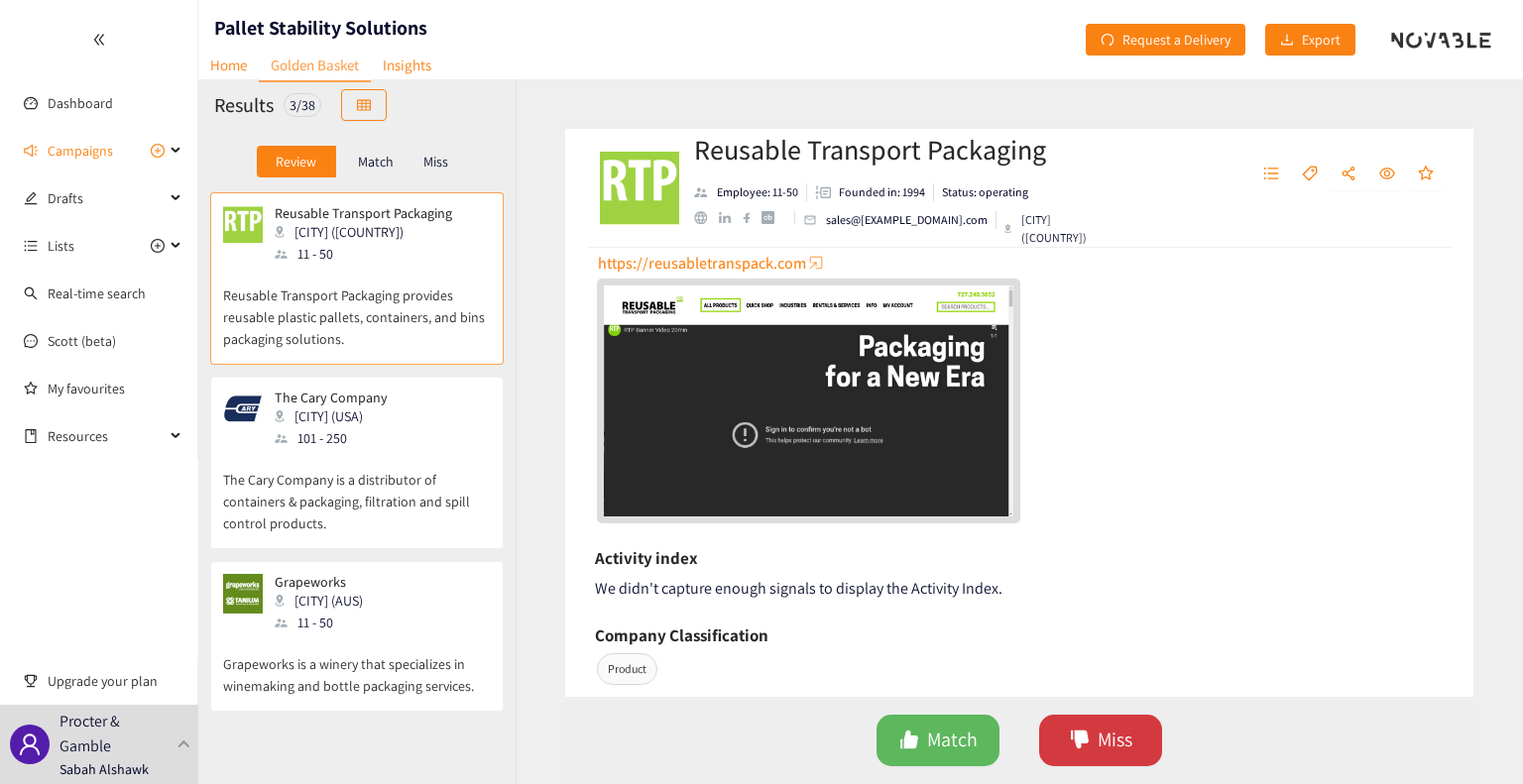 click on "Miss" at bounding box center (1114, 739) 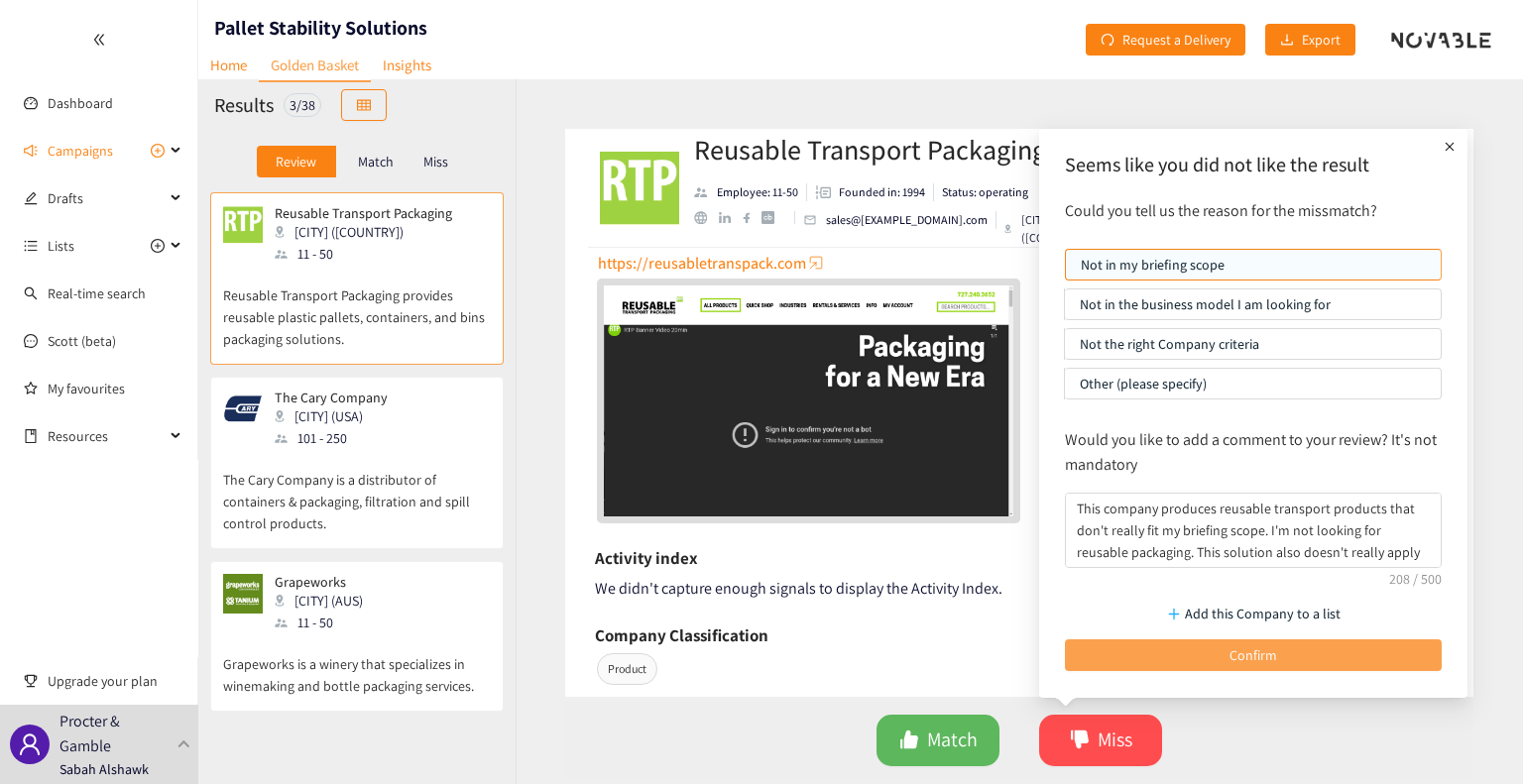 click on "Confirm" at bounding box center (1253, 655) 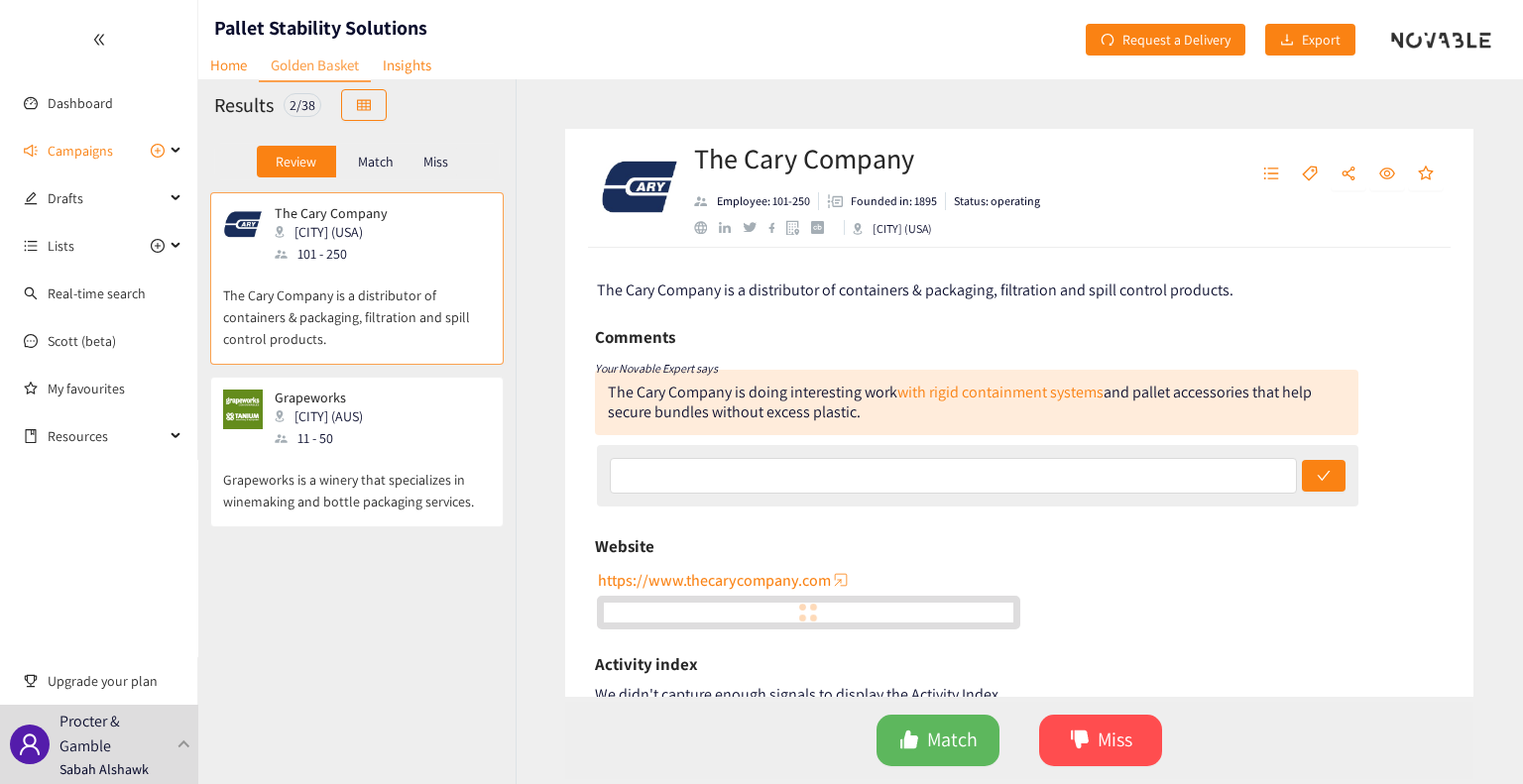 click on "The Cary Company is a distributor of containers & packaging, filtration and spill control products." at bounding box center (357, 307) 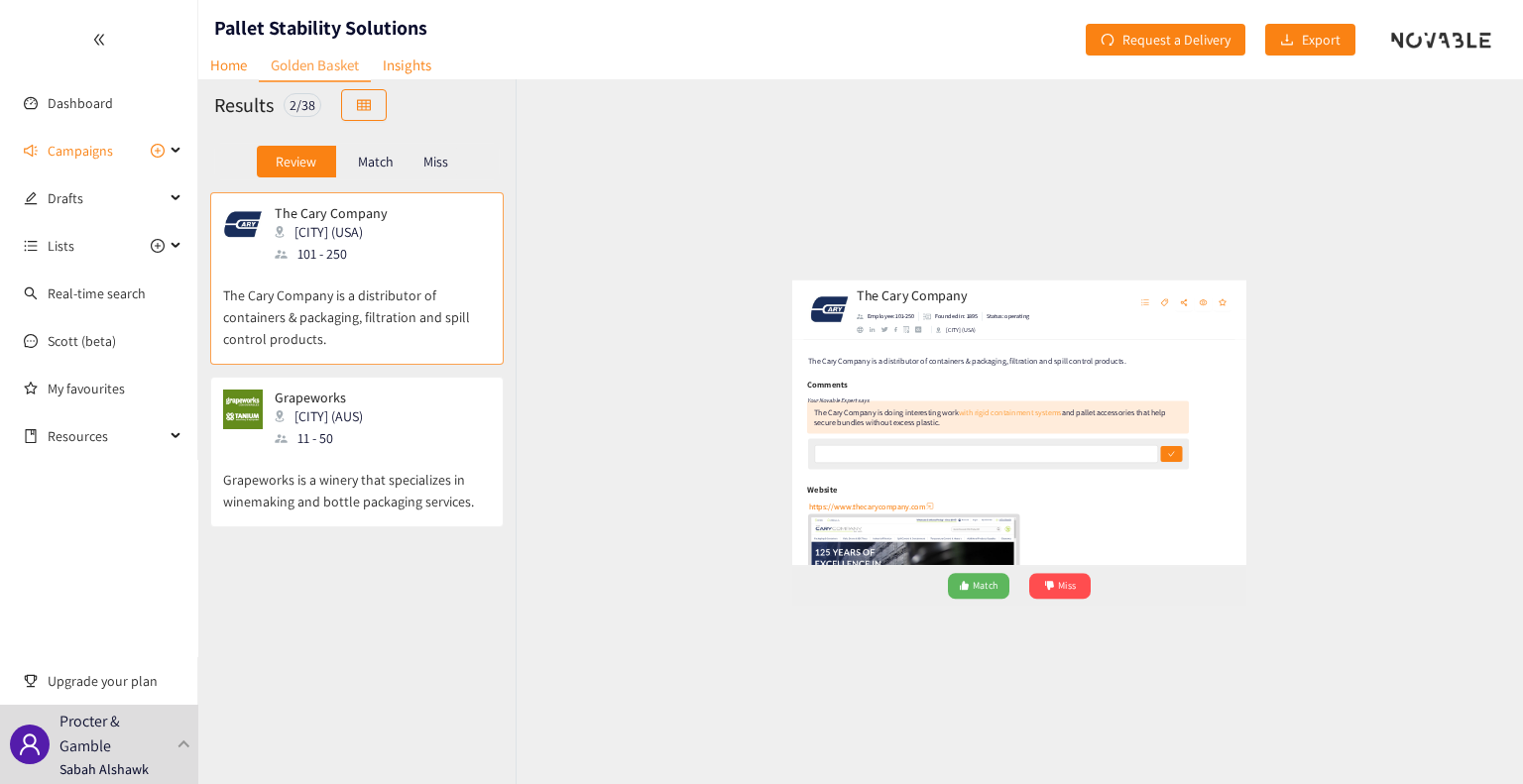 click on "with rigid containment systems" at bounding box center (1000, 392) 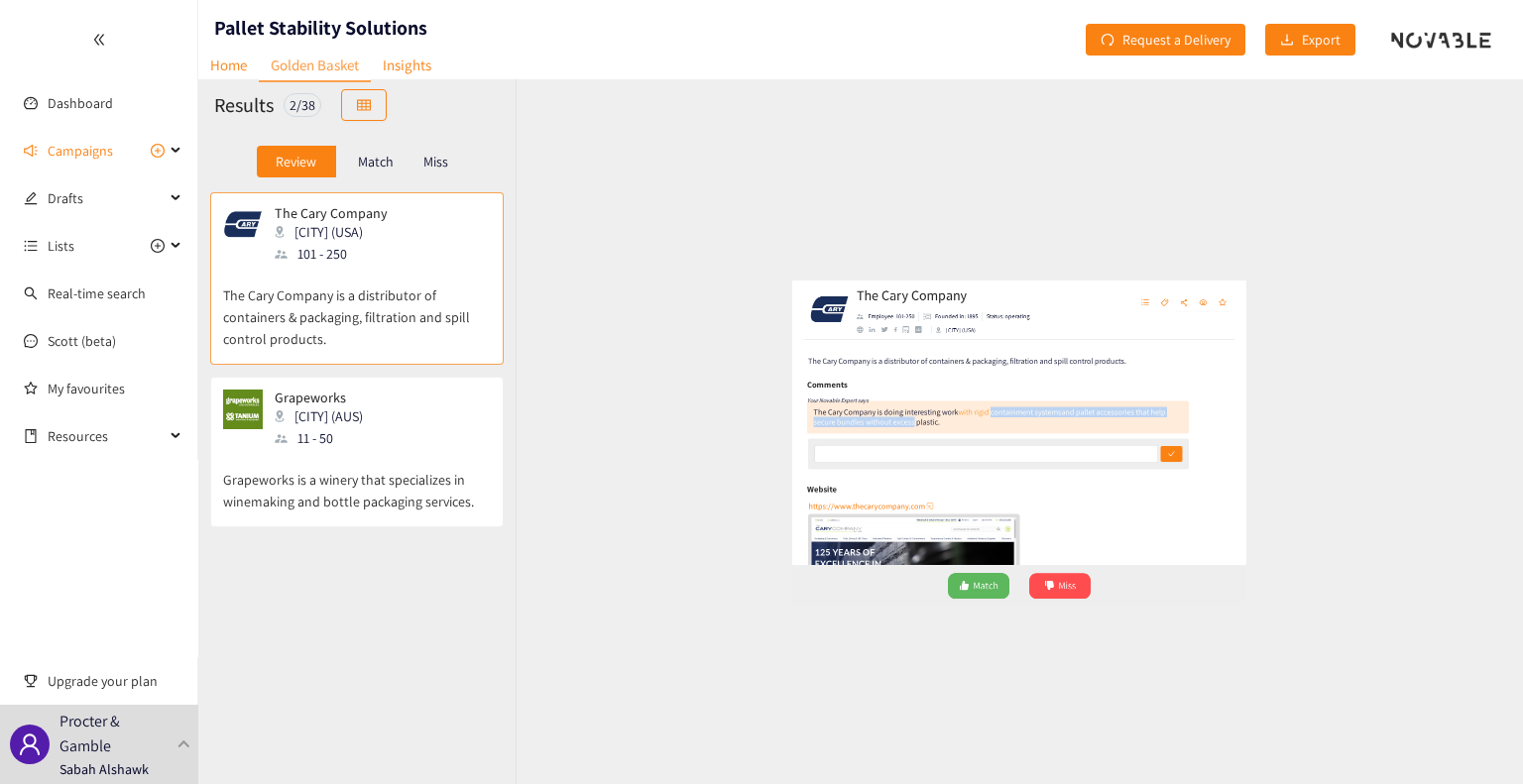 drag, startPoint x: 797, startPoint y: 413, endPoint x: 967, endPoint y: 402, distance: 170.35551 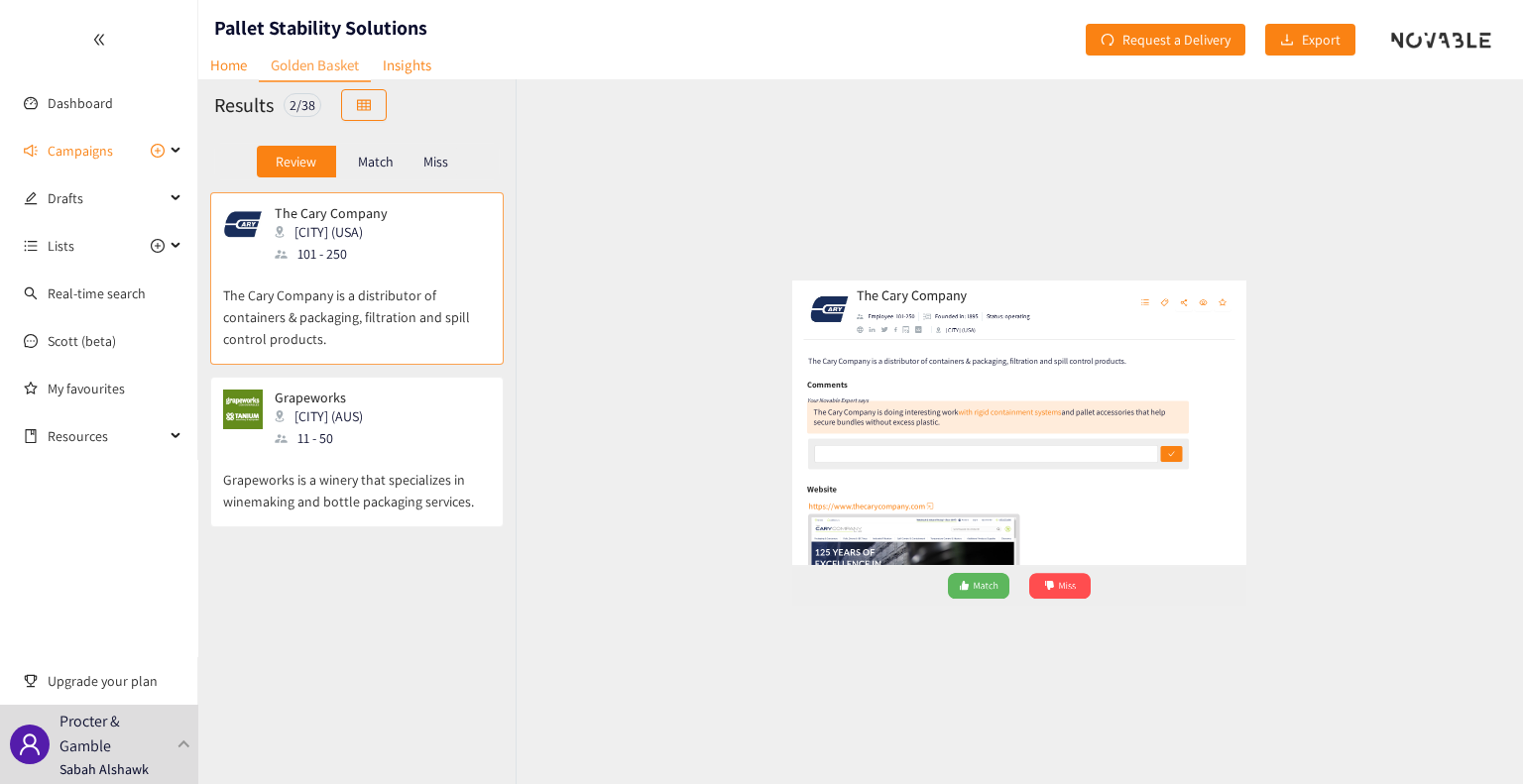 click on "Comments" at bounding box center [977, 337] 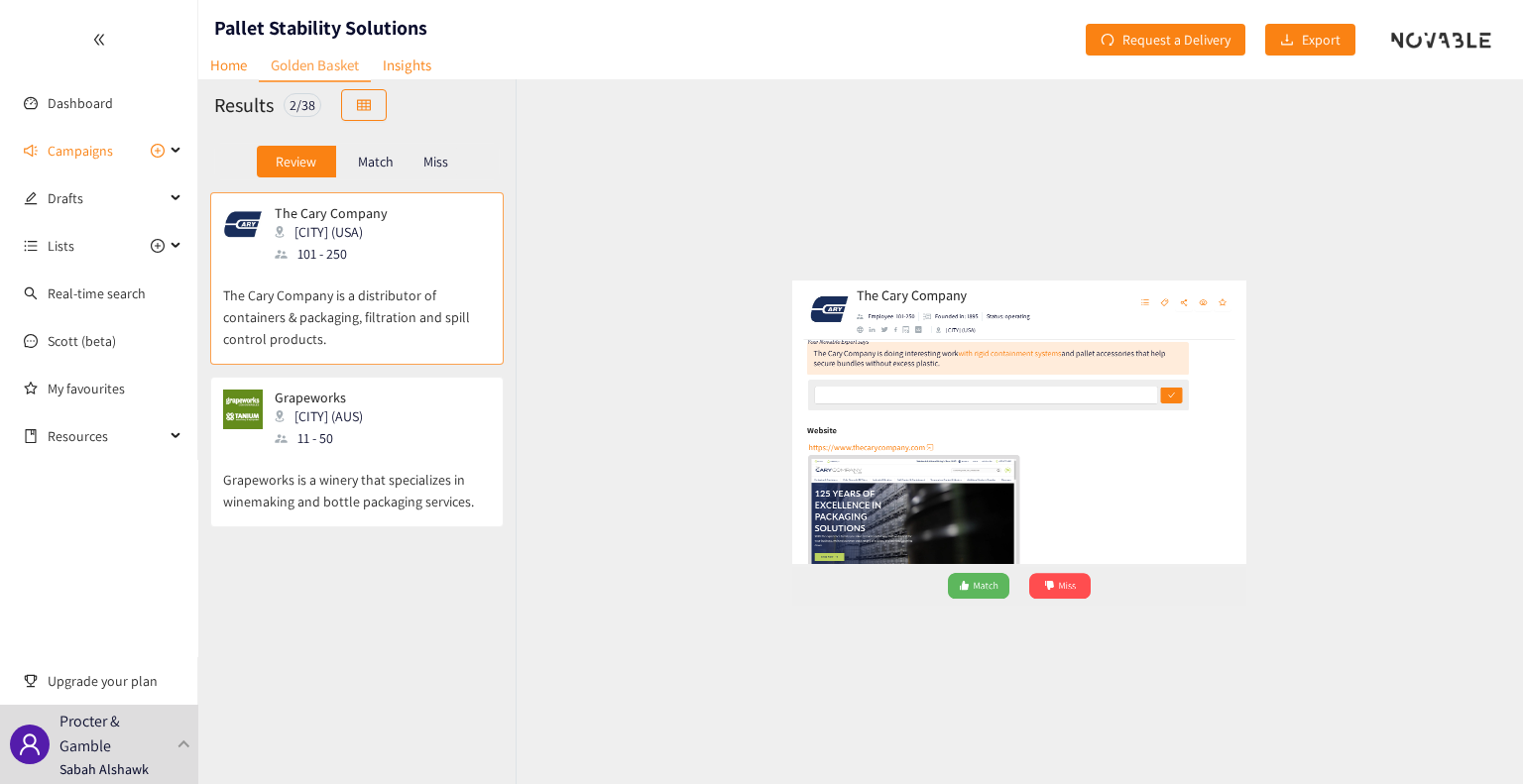 scroll, scrollTop: 297, scrollLeft: 0, axis: vertical 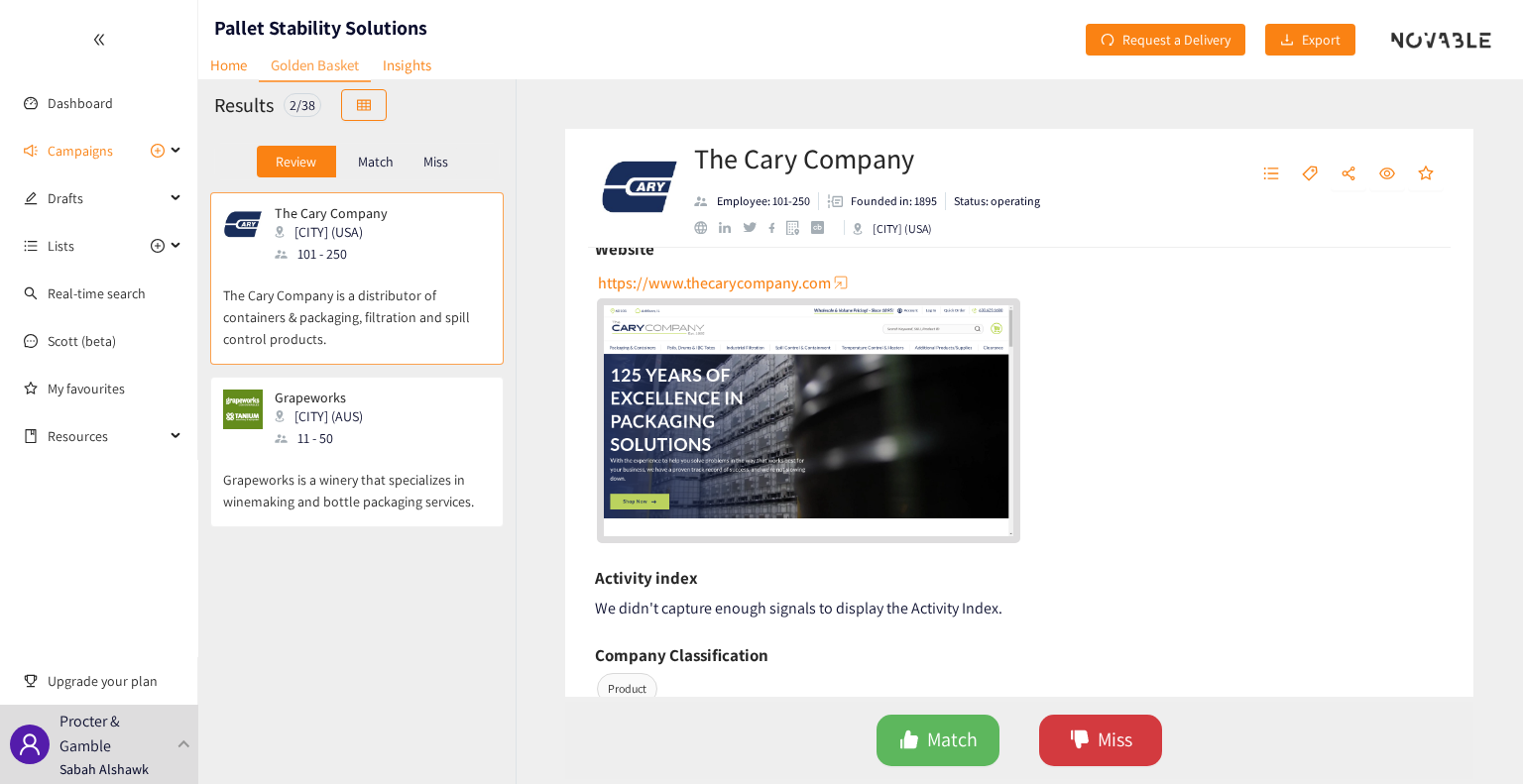 click on "Miss" at bounding box center [1101, 740] 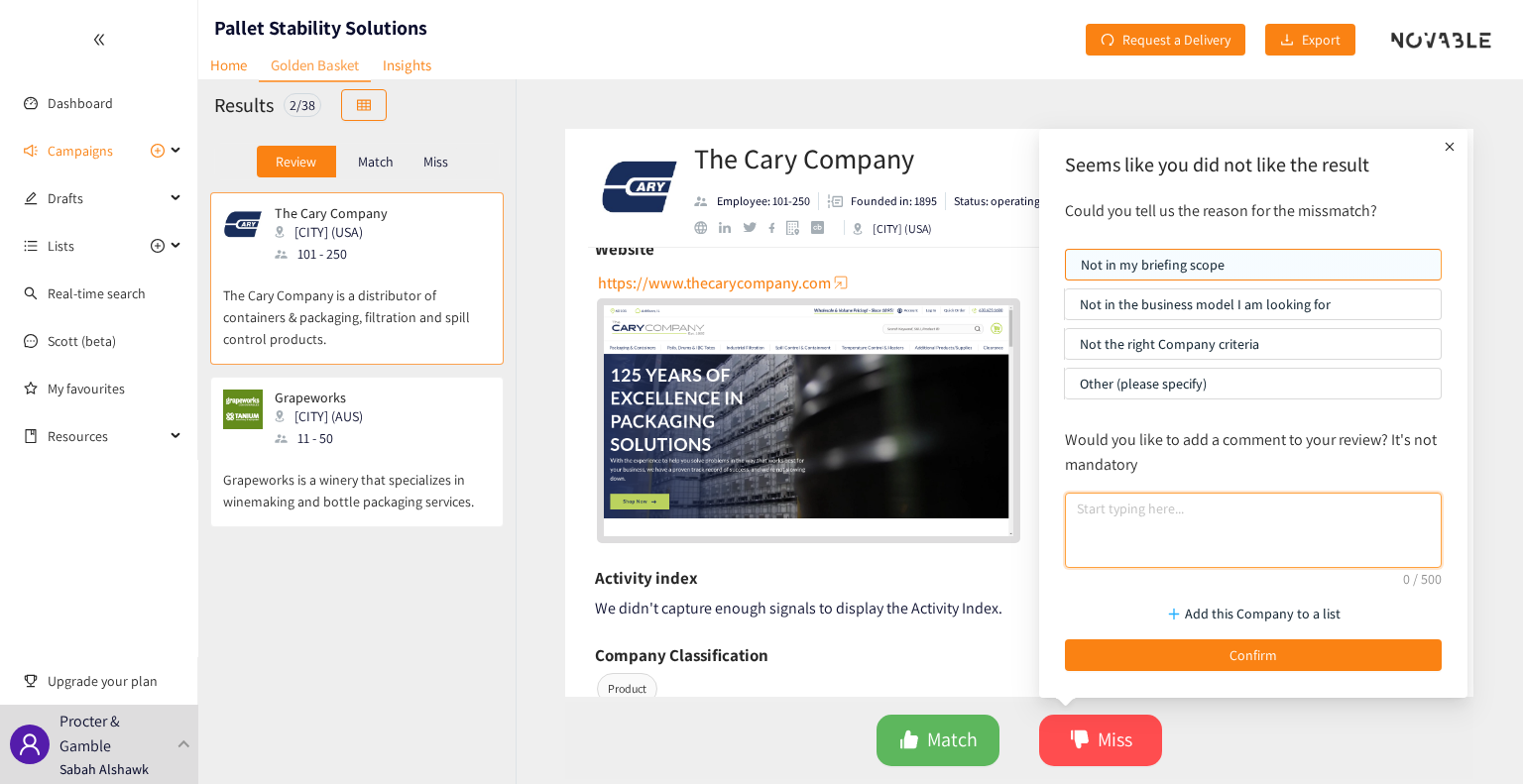 click at bounding box center [1253, 530] 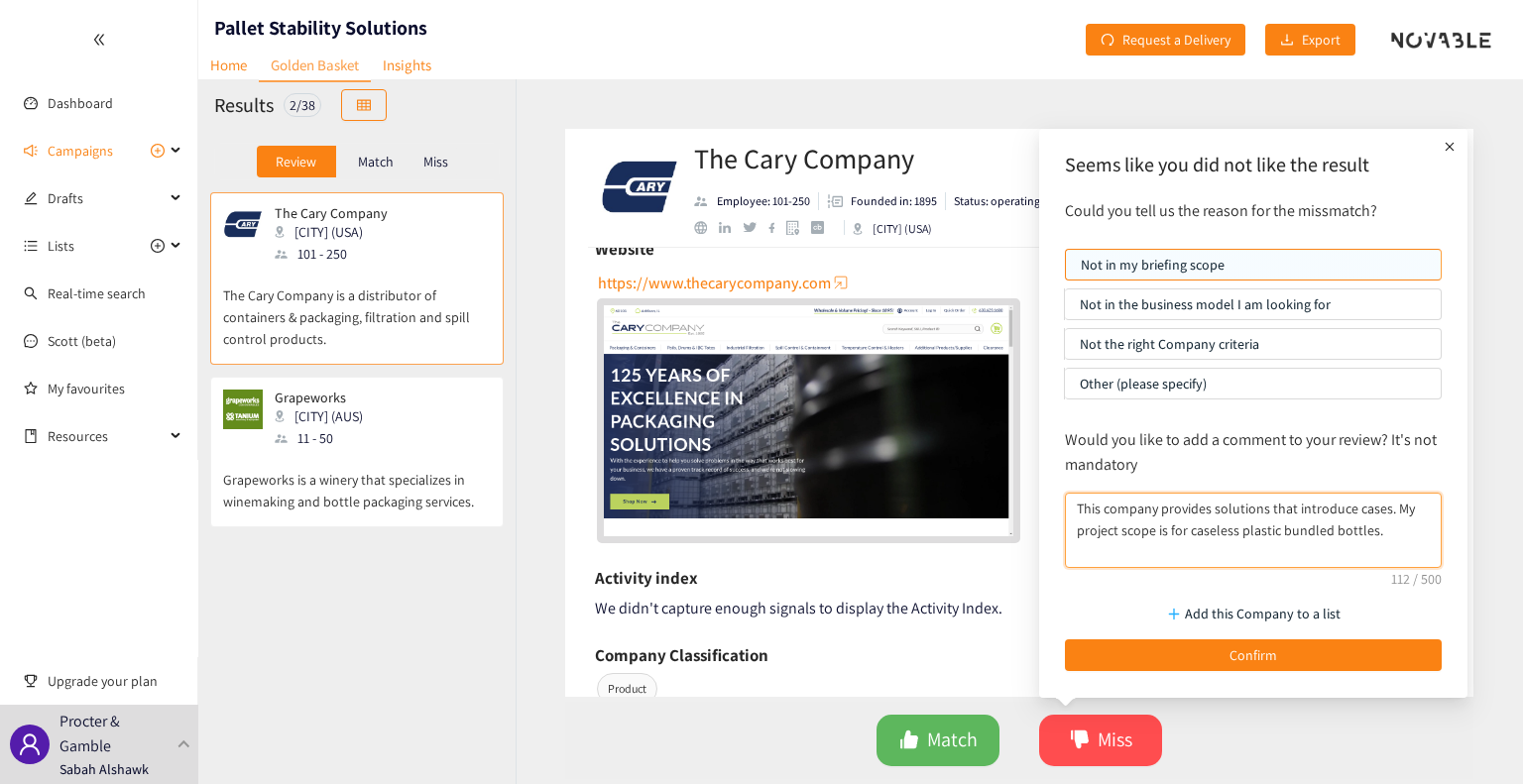 click on "This company provides solutions that introduce cases. My project scope is for caseless plastic bundled bottles." at bounding box center [1253, 530] 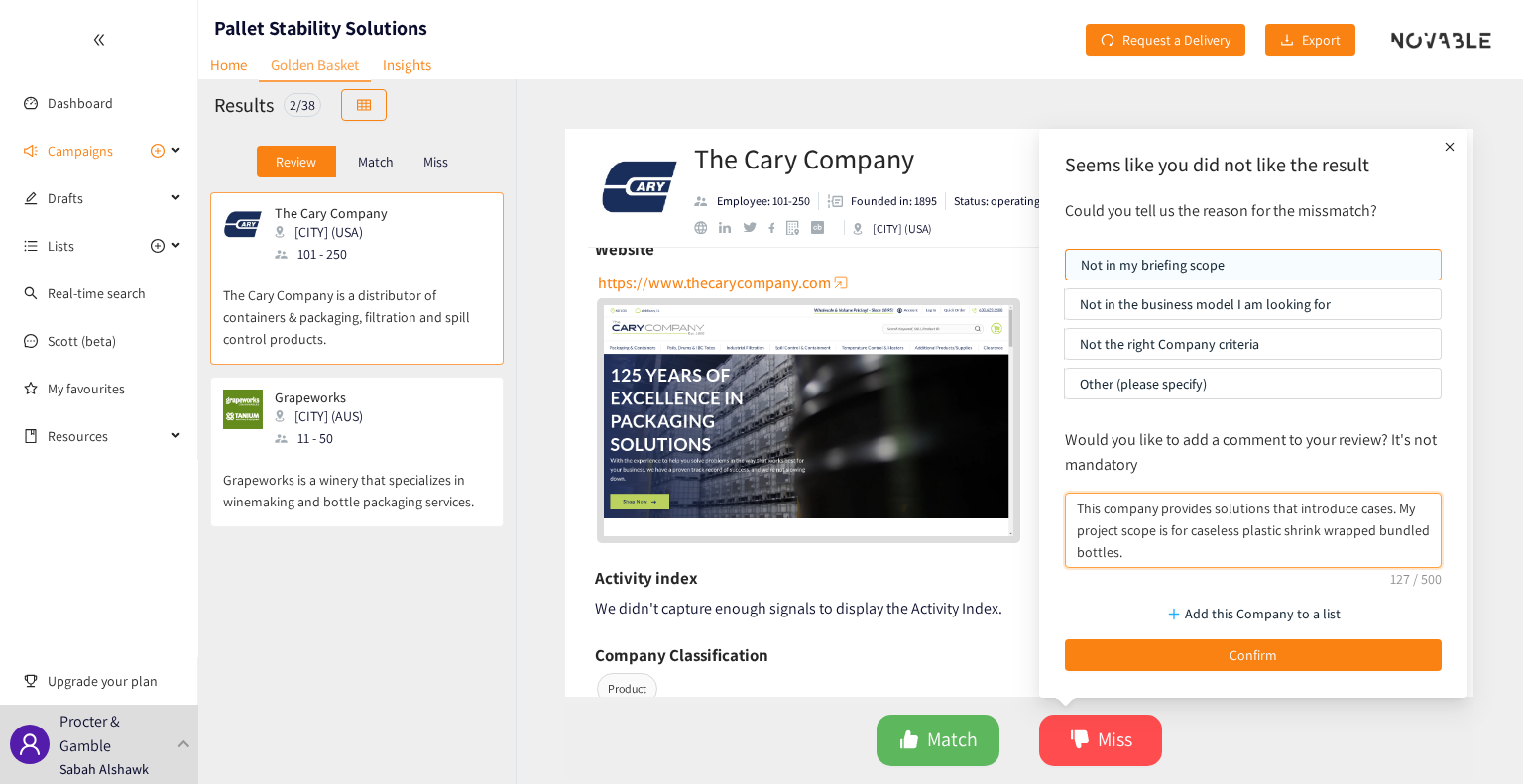click on "This company provides solutions that introduce cases. My project scope is for caseless plastic shrink wrapped bundled bottles." at bounding box center (1253, 530) 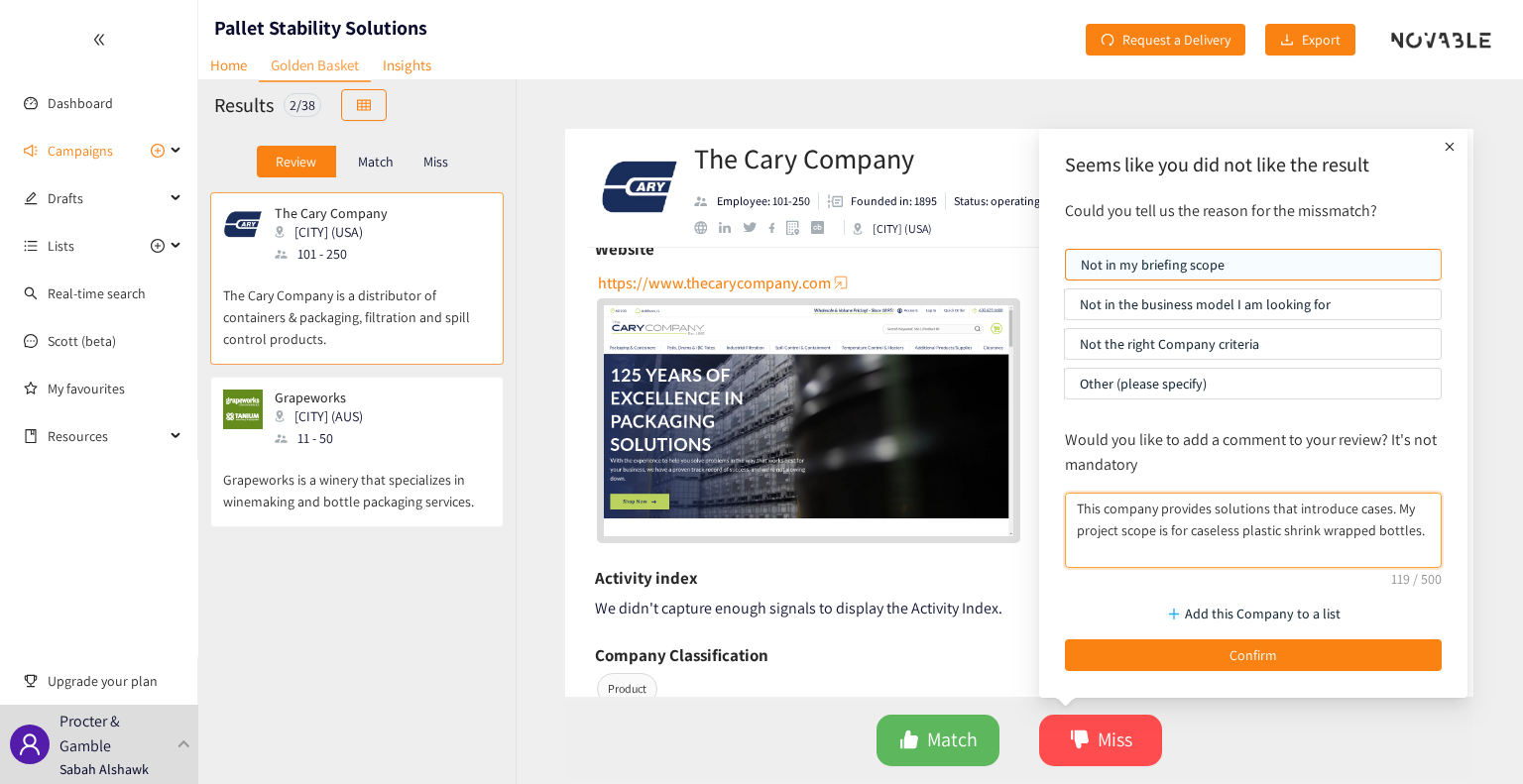 click on "This company provides solutions that introduce cases. My project scope is for caseless plastic shrink wrapped bottles." at bounding box center [1253, 530] 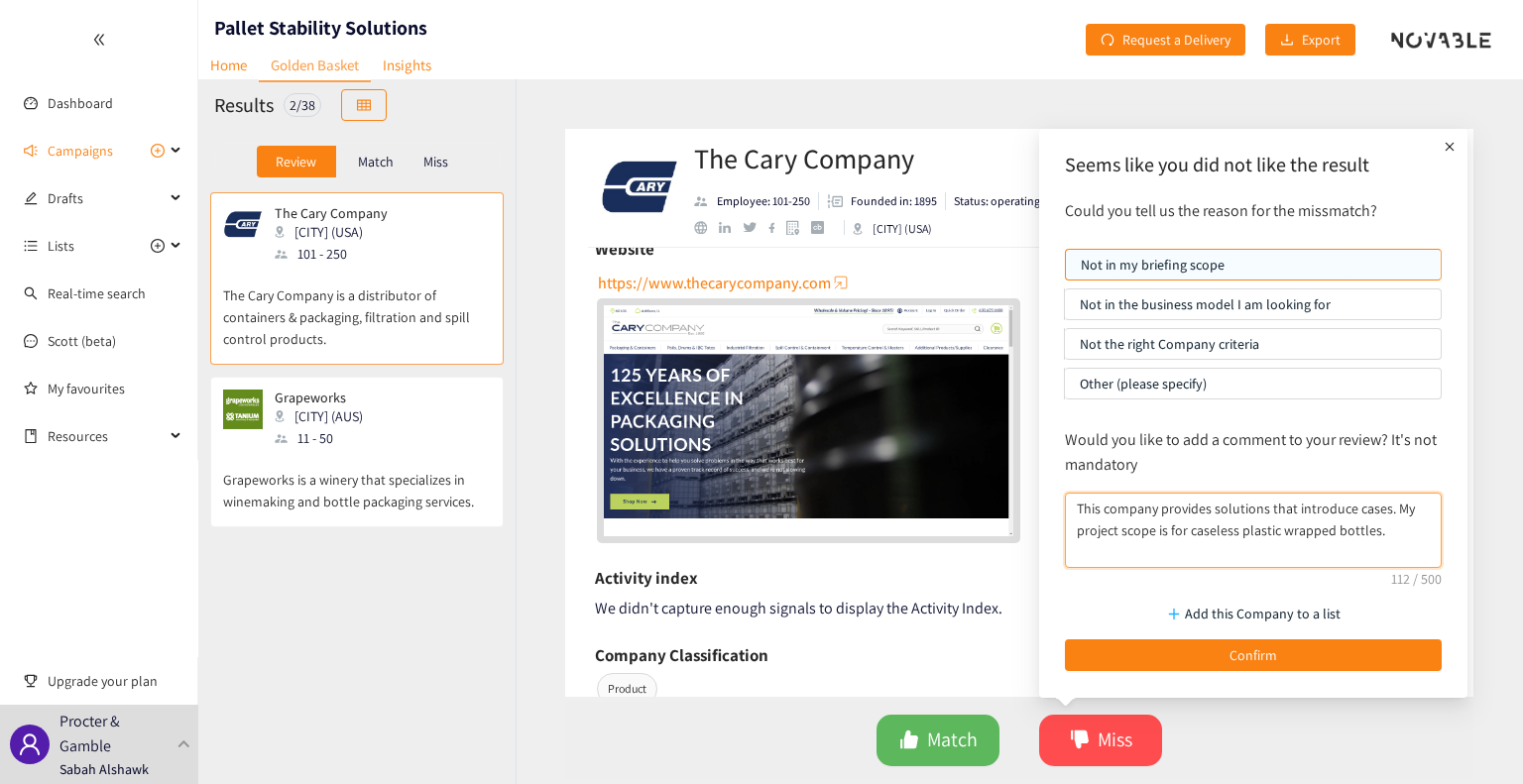 click on "This company provides solutions that introduce cases. My project scope is for caseless plastic wrapped bottles." at bounding box center (1253, 530) 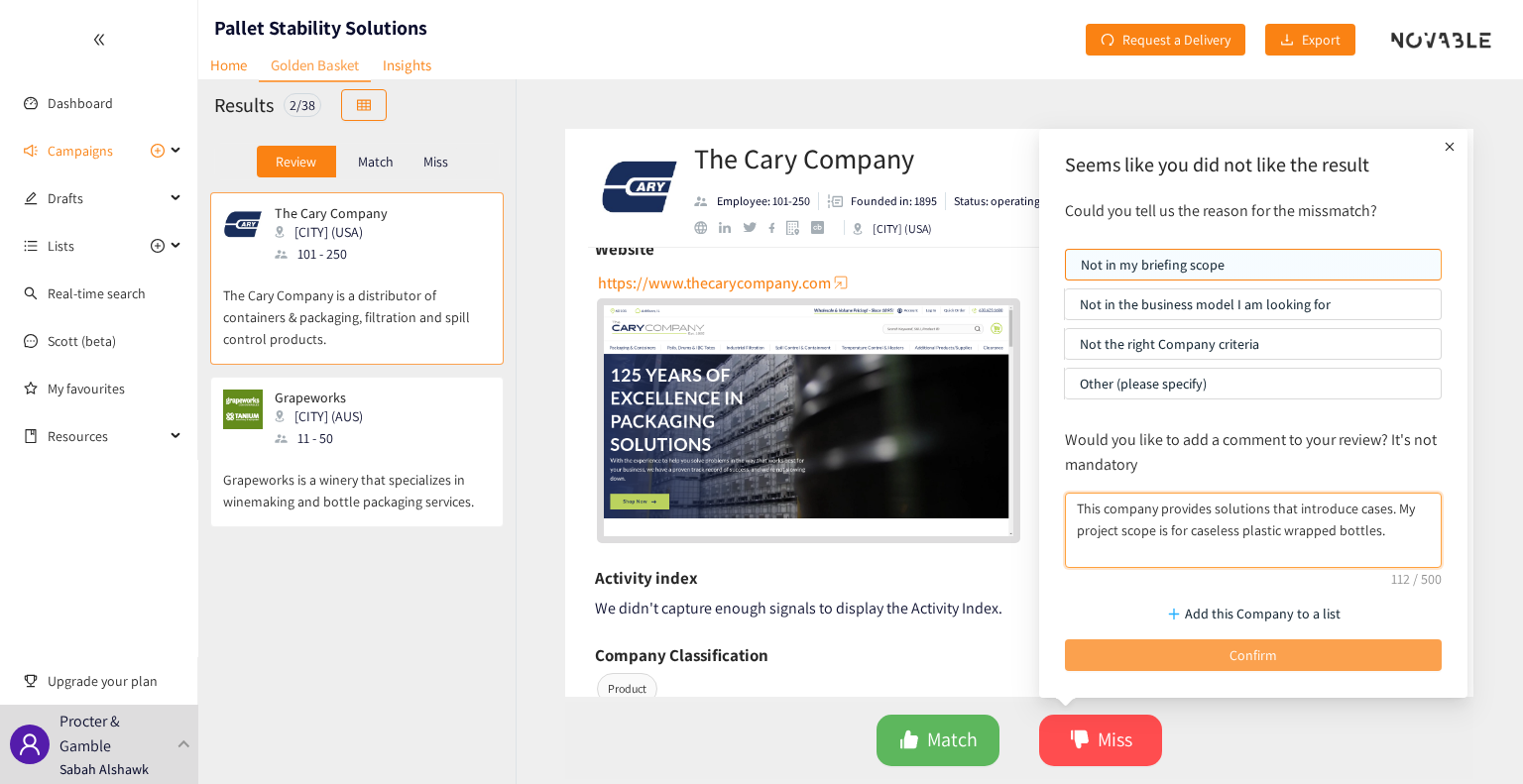 type on "This company provides solutions that introduce cases. My project scope is for caseless plastic wrapped bottles." 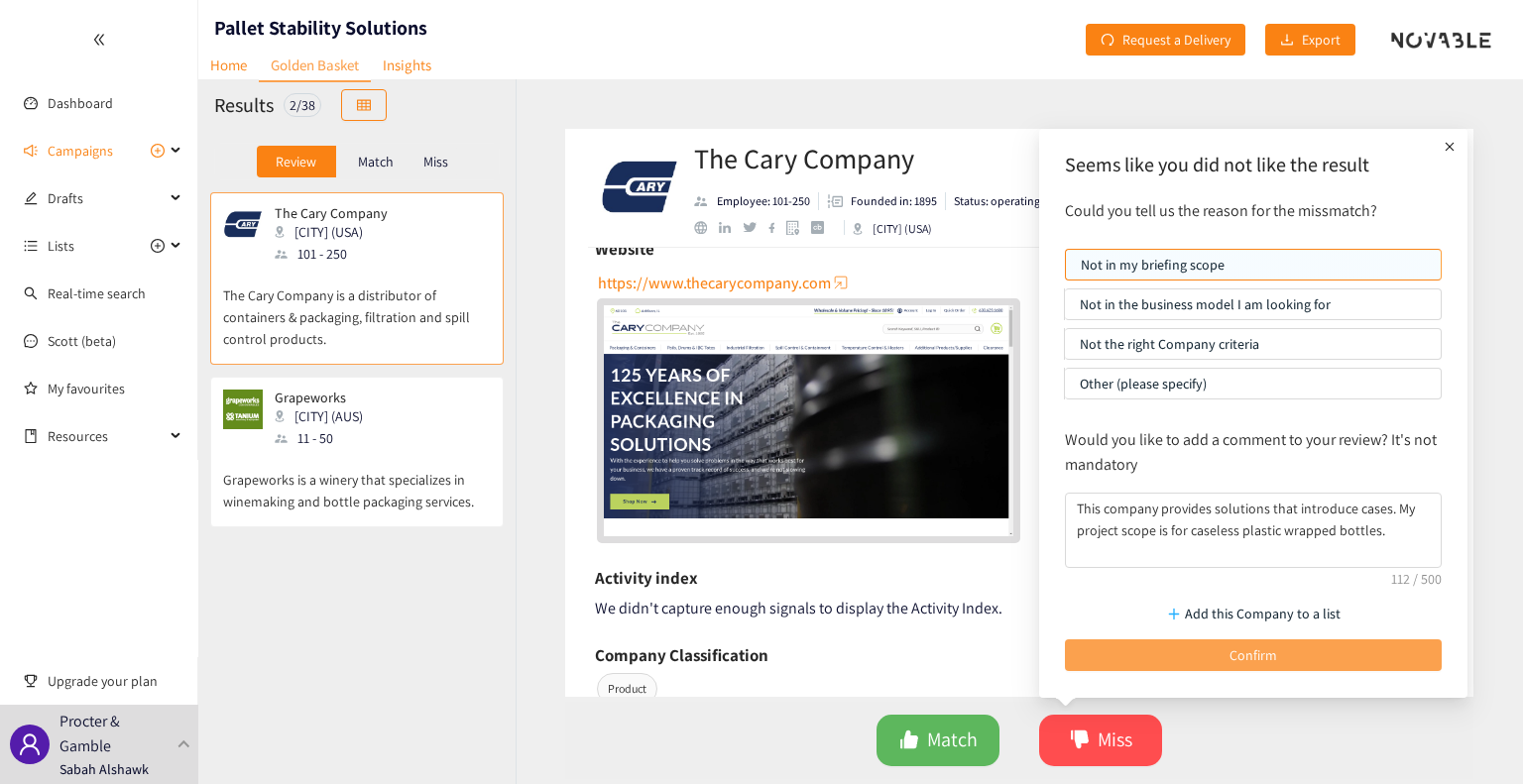 click on "Confirm" at bounding box center (1253, 655) 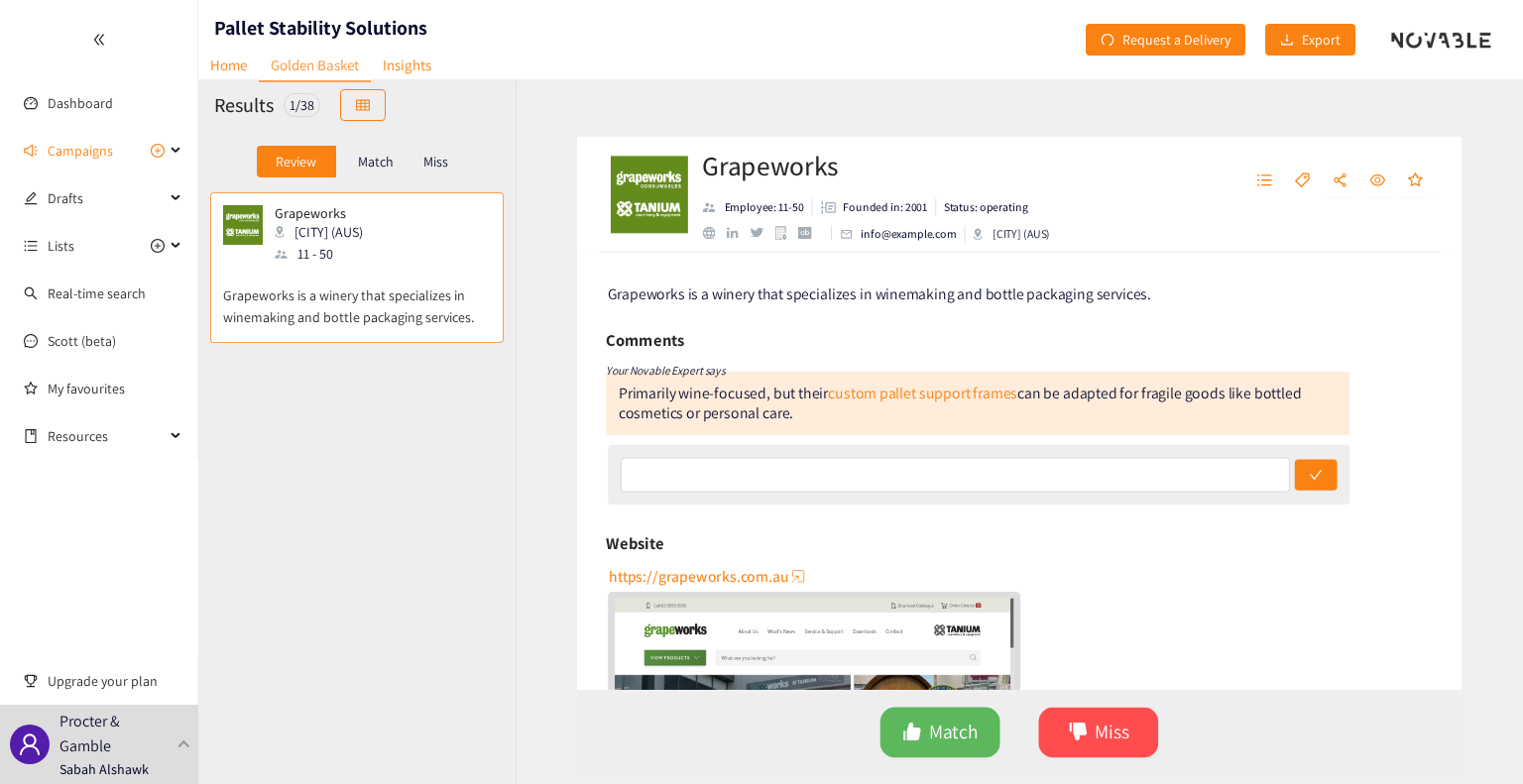 click on "Grapeworks   Dingley ([COUNTRY])     11 - 50 Grapeworks is a winery that specializes in winemaking and bottle packaging services." at bounding box center (357, 469) 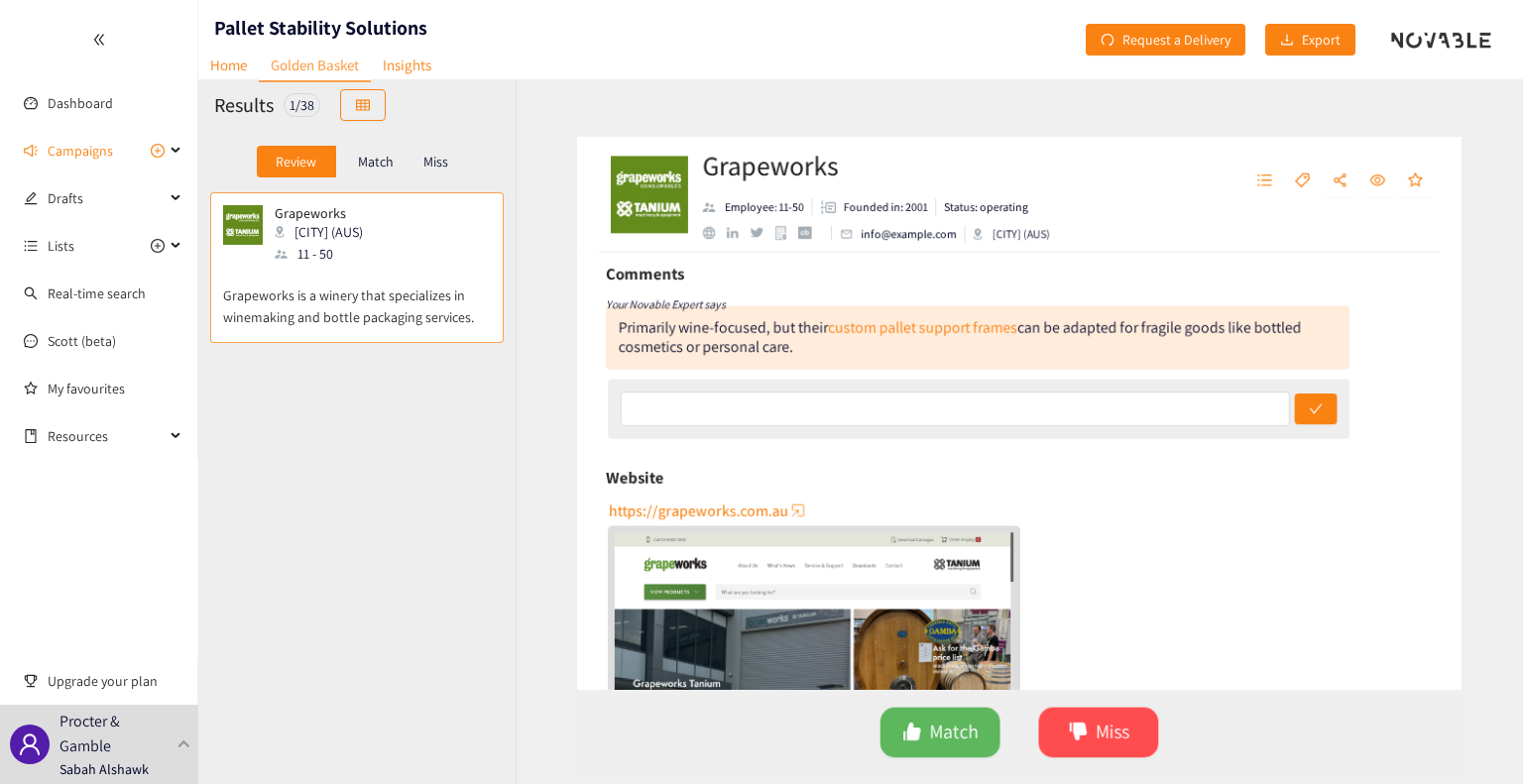 scroll, scrollTop: 99, scrollLeft: 0, axis: vertical 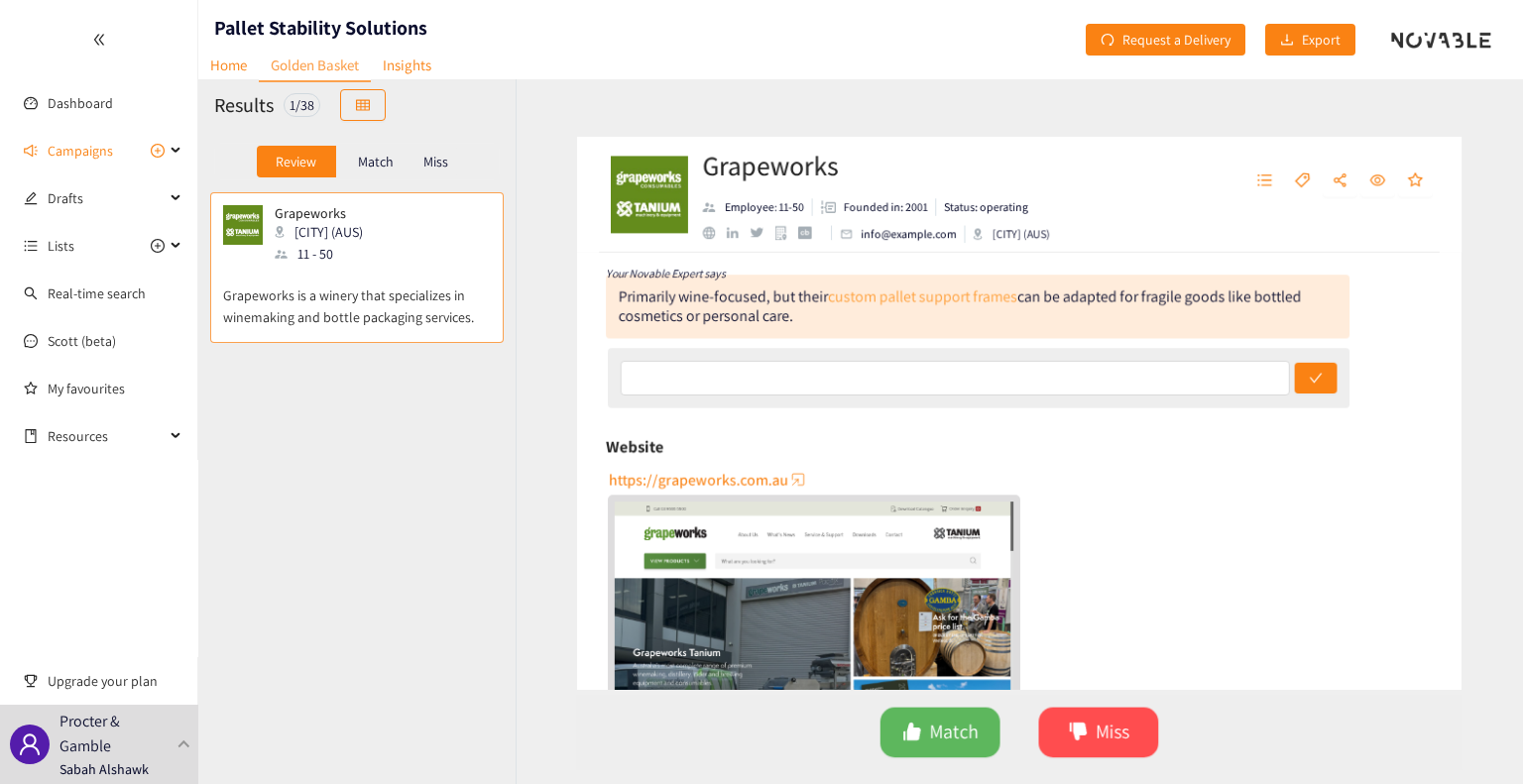 click on "custom pallet support frames" at bounding box center (920, 292) 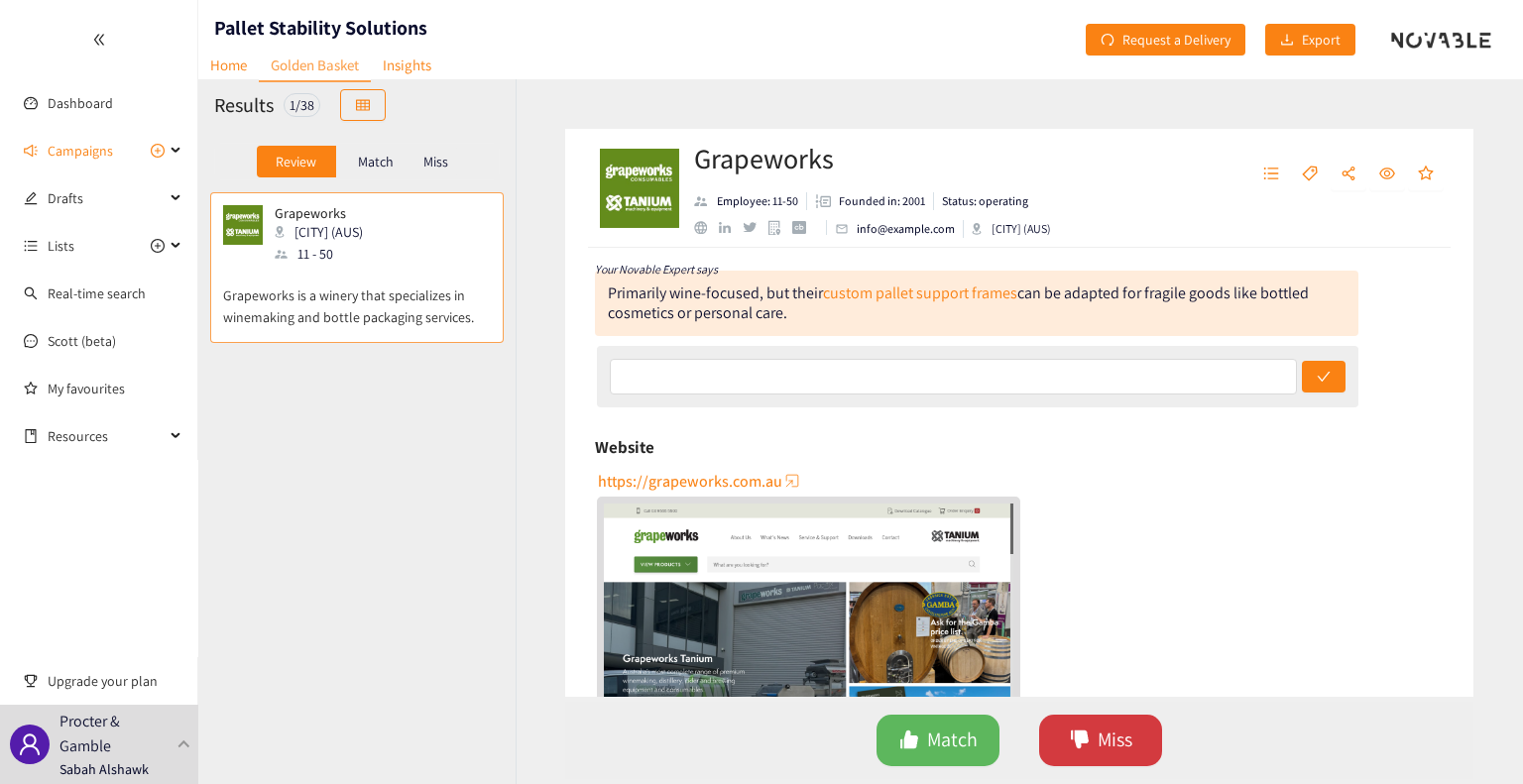 click on "Miss" at bounding box center [1101, 740] 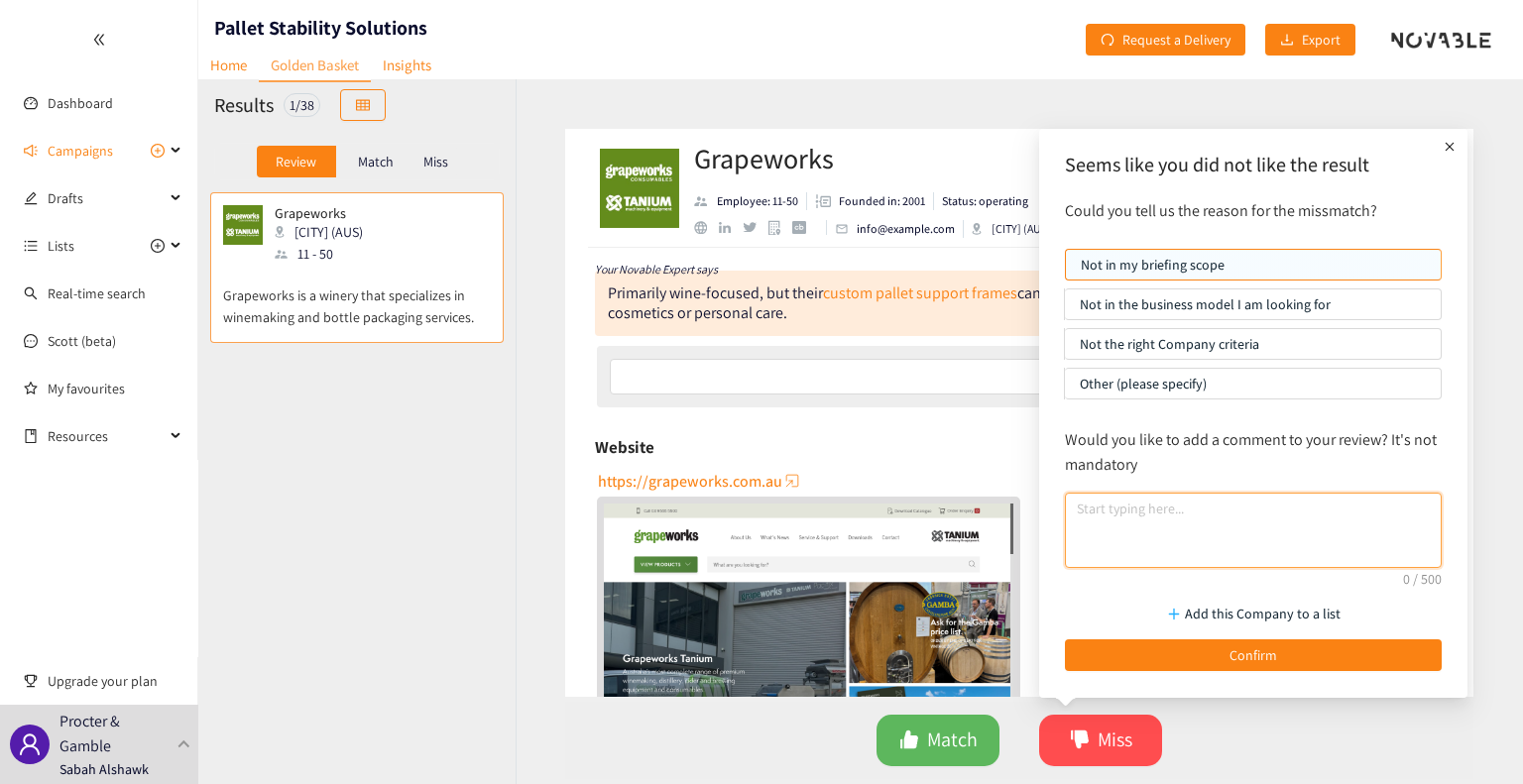 click at bounding box center [1253, 530] 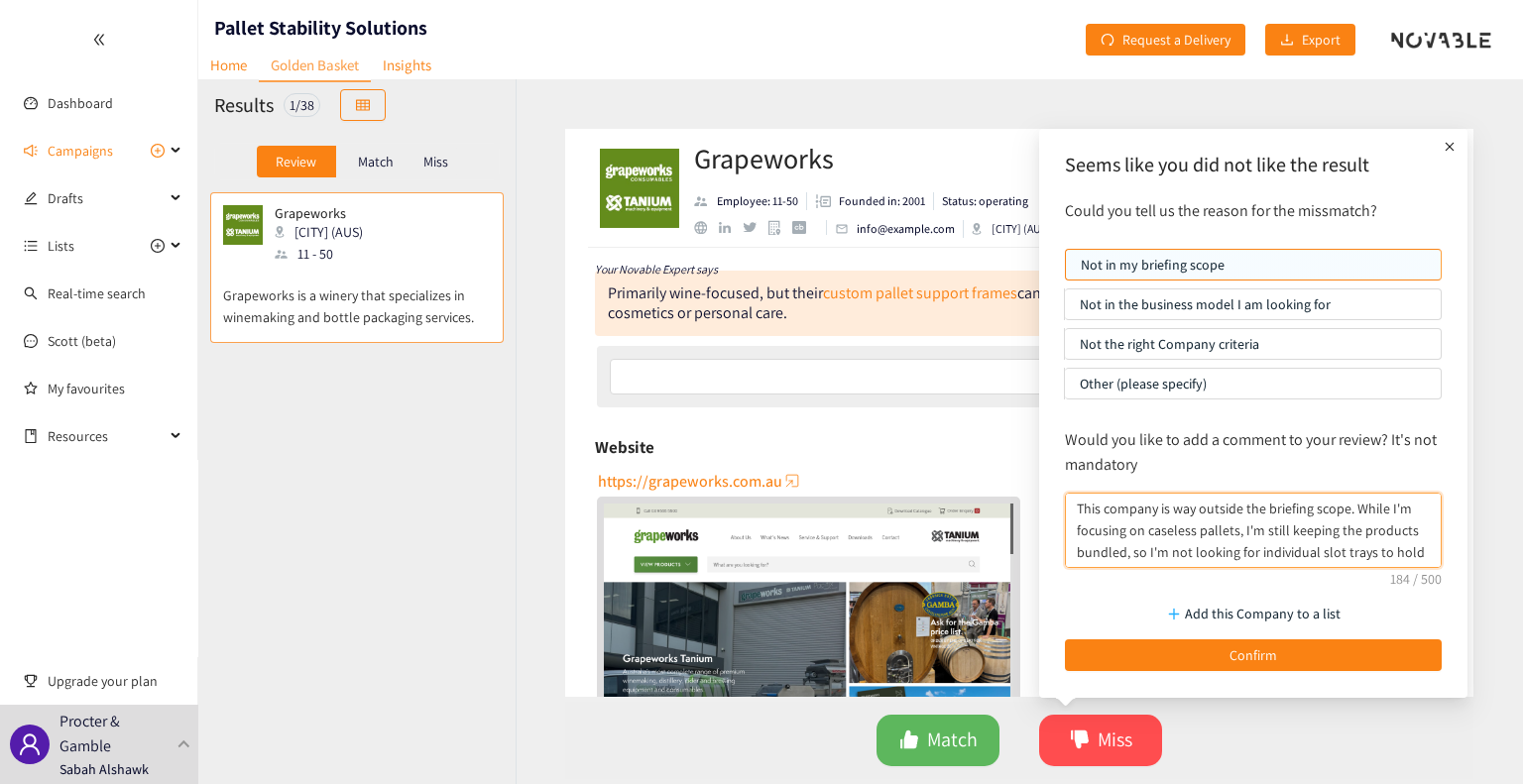 scroll, scrollTop: 16, scrollLeft: 0, axis: vertical 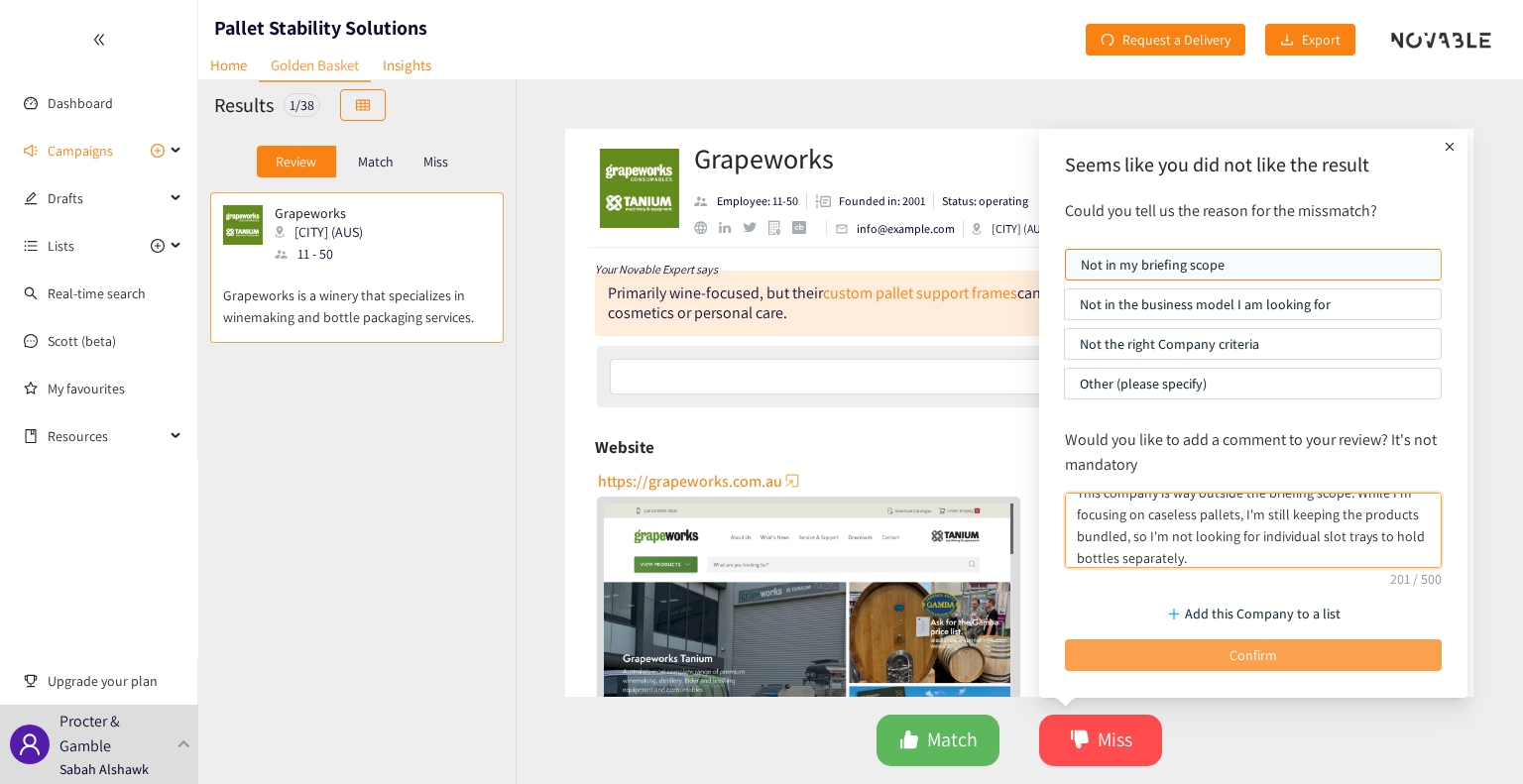 type on "This company is way outside the briefing scope. While I'm focusing on caseless pallets, I'm still keeping the products bundled, so I'm not looking for individual slot trays to hold bottles separately." 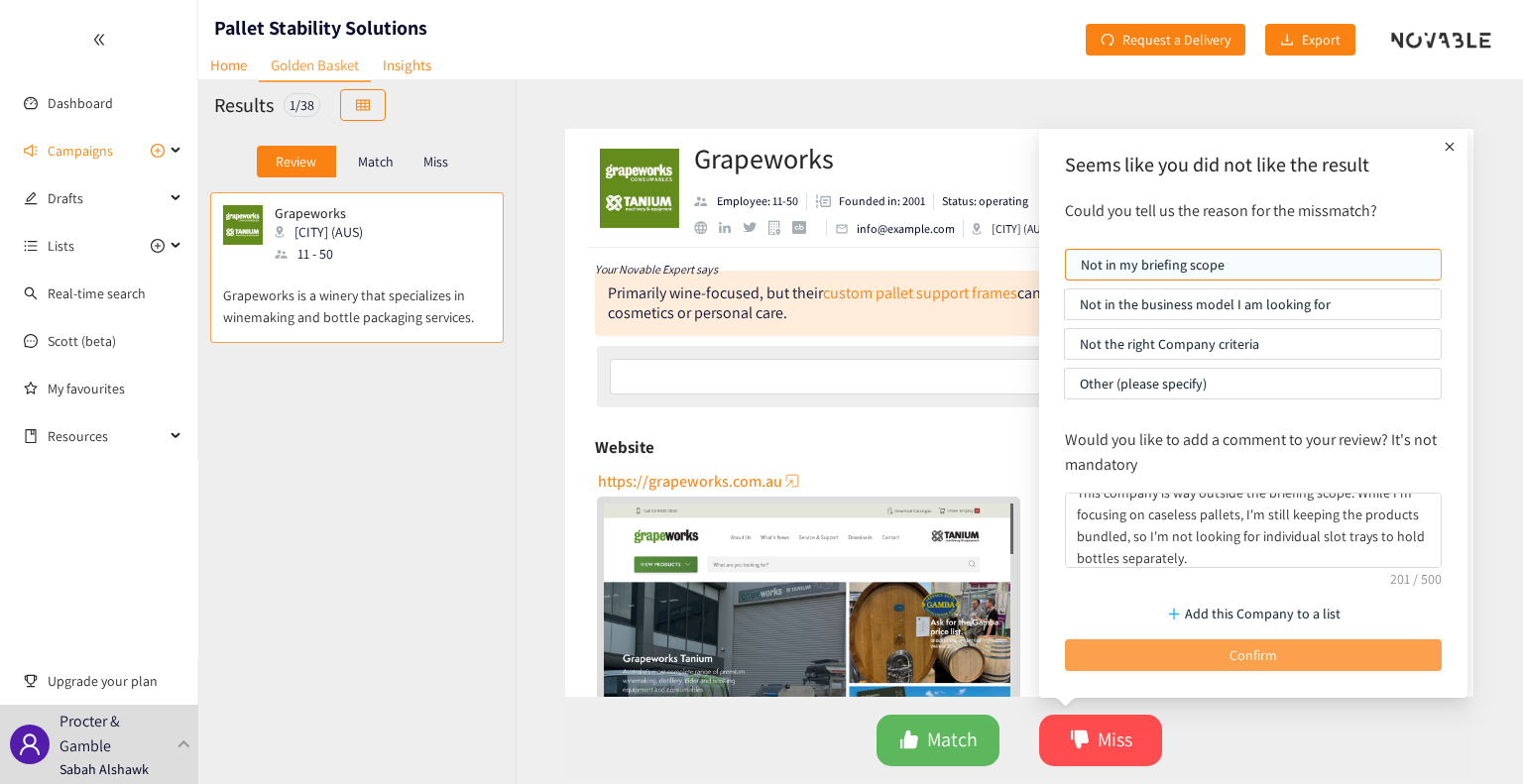 click on "Confirm" at bounding box center [1253, 655] 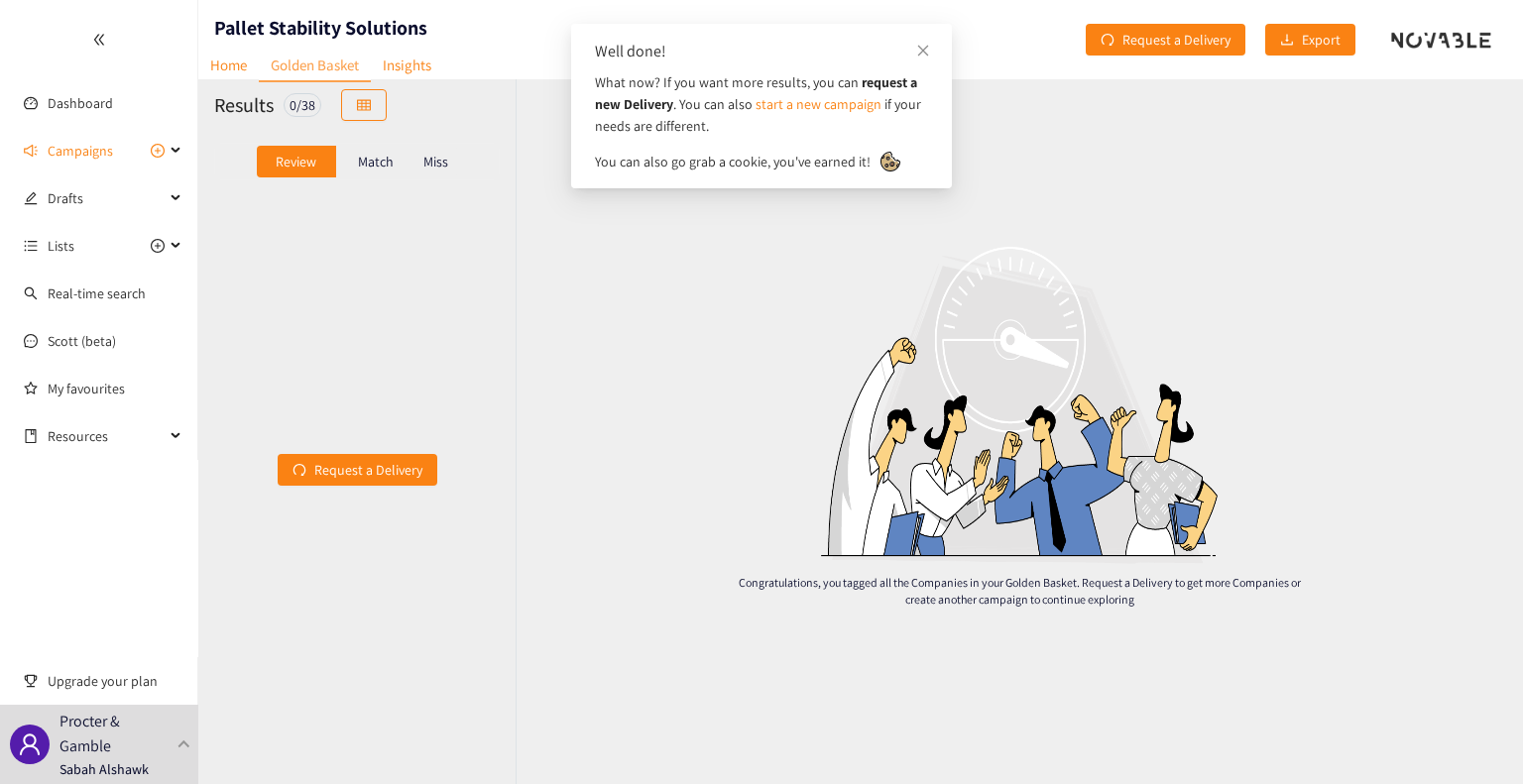 drag, startPoint x: 637, startPoint y: 332, endPoint x: 671, endPoint y: 330, distance: 34.058773 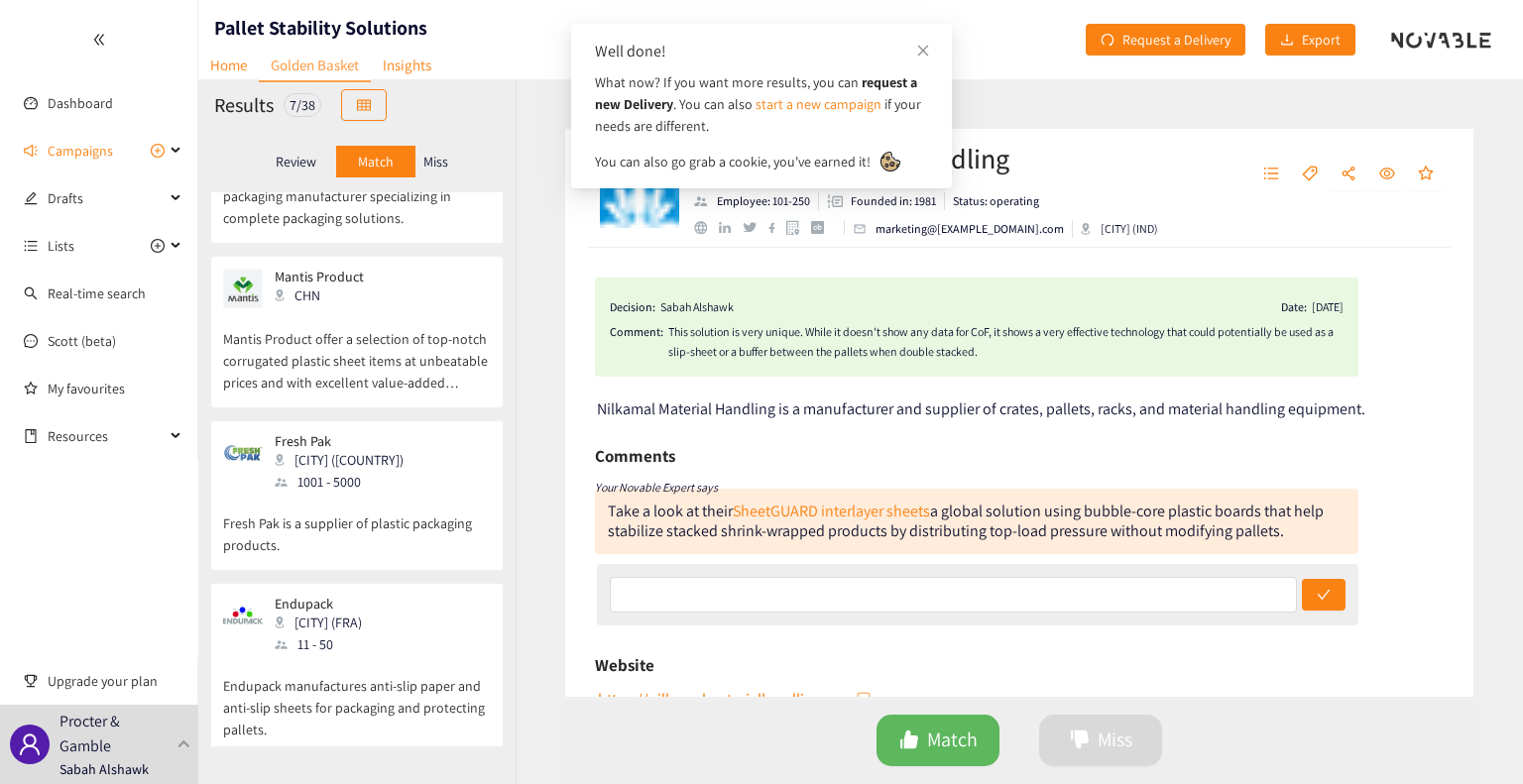 scroll, scrollTop: 671, scrollLeft: 0, axis: vertical 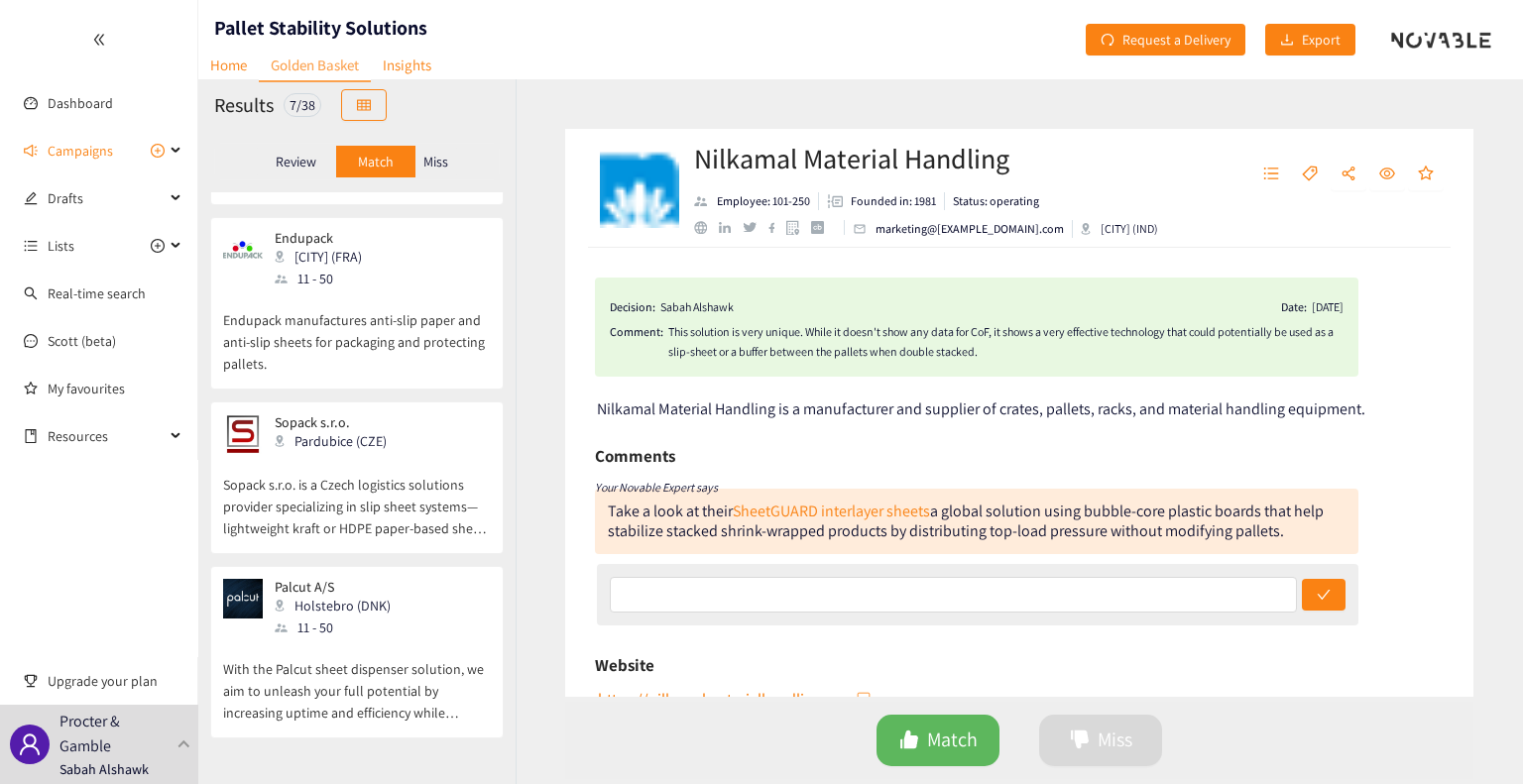 click on "Miss" at bounding box center (435, 162) 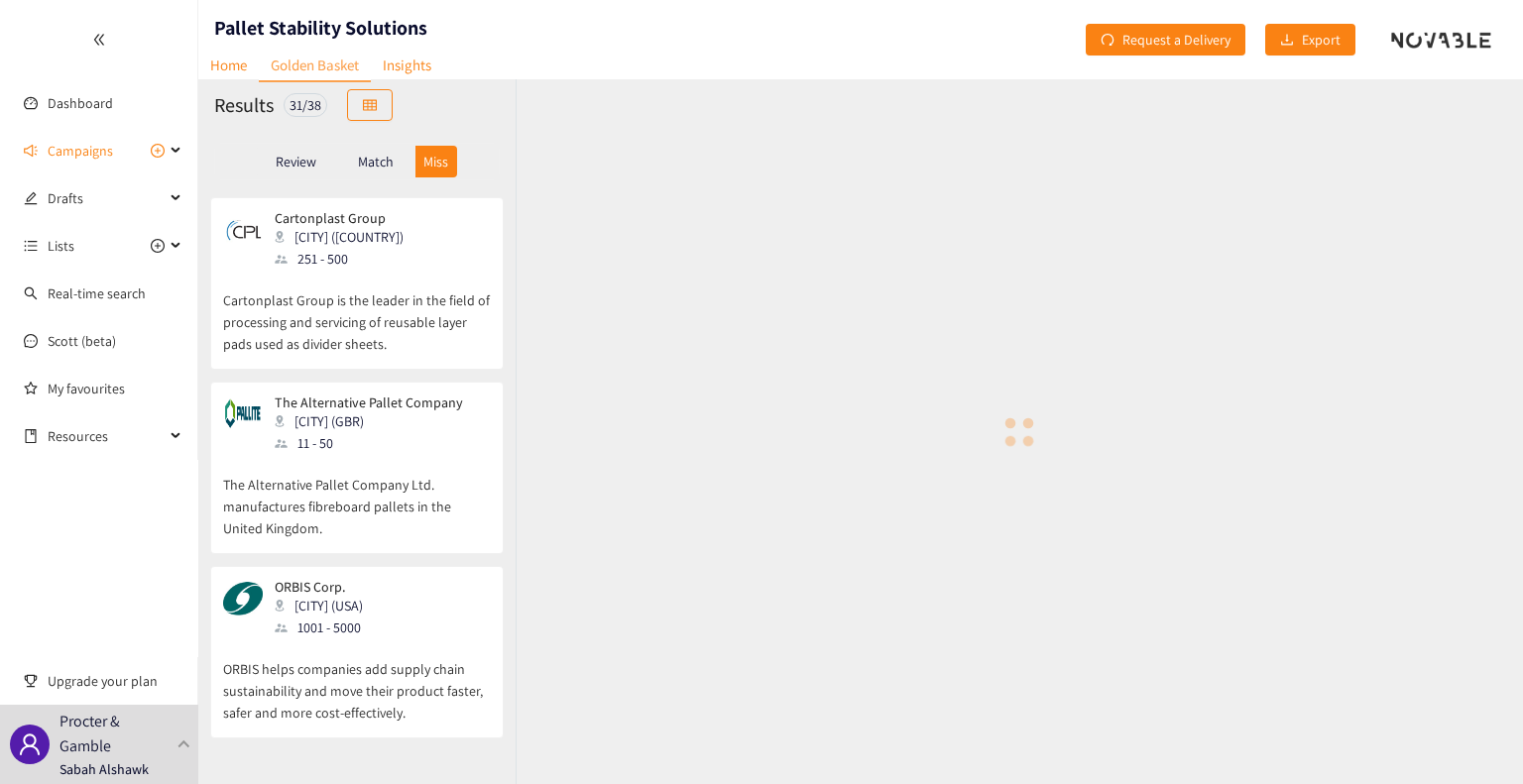 click on "Cartonplast Group is the leader in the field of processing and servicing of reusable layer pads used as divider sheets." at bounding box center (357, 312) 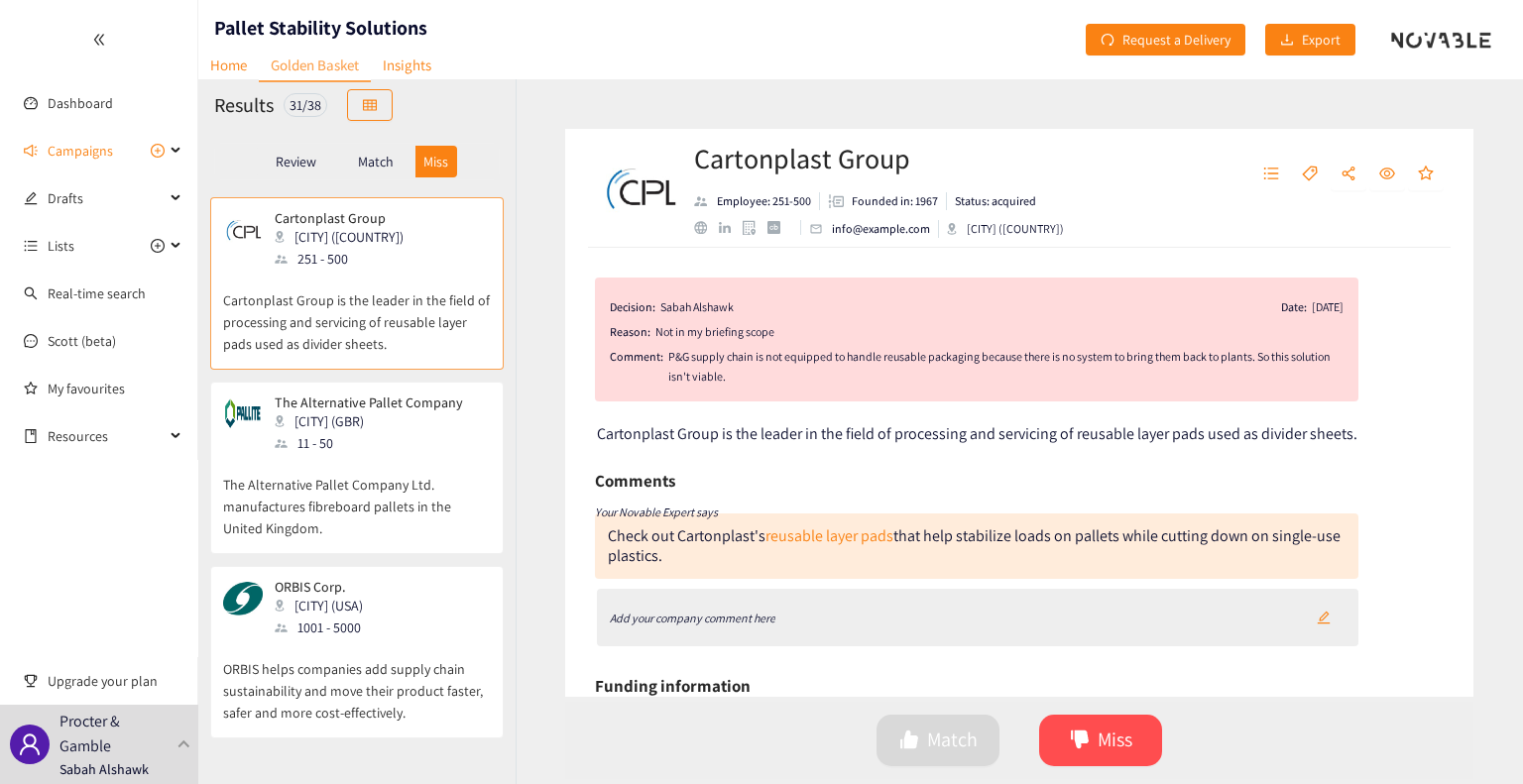 scroll, scrollTop: 75, scrollLeft: 0, axis: vertical 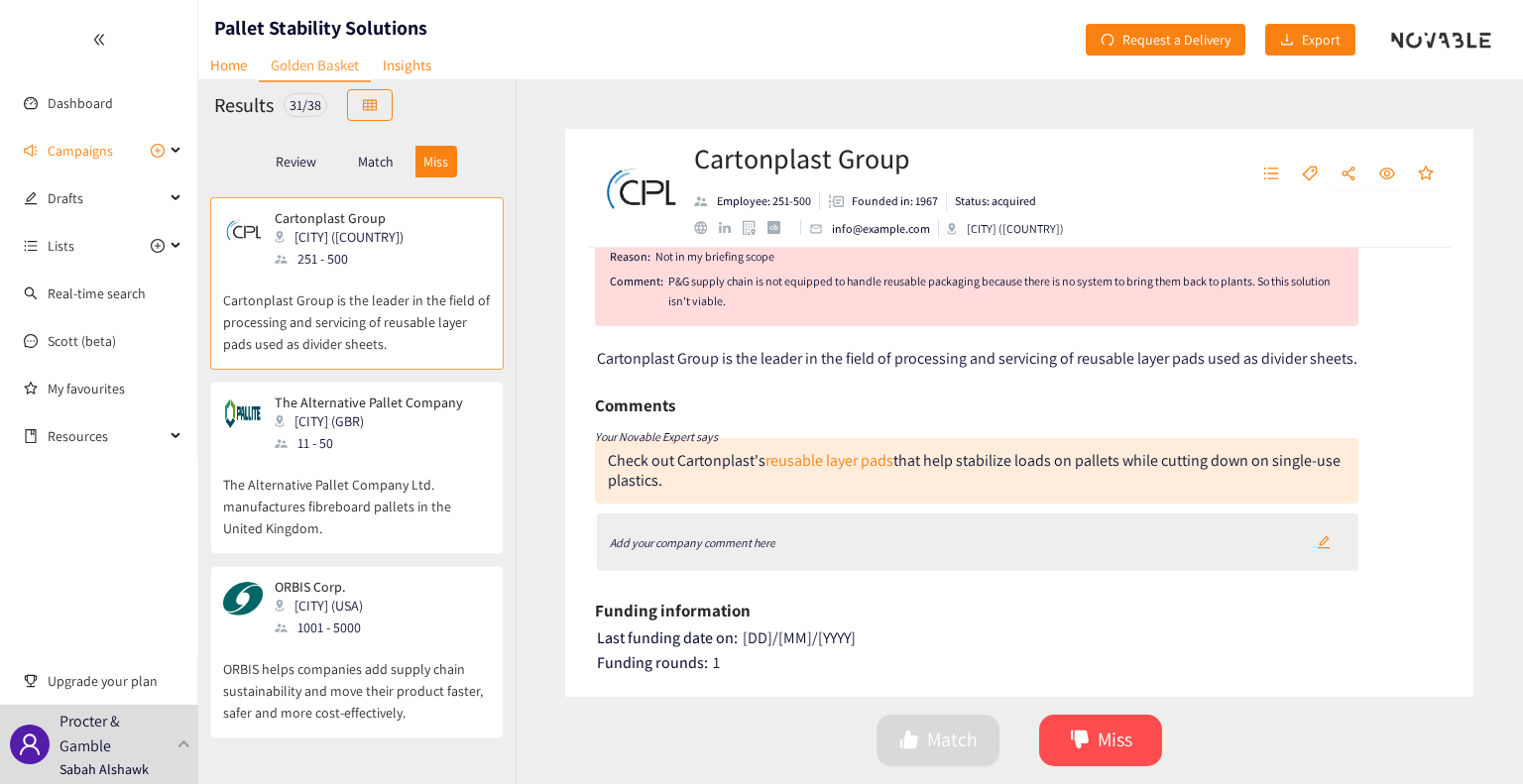 click on "11 - 50" at bounding box center [375, 443] 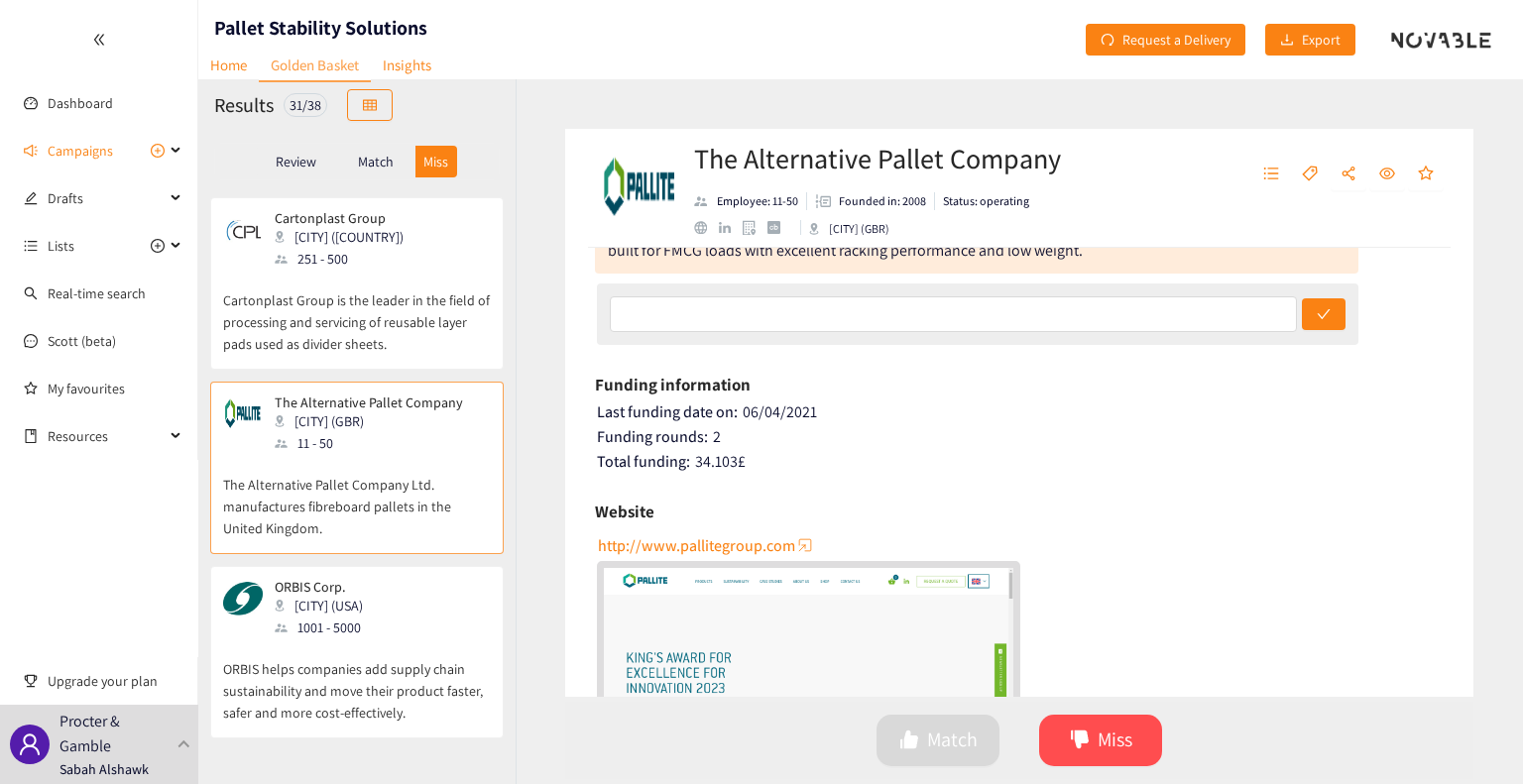 scroll, scrollTop: 329, scrollLeft: 0, axis: vertical 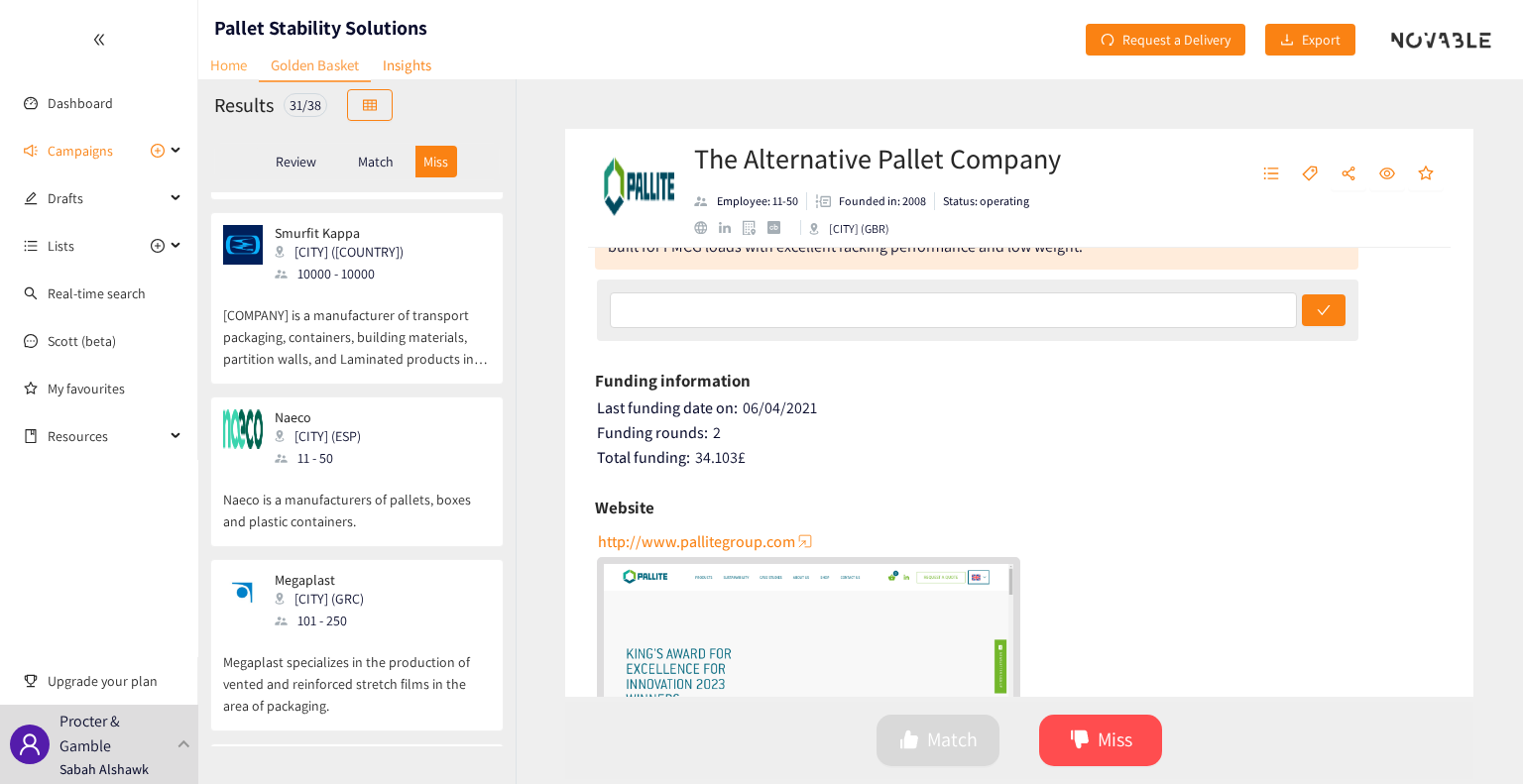 click on "Home" at bounding box center [228, 64] 